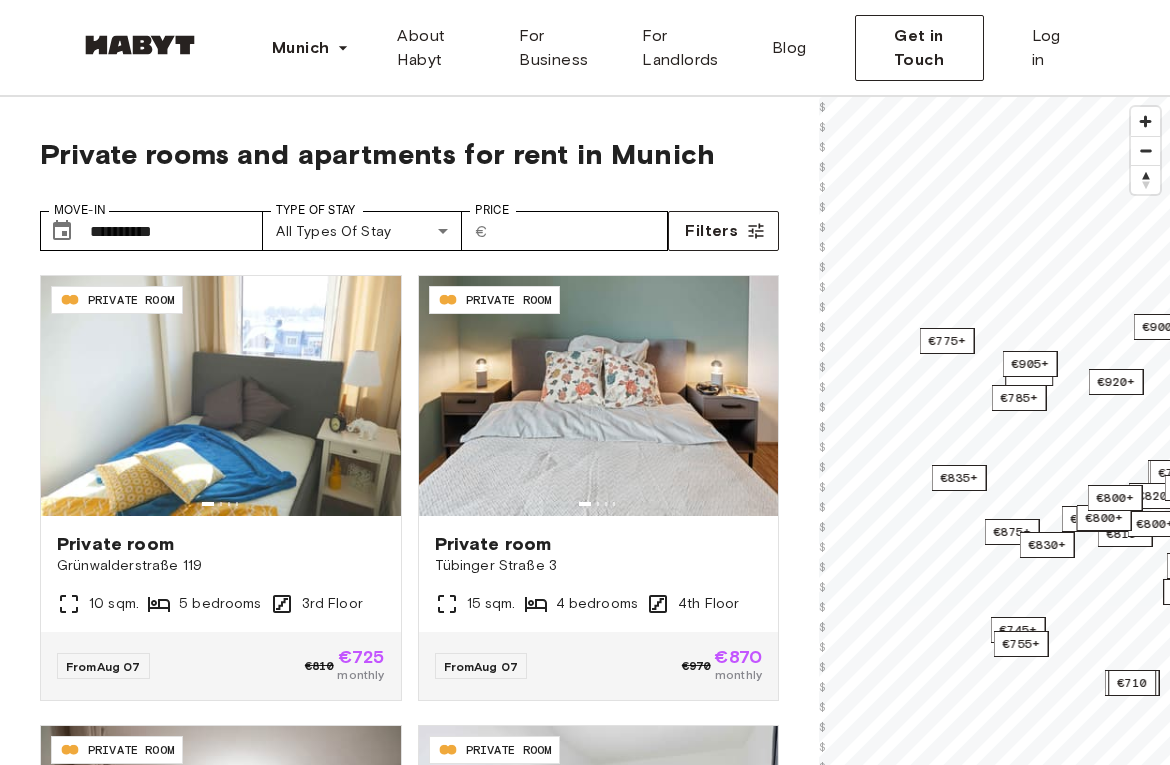 scroll, scrollTop: 0, scrollLeft: 0, axis: both 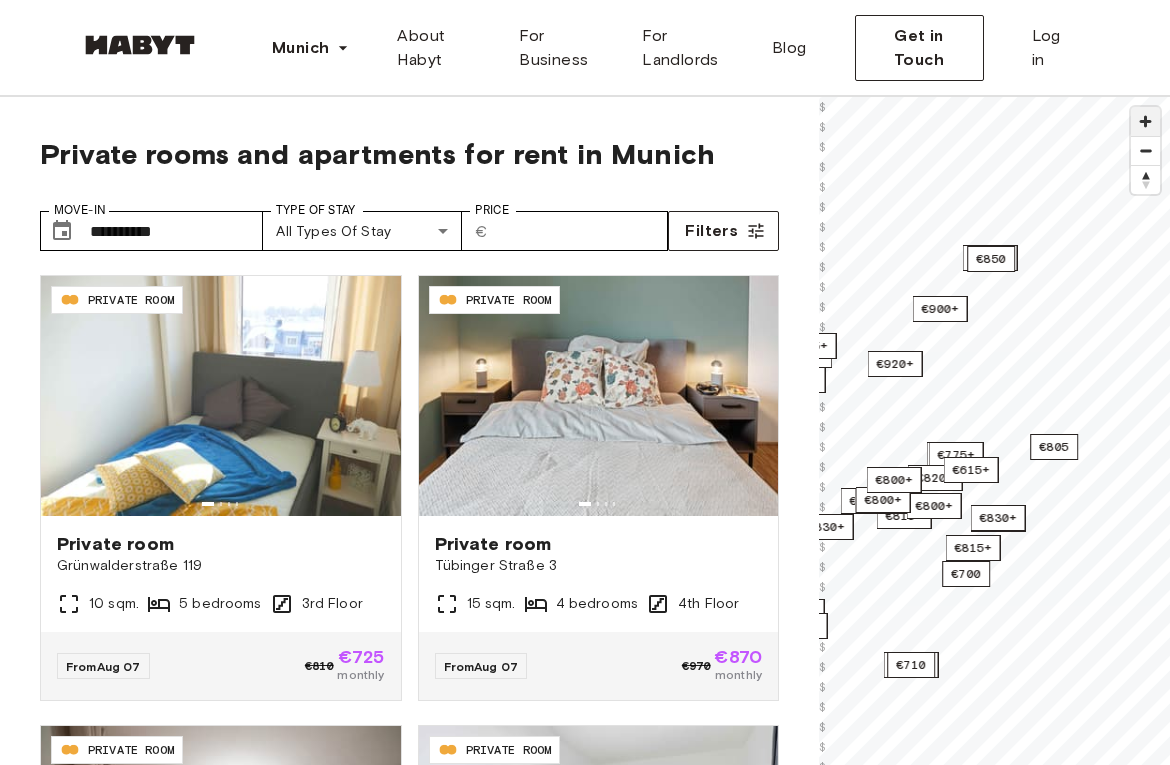 click at bounding box center (1145, 121) 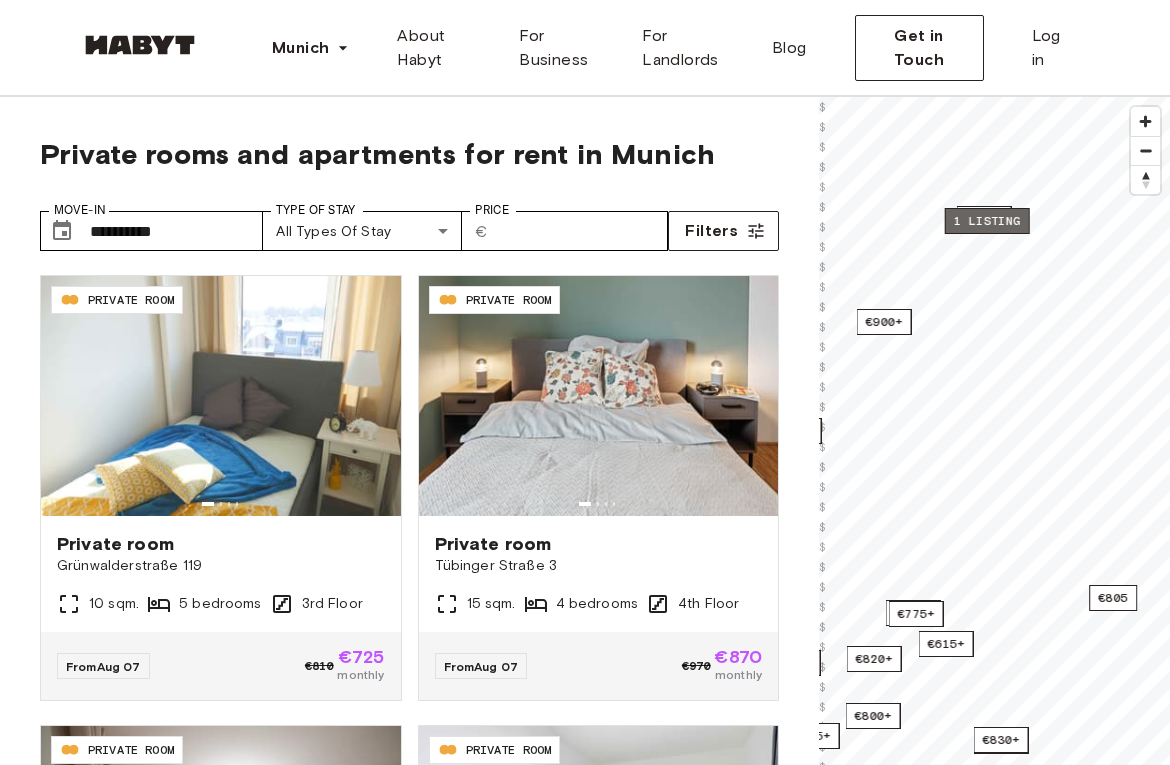 click on "1 listing" at bounding box center (987, 221) 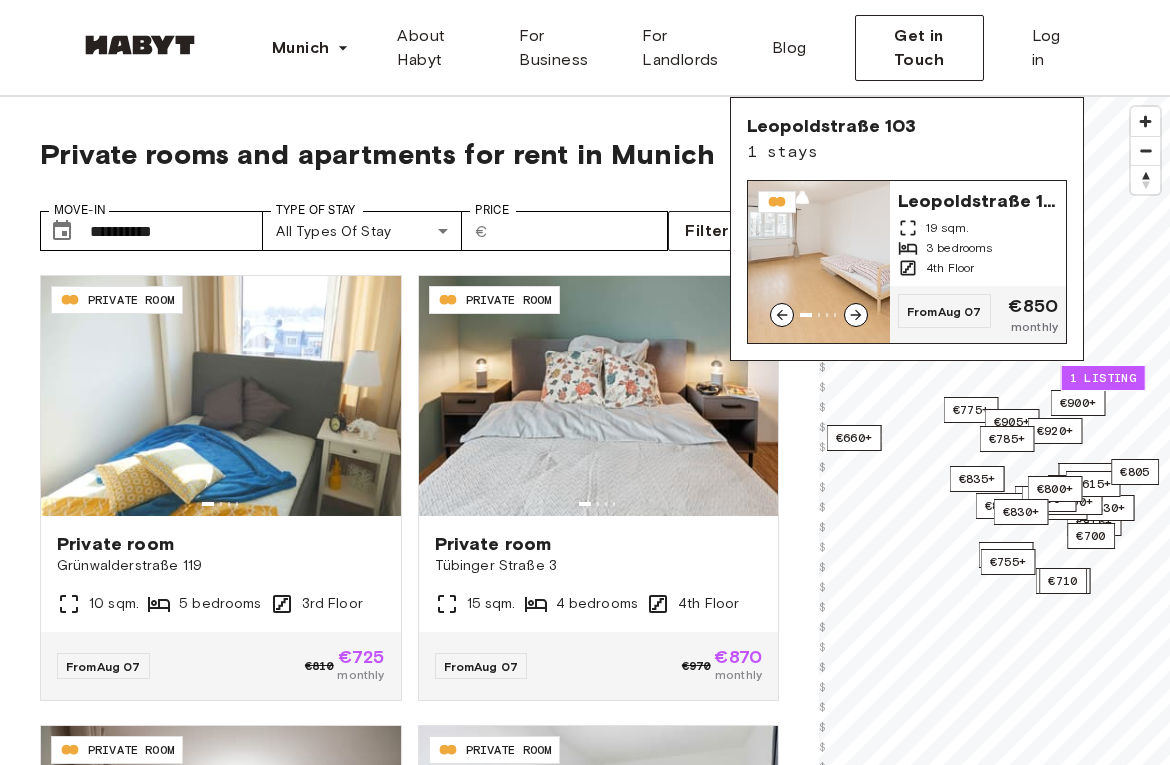 click 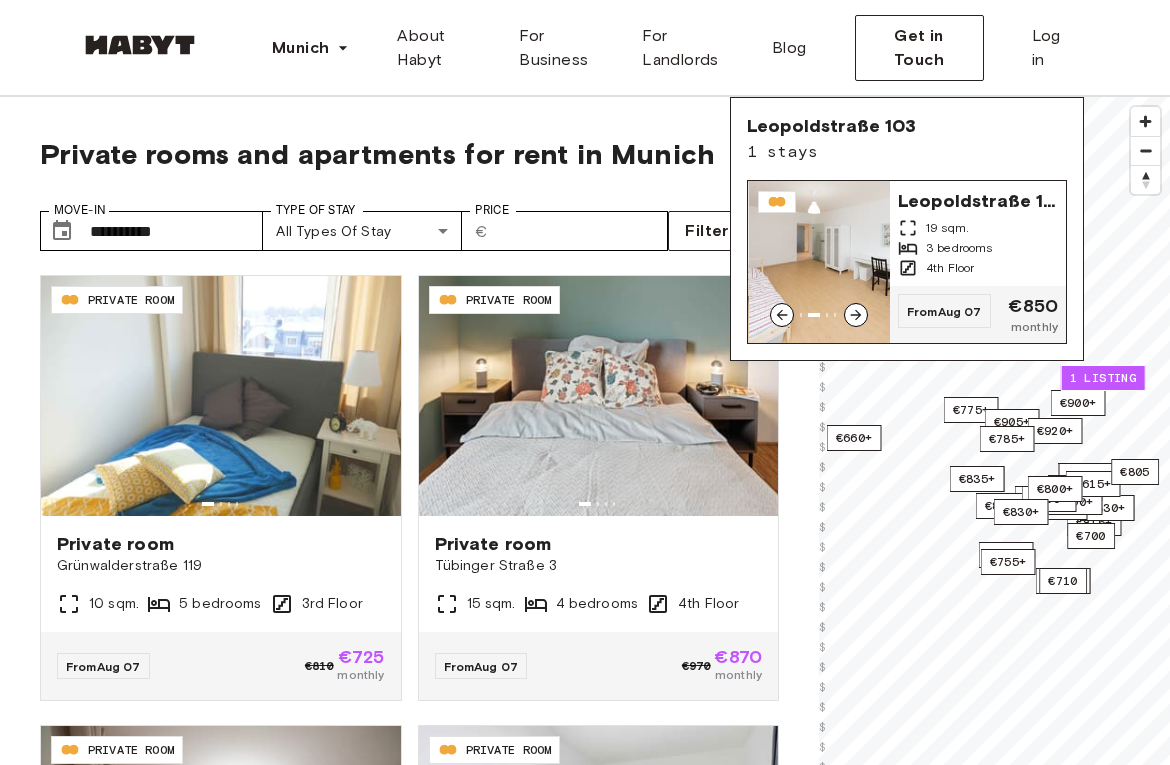 click 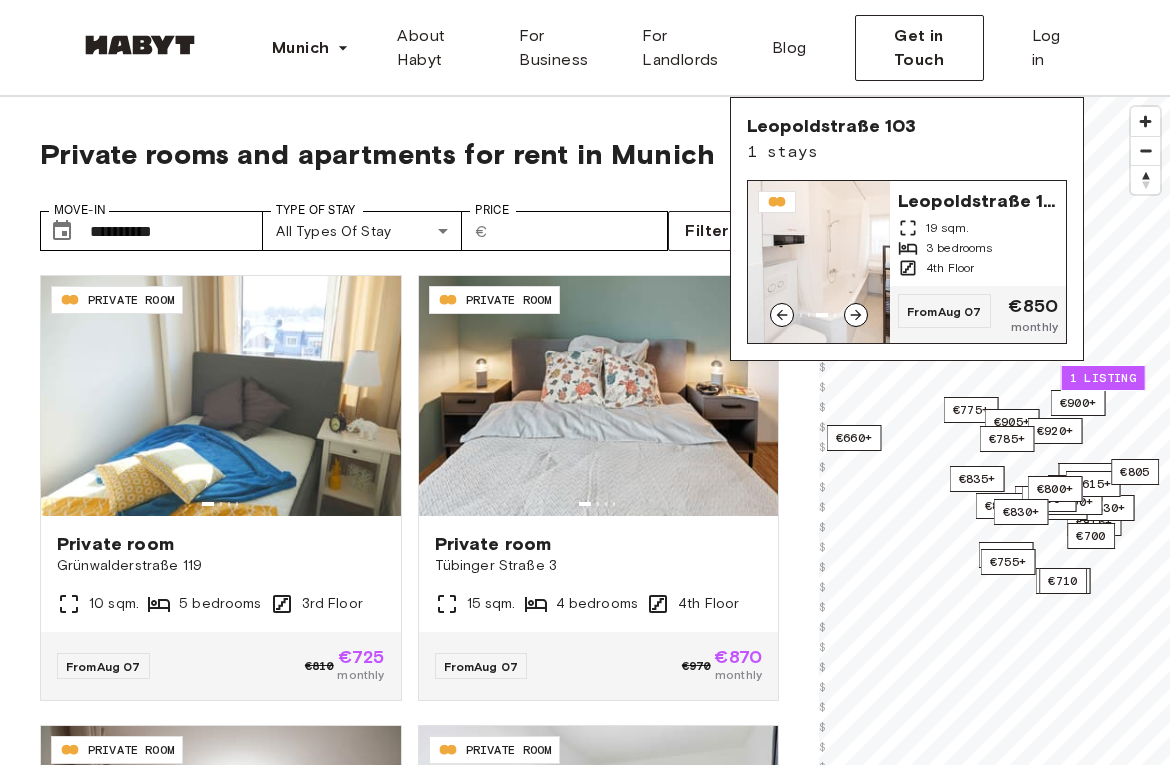 click 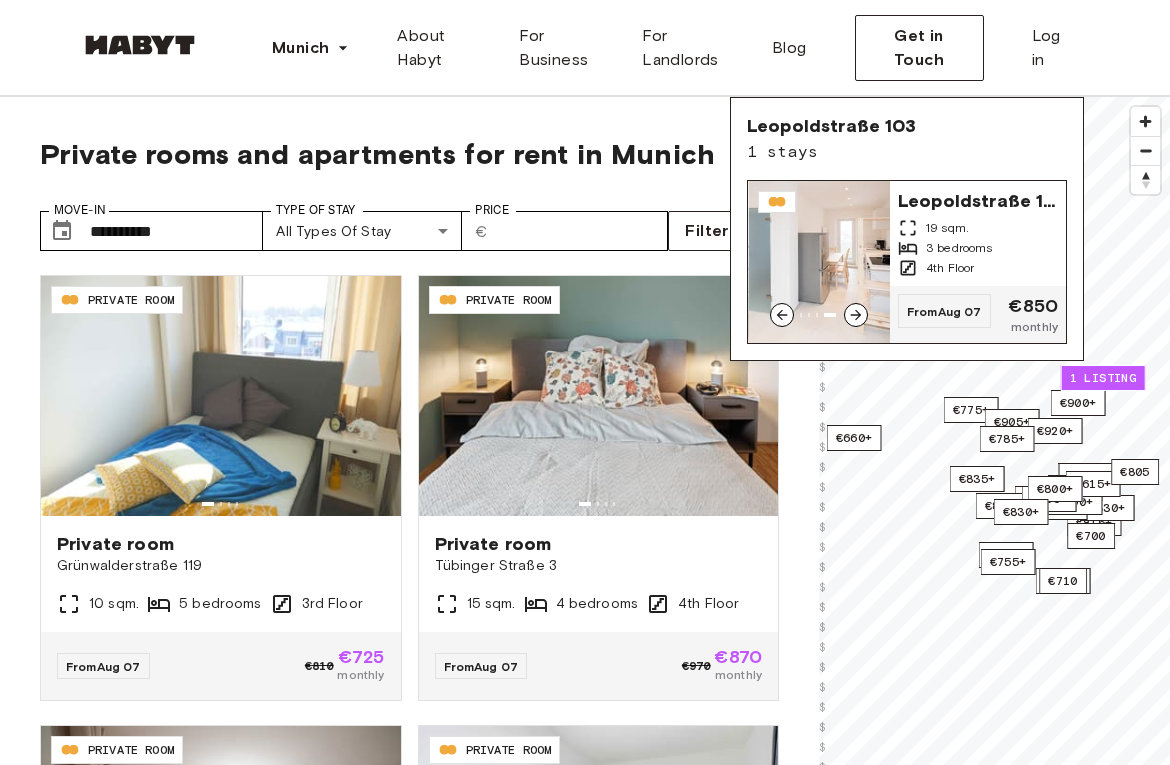 click 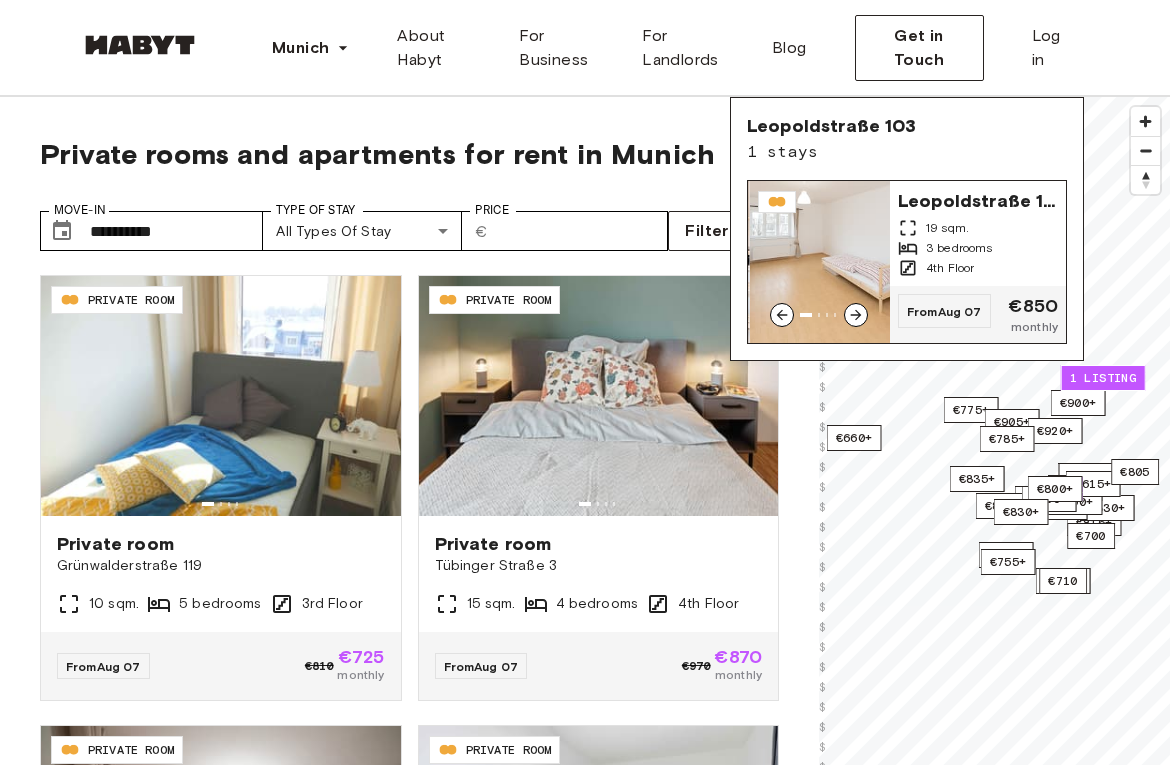click 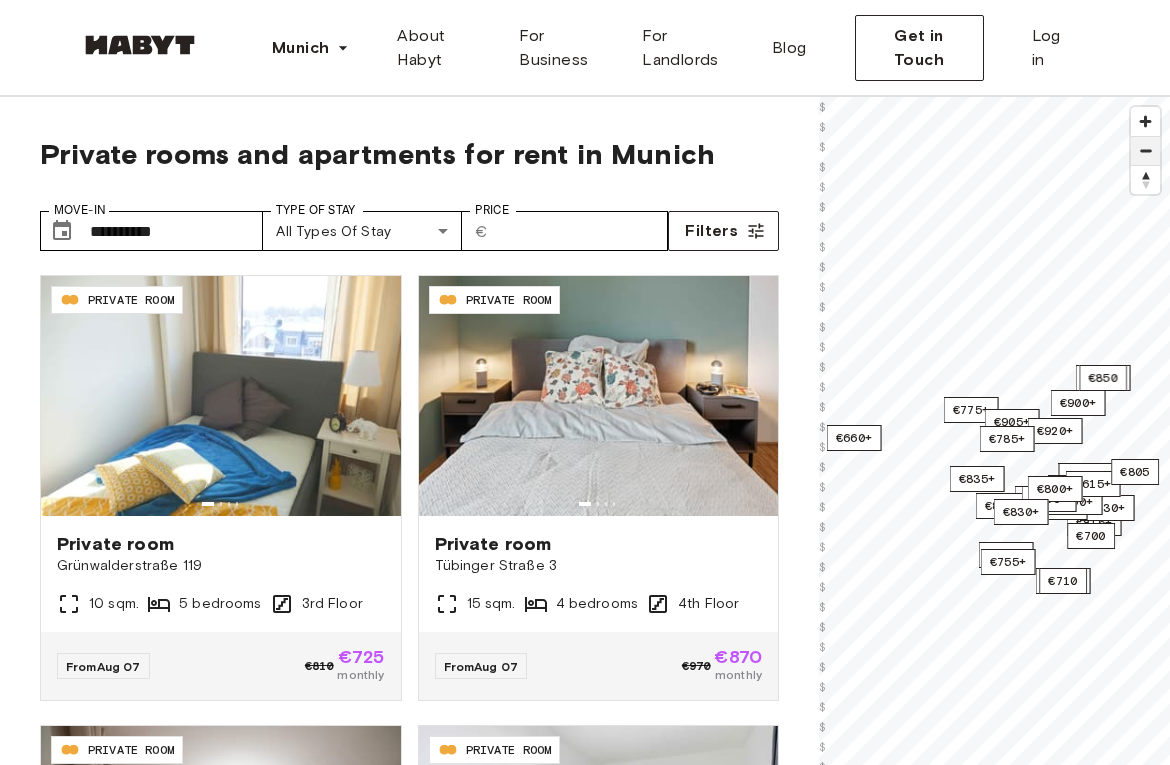 click at bounding box center [1145, 150] 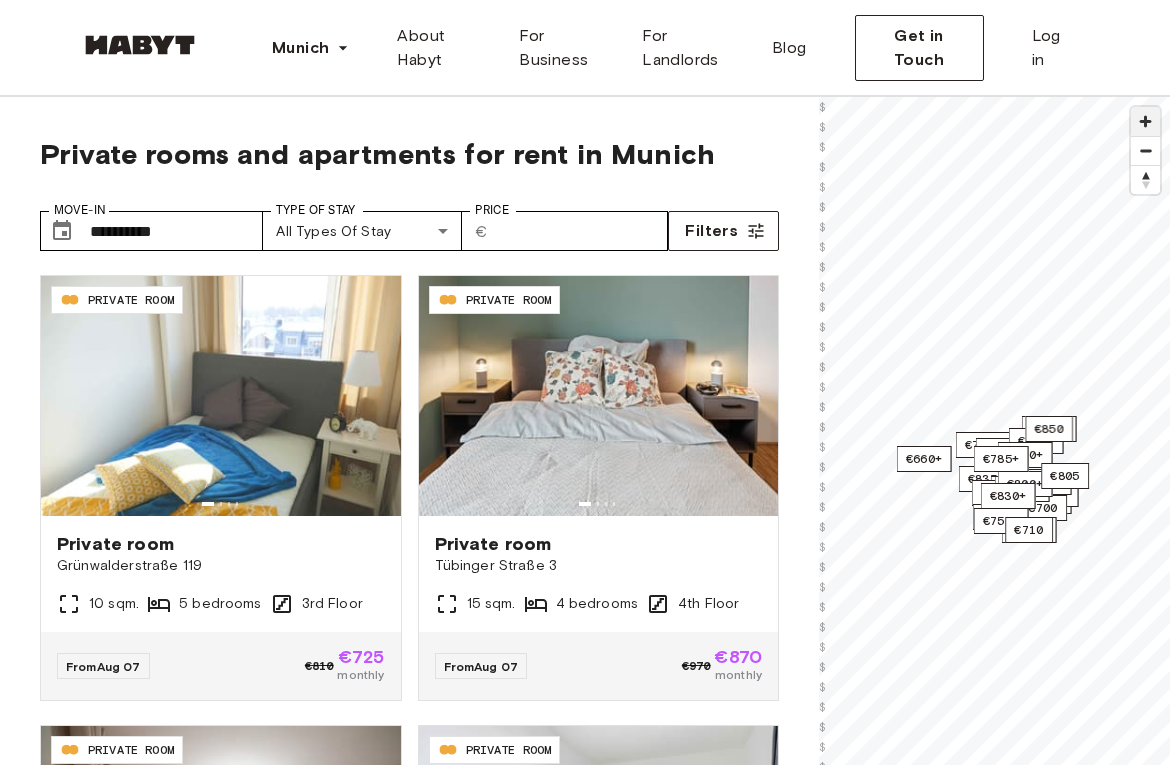 click at bounding box center [1145, 121] 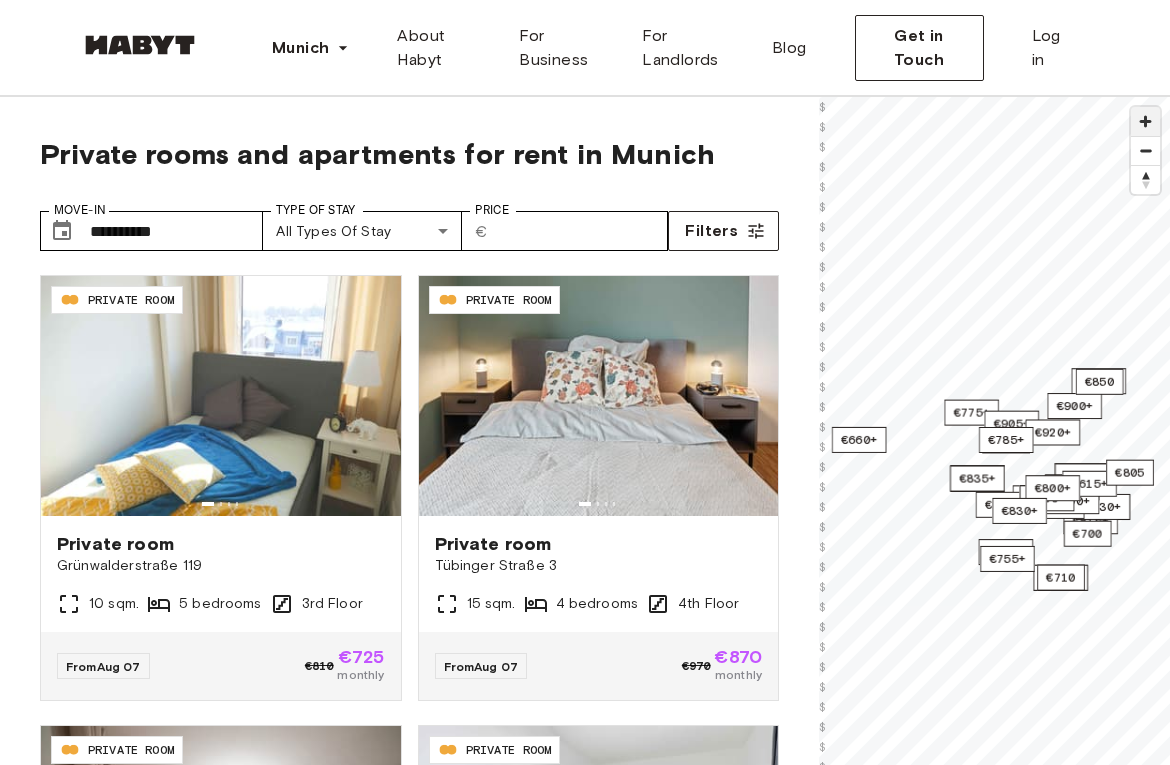click at bounding box center [1145, 121] 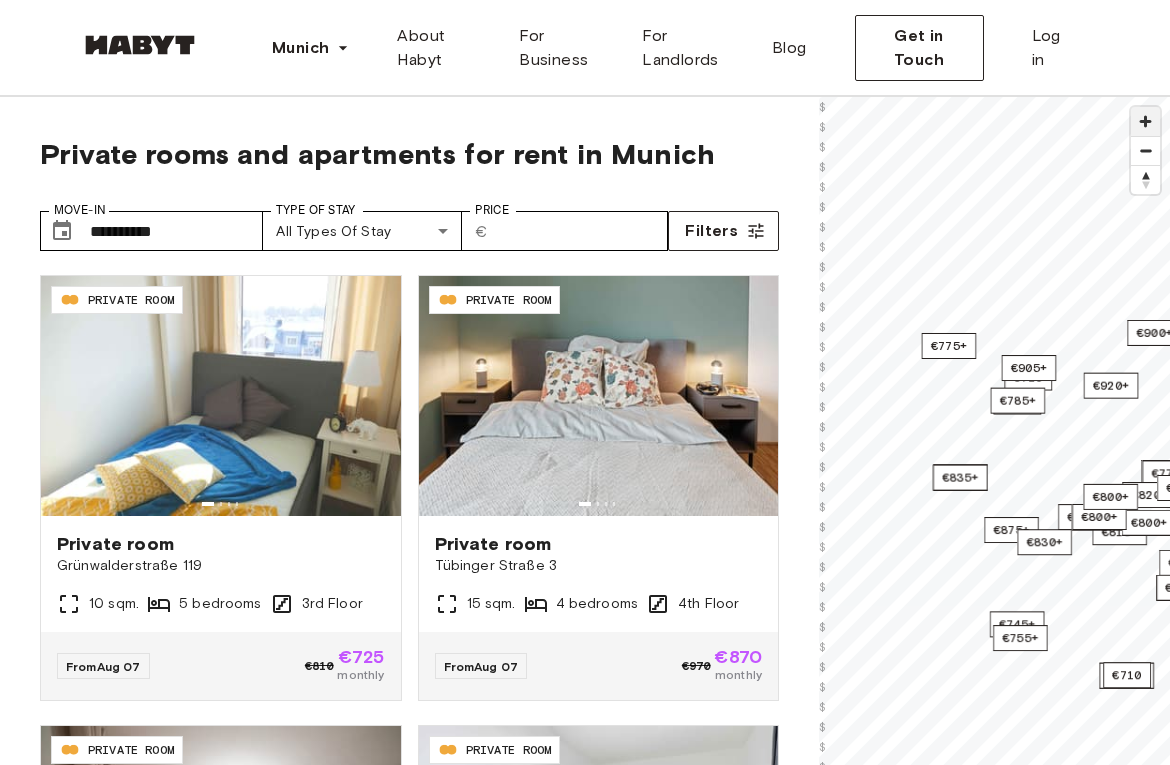 click at bounding box center [1145, 121] 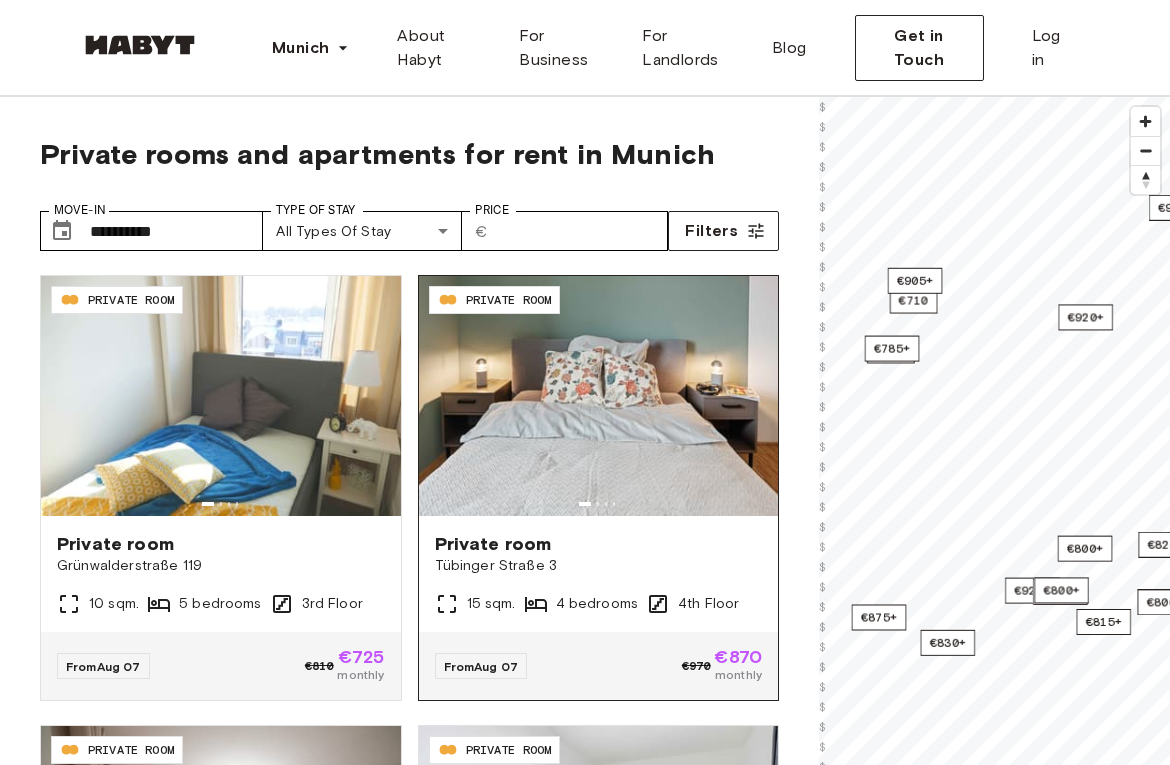 click on "**********" at bounding box center [585, 568] 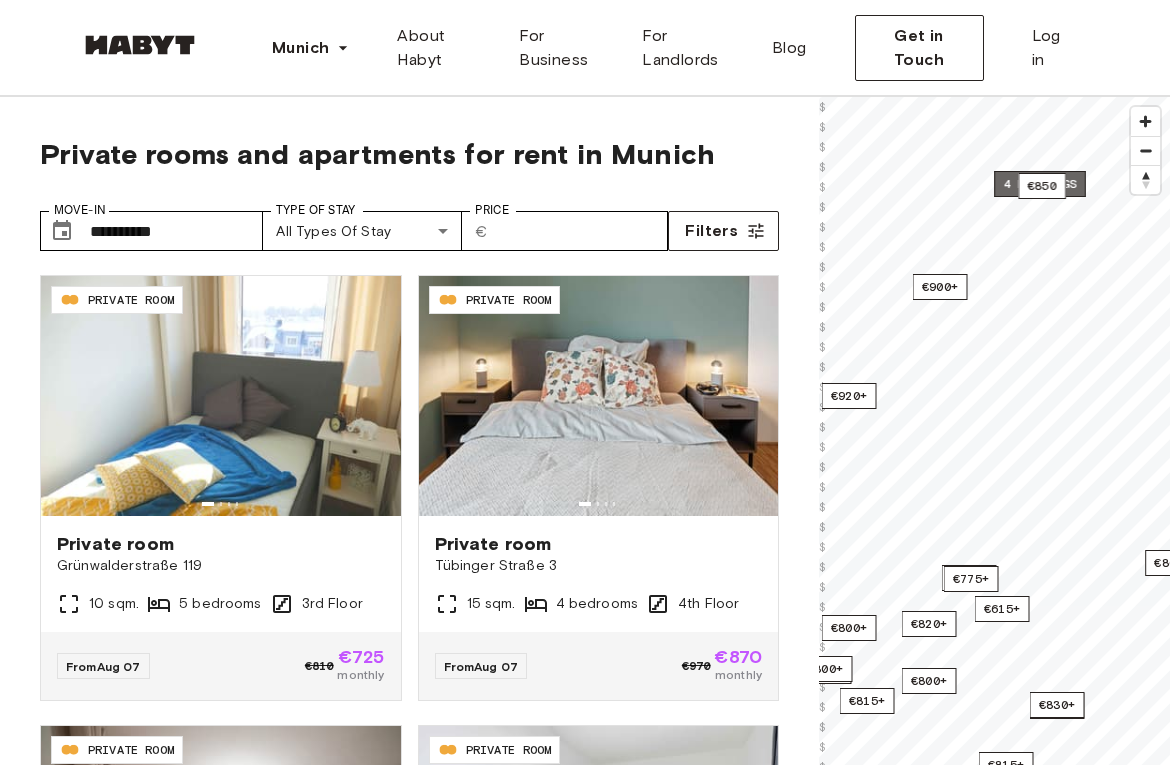 click on "4 listings" at bounding box center [1040, 184] 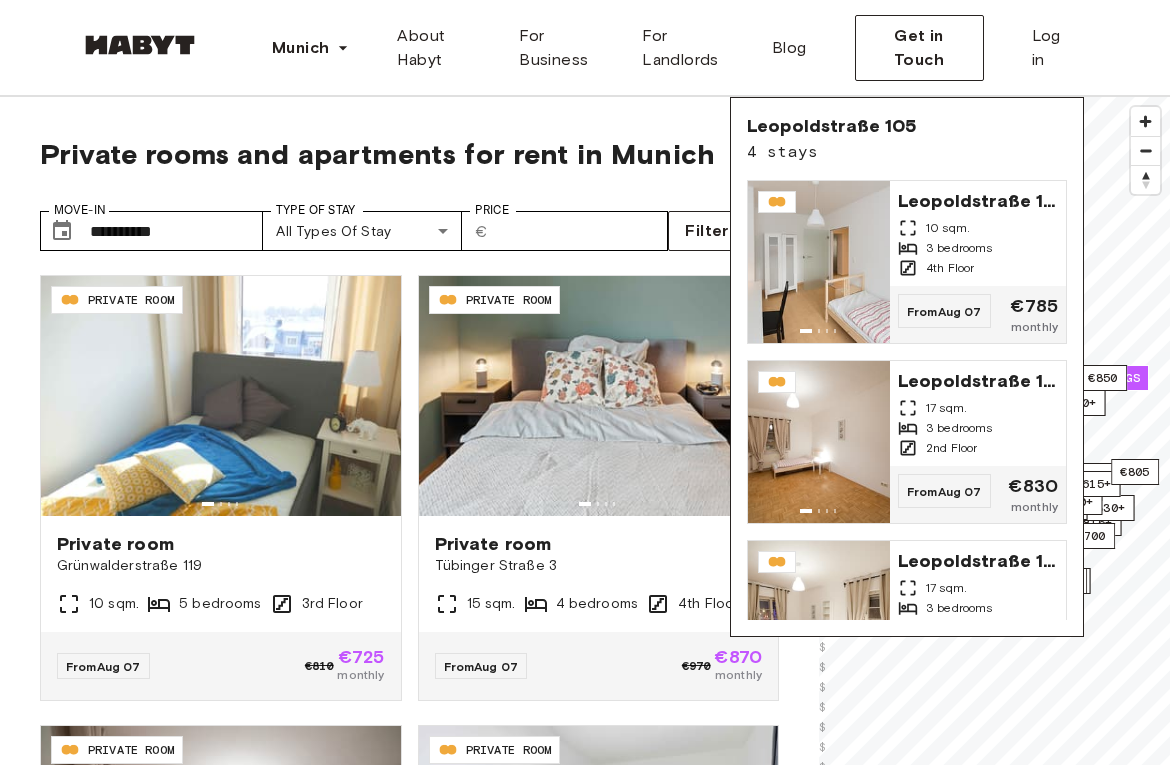 scroll, scrollTop: 0, scrollLeft: 0, axis: both 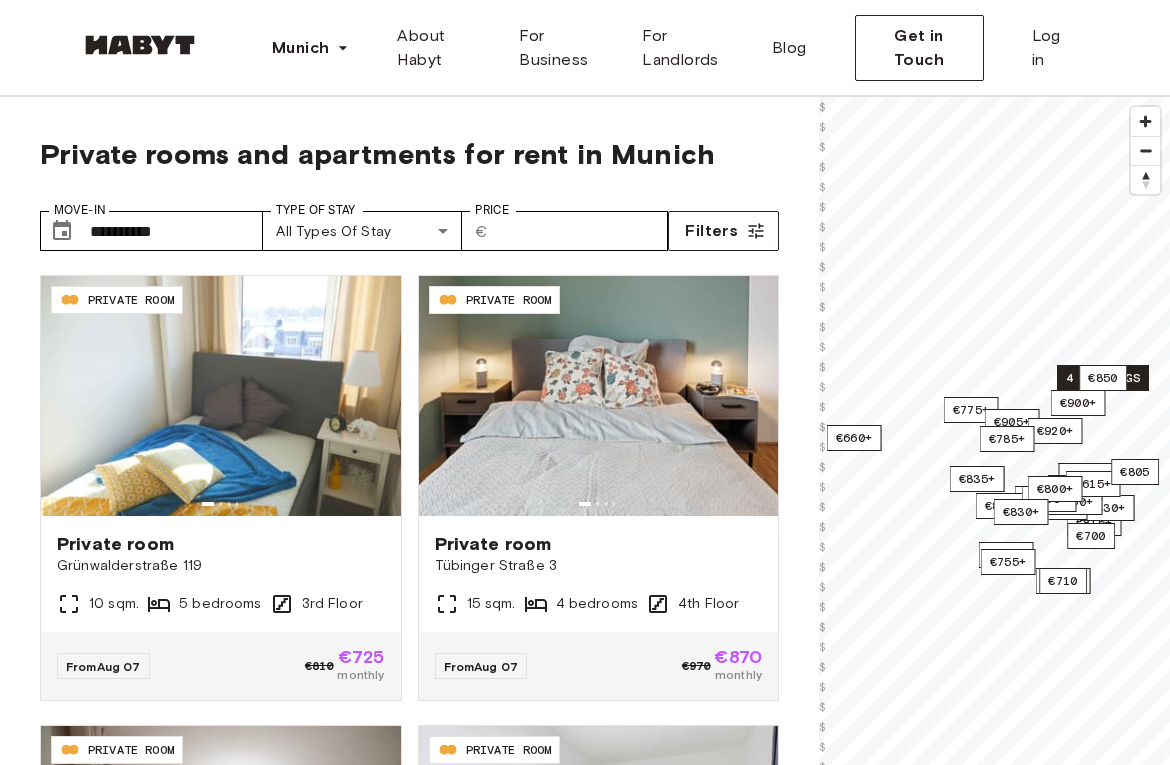 click on "4 listings" at bounding box center (1103, 378) 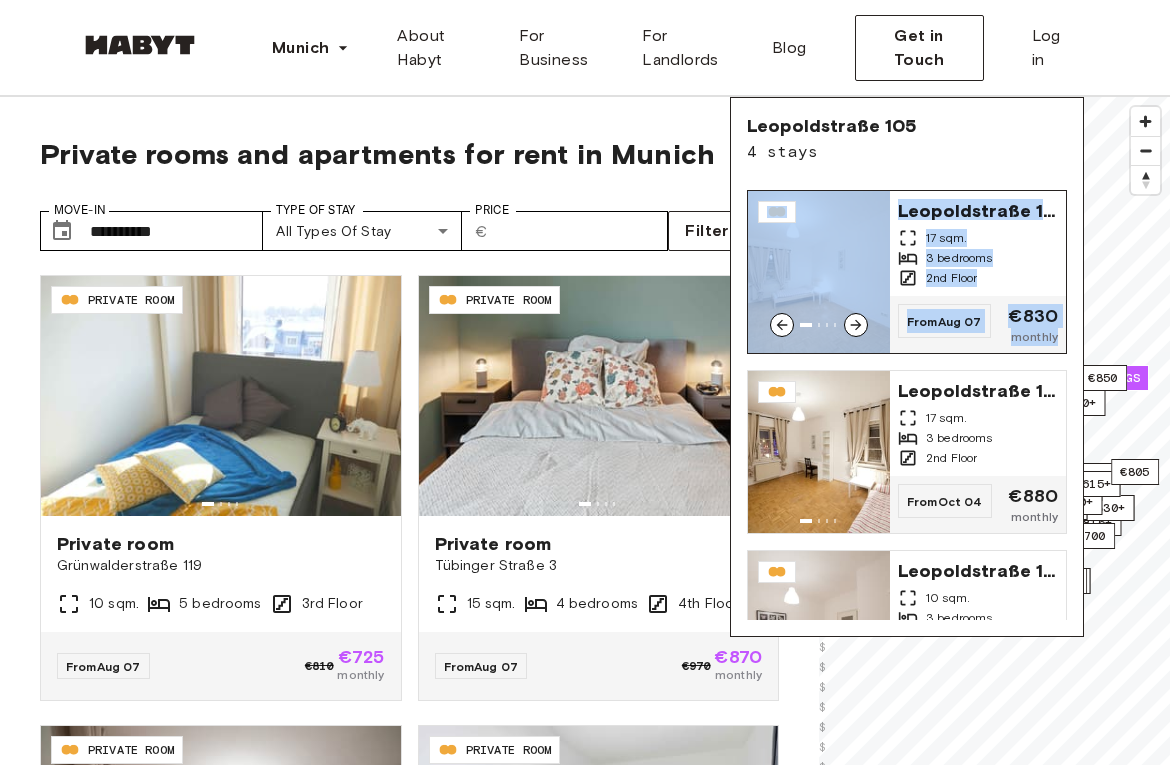 scroll, scrollTop: 264, scrollLeft: 0, axis: vertical 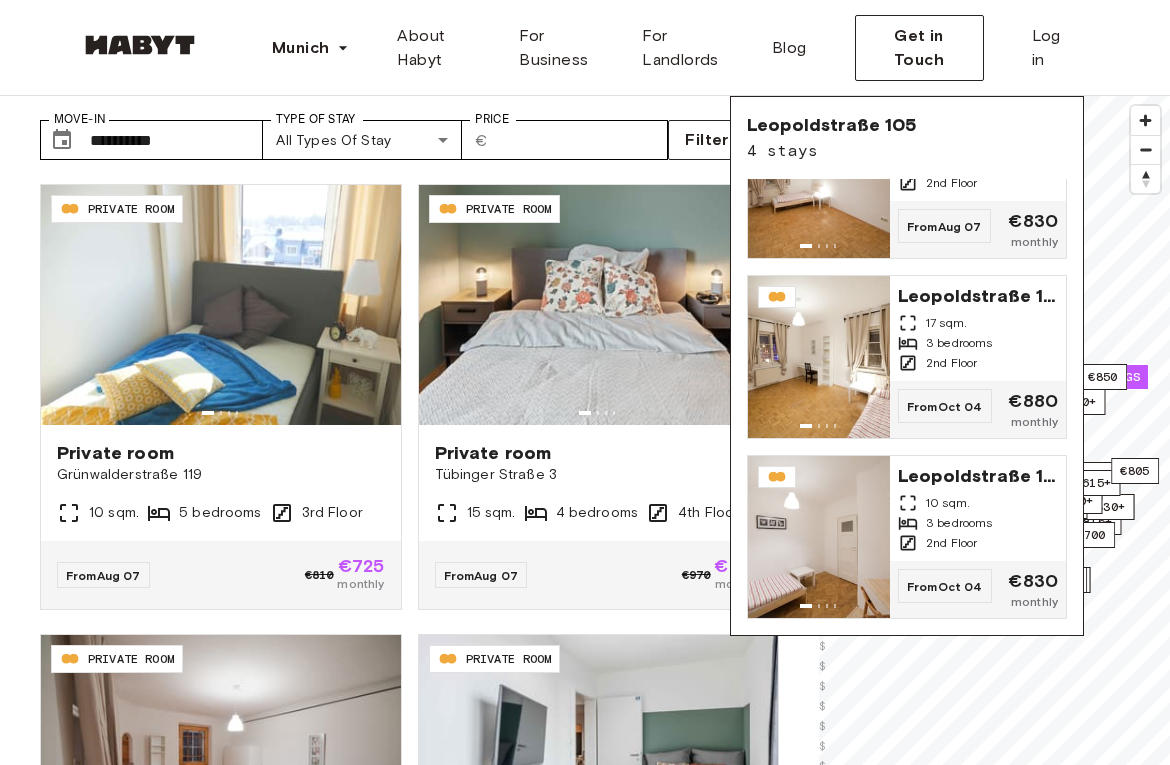click on "Munich Europe Amsterdam Berlin Frankfurt Hamburg Lisbon Madrid Milan Modena Paris Turin Munich Rotterdam Stuttgart Dusseldorf Cologne Zurich The Hague Graz Brussels Leipzig Asia Hong Kong Singapore Seoul Phuket Tokyo About Habyt For Business For Landlords Blog Get in Touch Log in" at bounding box center (585, 48) 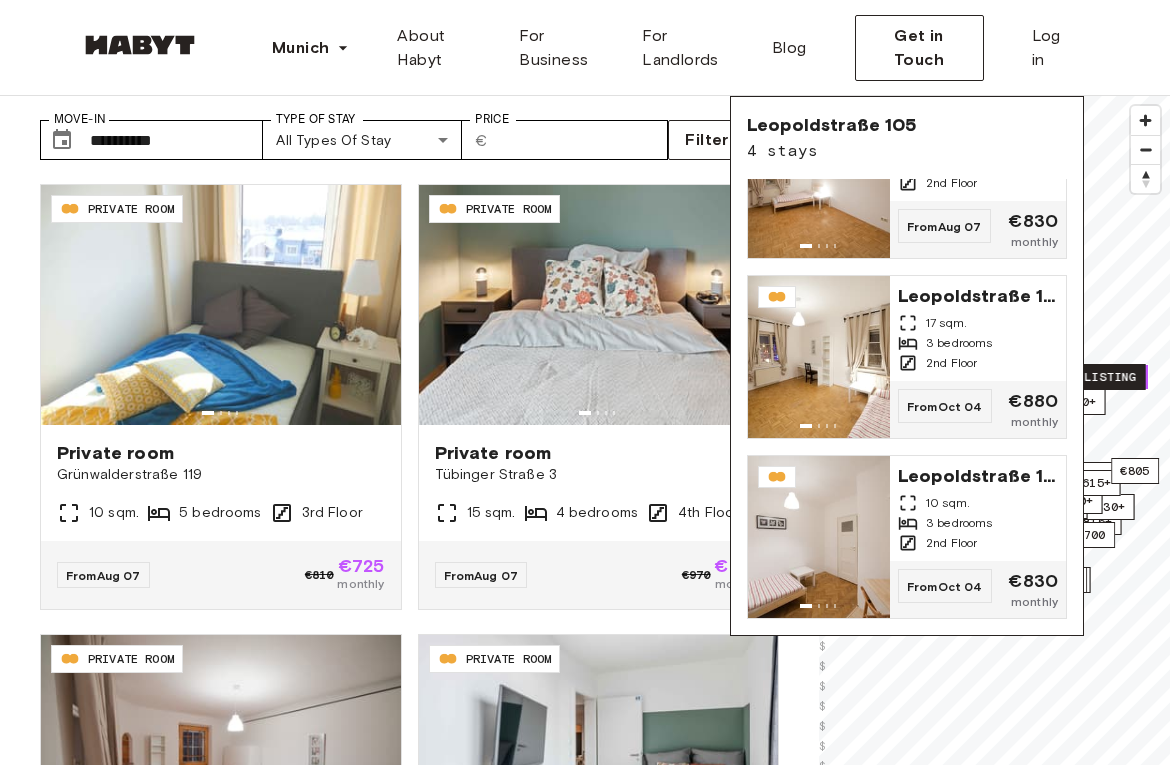 click on "1 listing" at bounding box center (1103, 377) 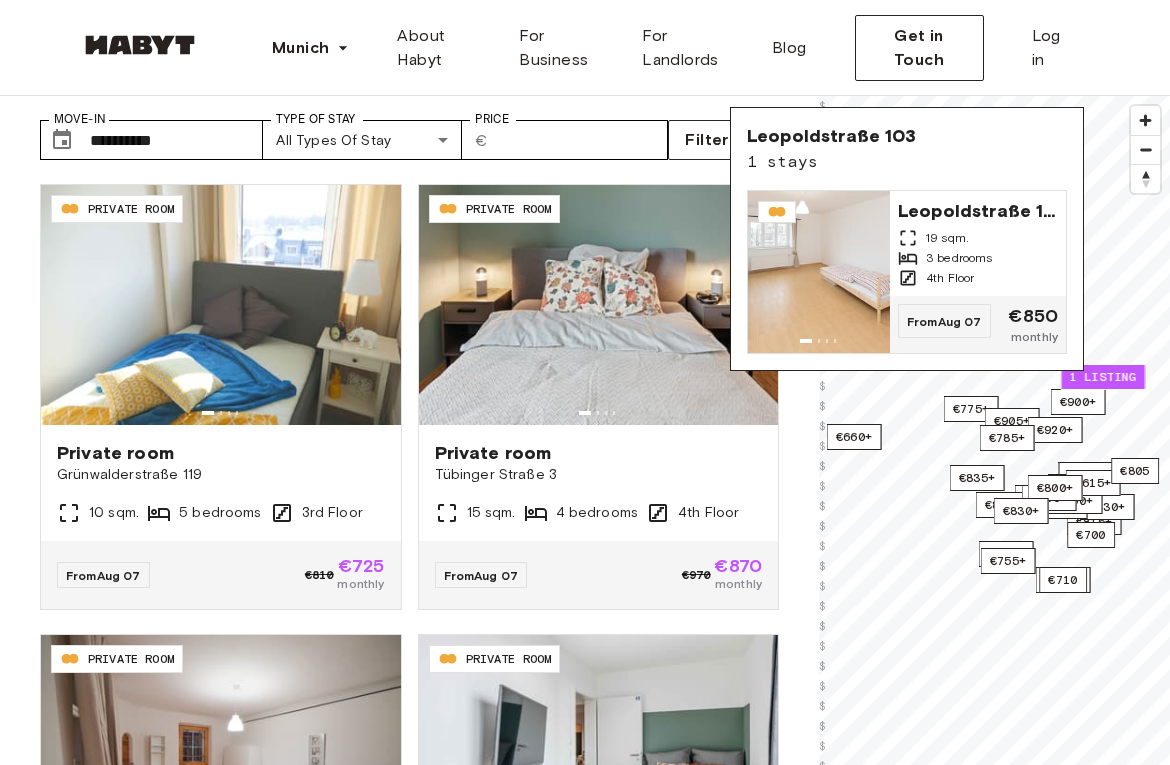 scroll, scrollTop: 0, scrollLeft: 0, axis: both 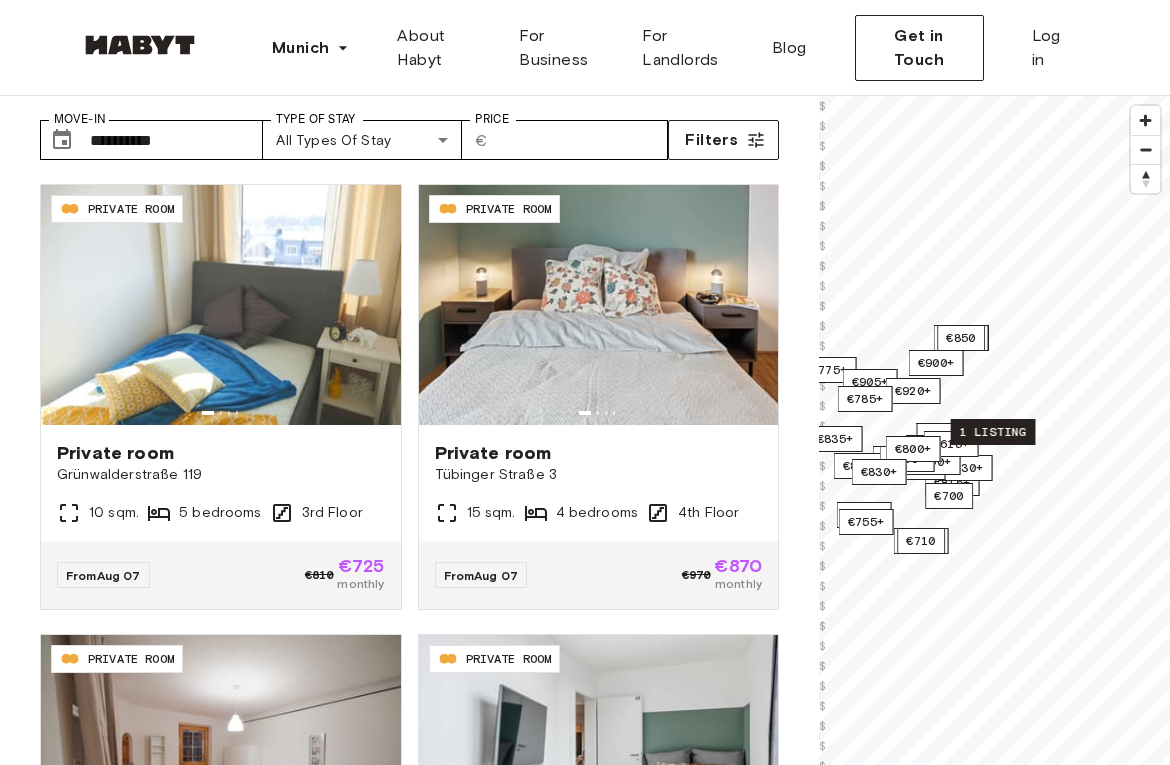 click on "1 listing" at bounding box center [993, 432] 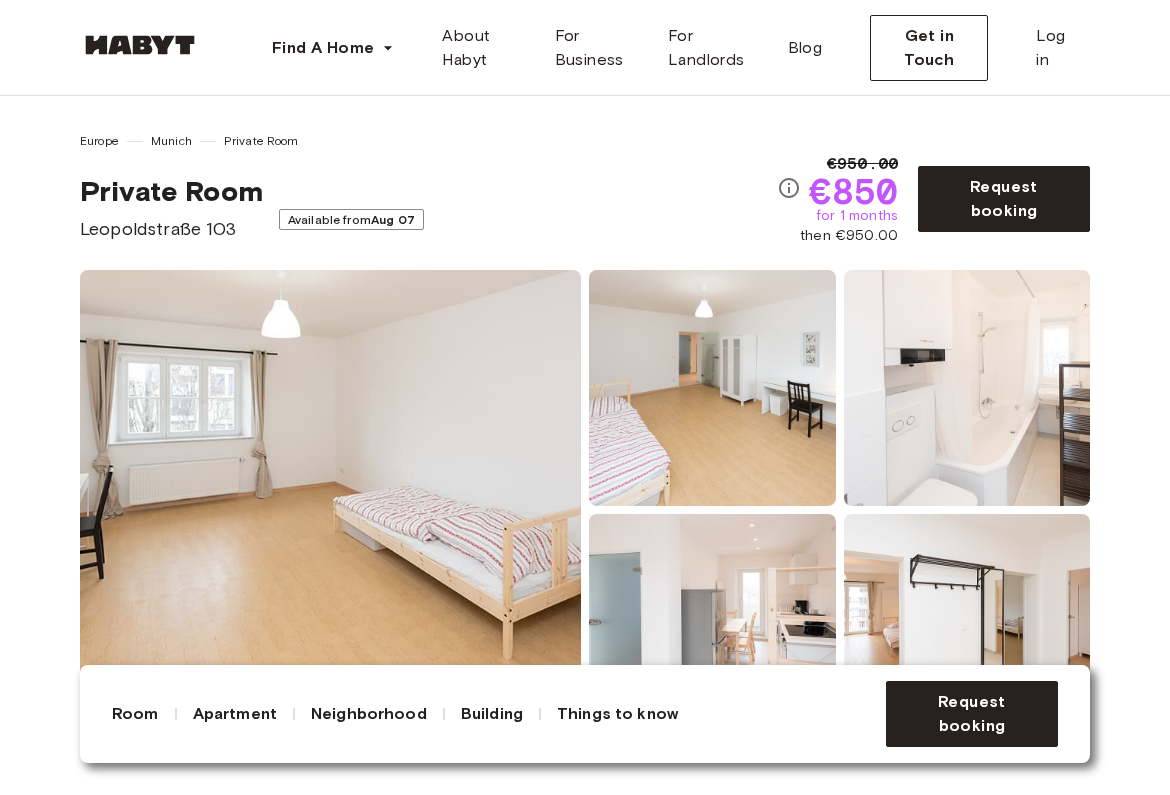 scroll, scrollTop: 0, scrollLeft: 0, axis: both 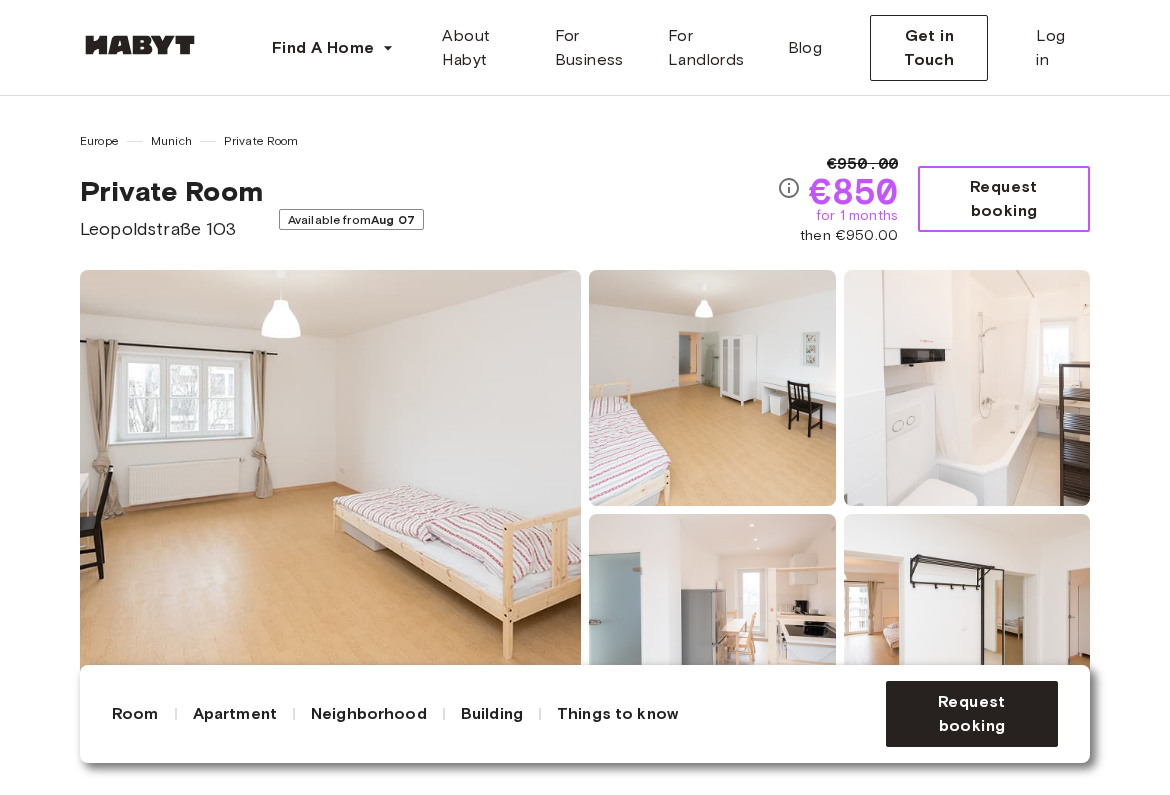 click on "Request booking" at bounding box center (1004, 199) 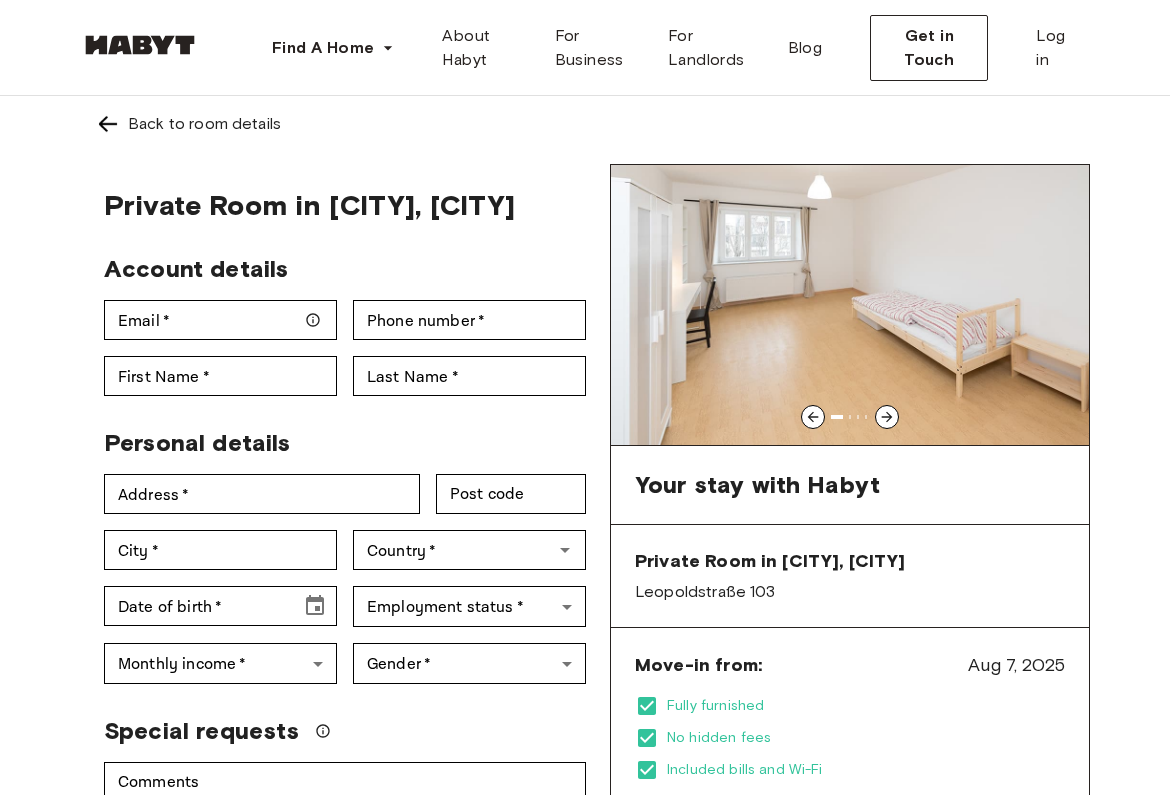 scroll, scrollTop: 0, scrollLeft: 0, axis: both 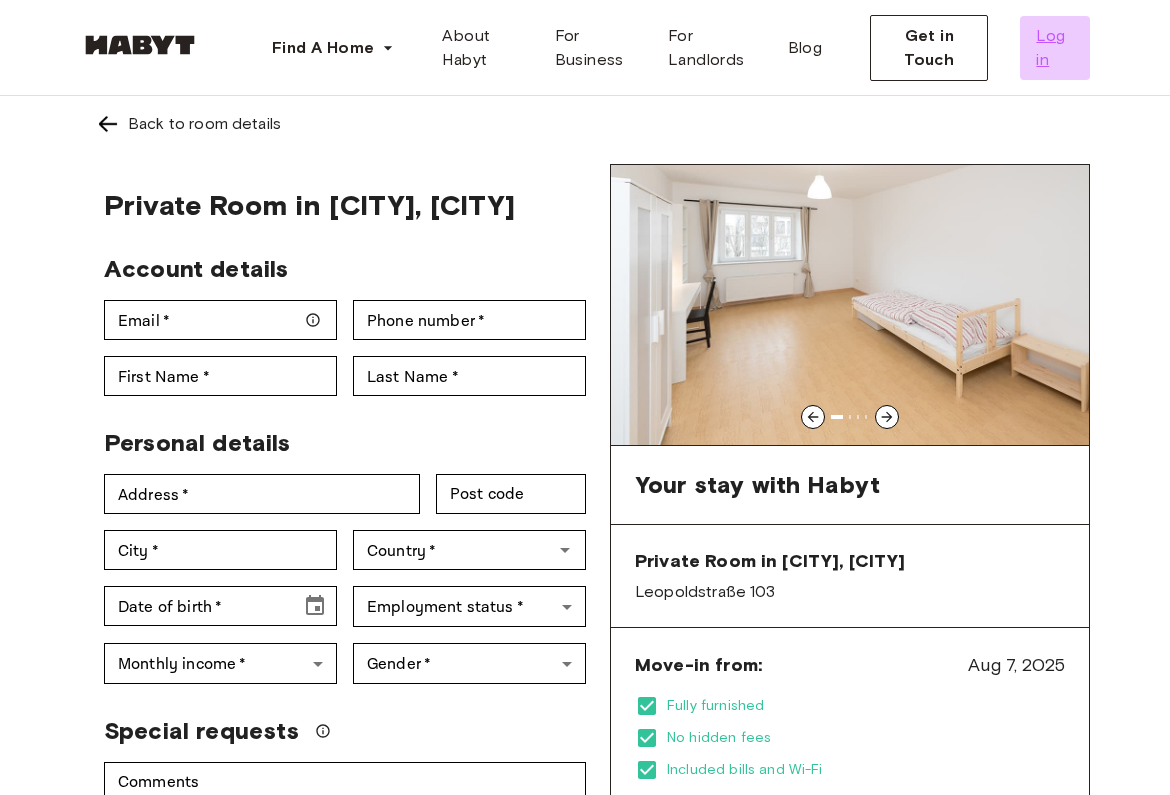 click on "Log in" at bounding box center (1055, 48) 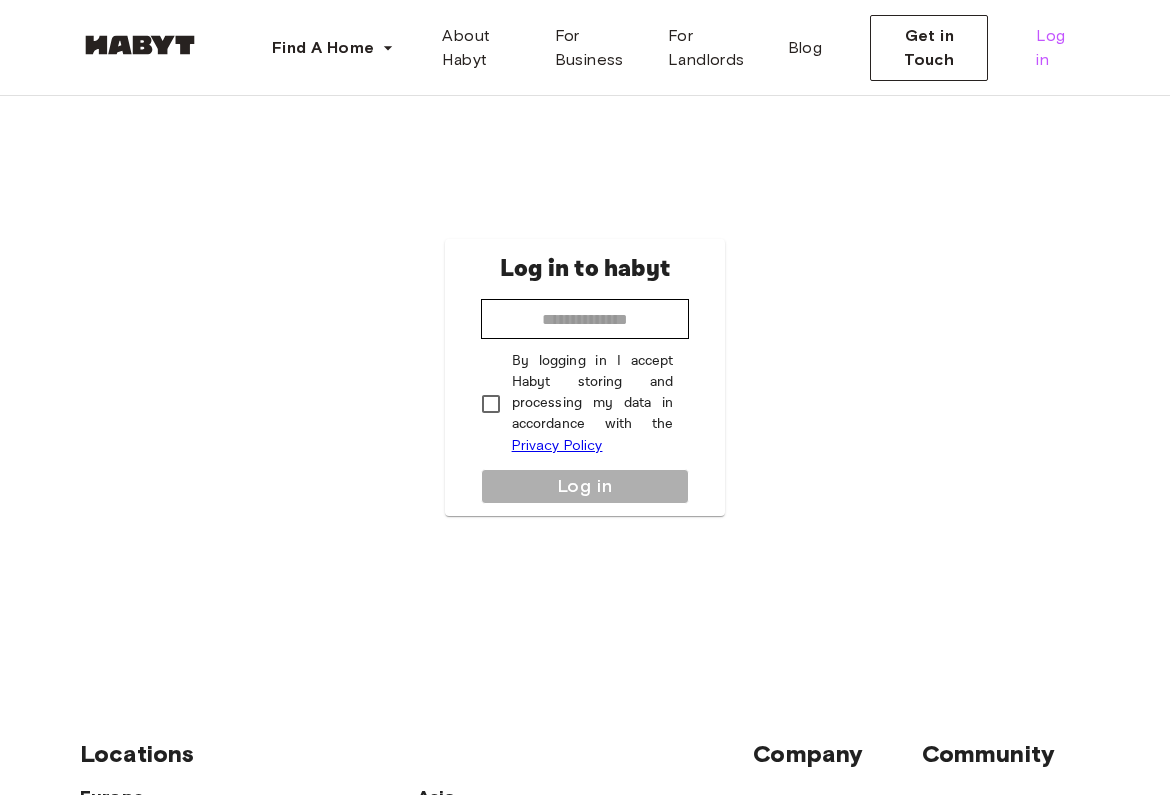 scroll, scrollTop: 0, scrollLeft: 0, axis: both 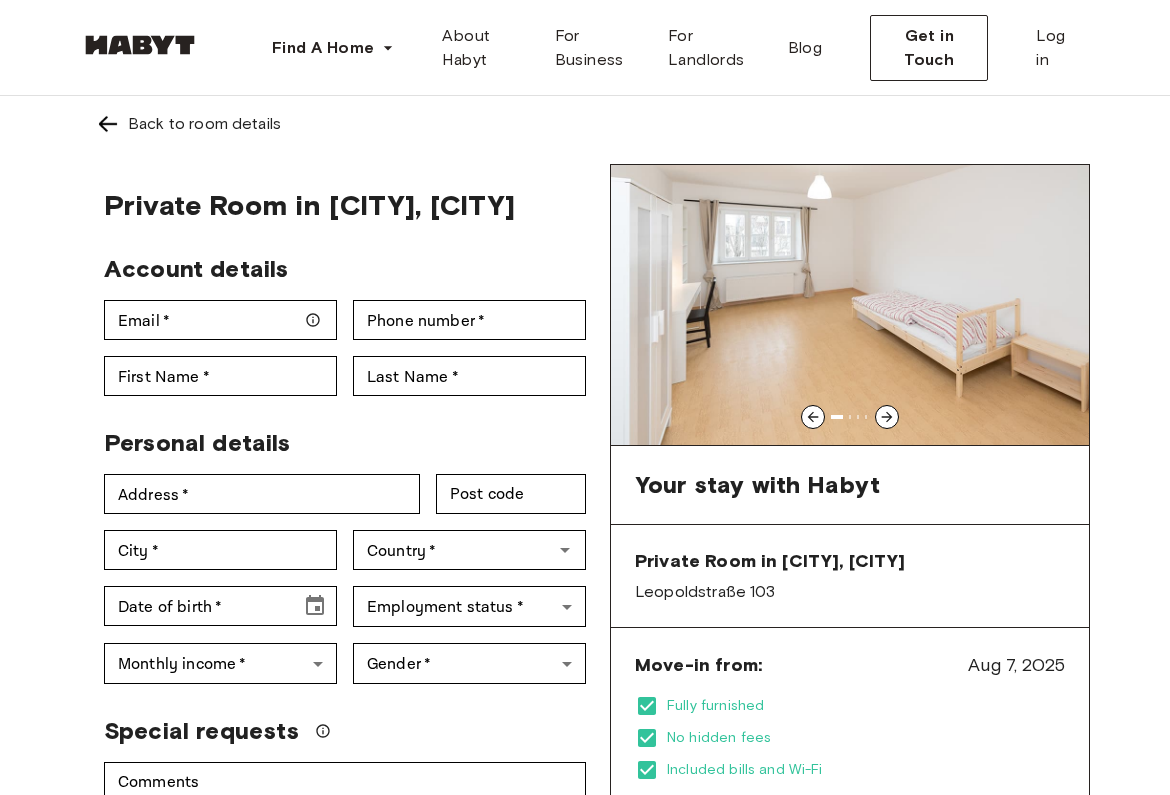 click on "Email   * Email   *" at bounding box center (212, 312) 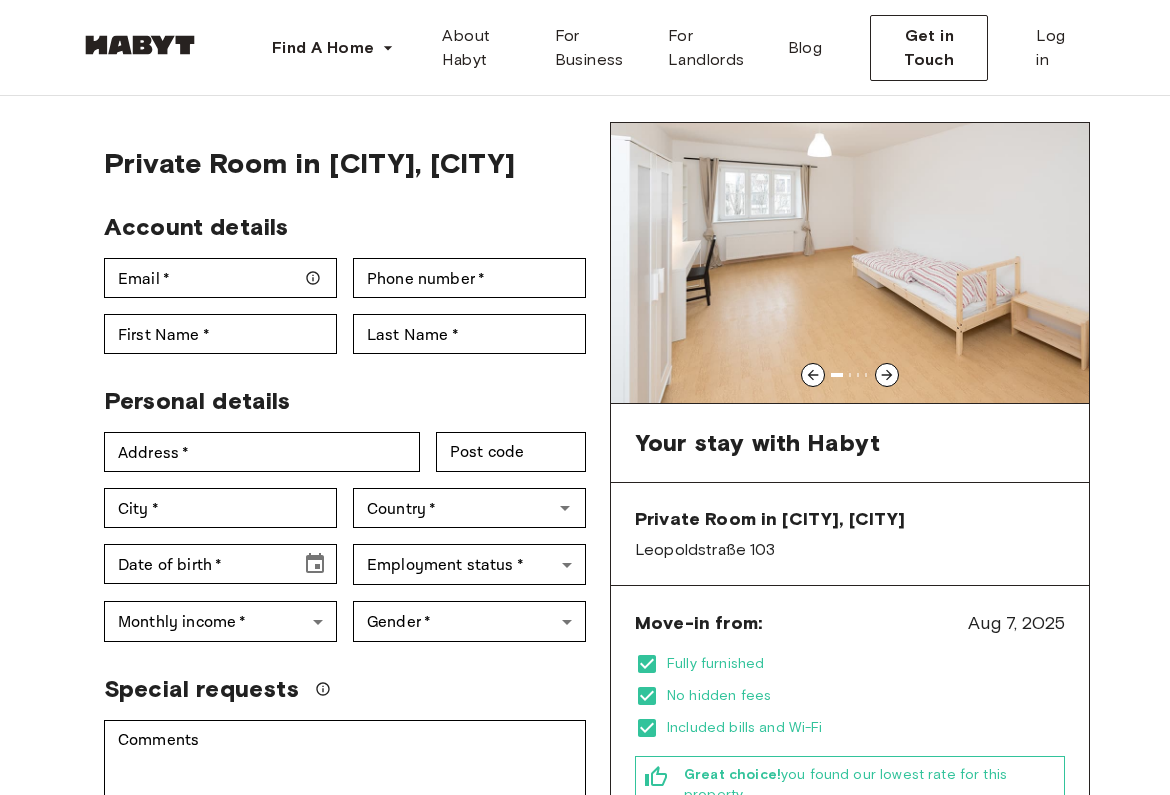 scroll, scrollTop: 40, scrollLeft: 0, axis: vertical 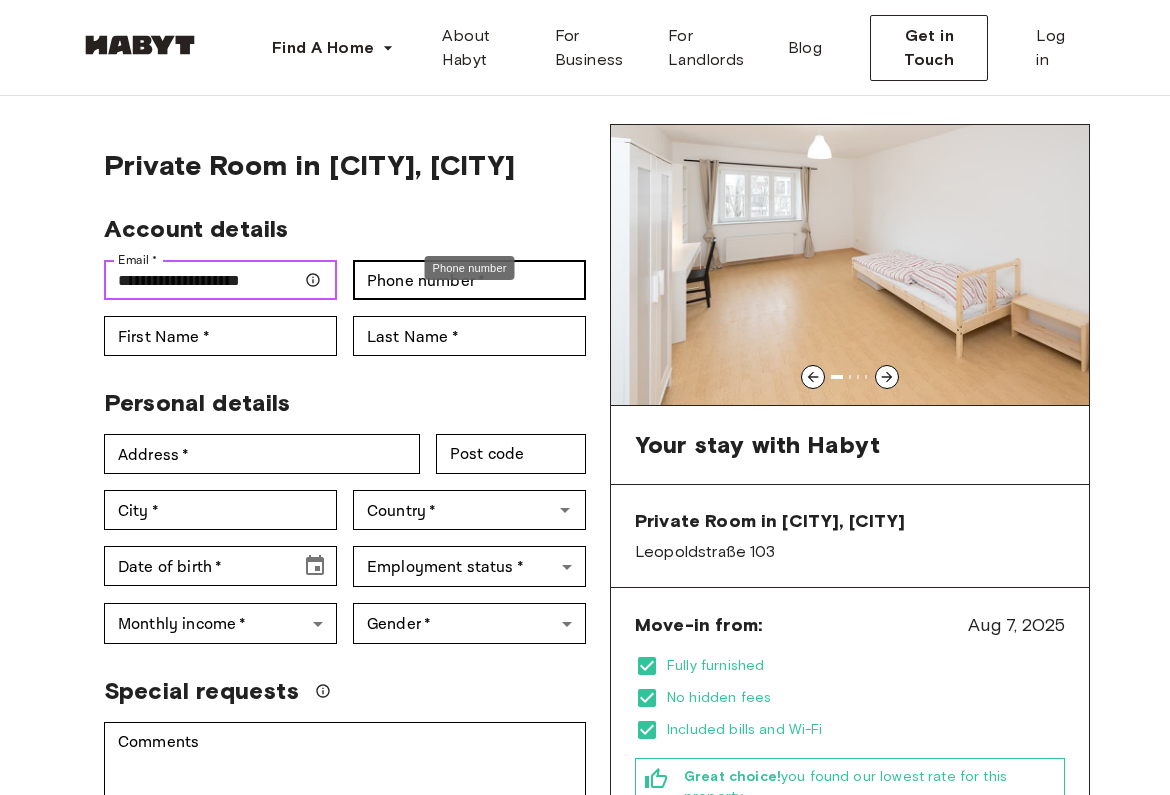 type on "**********" 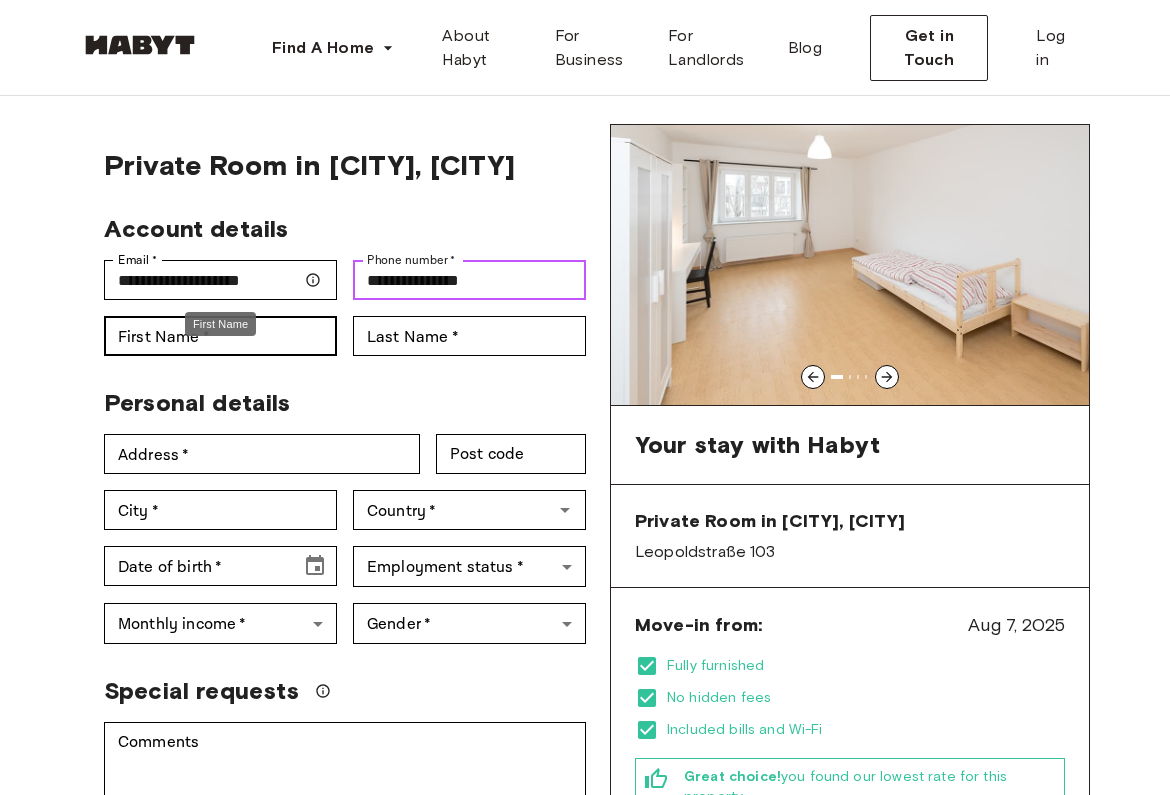 type on "**********" 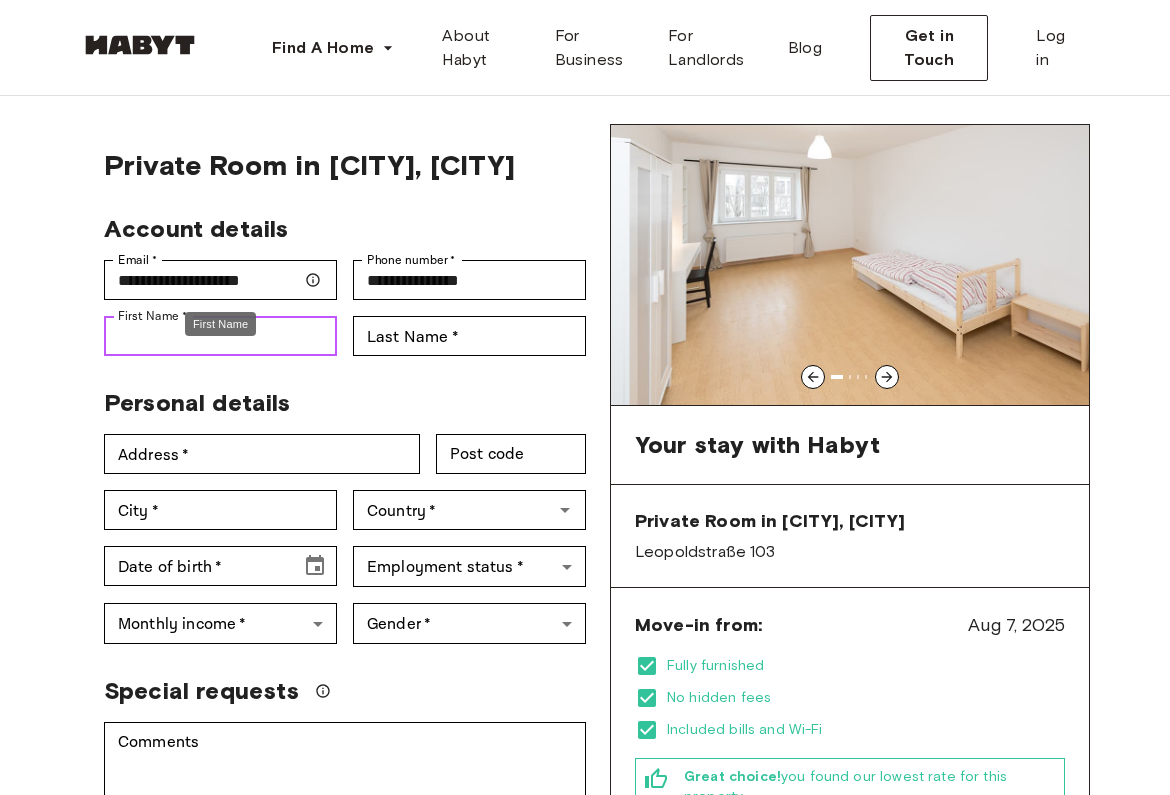 type on "*********" 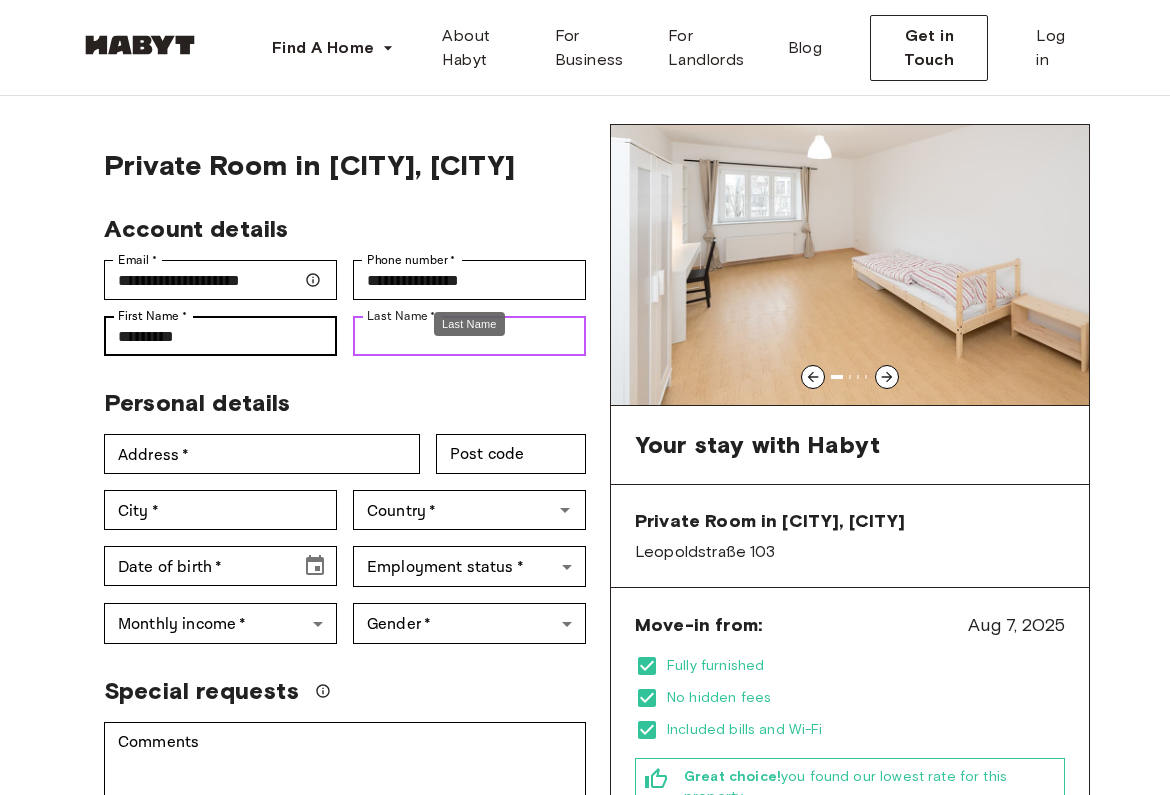 type on "********" 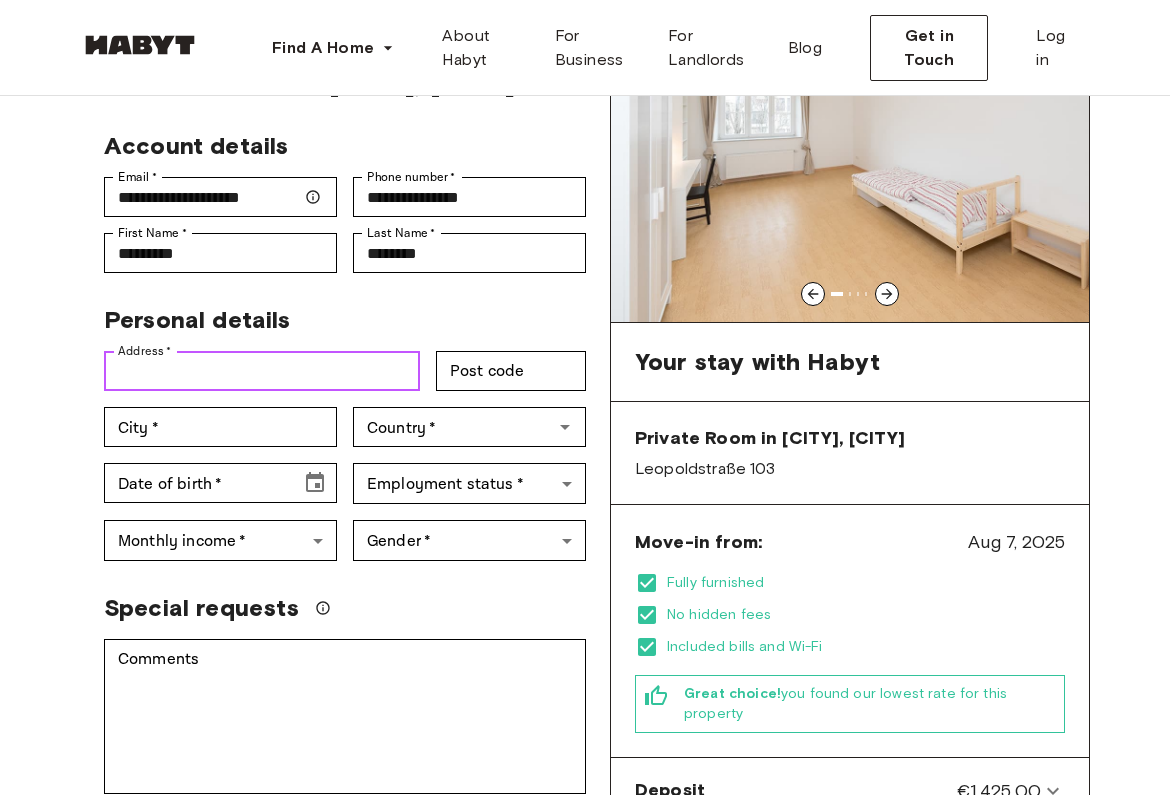 scroll, scrollTop: 149, scrollLeft: 0, axis: vertical 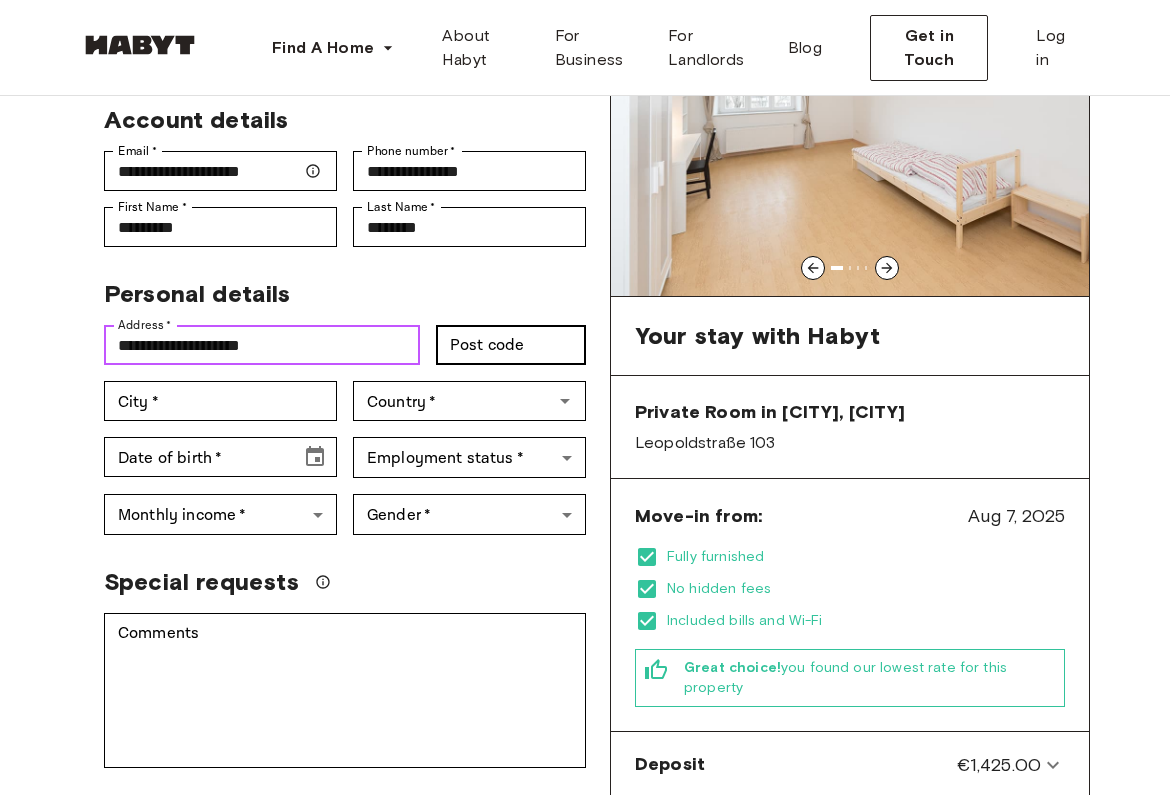 type on "**********" 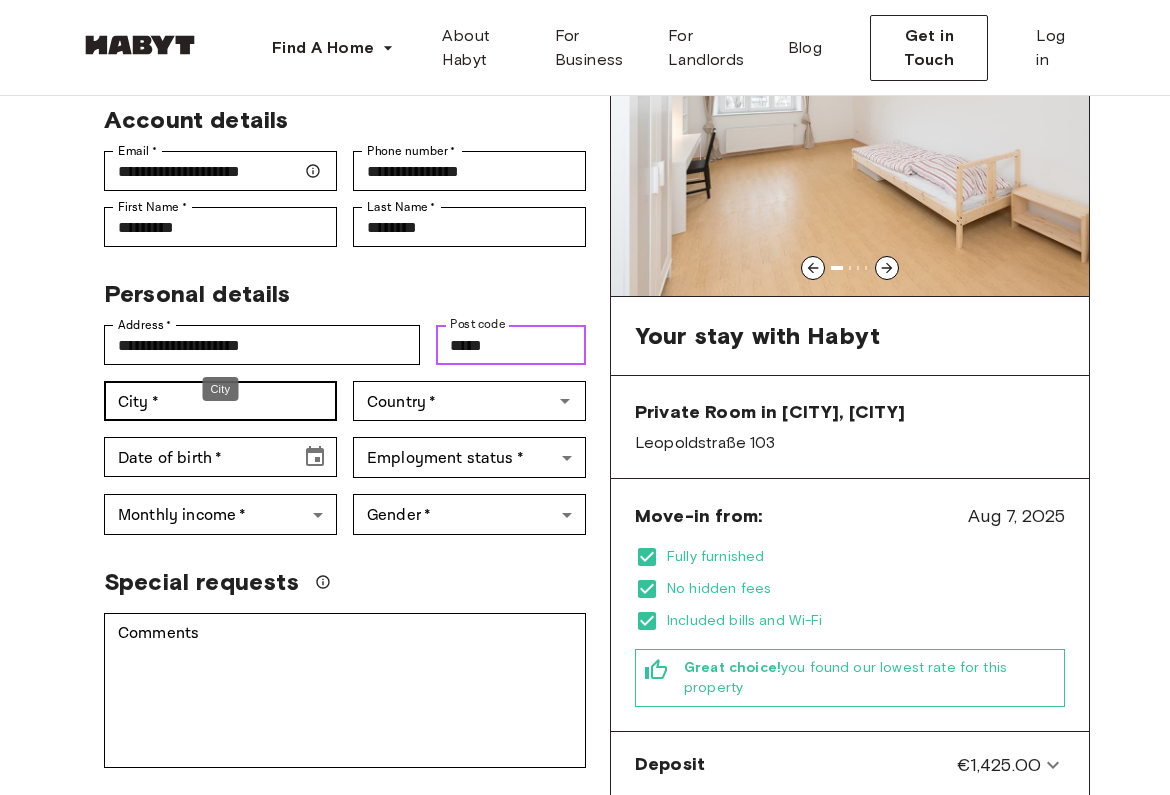 type on "*****" 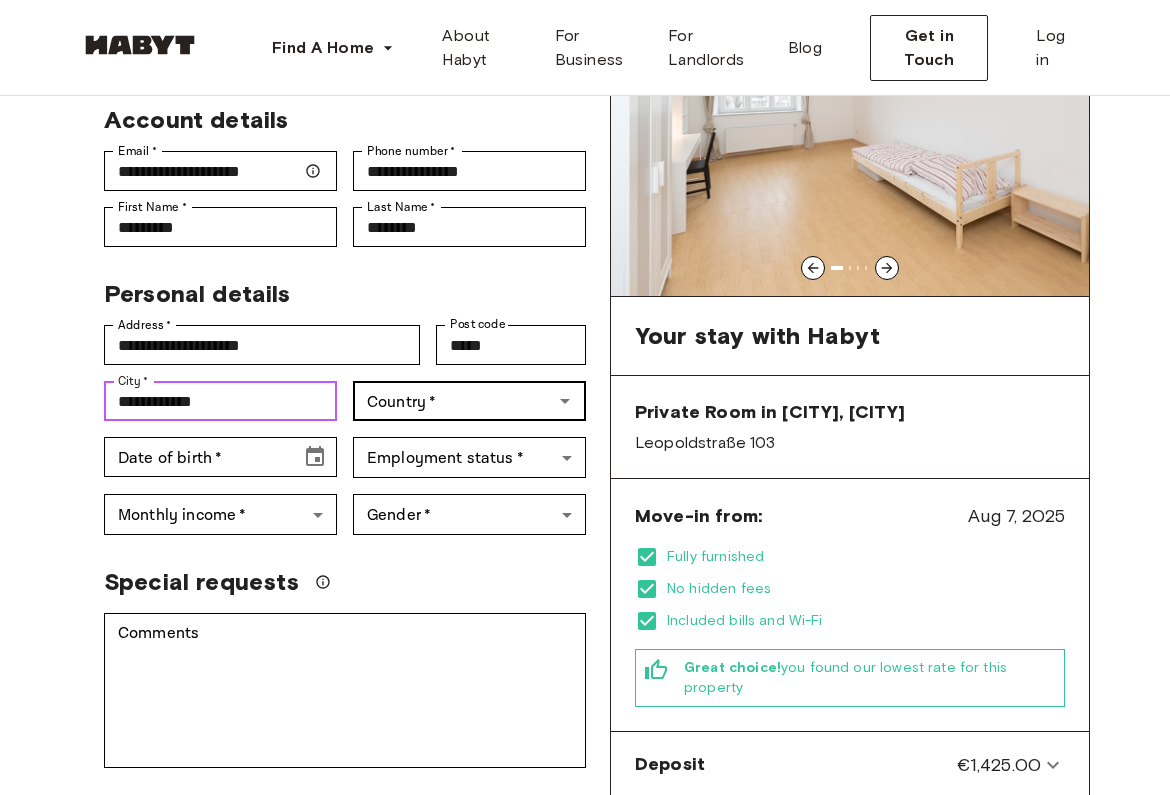 type on "**********" 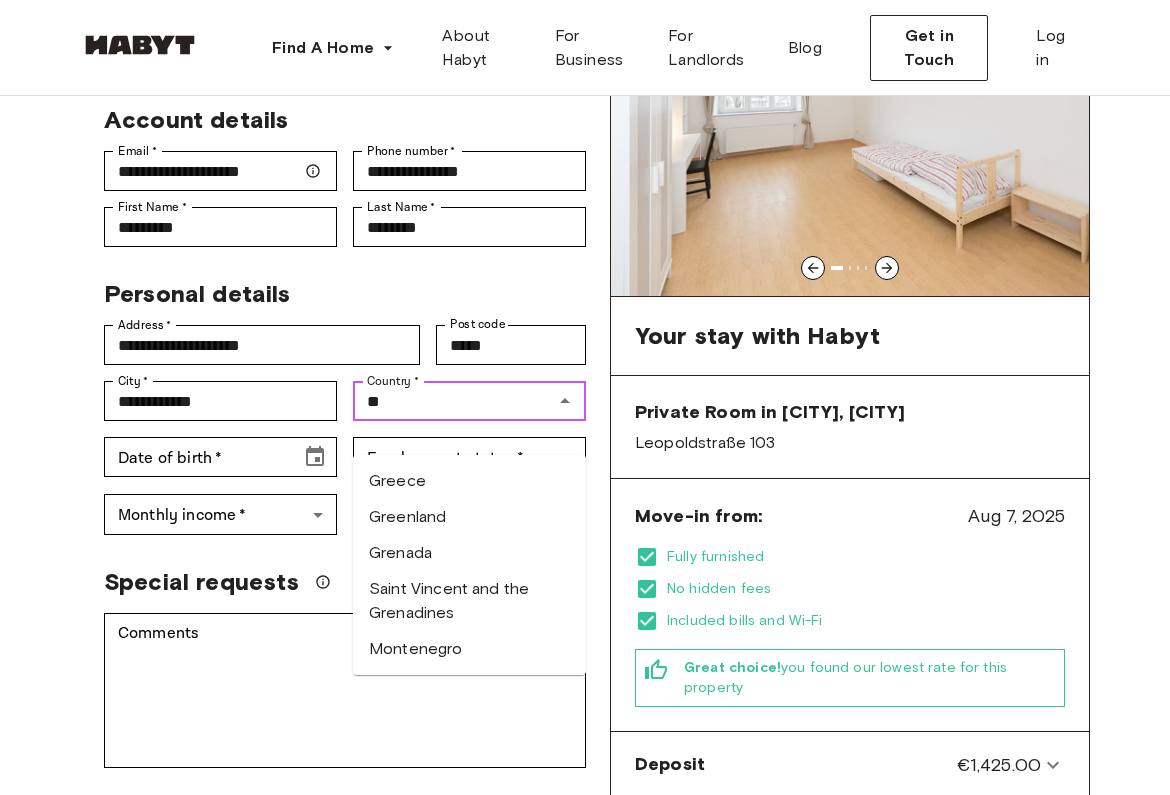 click on "Greece" at bounding box center (469, 481) 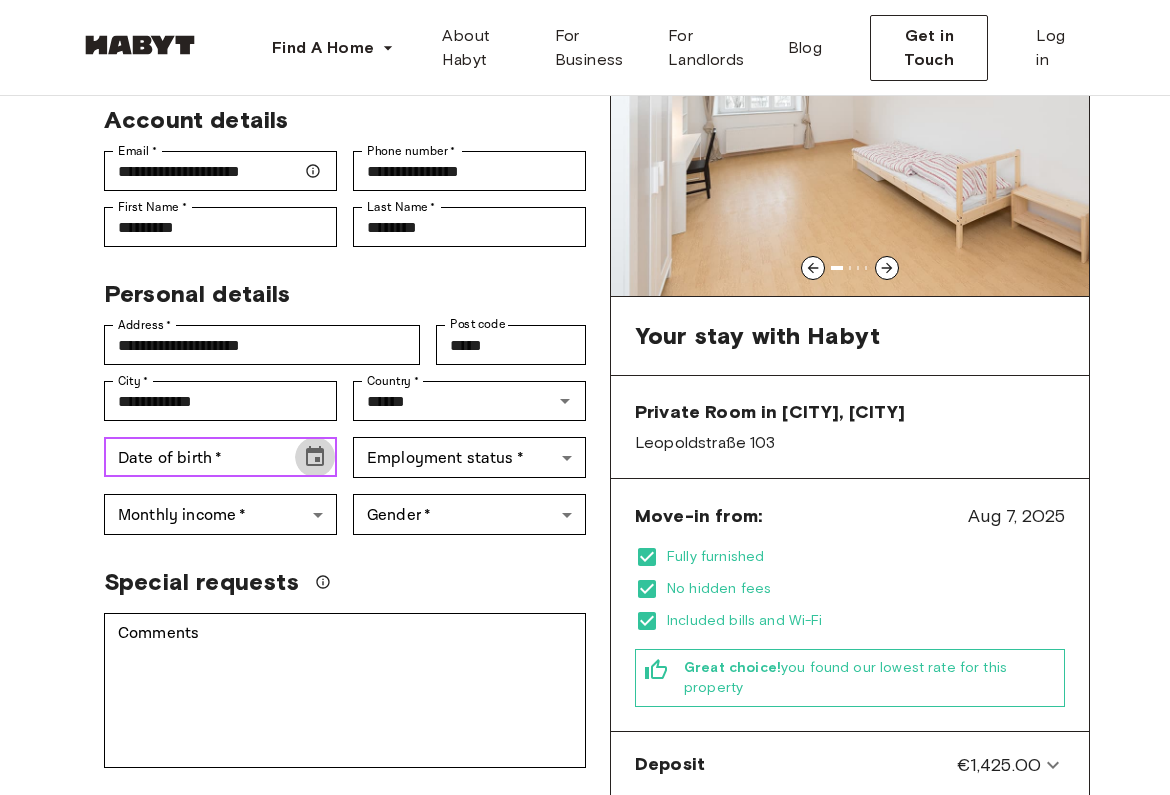 click 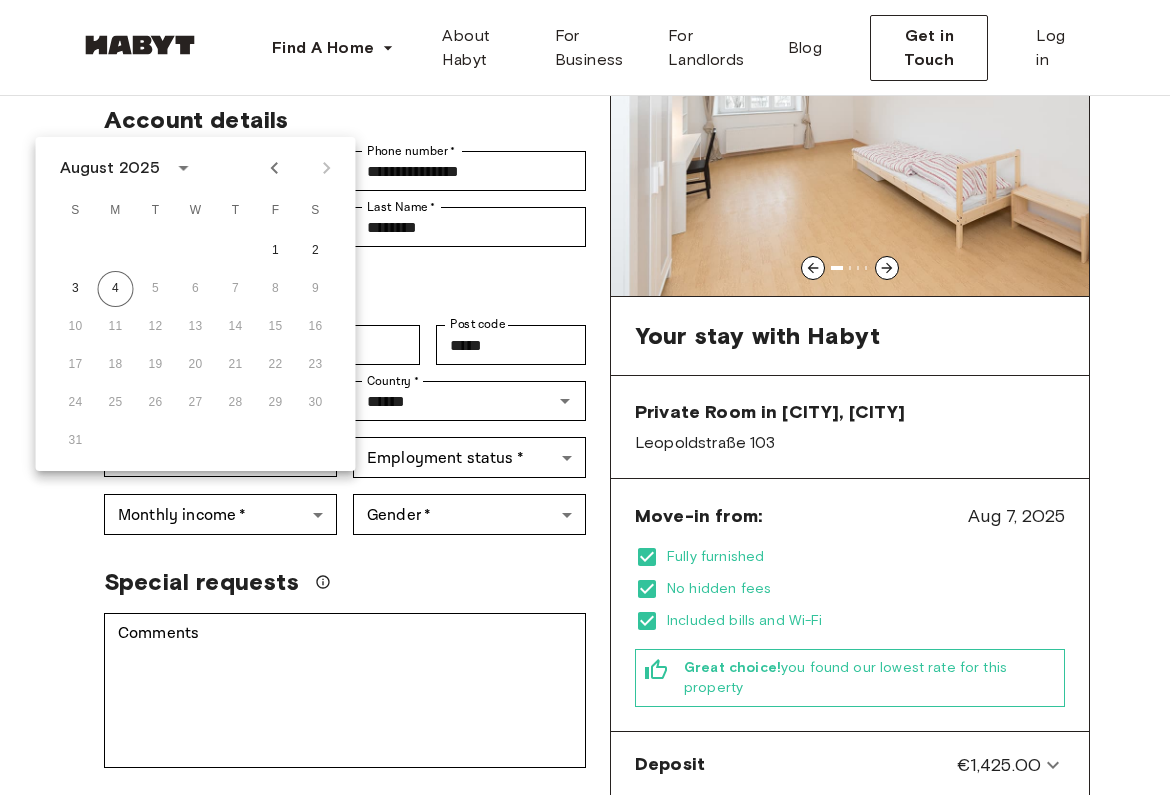 click on "August 2025 S M T W T F S 1 2 3 4 5 6 7 8 9 10 11 12 13 14 15 16 17 18 19 20 21 22 23 24 25 26 27 28 29 30 31" at bounding box center [196, 304] 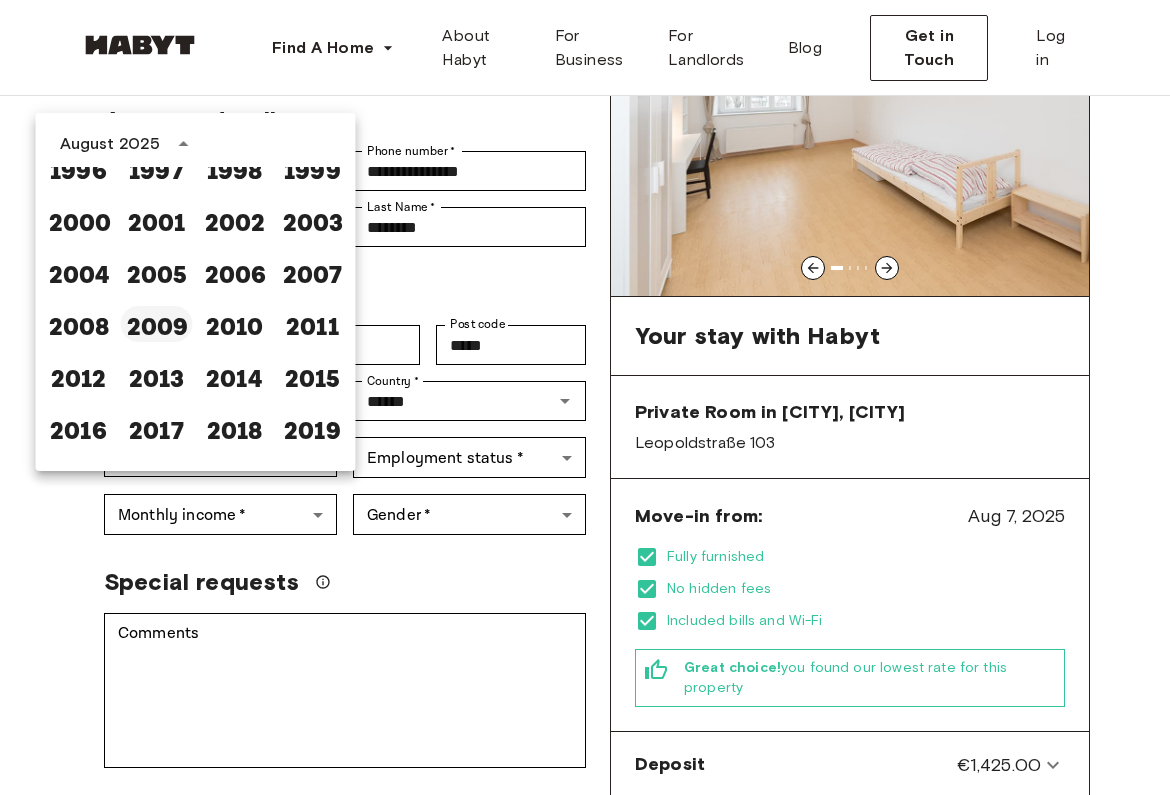 scroll, scrollTop: 1268, scrollLeft: 0, axis: vertical 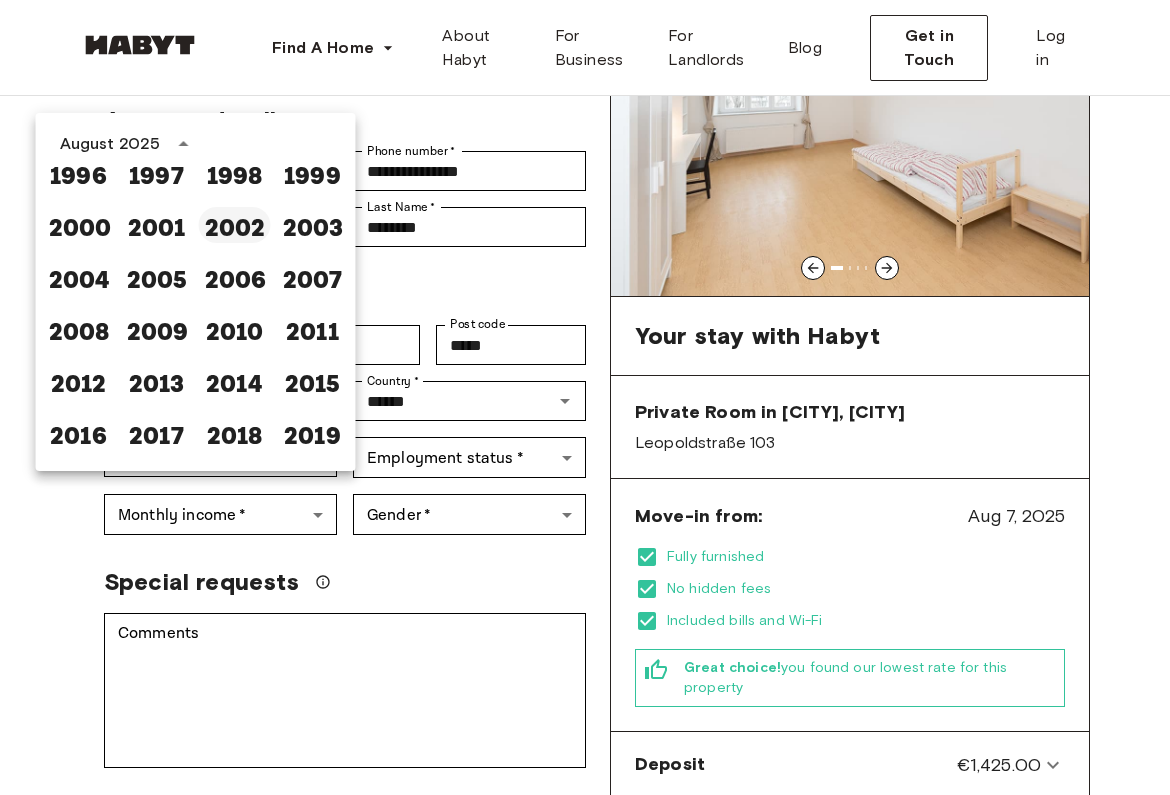 click on "2002" at bounding box center (235, 225) 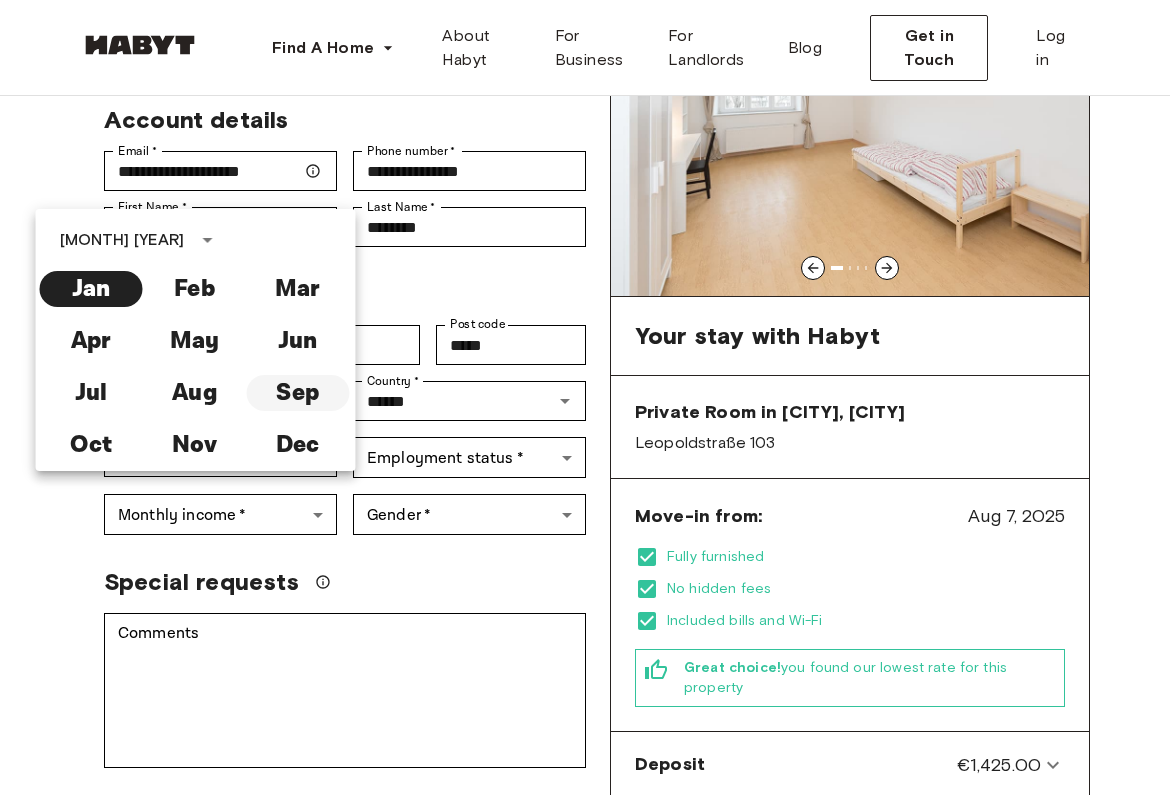 click on "Sep" at bounding box center (297, 393) 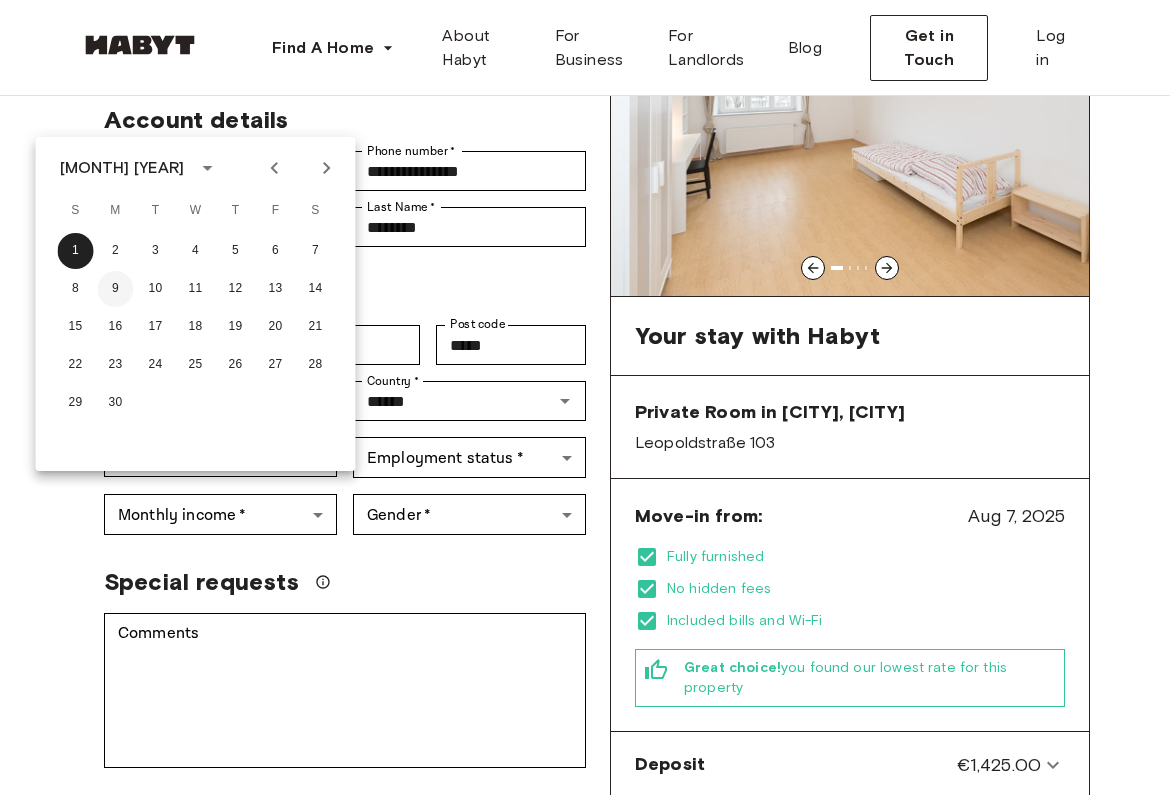 click on "9" at bounding box center (116, 289) 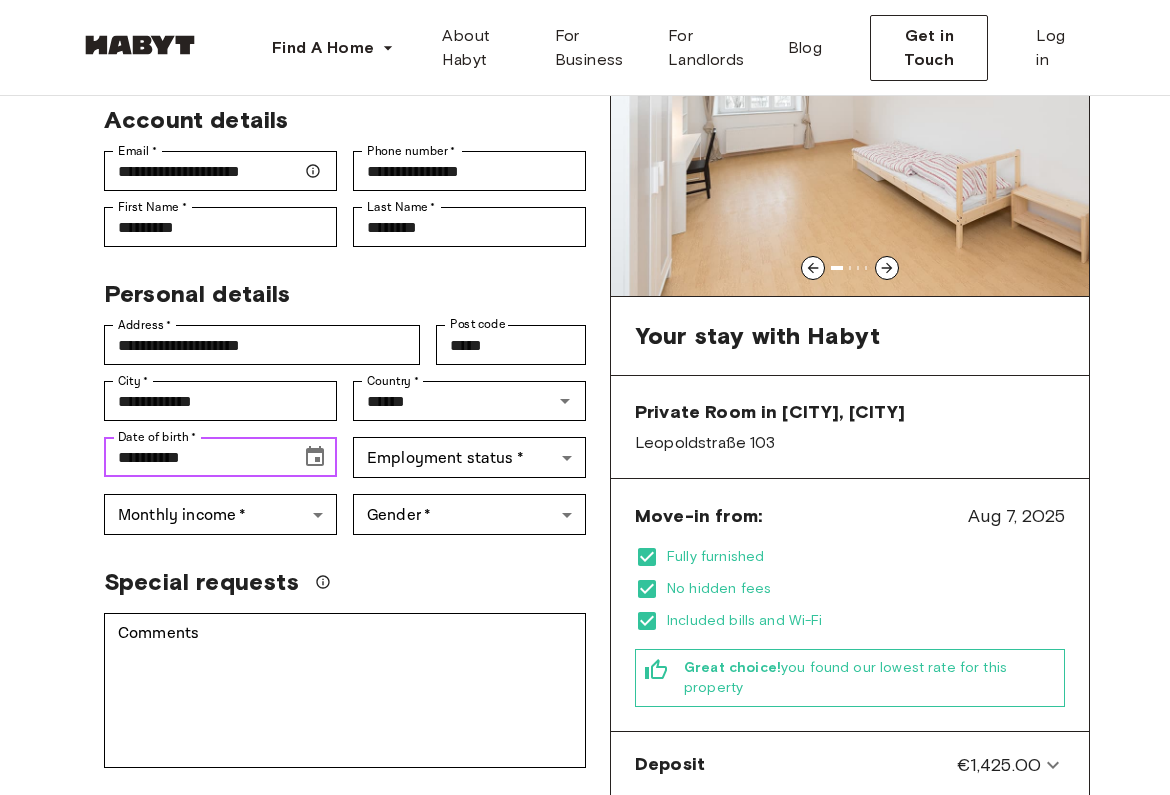 type on "**********" 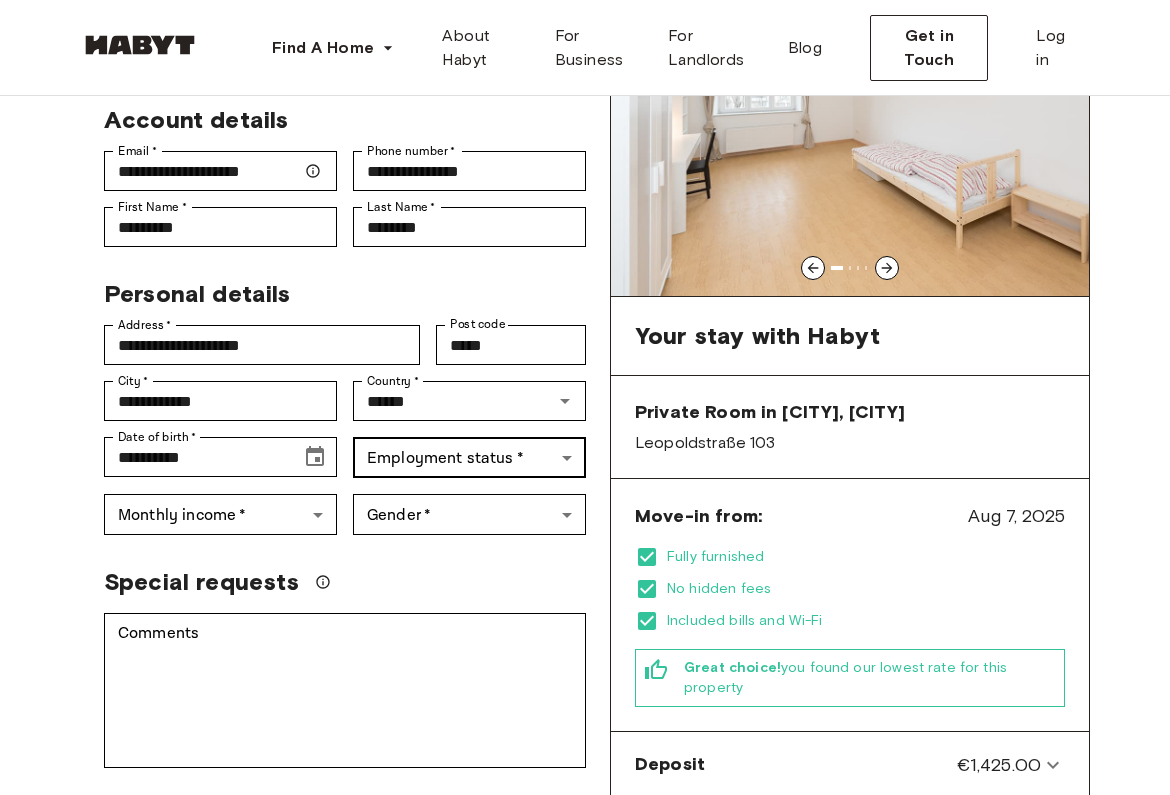 click on "**********" at bounding box center [585, 1028] 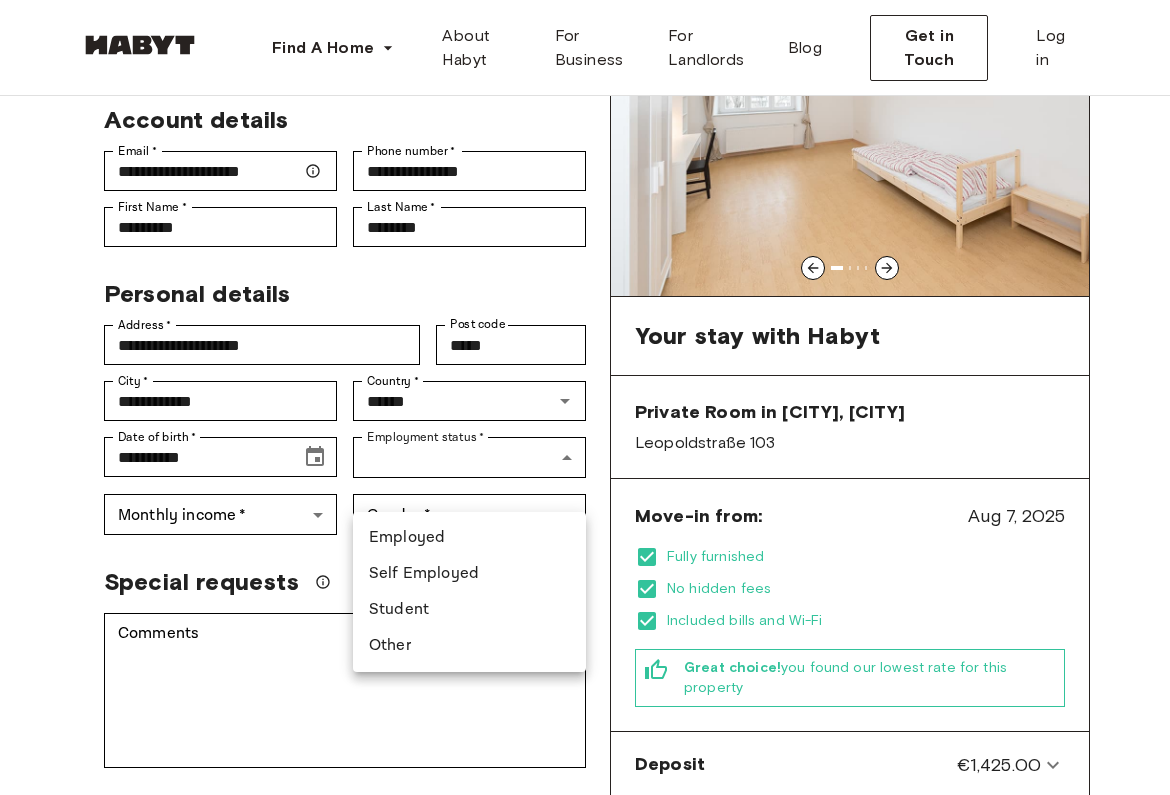 click on "Student" at bounding box center [469, 610] 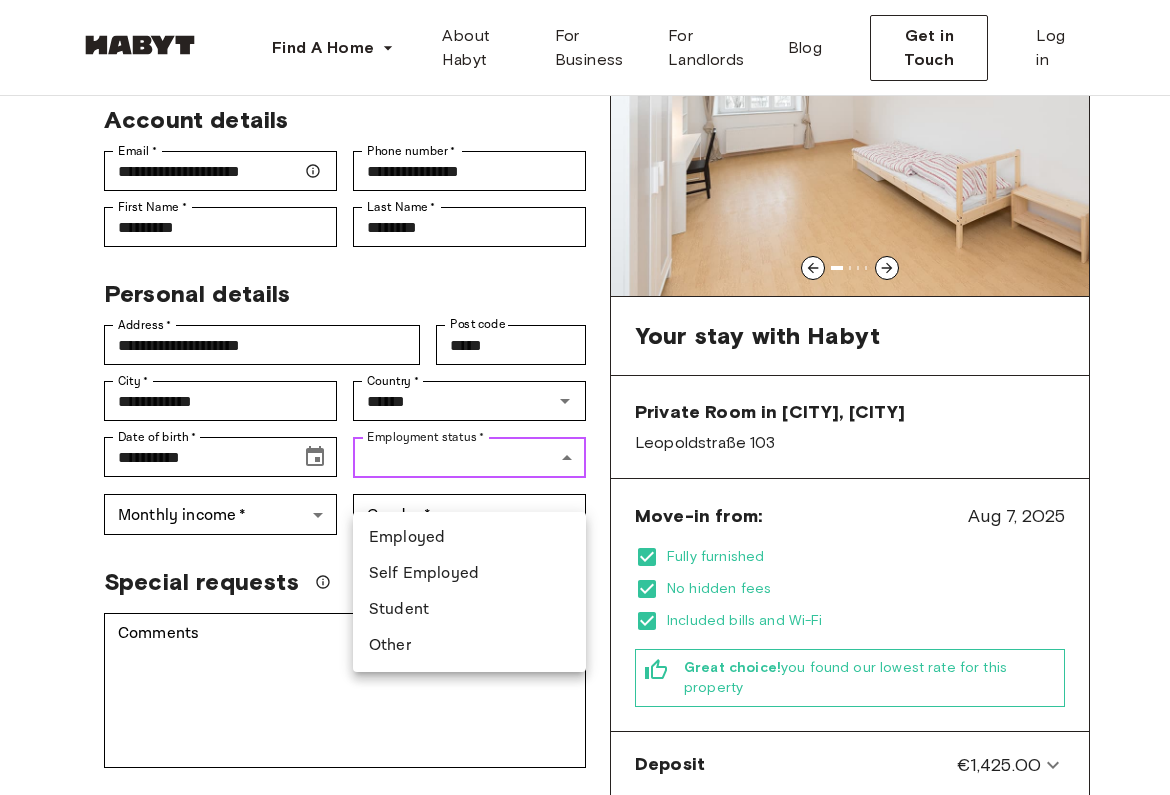 type on "*******" 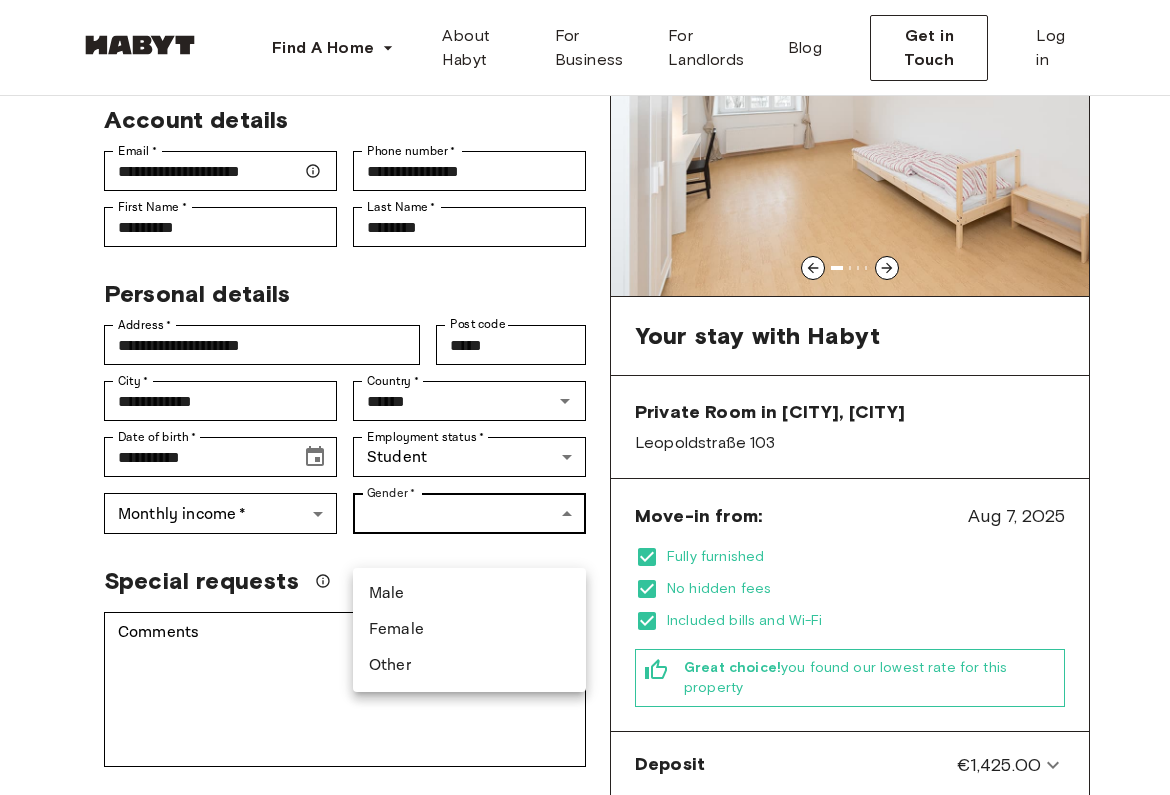 click on "**********" at bounding box center [585, 1028] 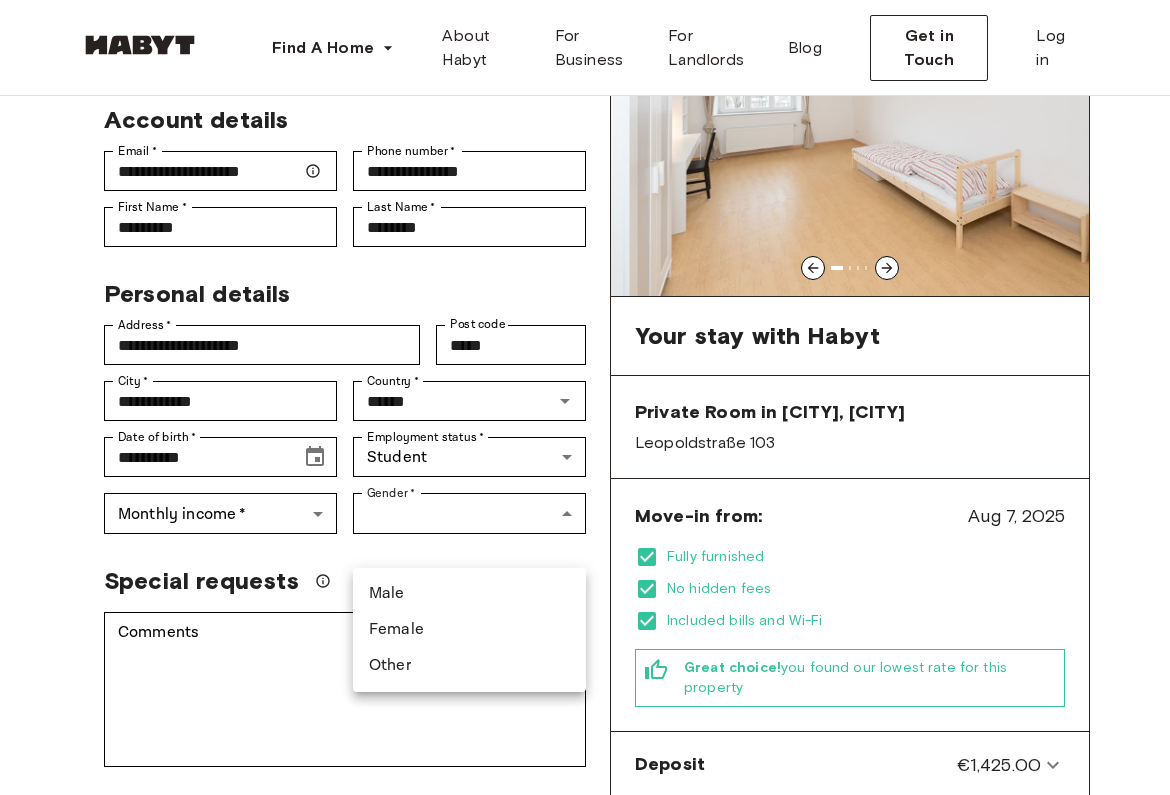 click on "Male" at bounding box center (469, 594) 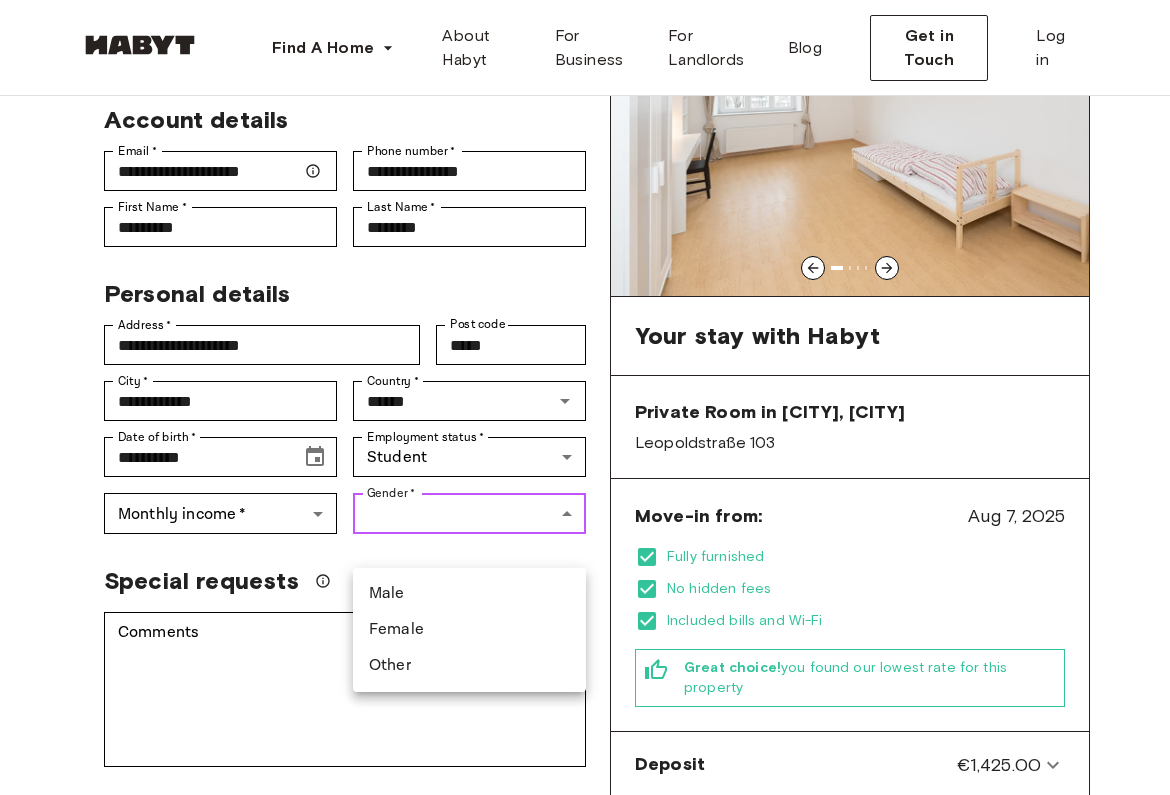 type on "****" 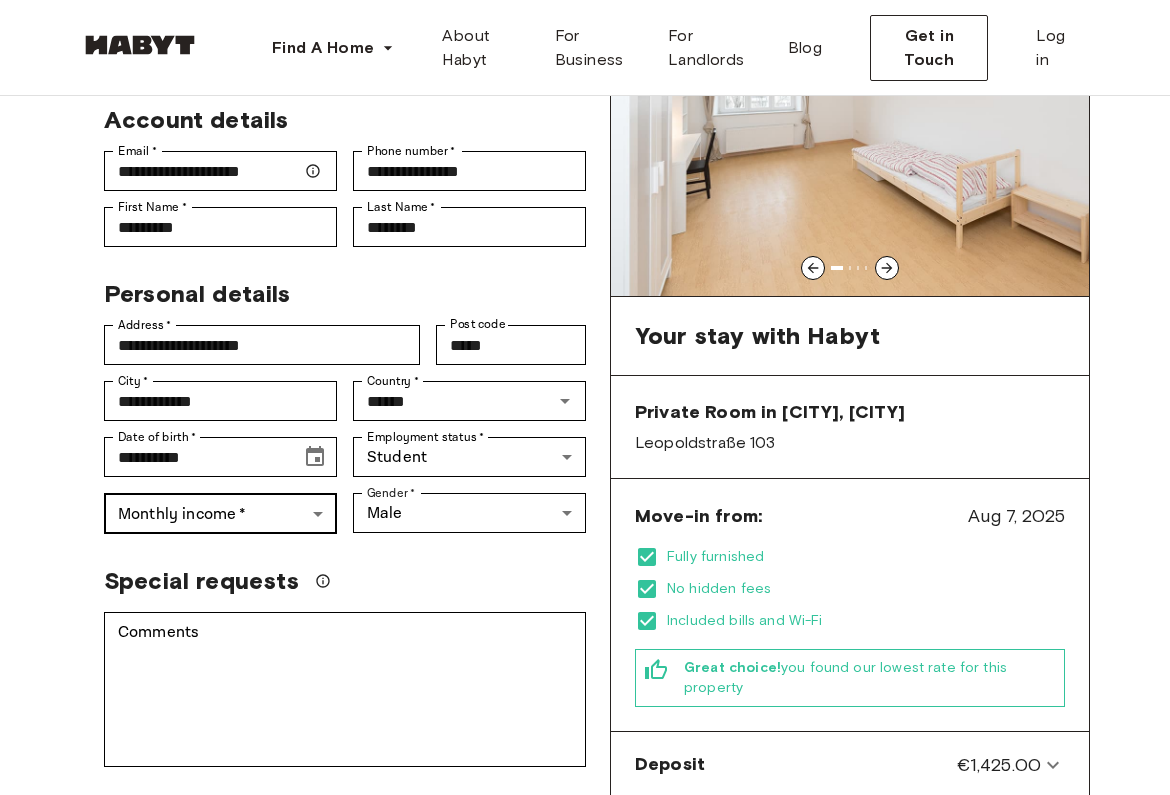 click on "**********" at bounding box center [585, 1028] 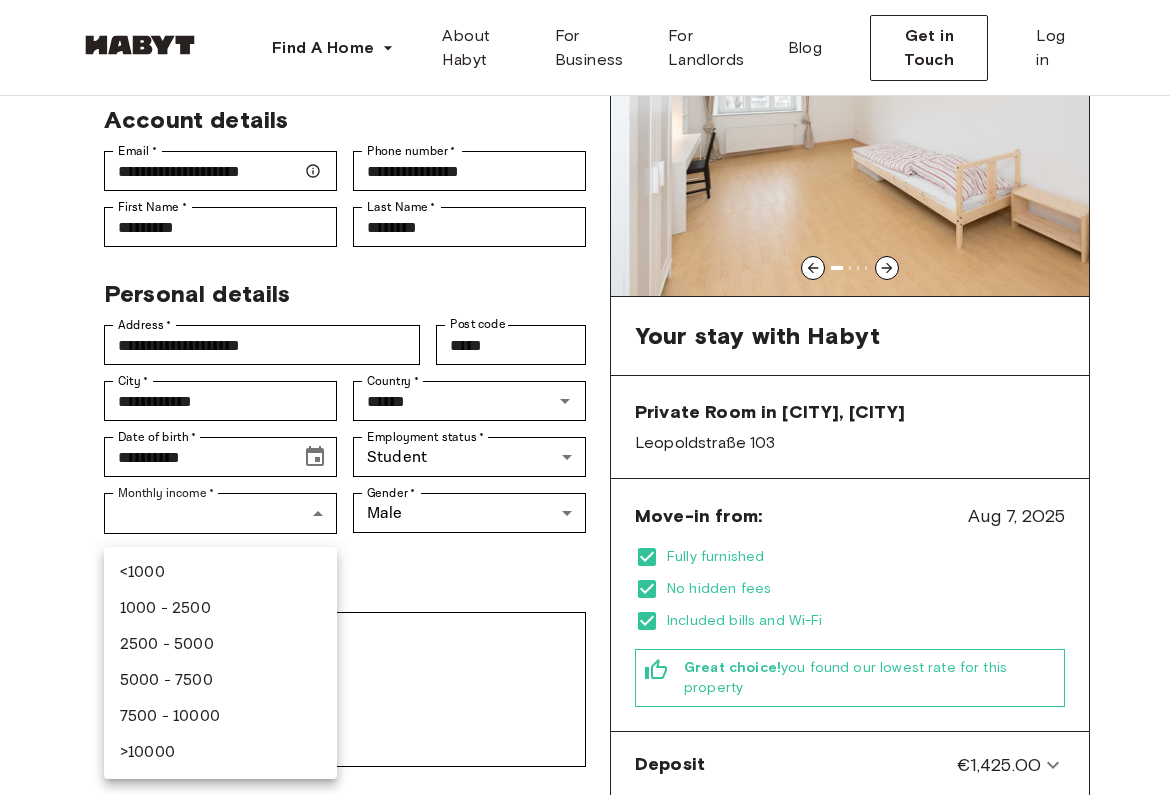 click at bounding box center [585, 397] 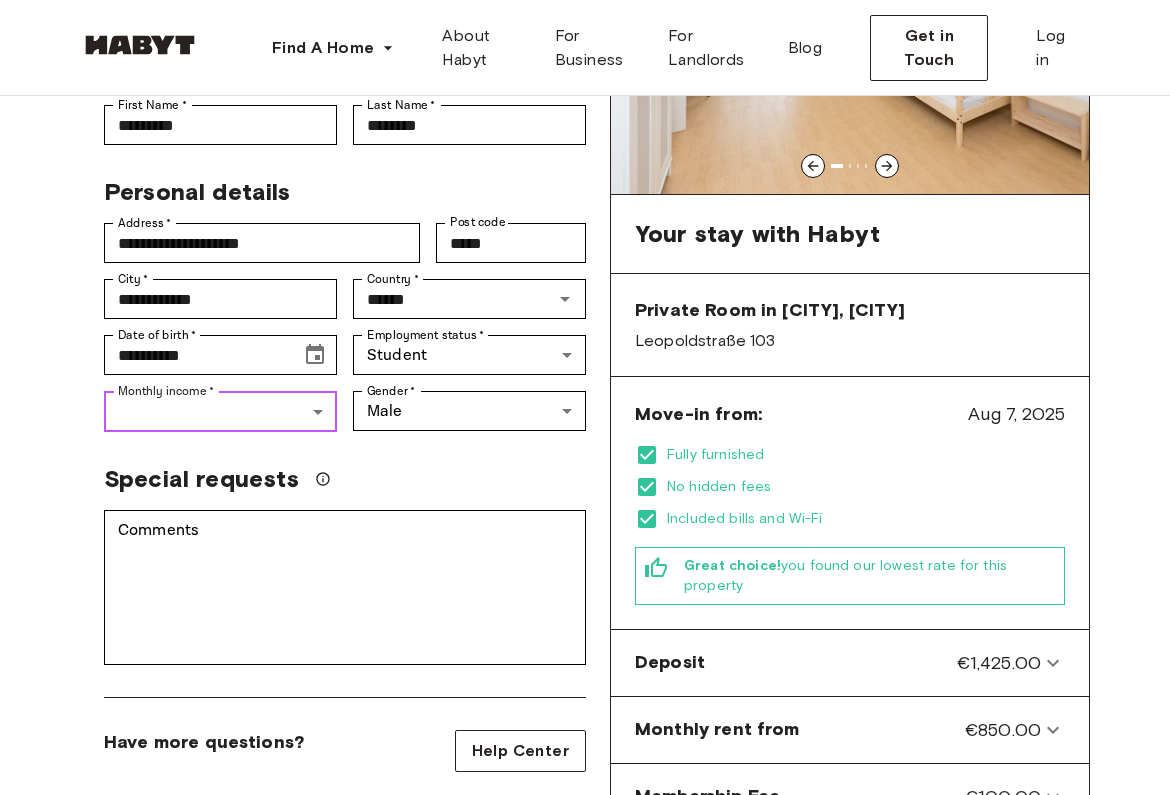 scroll, scrollTop: 269, scrollLeft: 0, axis: vertical 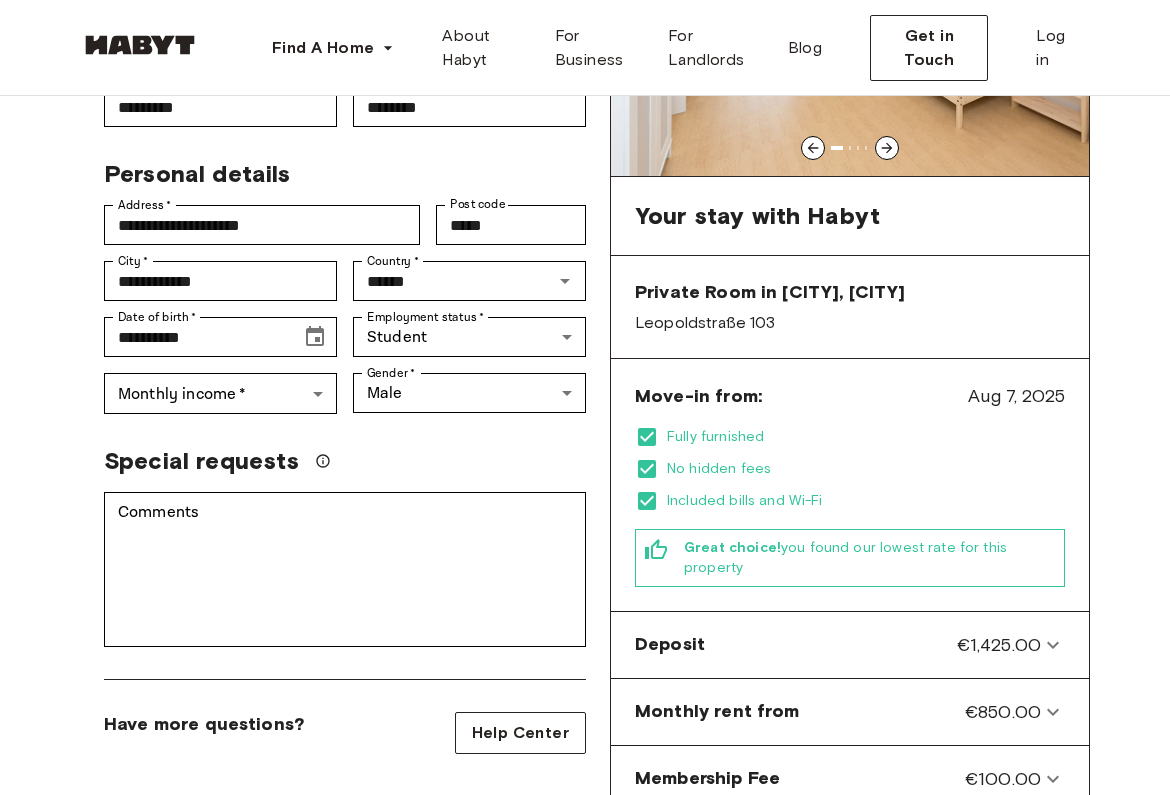 click on "Special requests" at bounding box center (345, 461) 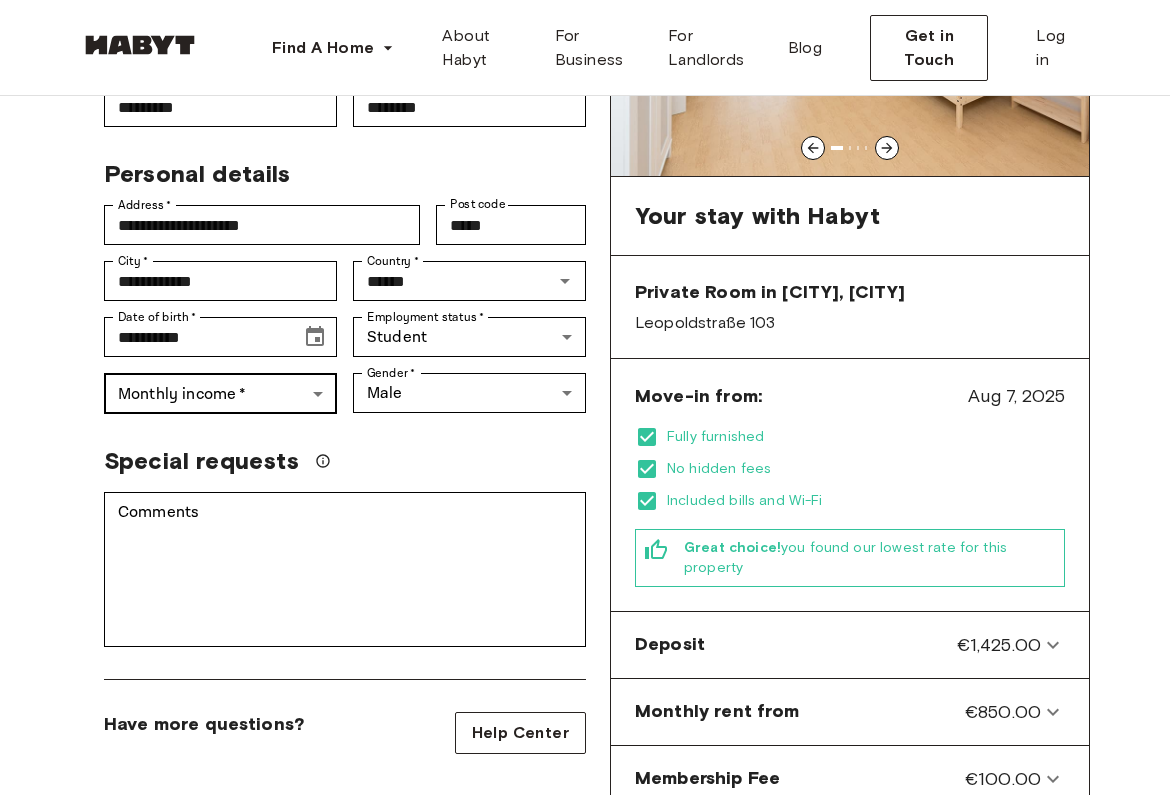 click on "**********" at bounding box center [585, 908] 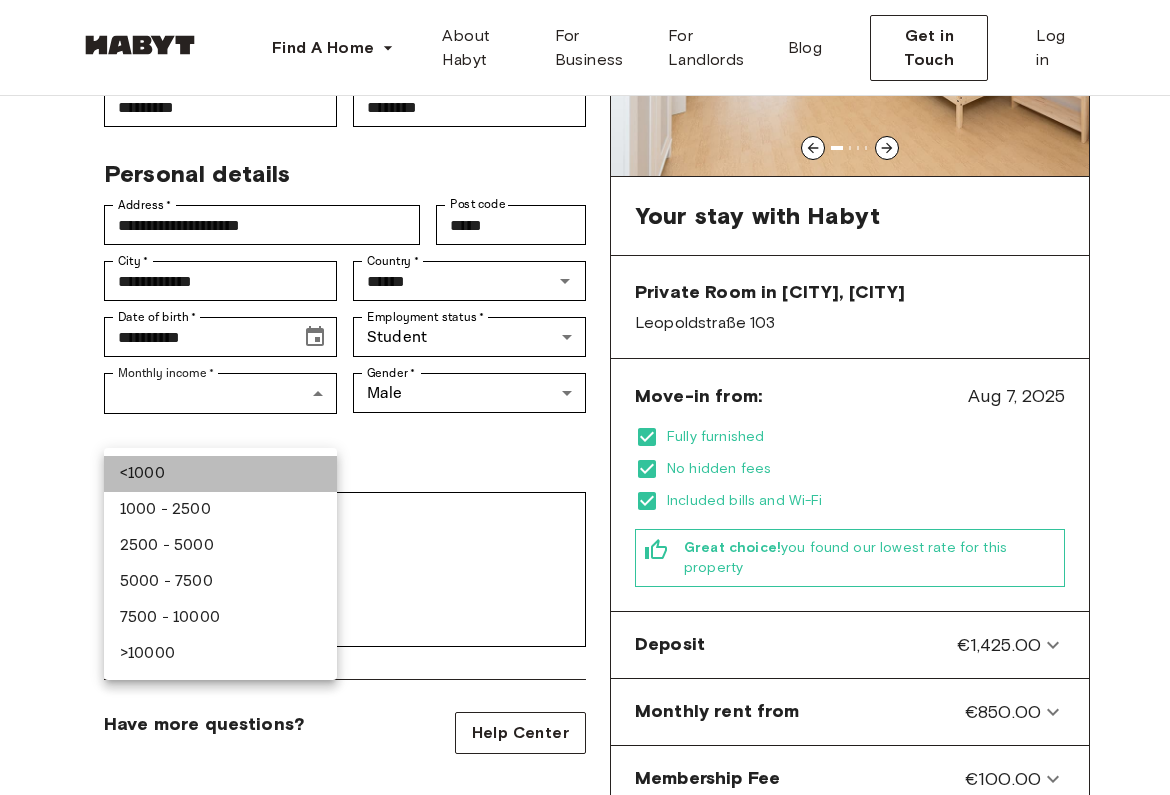 click on "<1000" at bounding box center [220, 474] 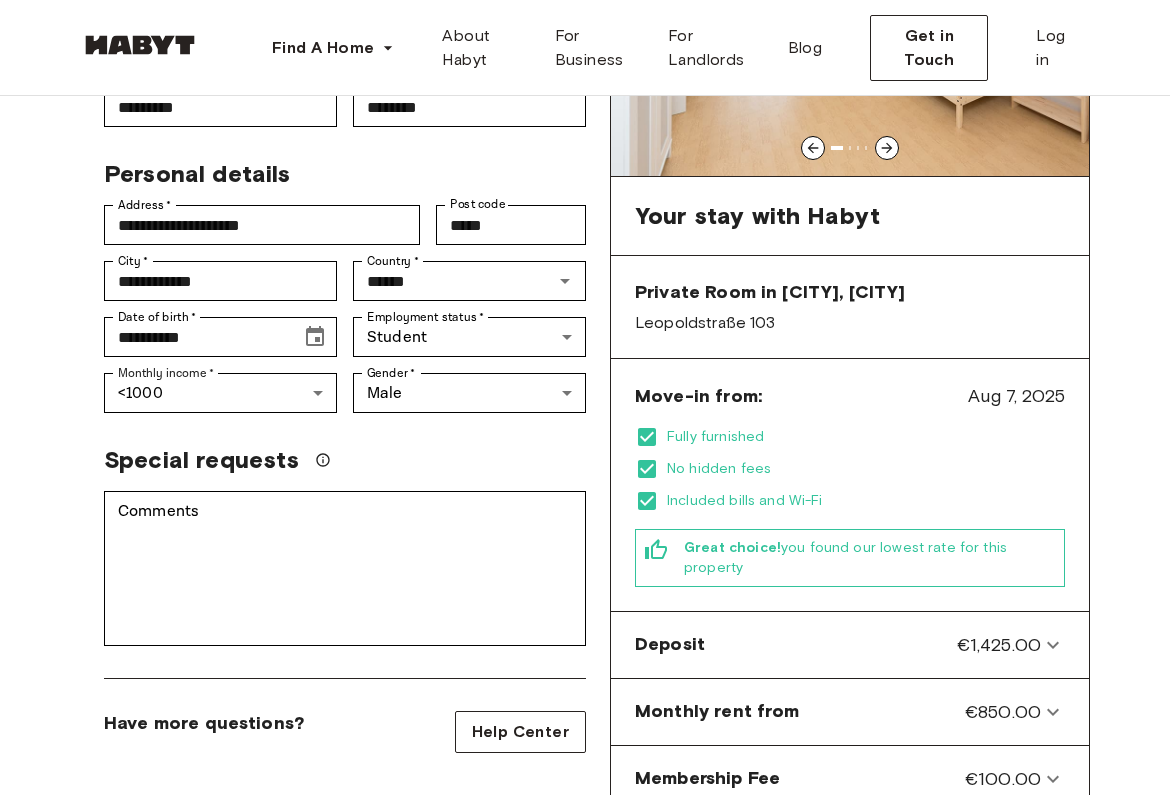 click on "Special requests" at bounding box center [201, 460] 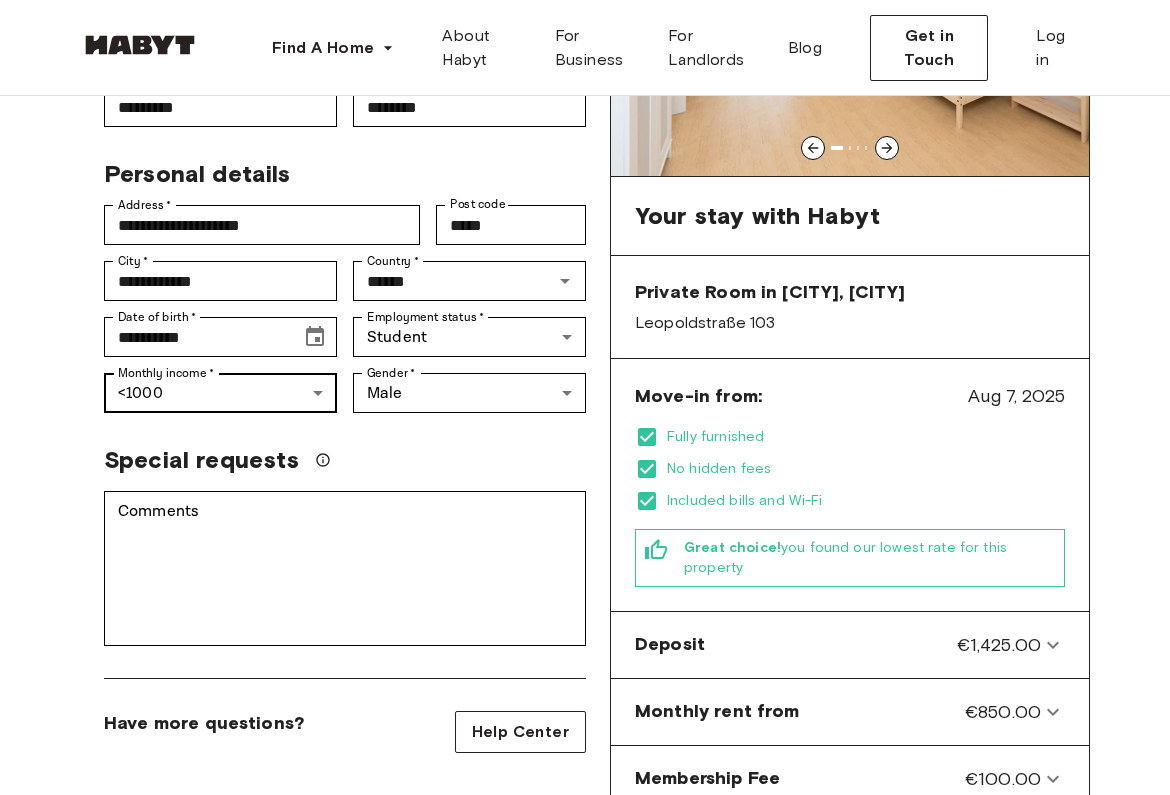 click on "**********" at bounding box center [585, 908] 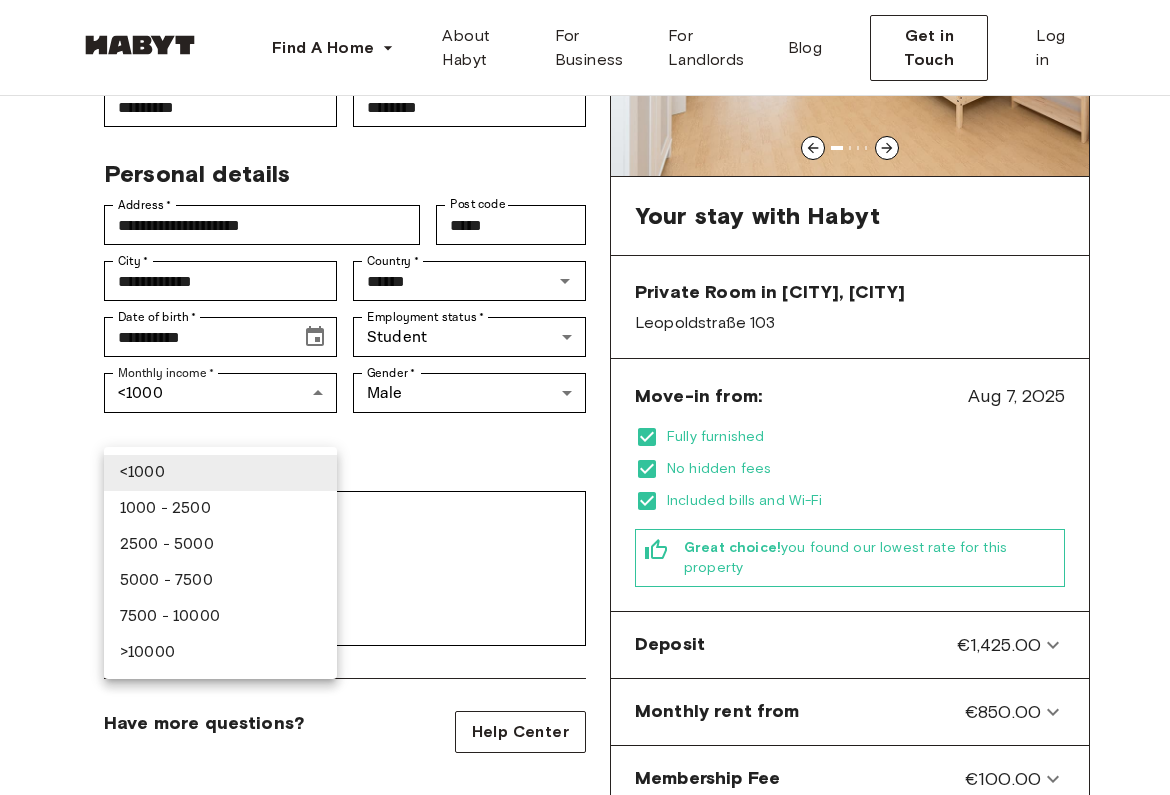 click on ">10000" at bounding box center [220, 653] 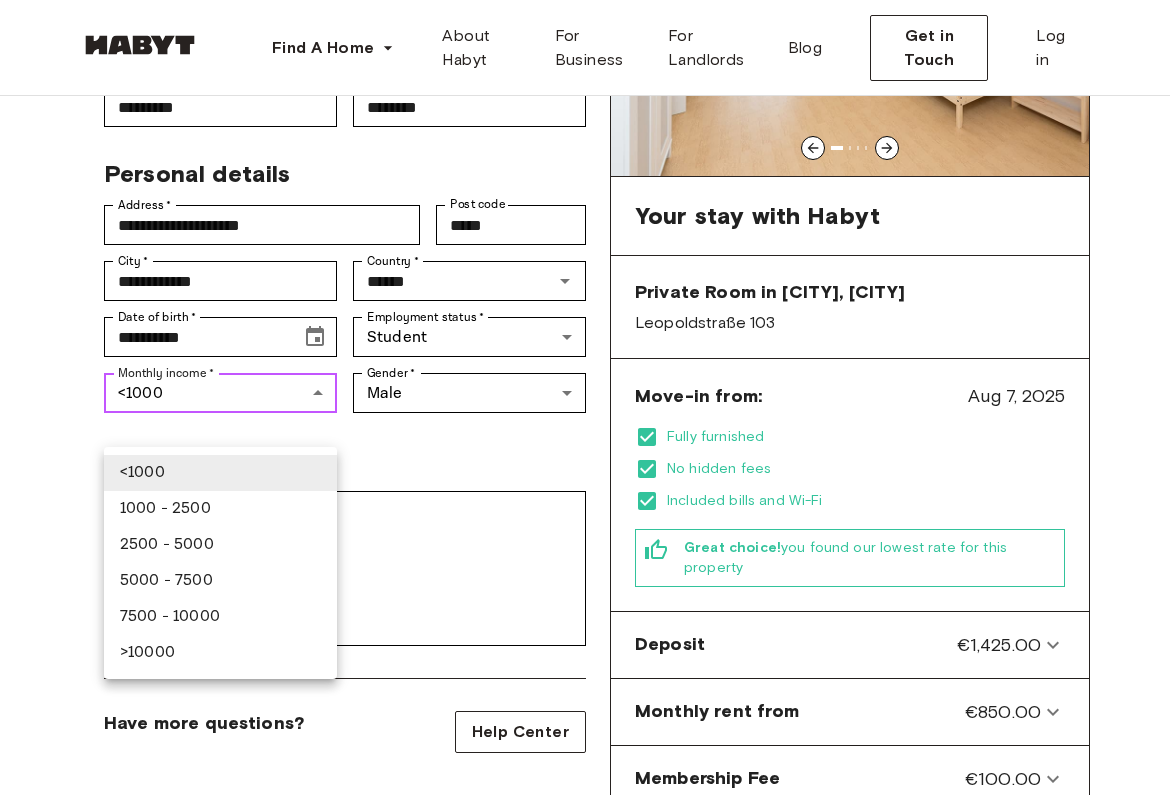 type on "***" 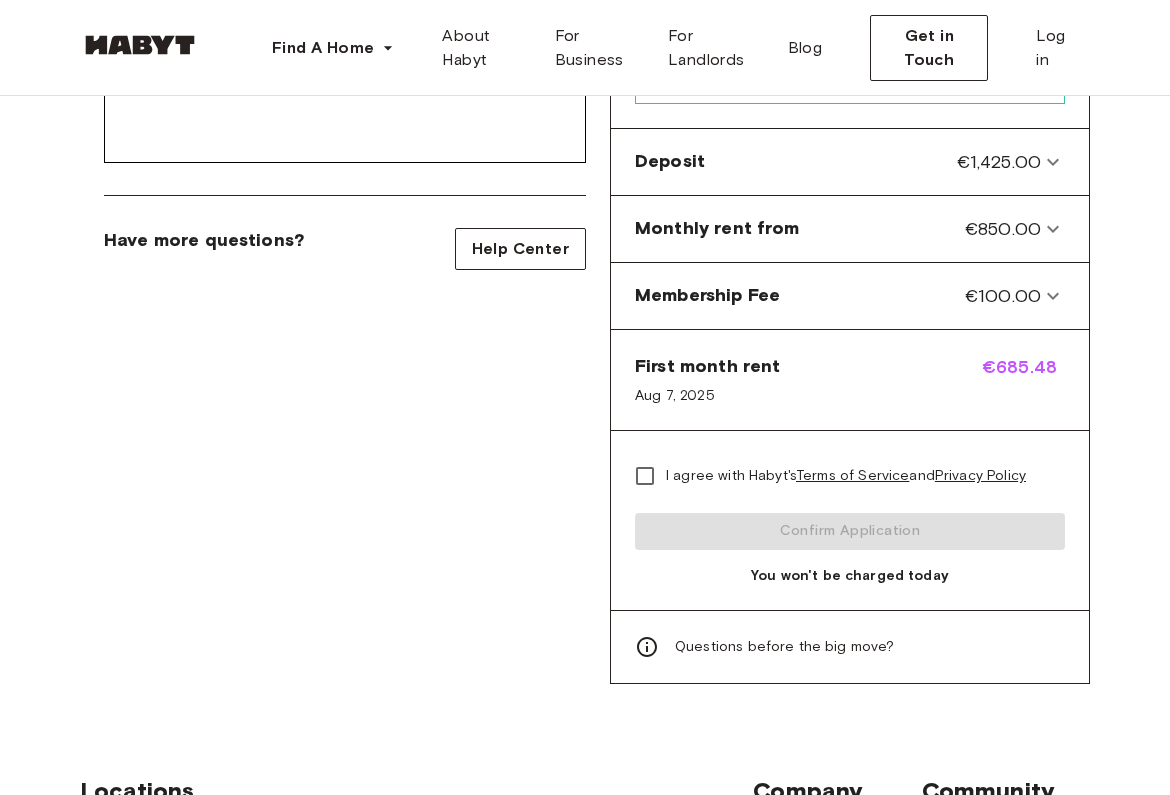 scroll, scrollTop: 768, scrollLeft: 0, axis: vertical 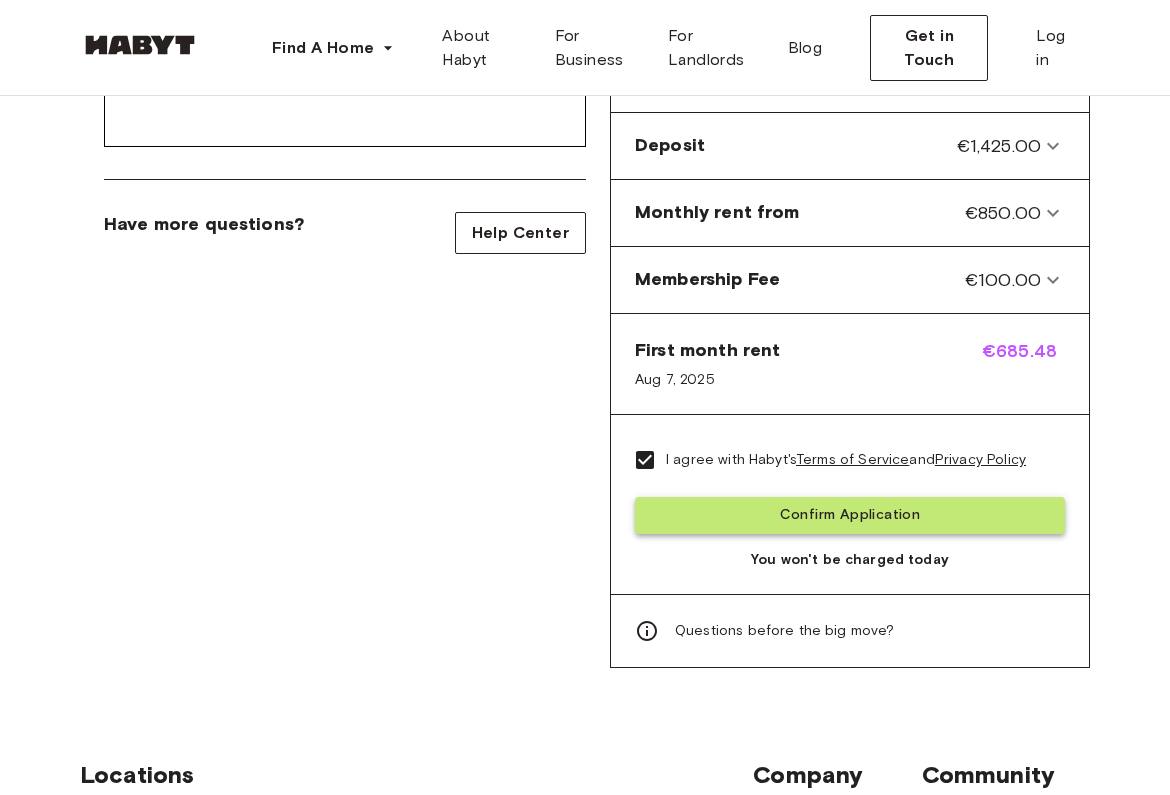 click on "Confirm Application" at bounding box center (850, 515) 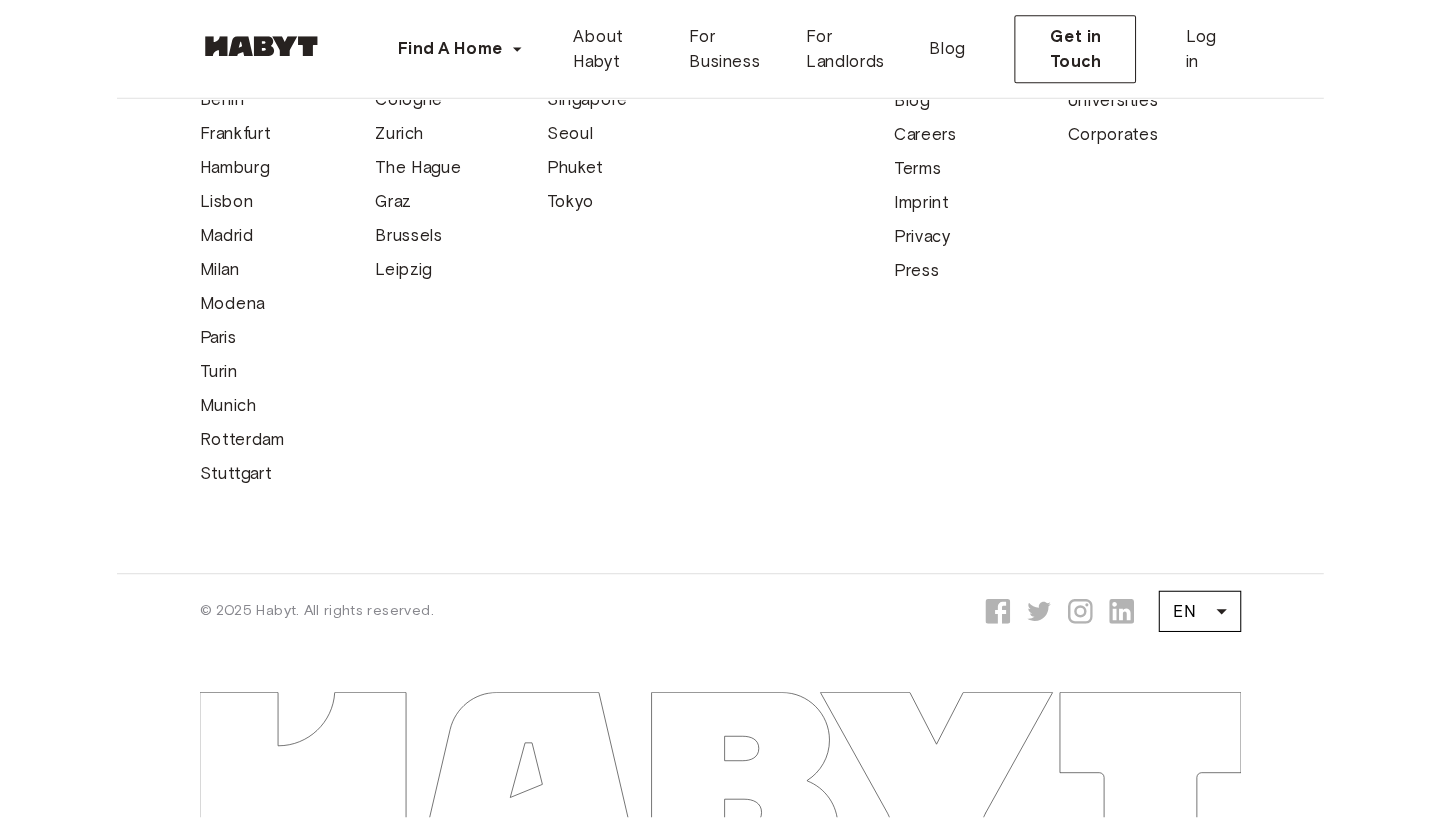 scroll, scrollTop: 0, scrollLeft: 0, axis: both 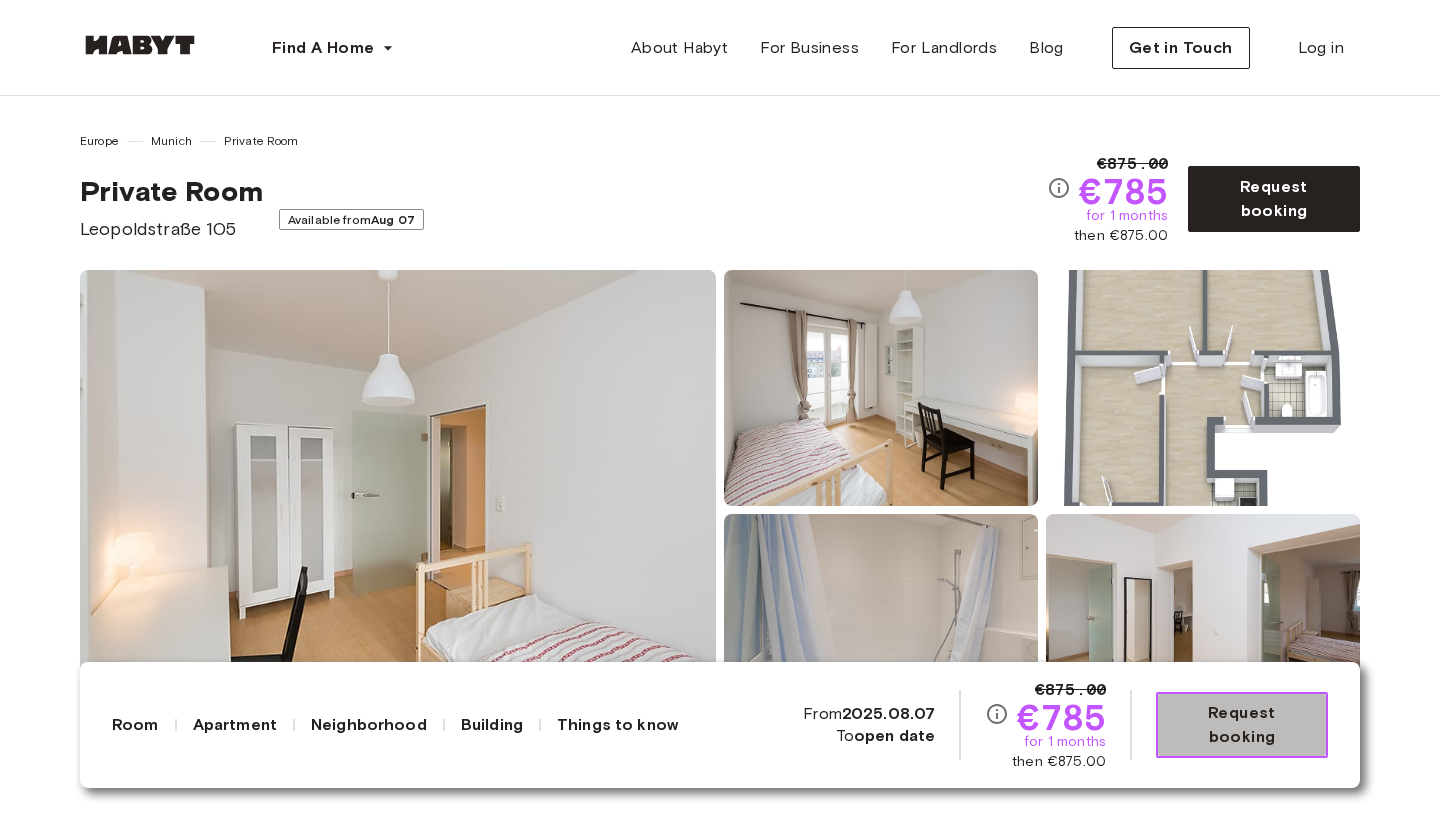 click on "Request booking" at bounding box center (1242, 725) 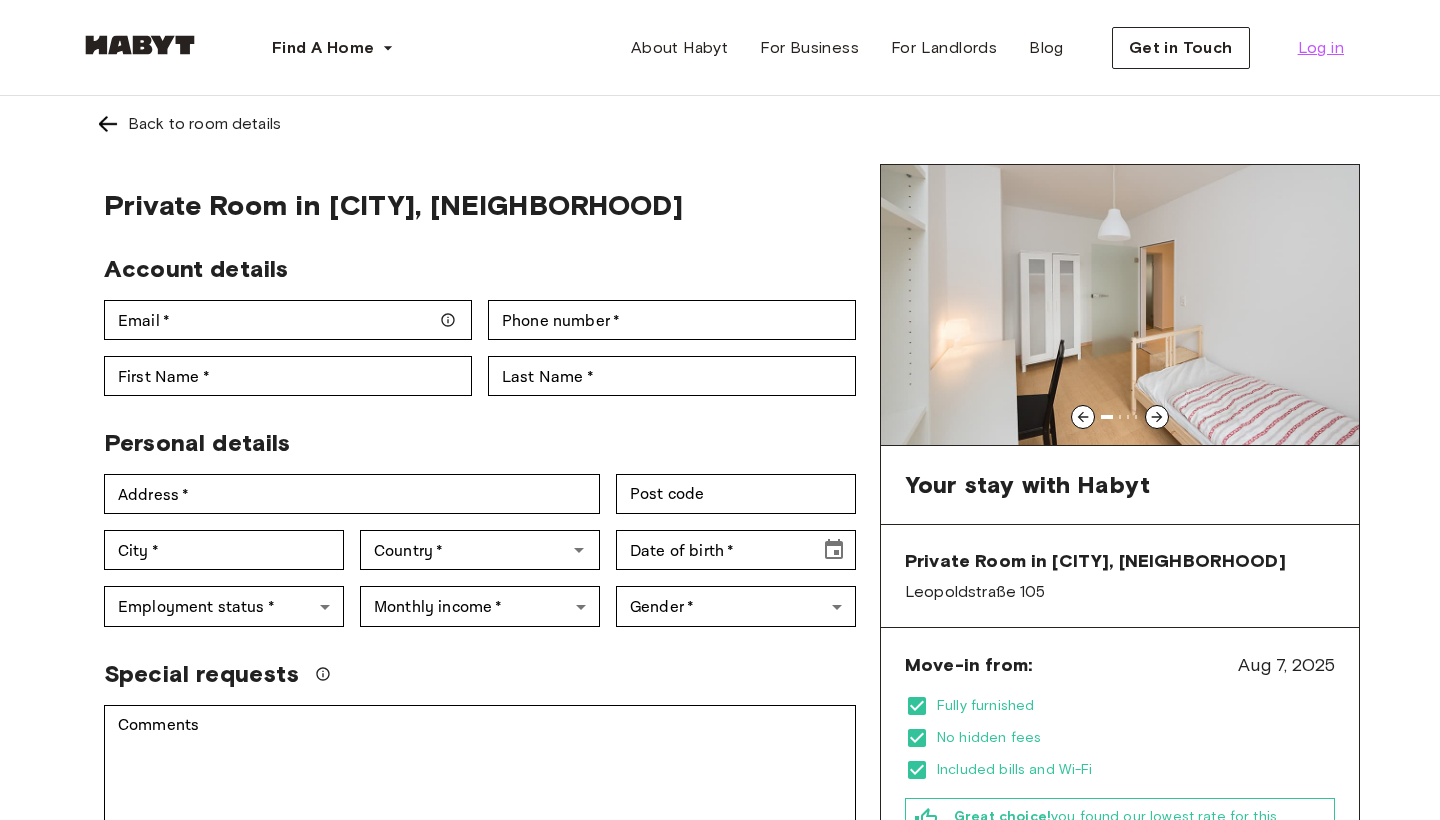 click on "Log in" at bounding box center (1321, 48) 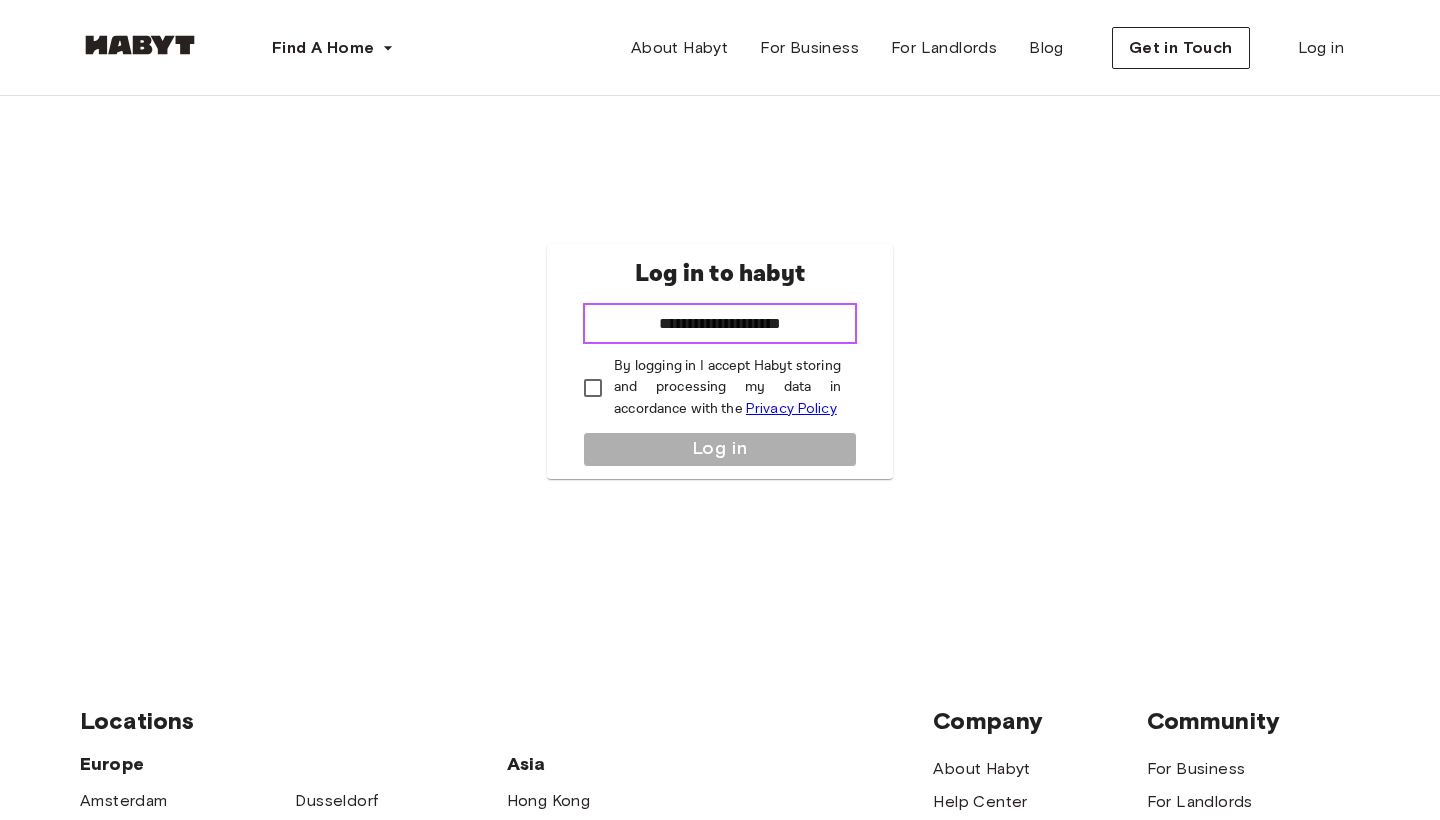 type on "**********" 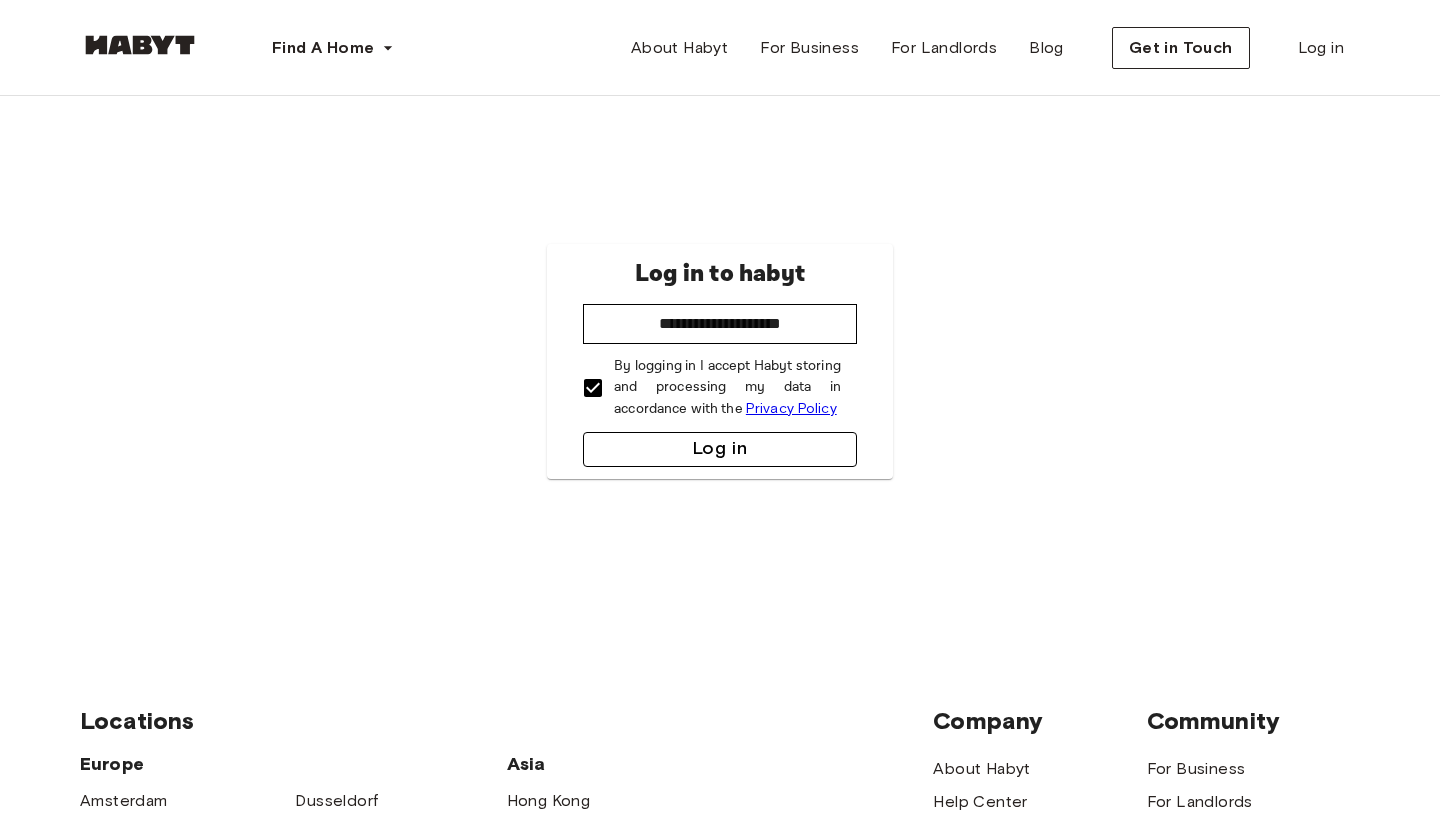 click on "Log in" at bounding box center (720, 449) 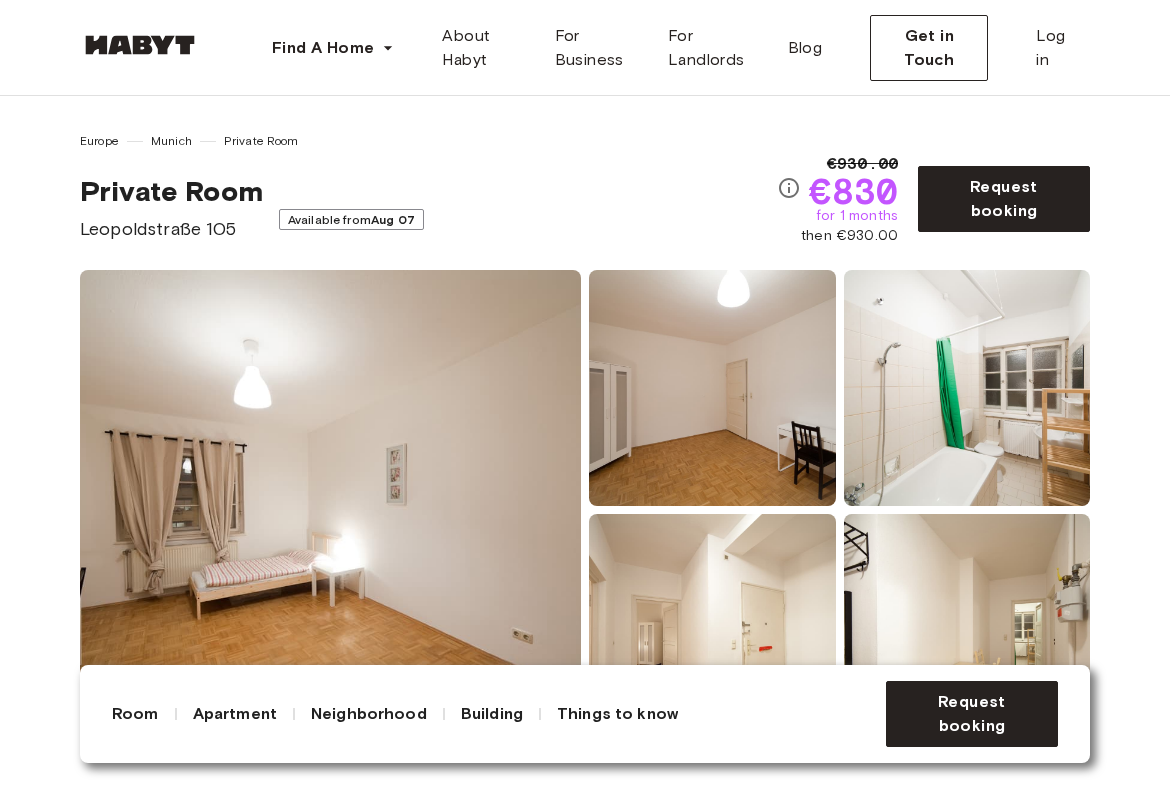 scroll, scrollTop: 0, scrollLeft: 0, axis: both 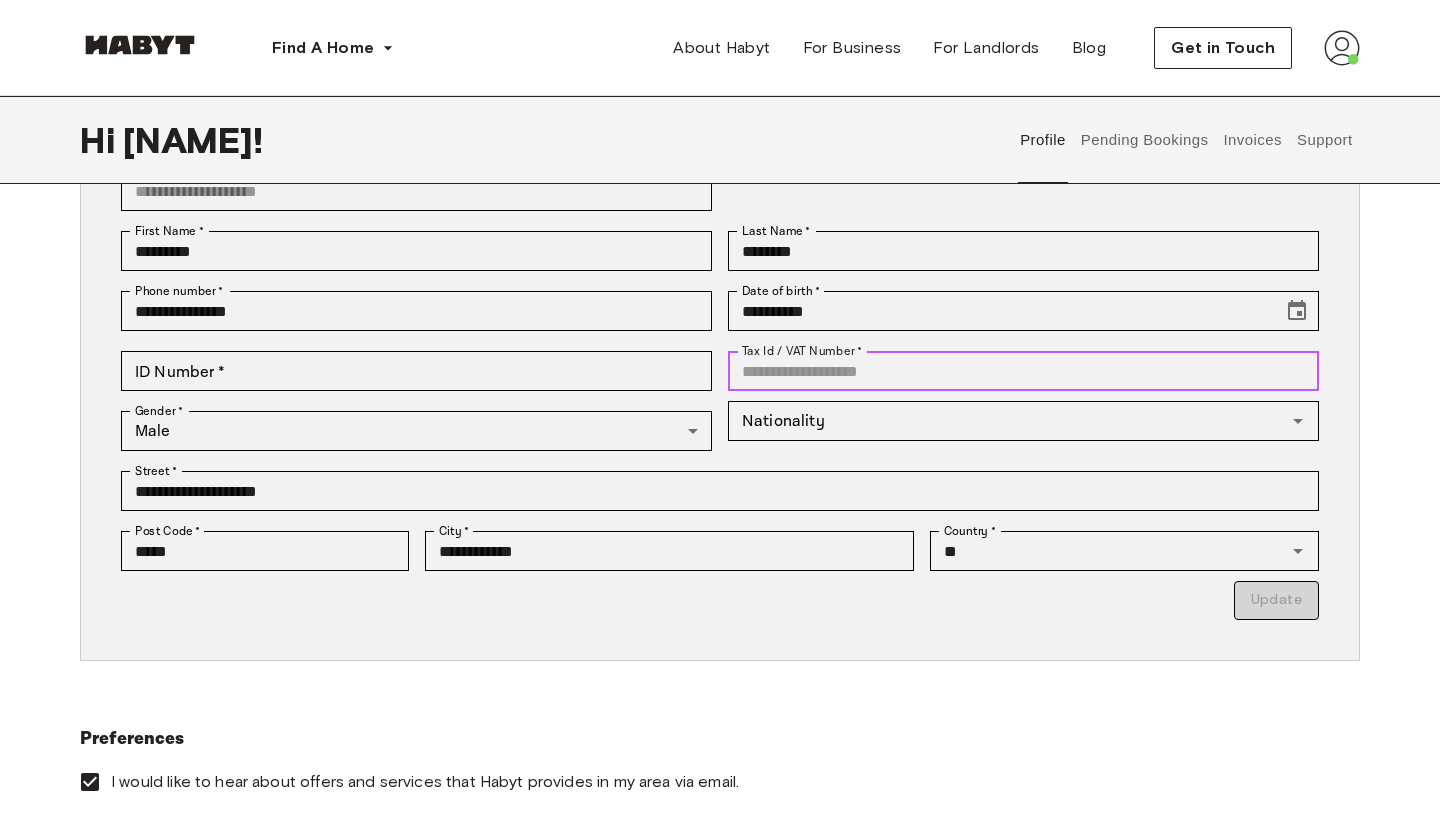 click on "Tax Id / VAT Number   * Tax Id / VAT Number   *" at bounding box center [1023, 371] 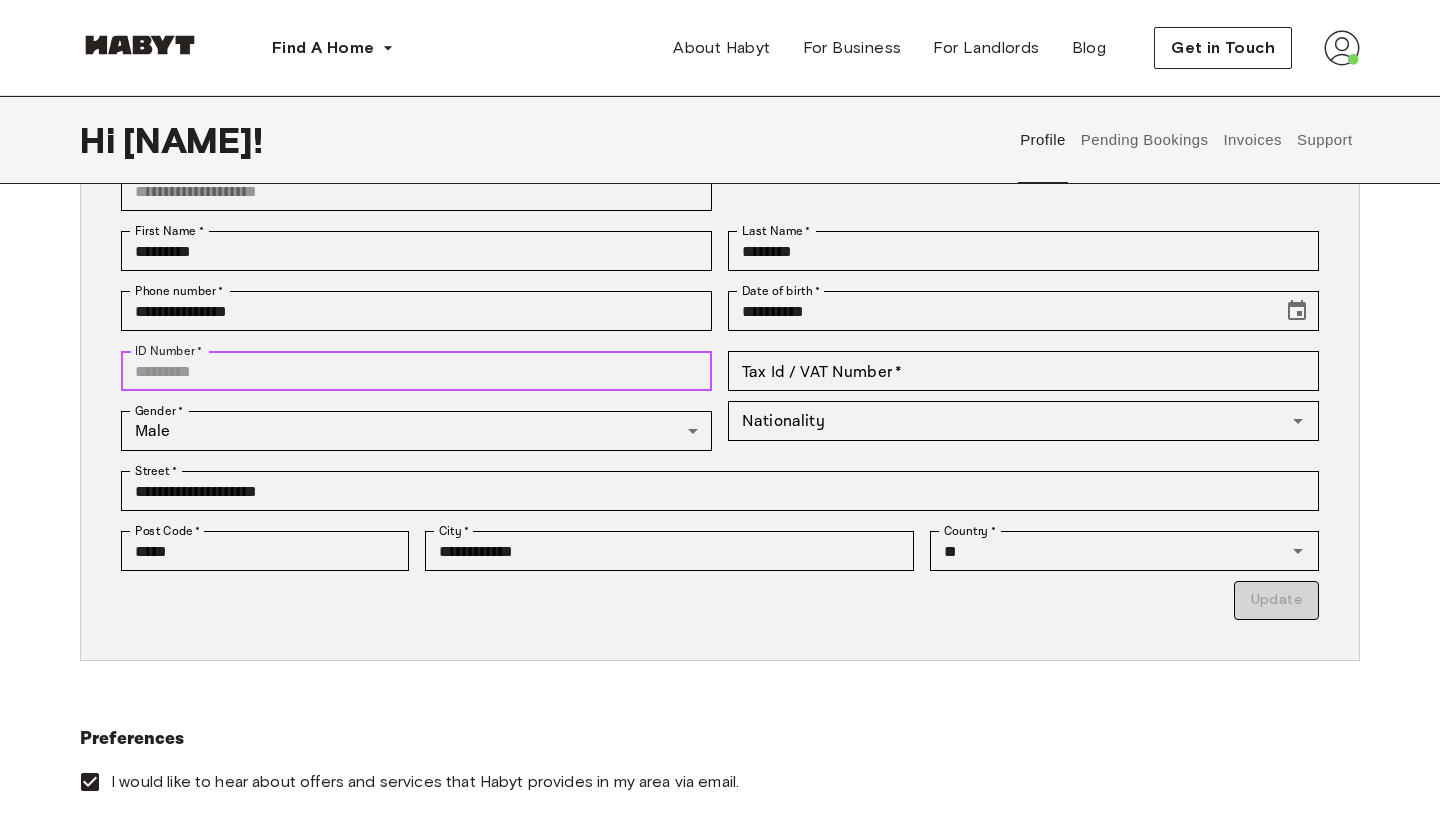 click on "ID Number   *" at bounding box center [416, 371] 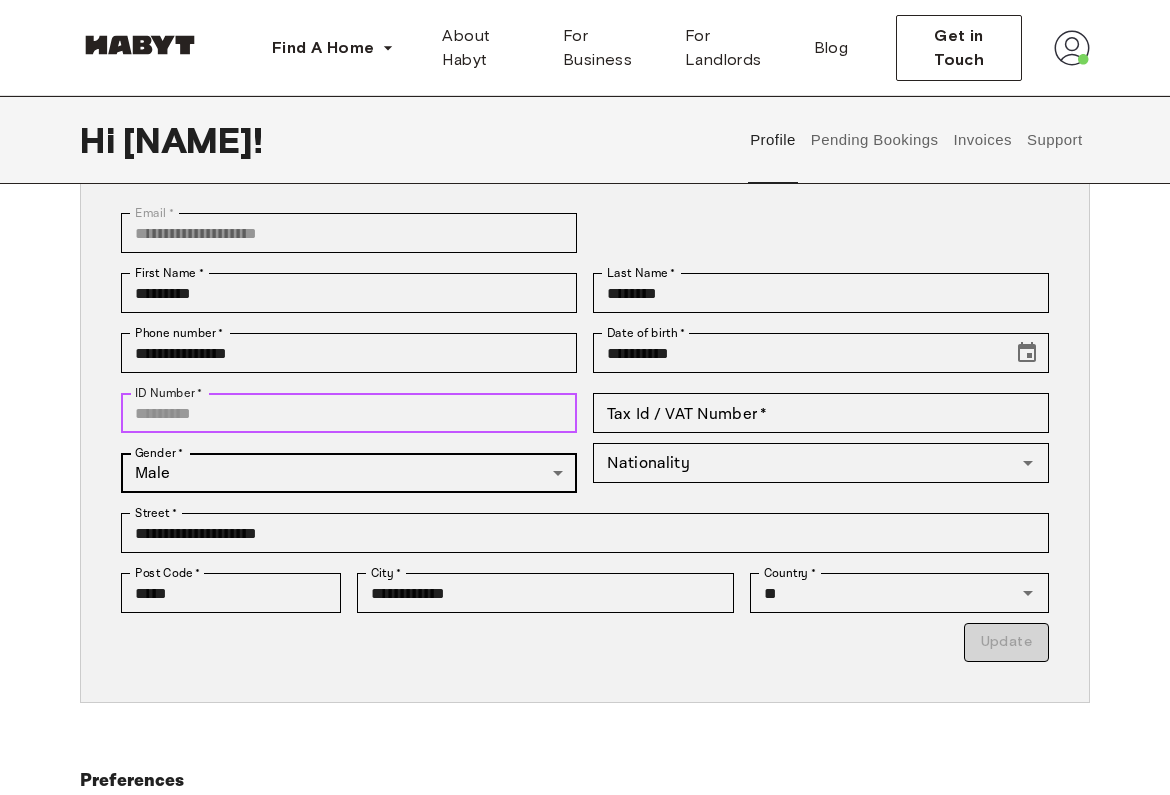 scroll, scrollTop: 124, scrollLeft: 0, axis: vertical 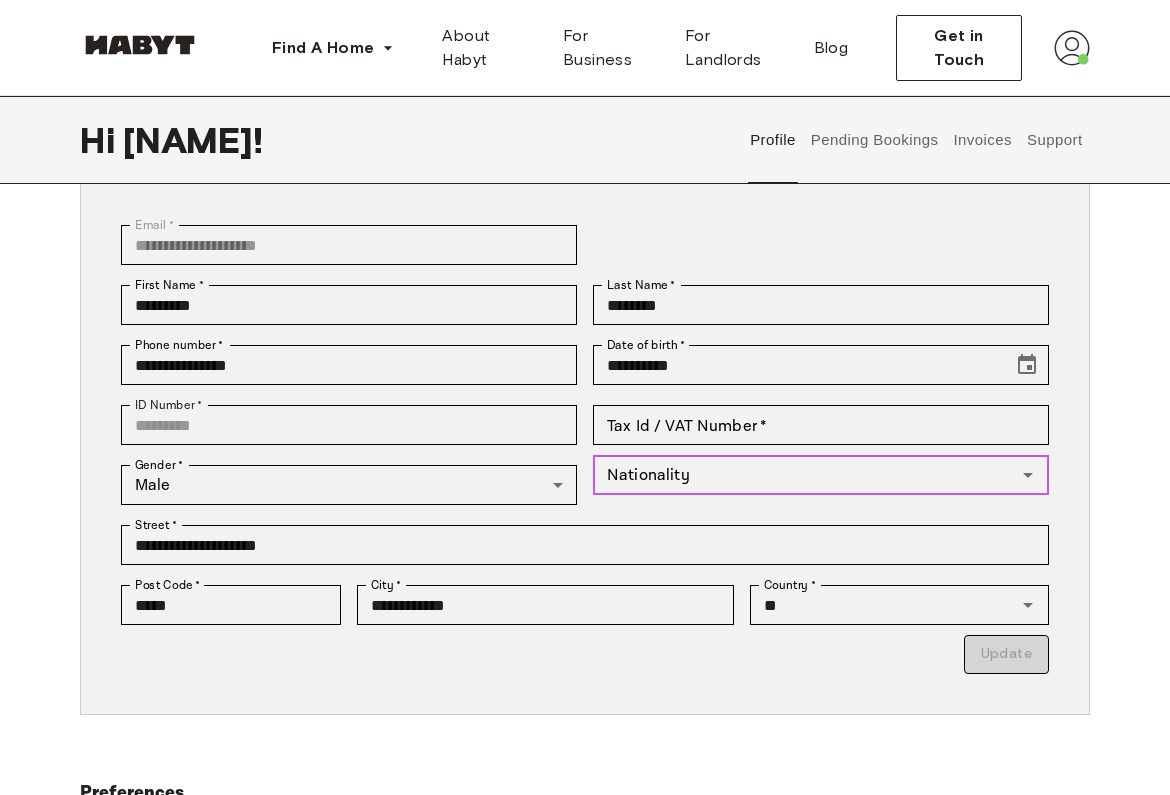 click on "Nationality" at bounding box center [804, 475] 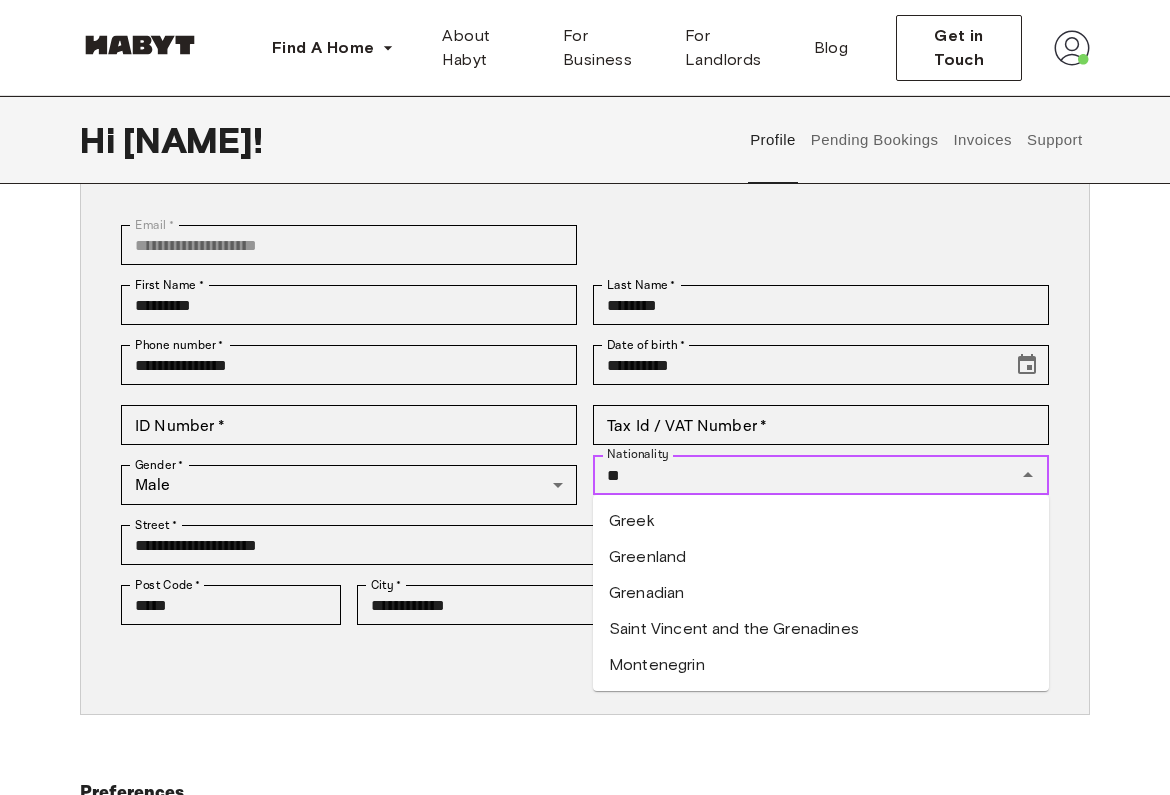 click on "Greek" at bounding box center (821, 521) 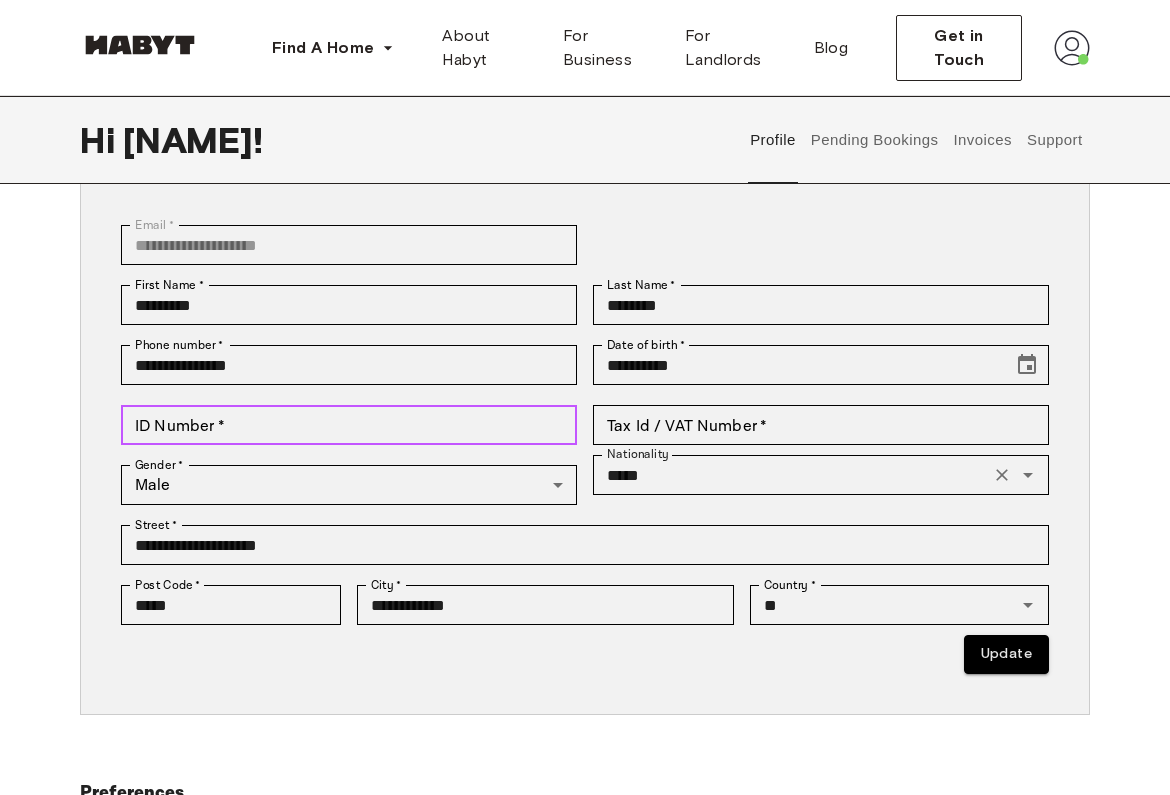 click on "ID Number   *" at bounding box center (349, 425) 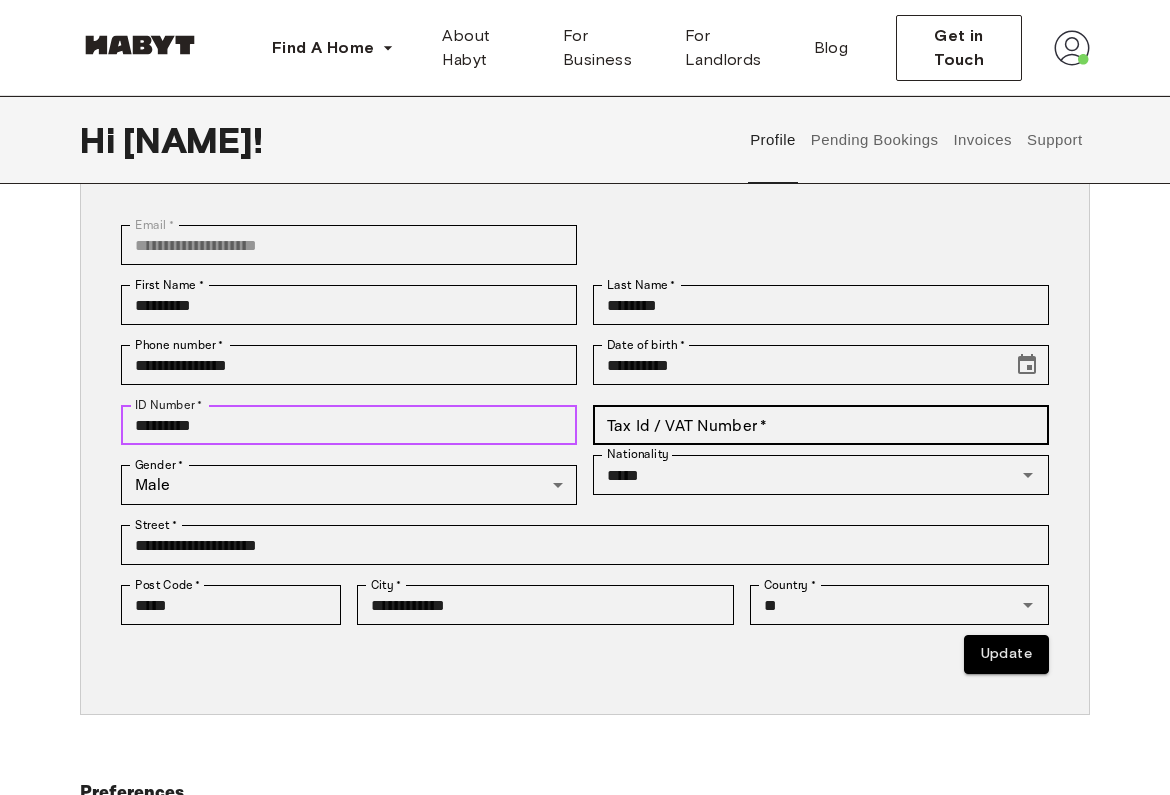 type on "*********" 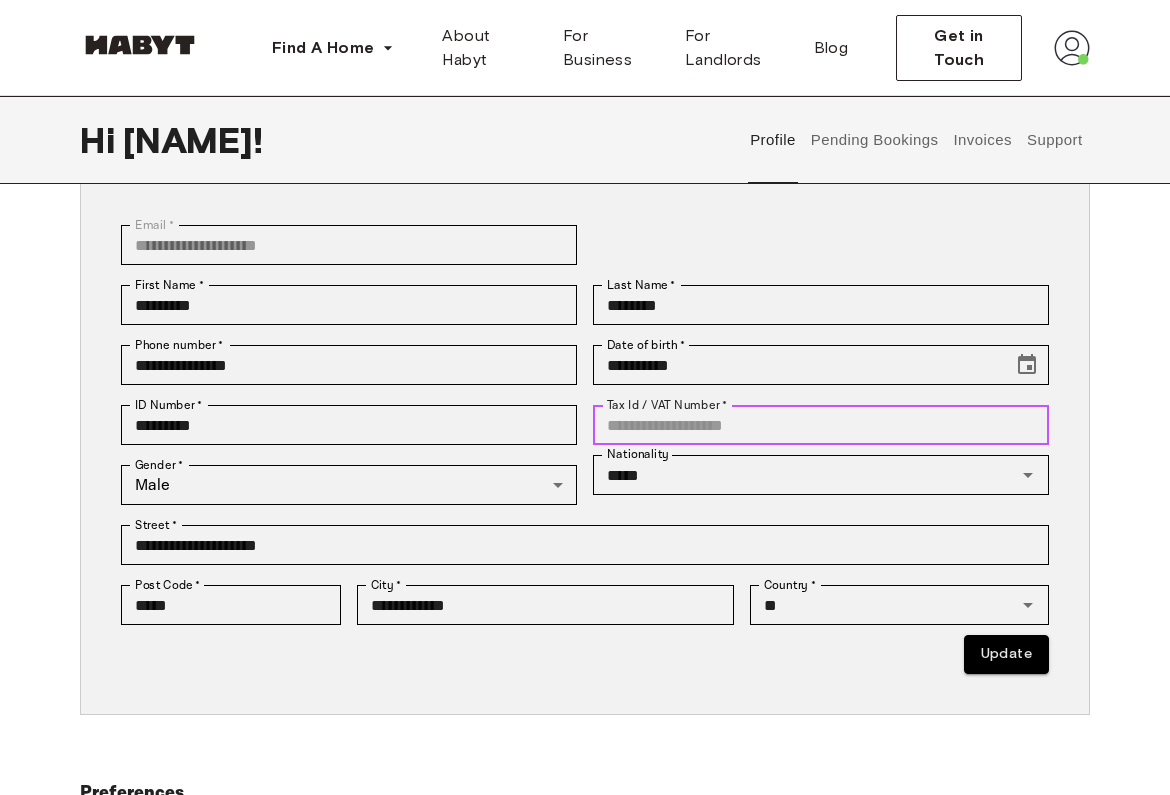 click on "Tax Id / VAT Number   * Tax Id / VAT Number   *" at bounding box center (821, 425) 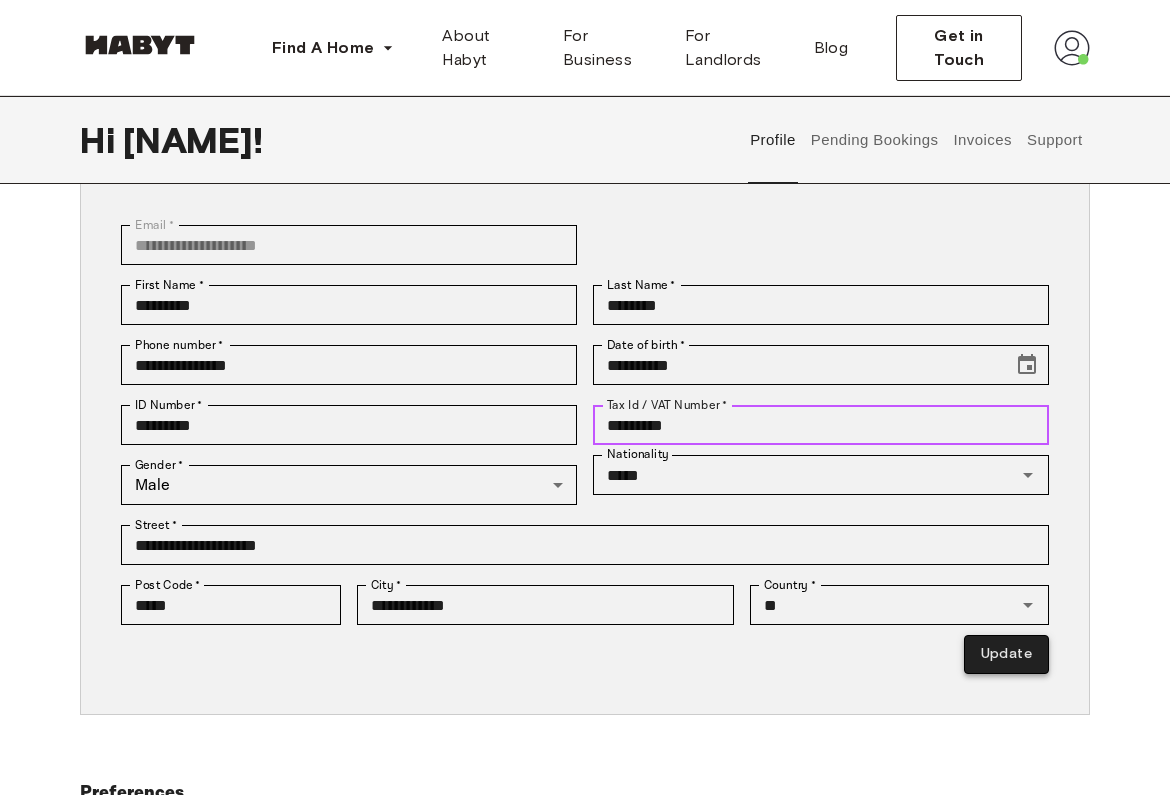type on "*********" 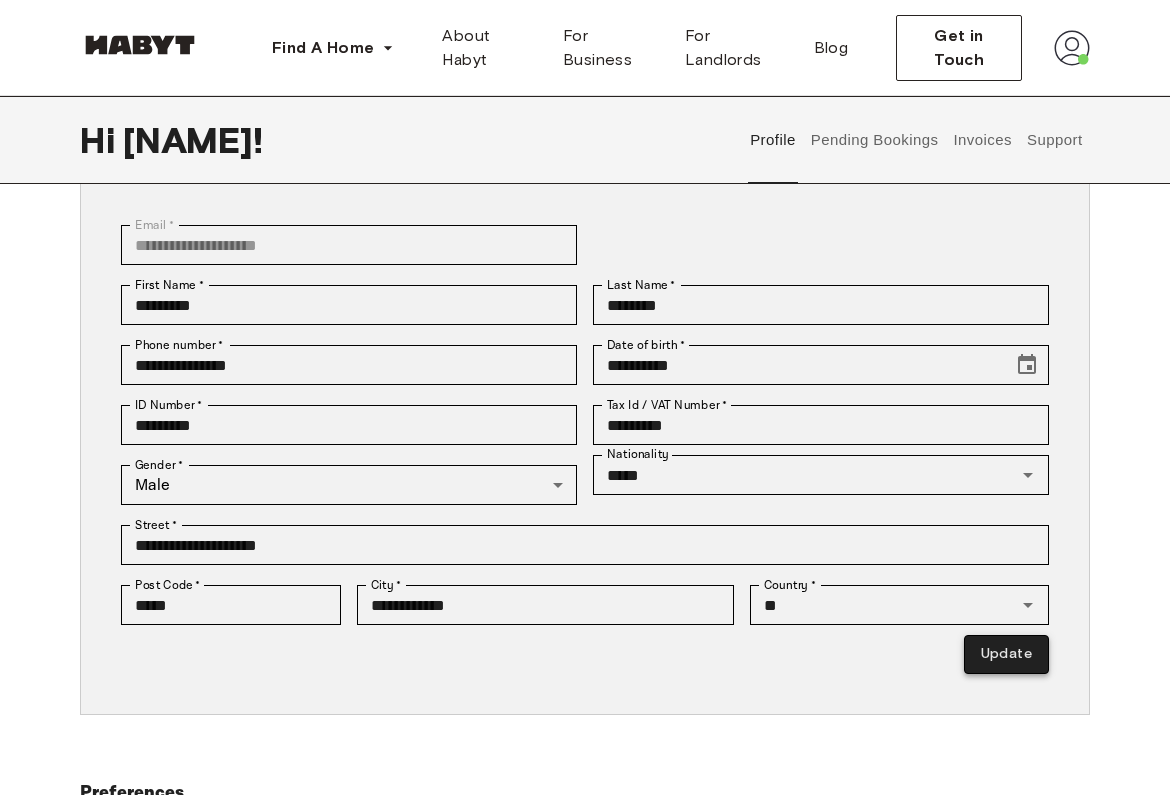 click on "Update" at bounding box center [1006, 654] 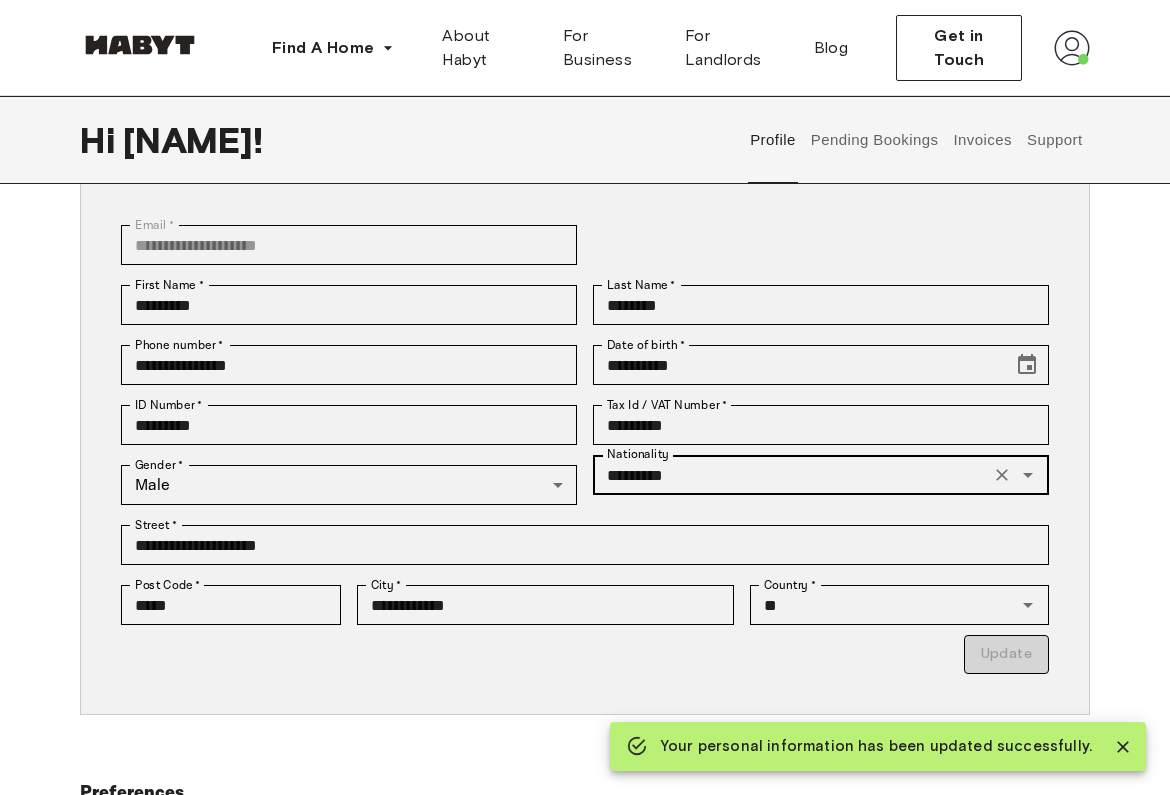 click 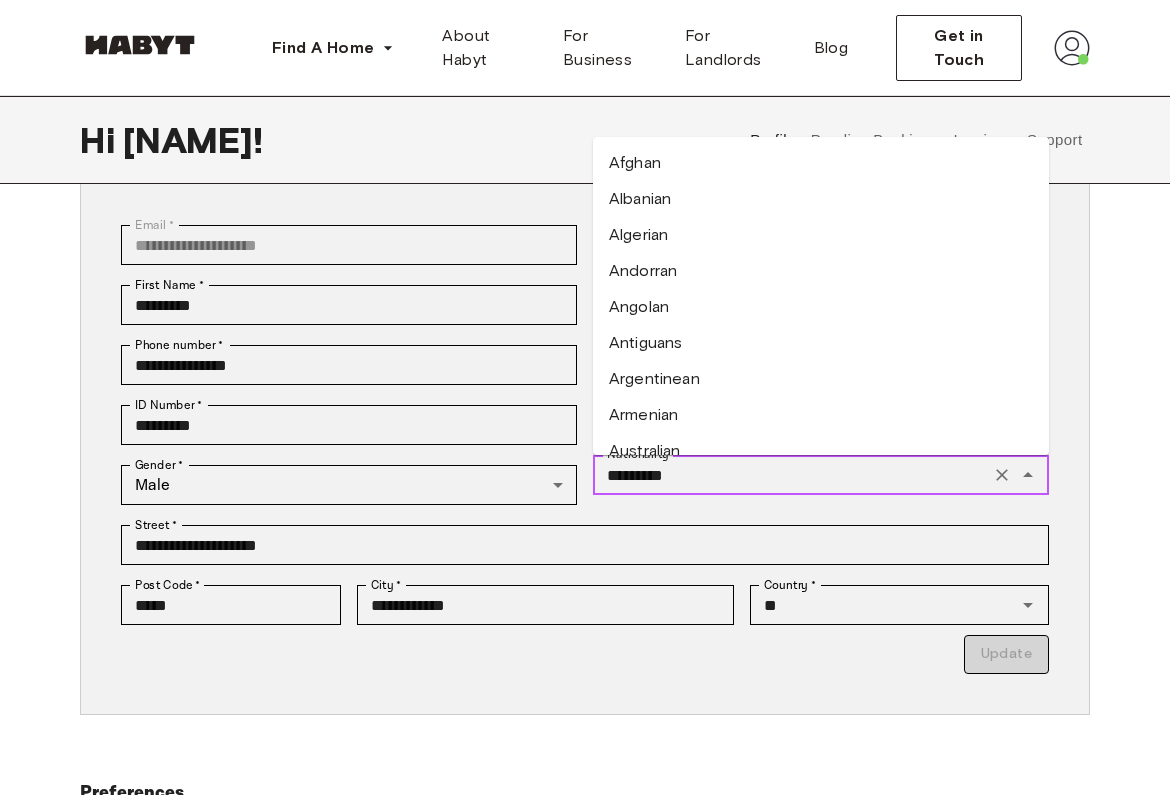 click on "*********" at bounding box center [791, 475] 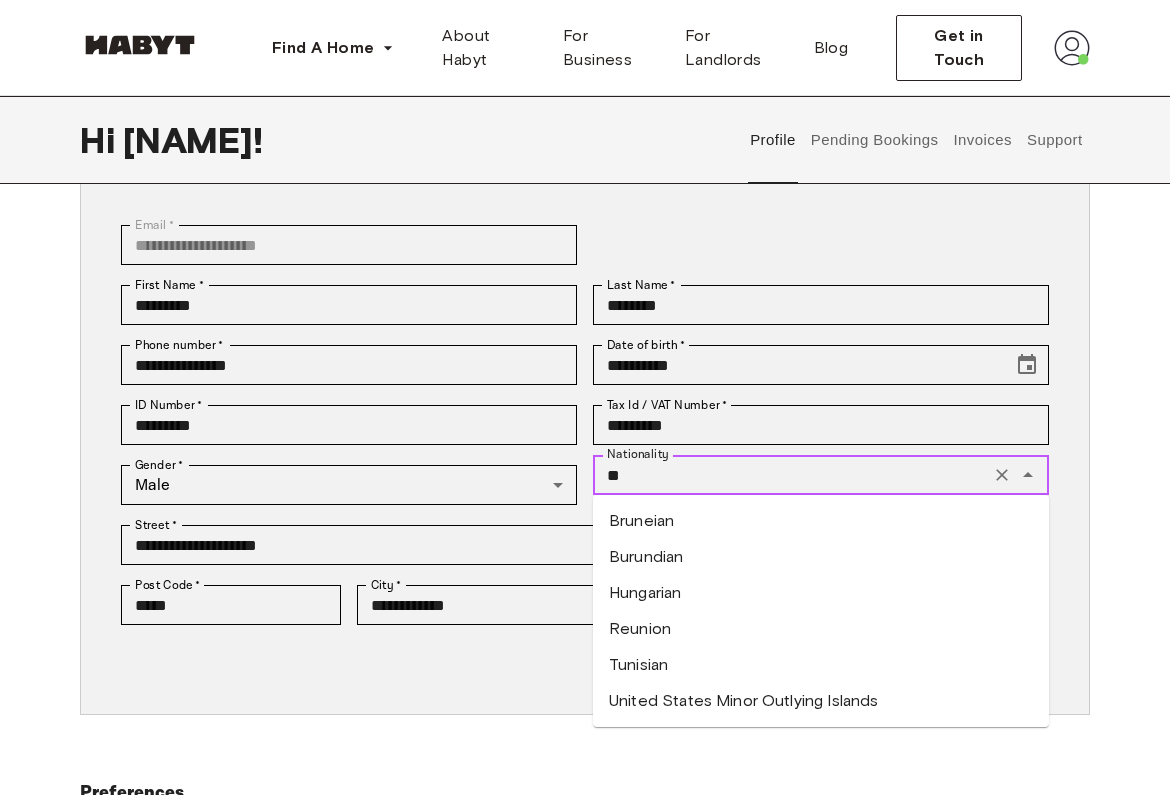 type on "*" 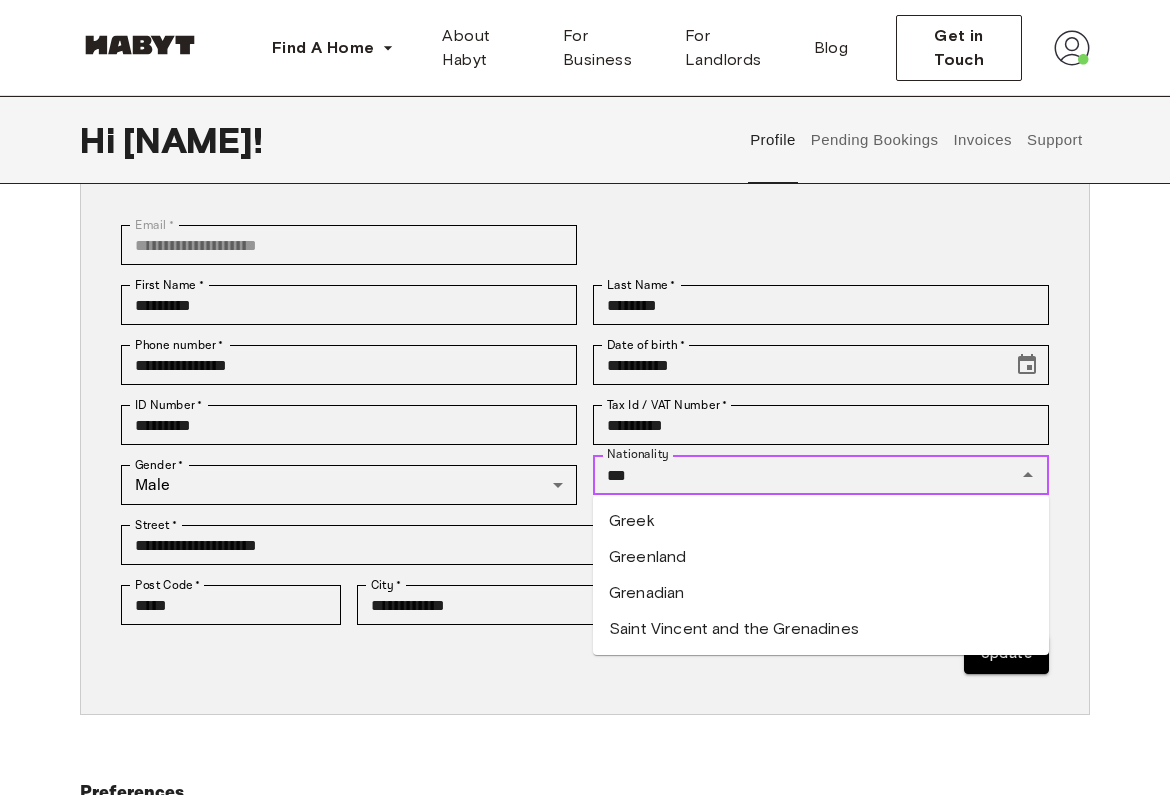 click on "Greek" at bounding box center [821, 521] 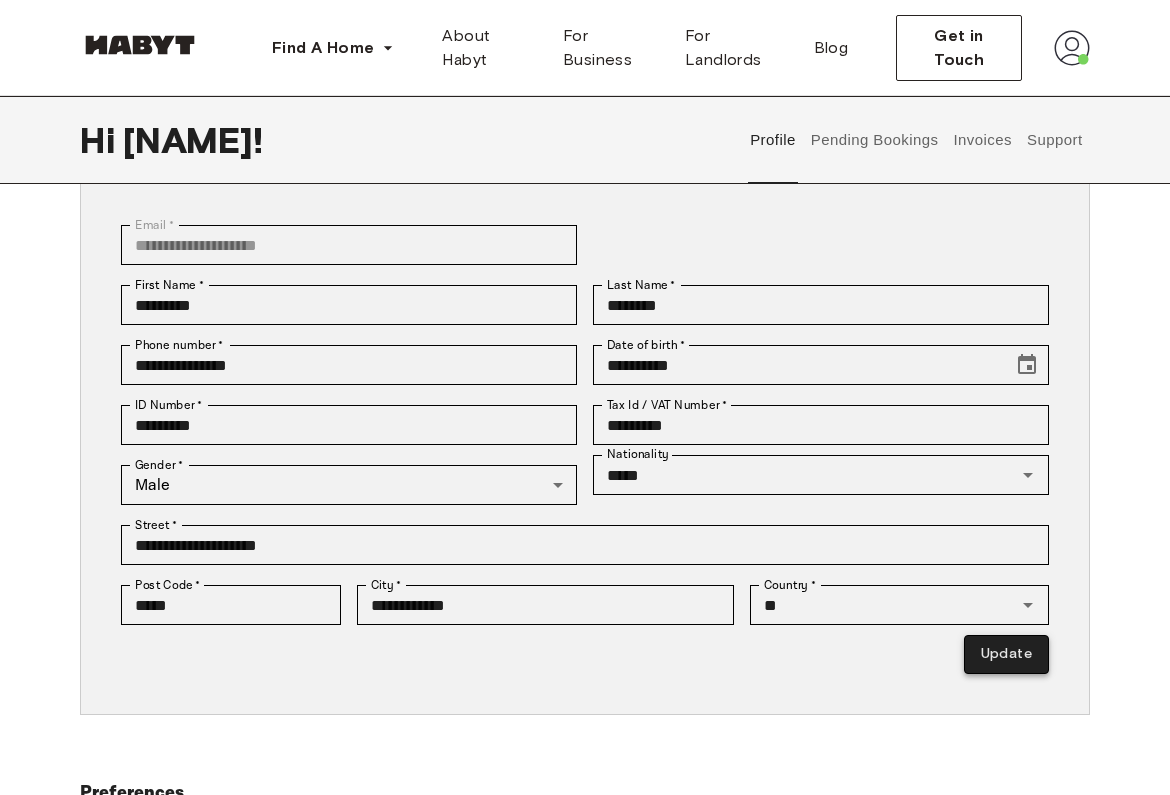 click on "Update" at bounding box center [1006, 654] 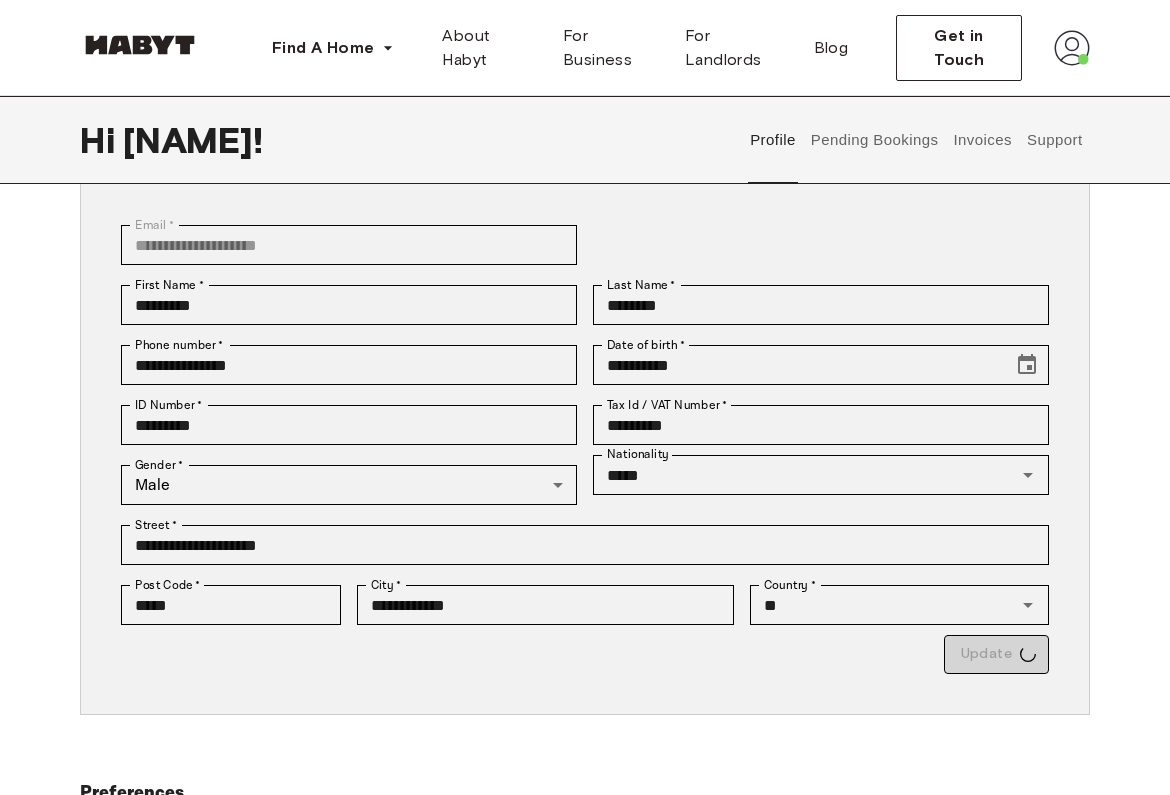 type on "*********" 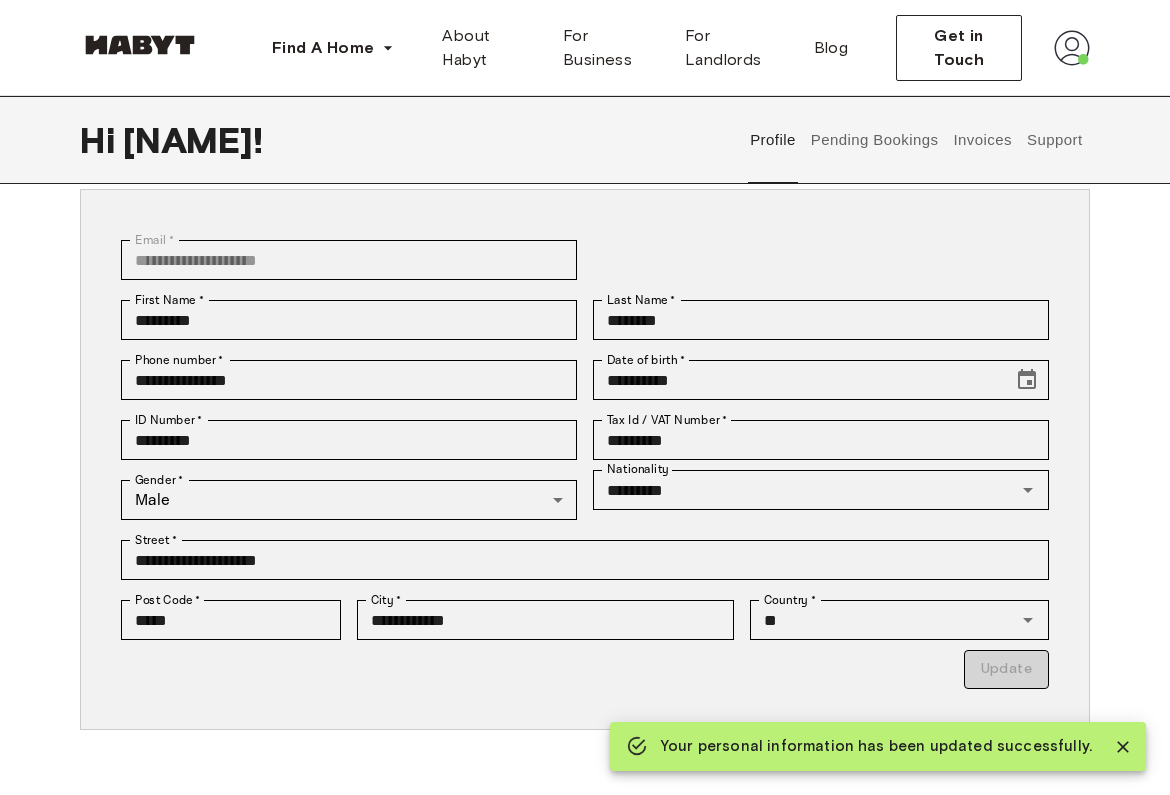 scroll, scrollTop: 102, scrollLeft: 0, axis: vertical 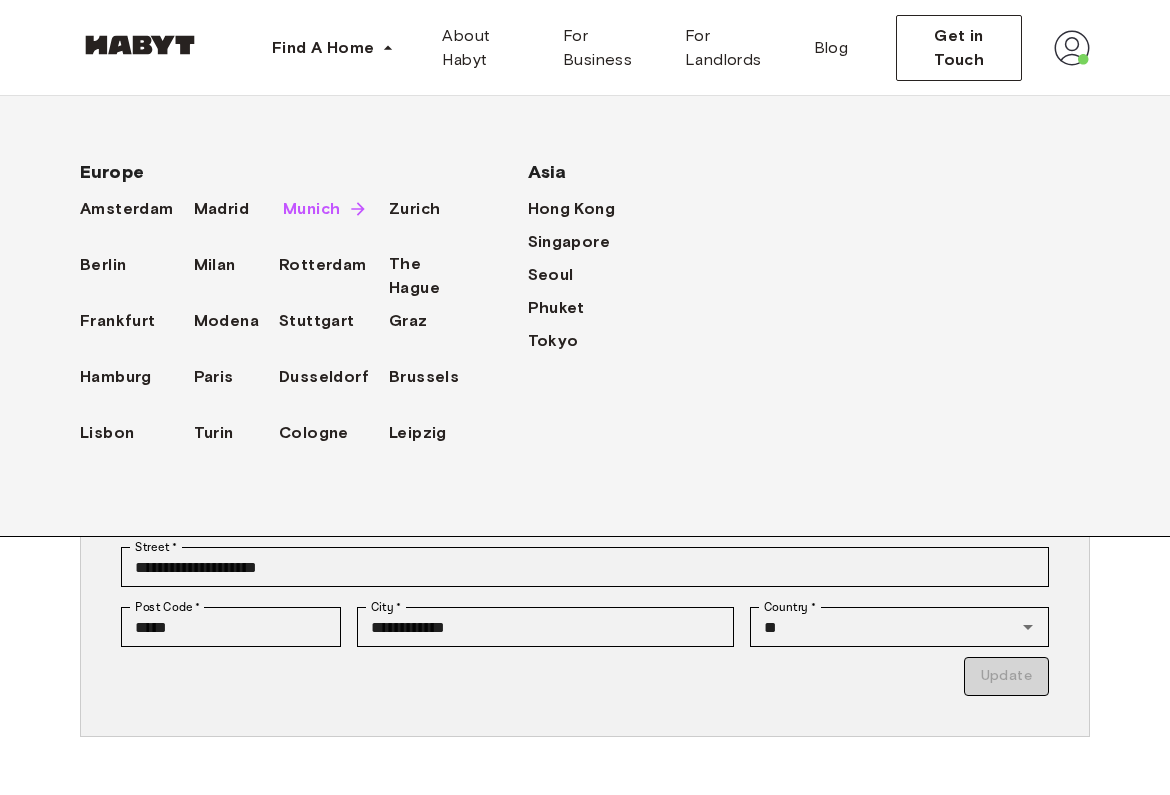 click on "Munich" at bounding box center [311, 209] 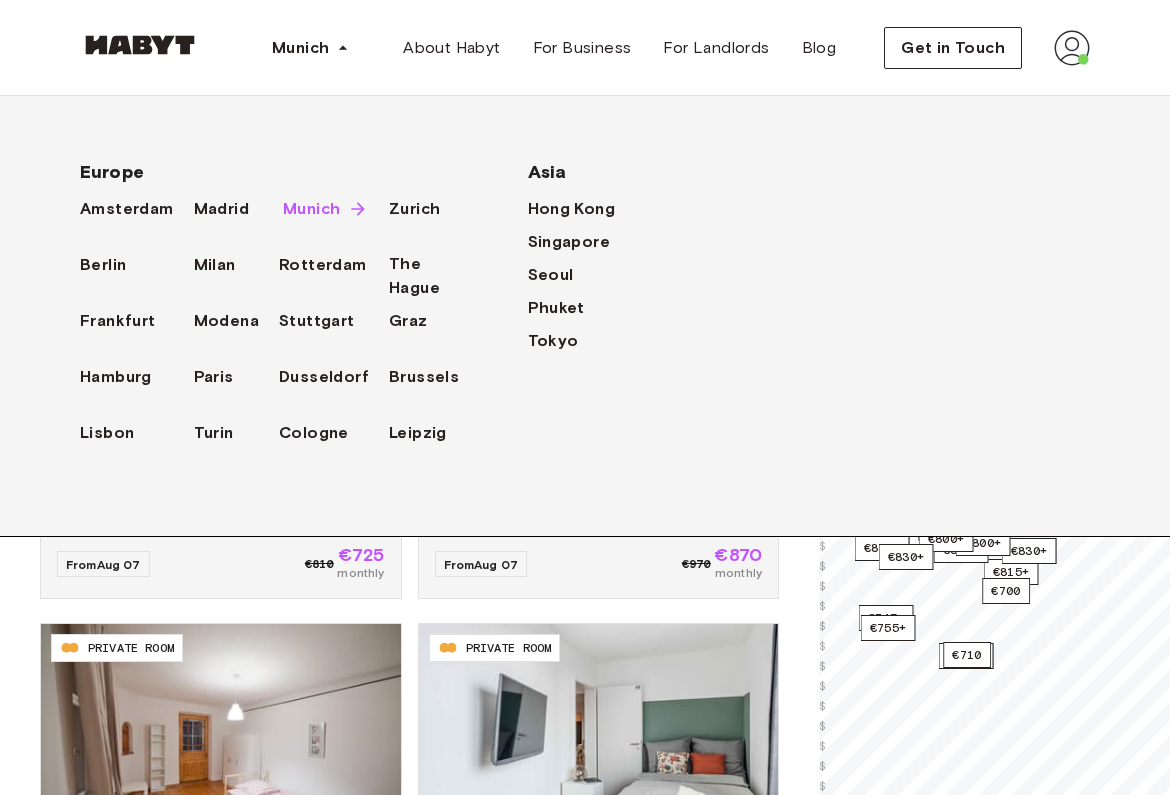 scroll, scrollTop: 0, scrollLeft: 0, axis: both 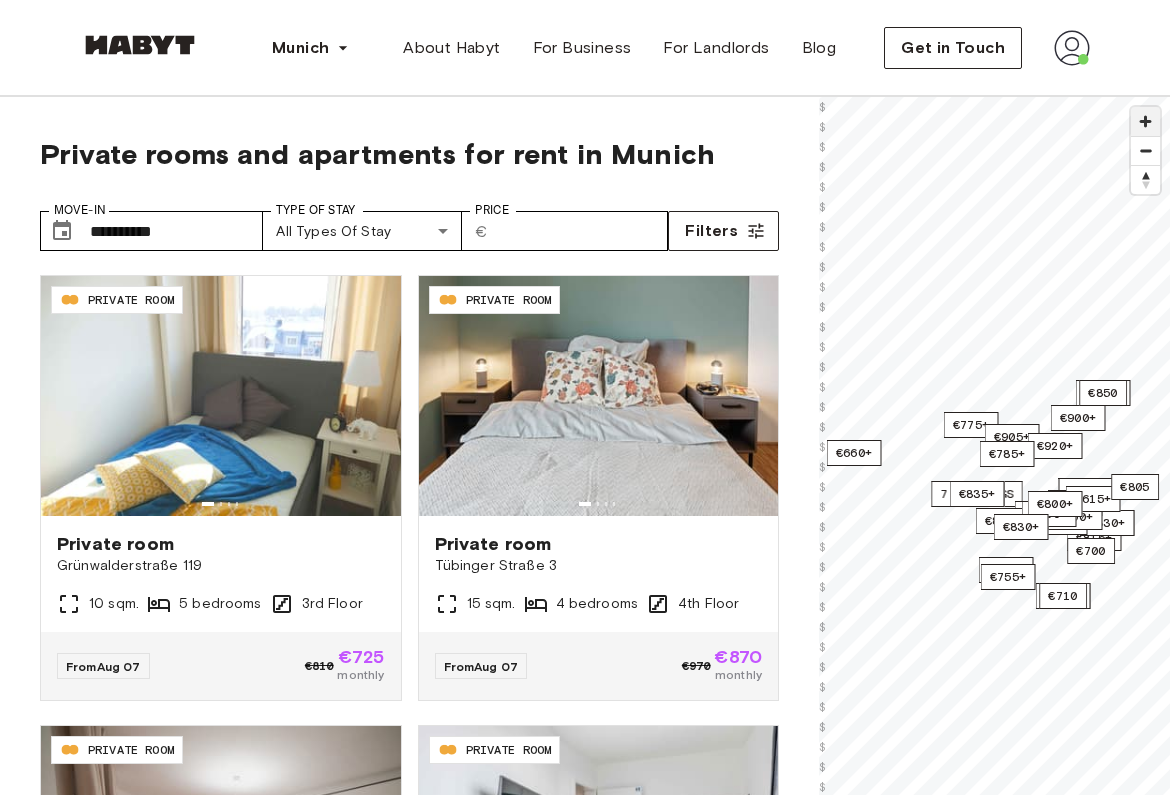 click at bounding box center [1145, 121] 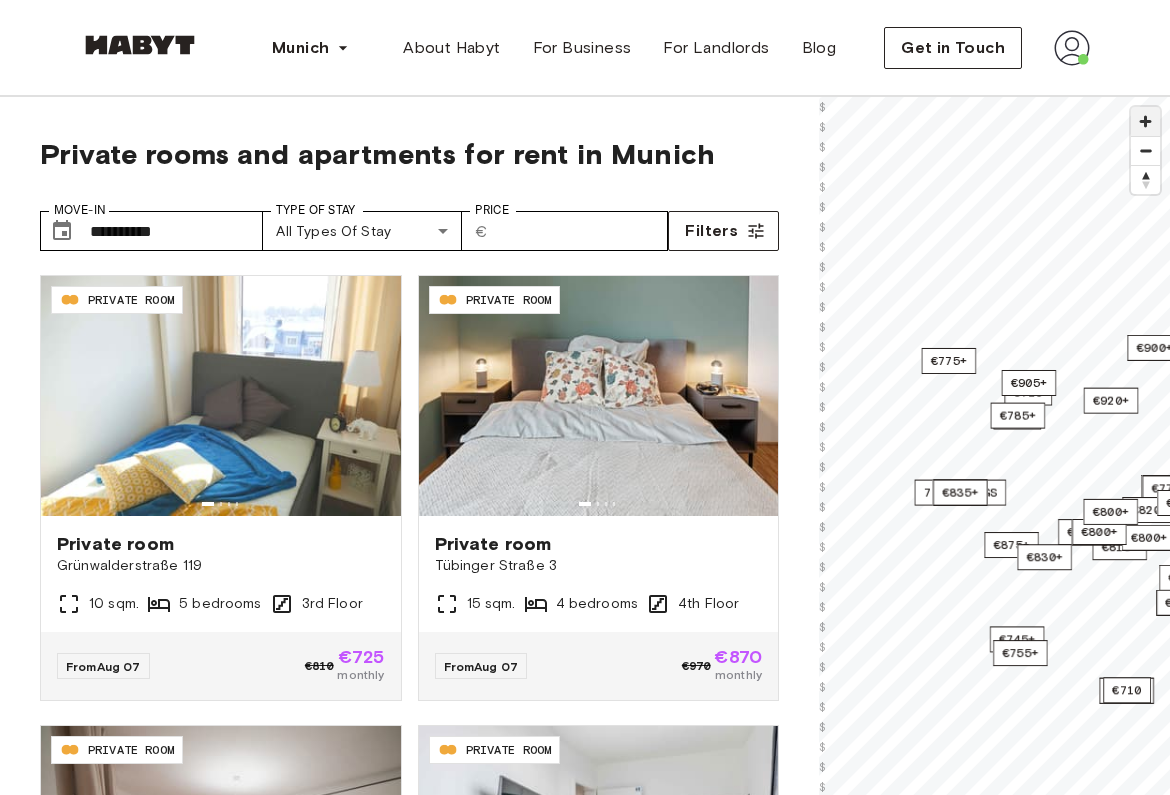 click at bounding box center [1145, 121] 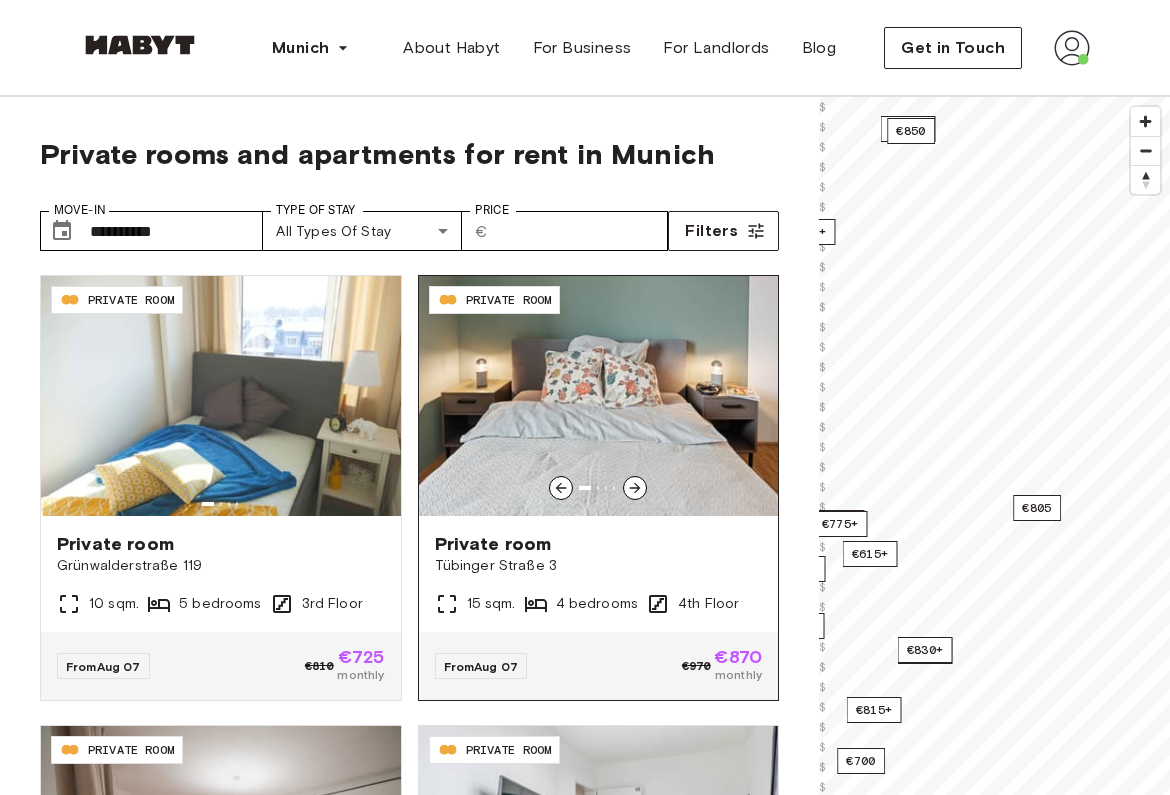 click on "**********" at bounding box center [585, 583] 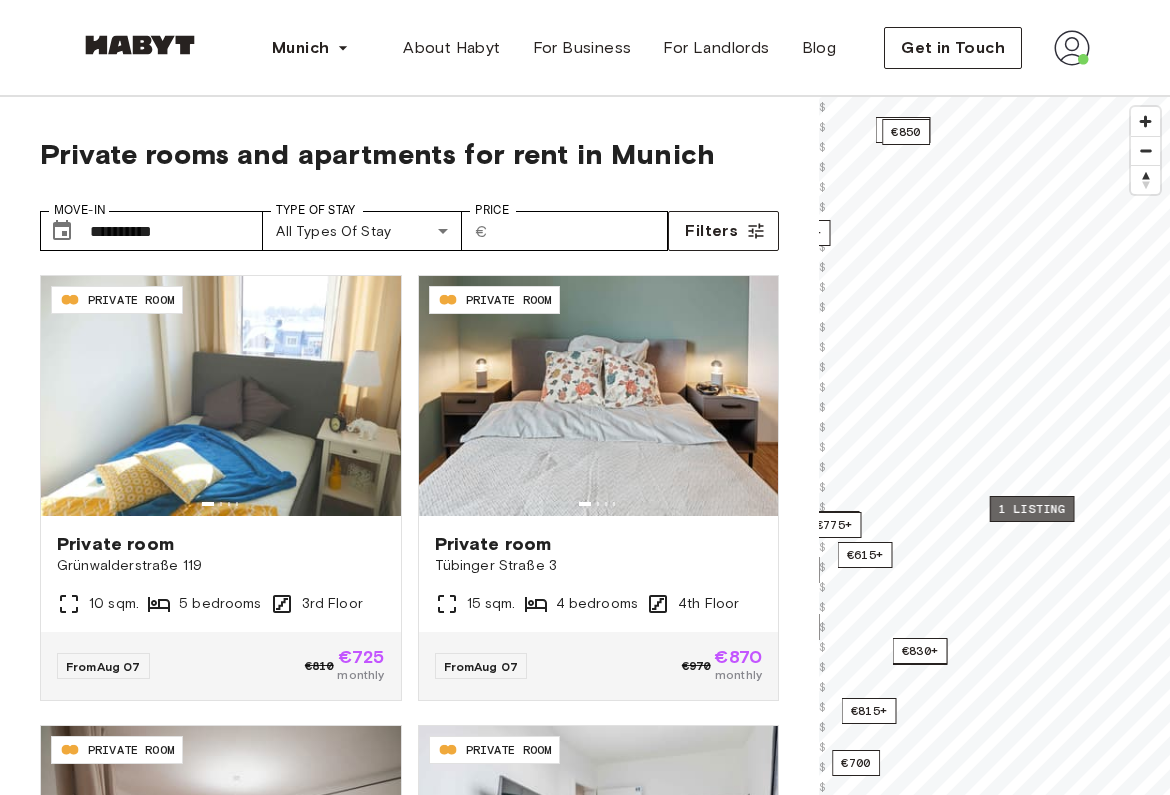 click on "1 listing" at bounding box center [1032, 509] 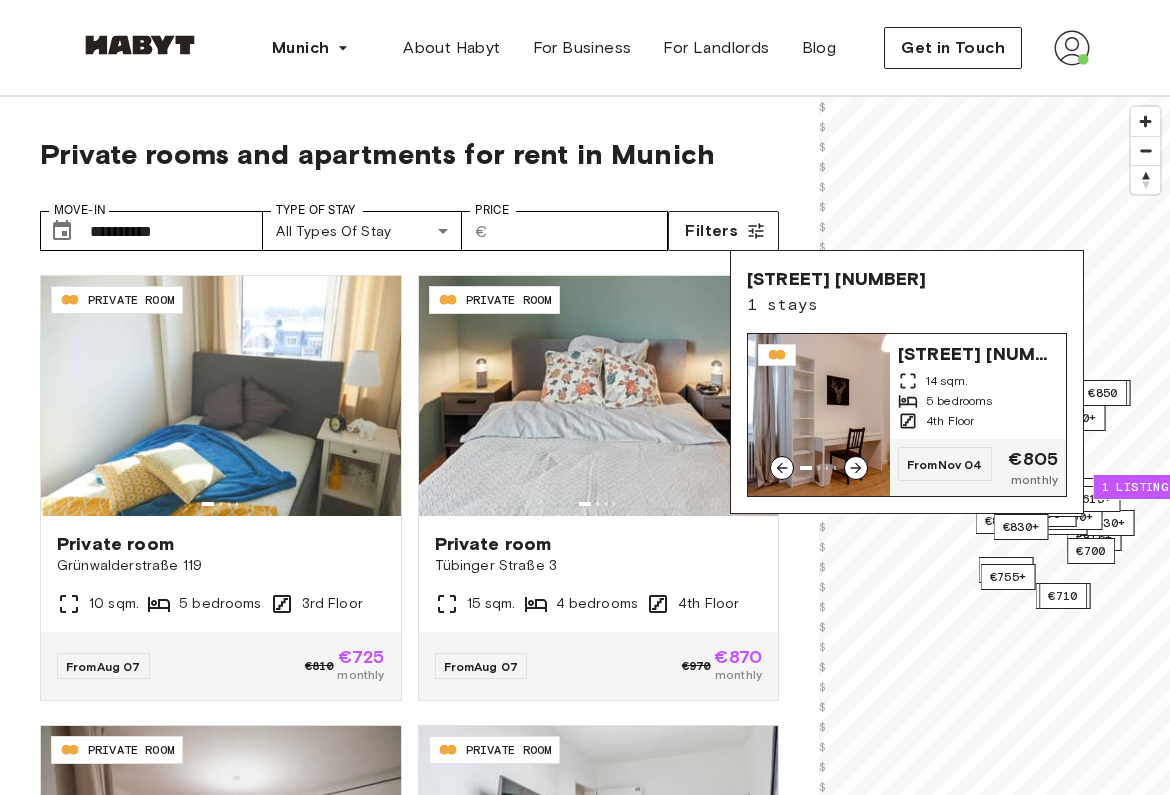 click on "14 sqm." at bounding box center (978, 381) 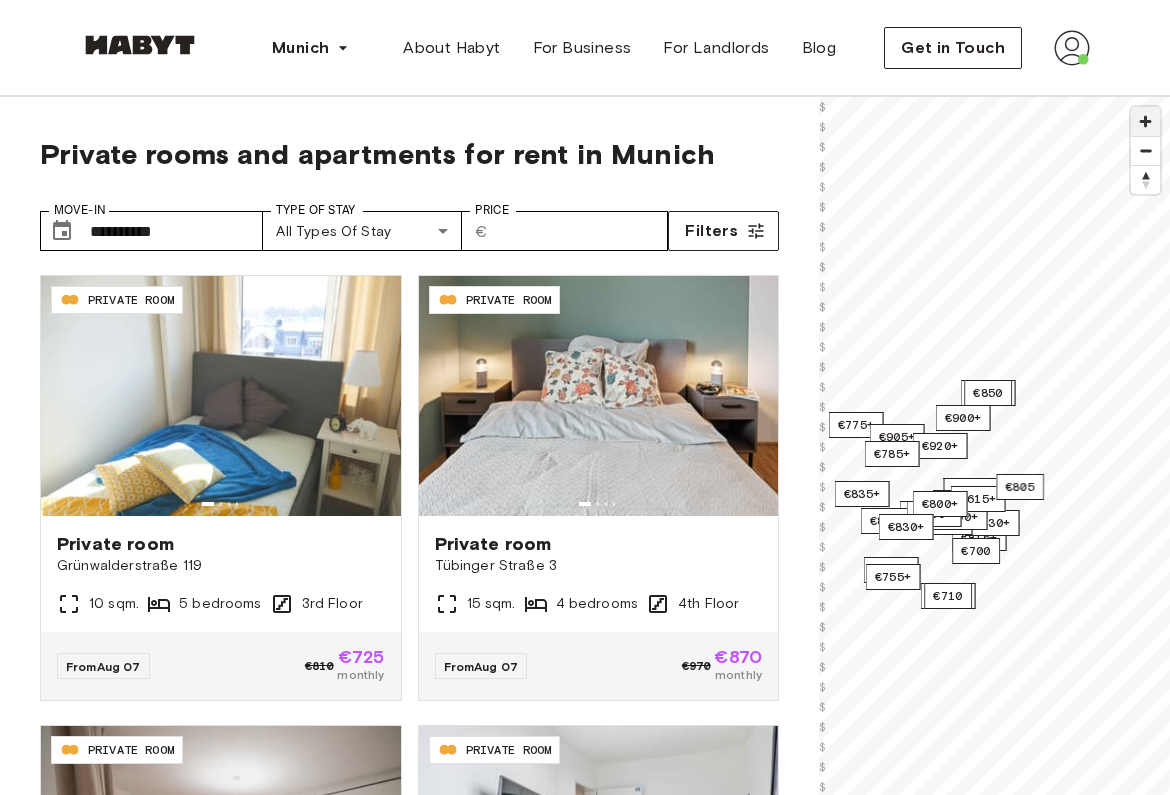 click at bounding box center [1145, 121] 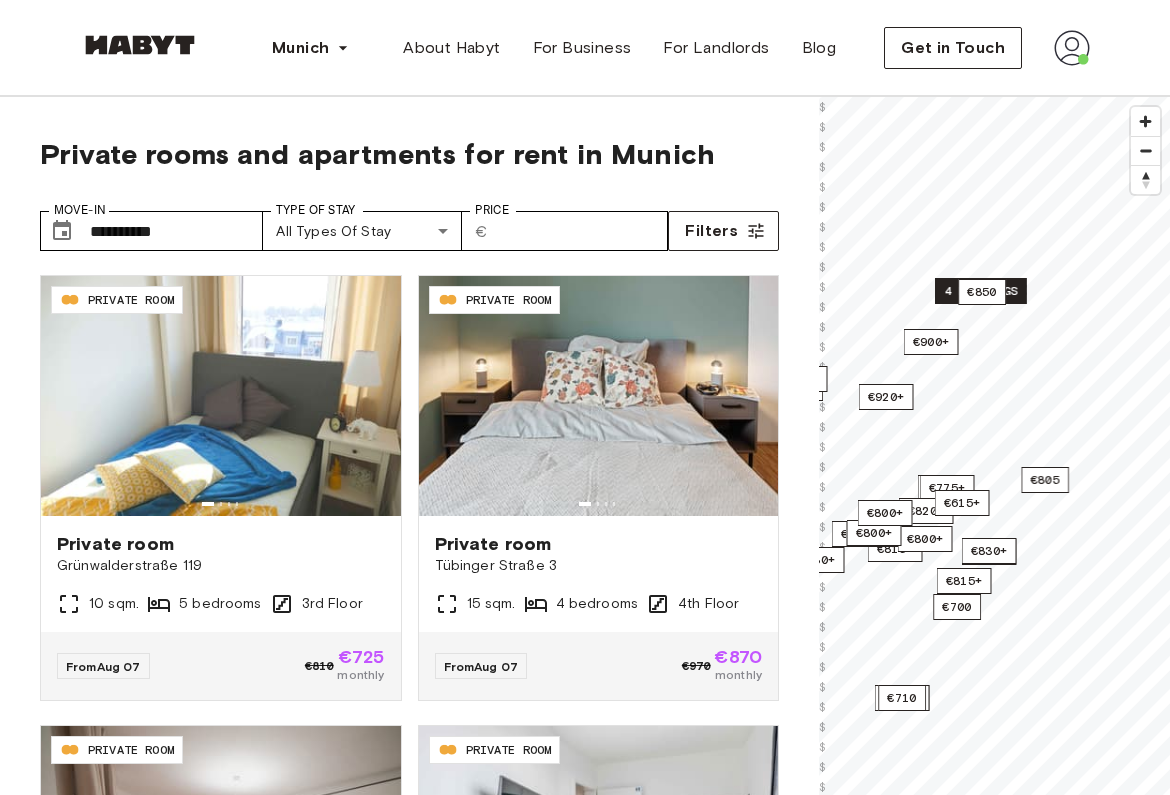 click on "4 listings" at bounding box center (981, 291) 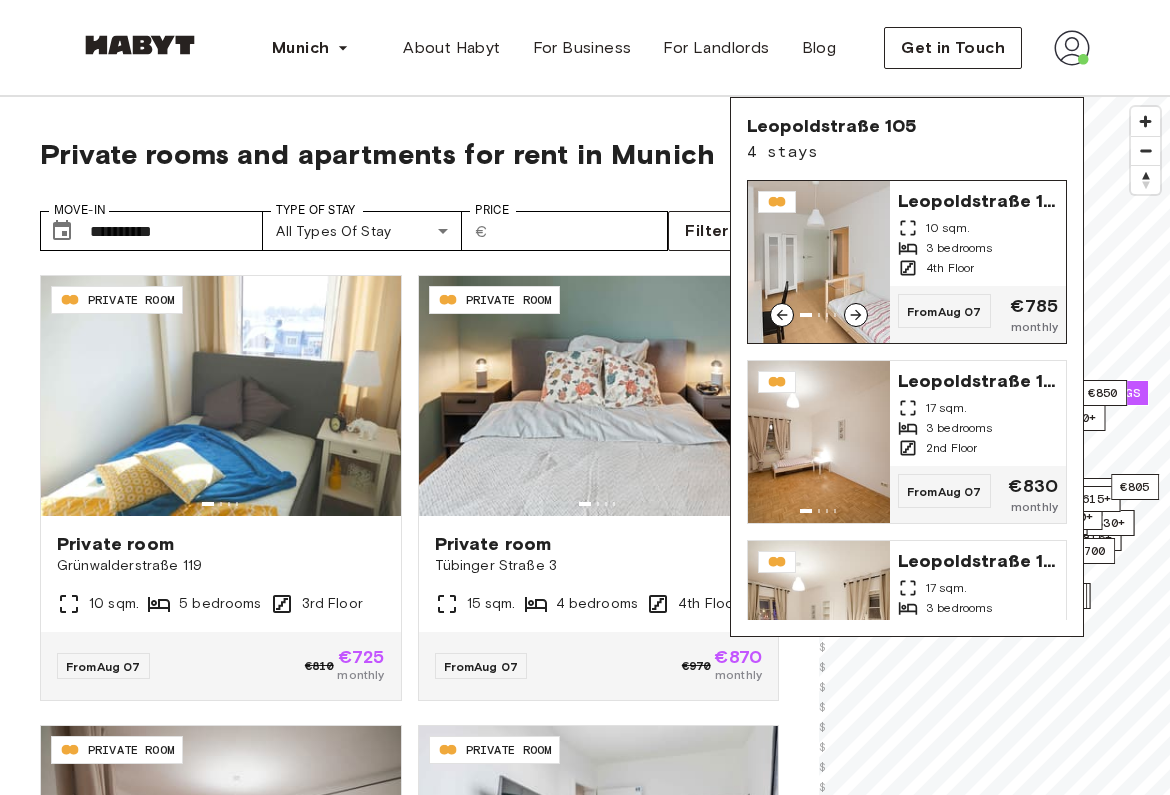 click on "10 sqm." at bounding box center (978, 228) 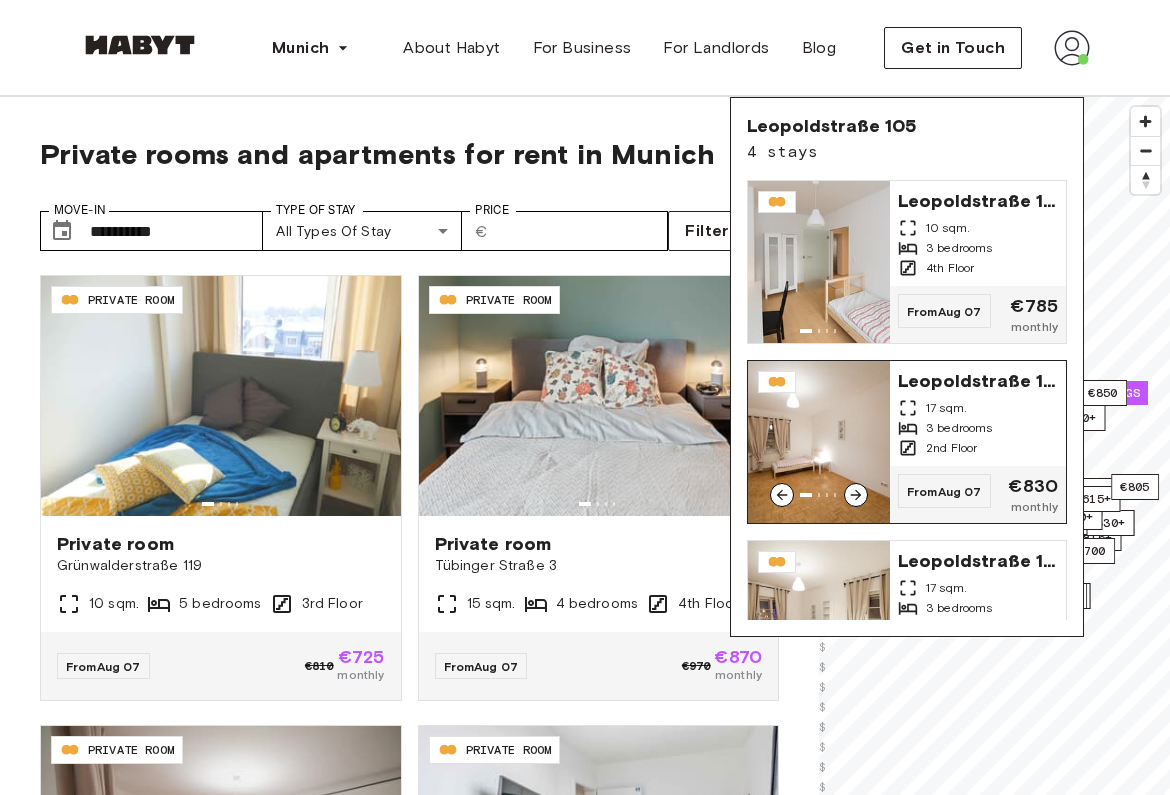 click on "17 sqm." at bounding box center (946, 408) 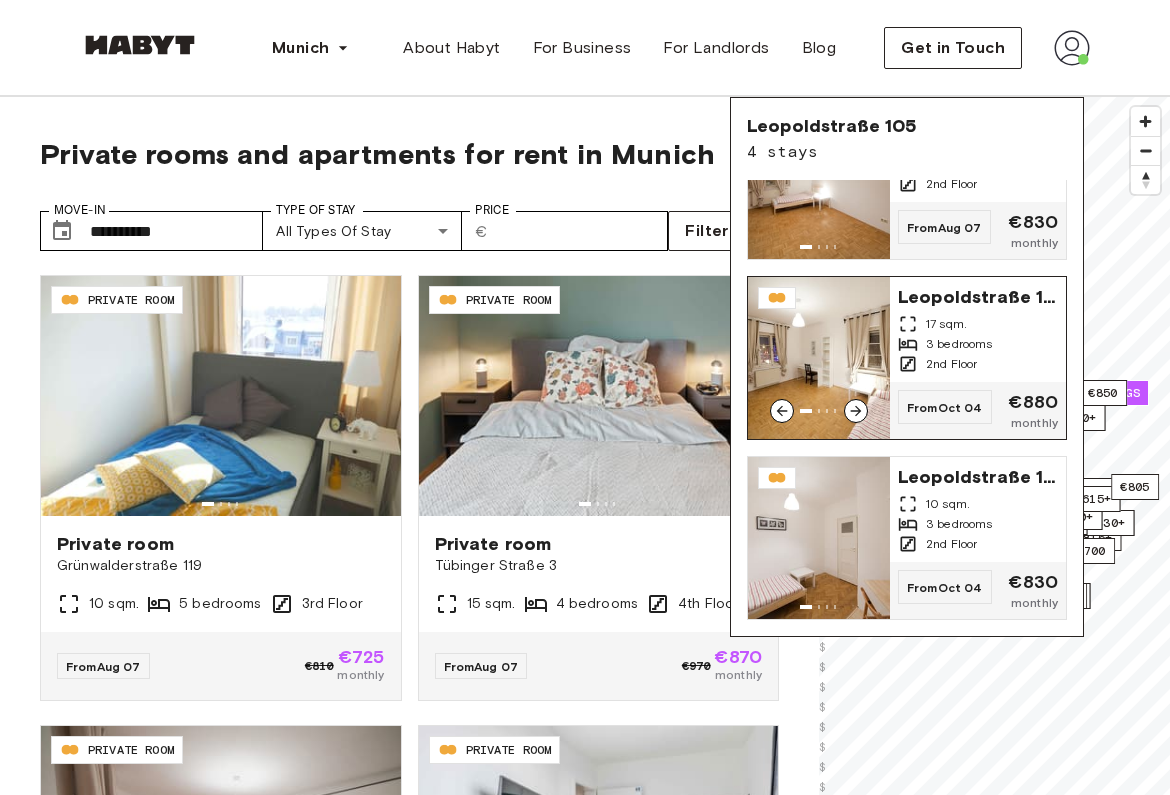 scroll, scrollTop: 264, scrollLeft: 0, axis: vertical 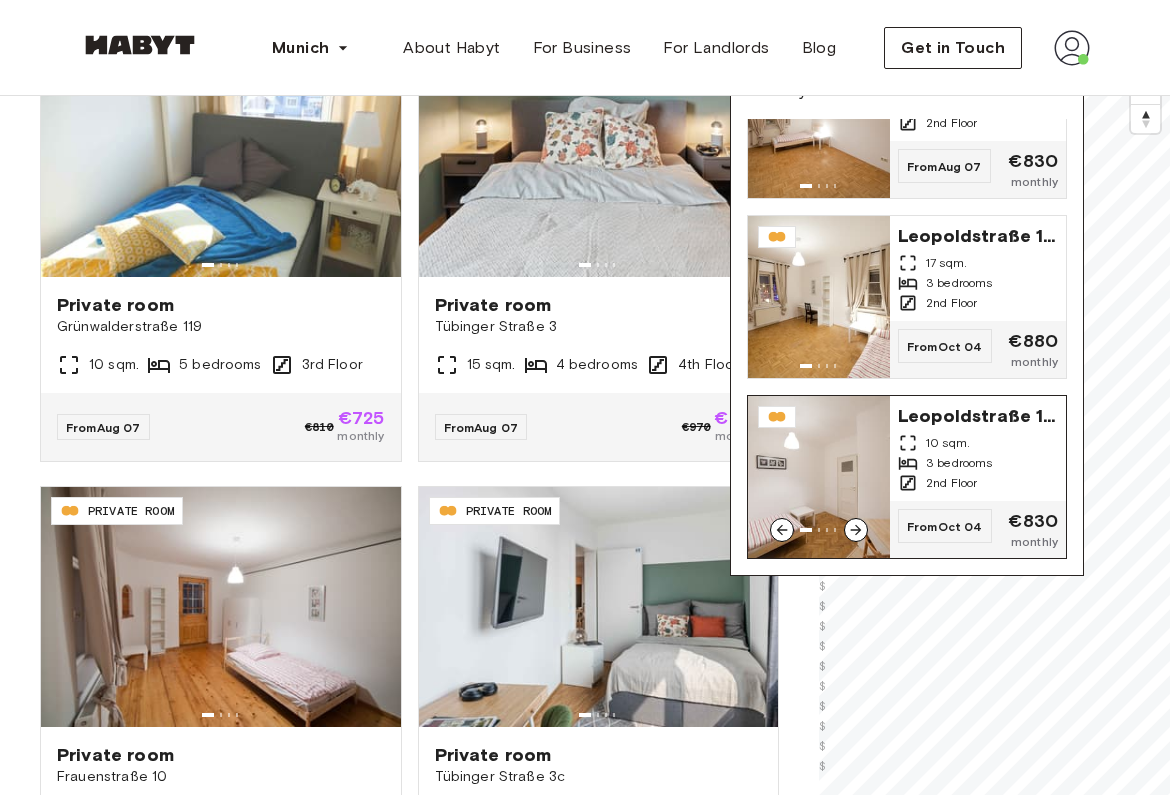 click on "Leopoldstraße 105" at bounding box center [978, 414] 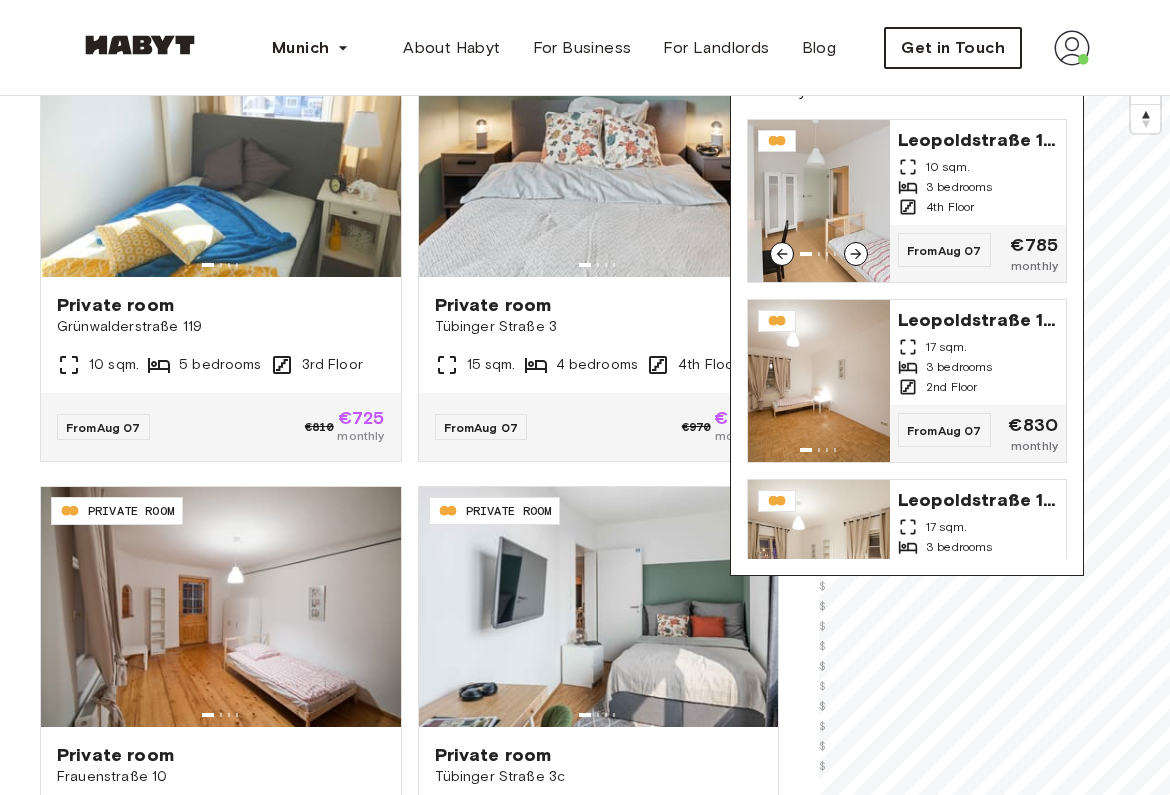 scroll, scrollTop: 0, scrollLeft: 0, axis: both 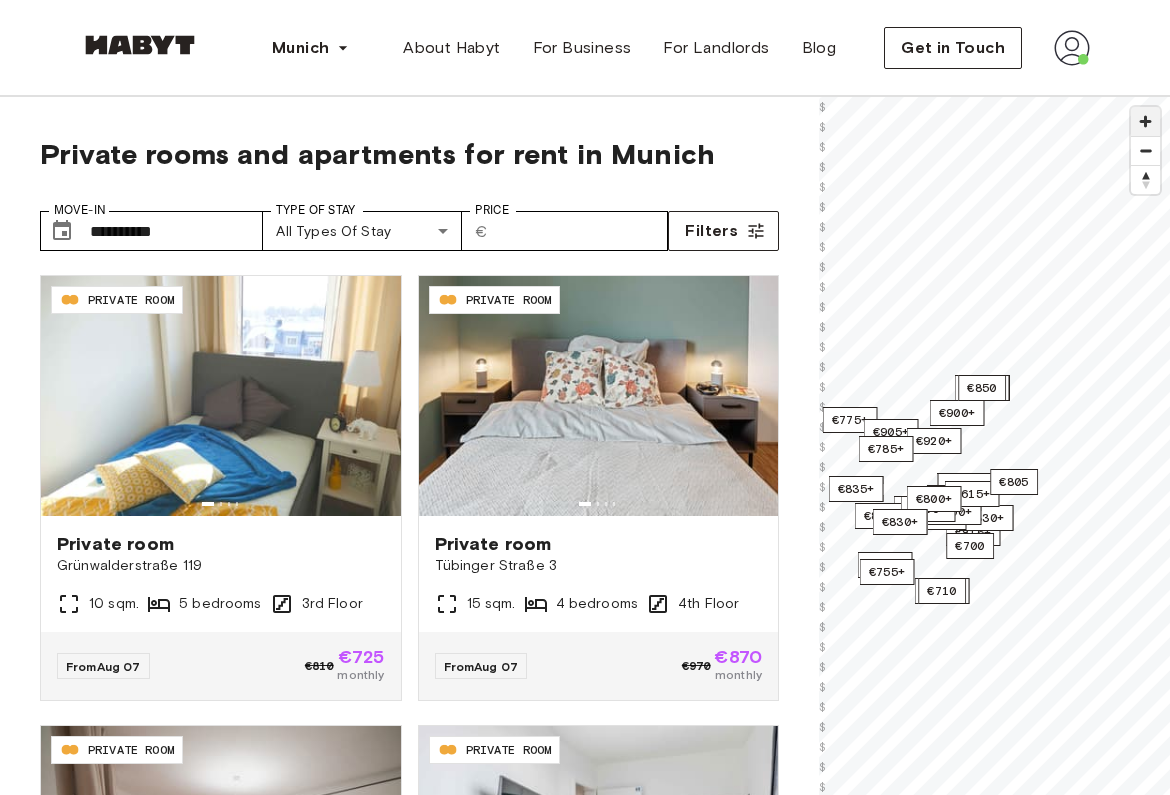 click at bounding box center (1145, 121) 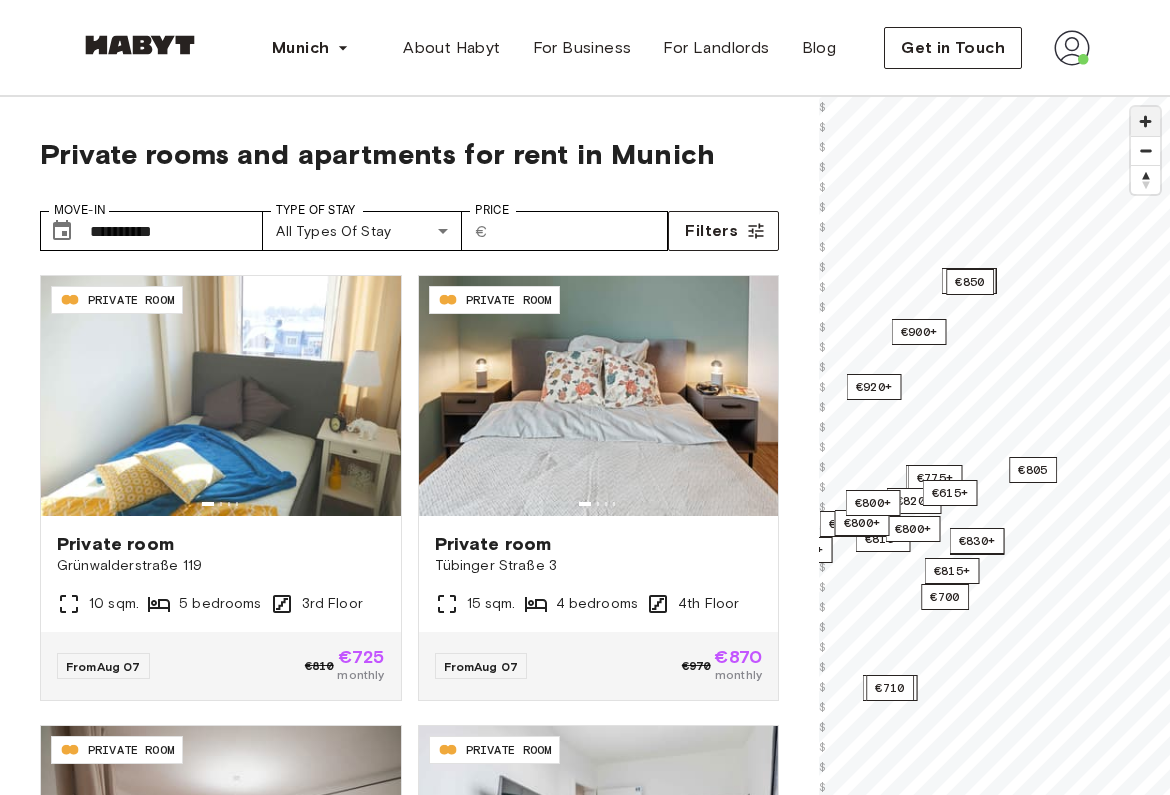 click at bounding box center (1145, 121) 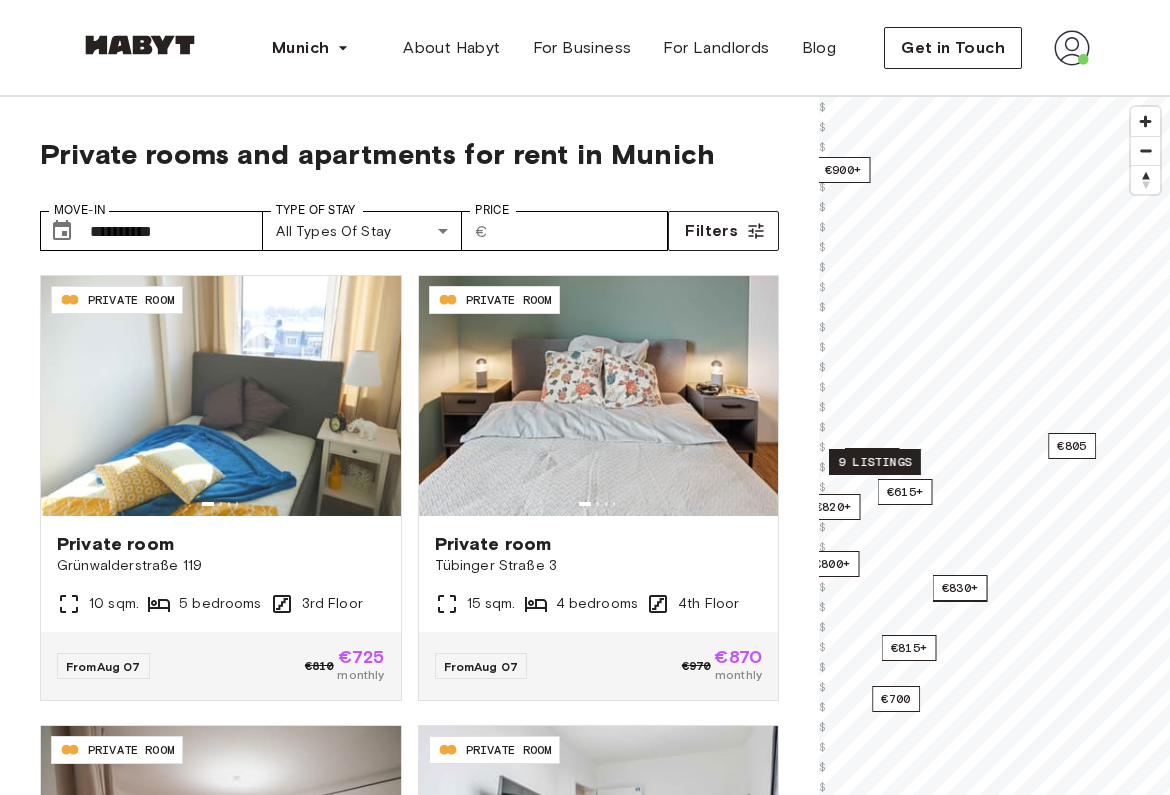 click on "9 listings" at bounding box center [875, 462] 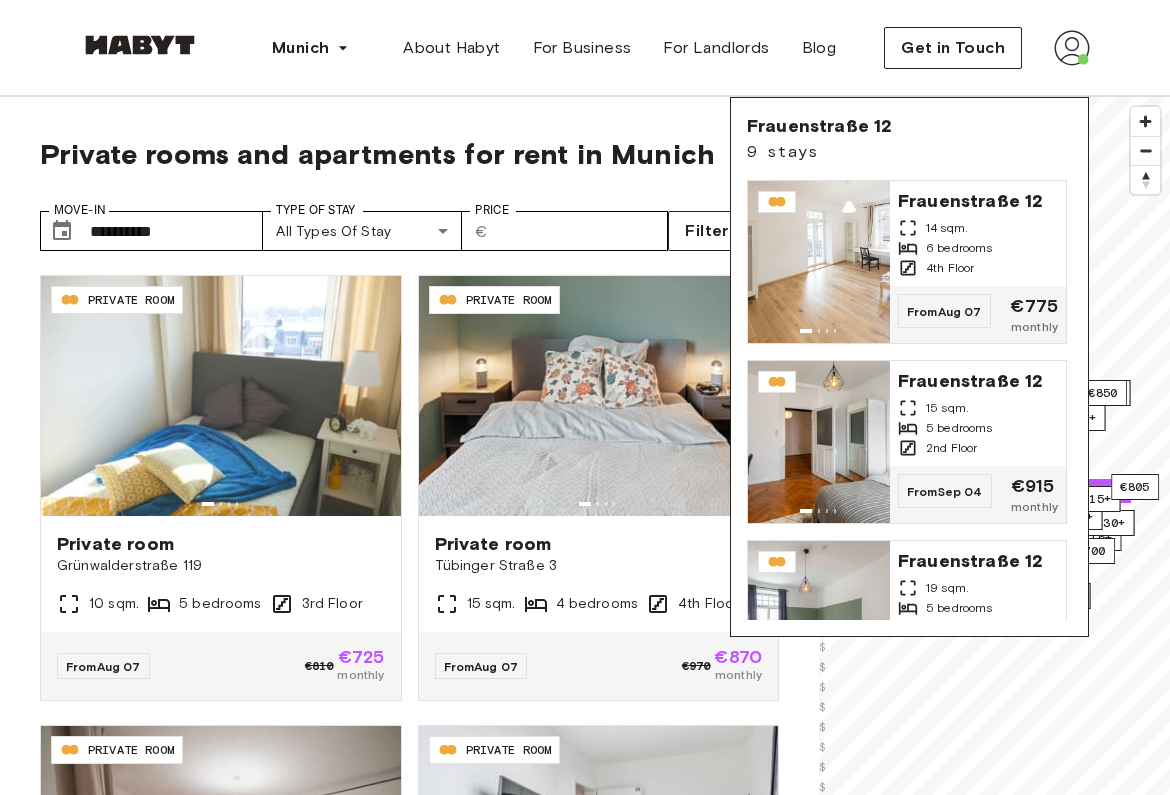 scroll, scrollTop: 0, scrollLeft: 0, axis: both 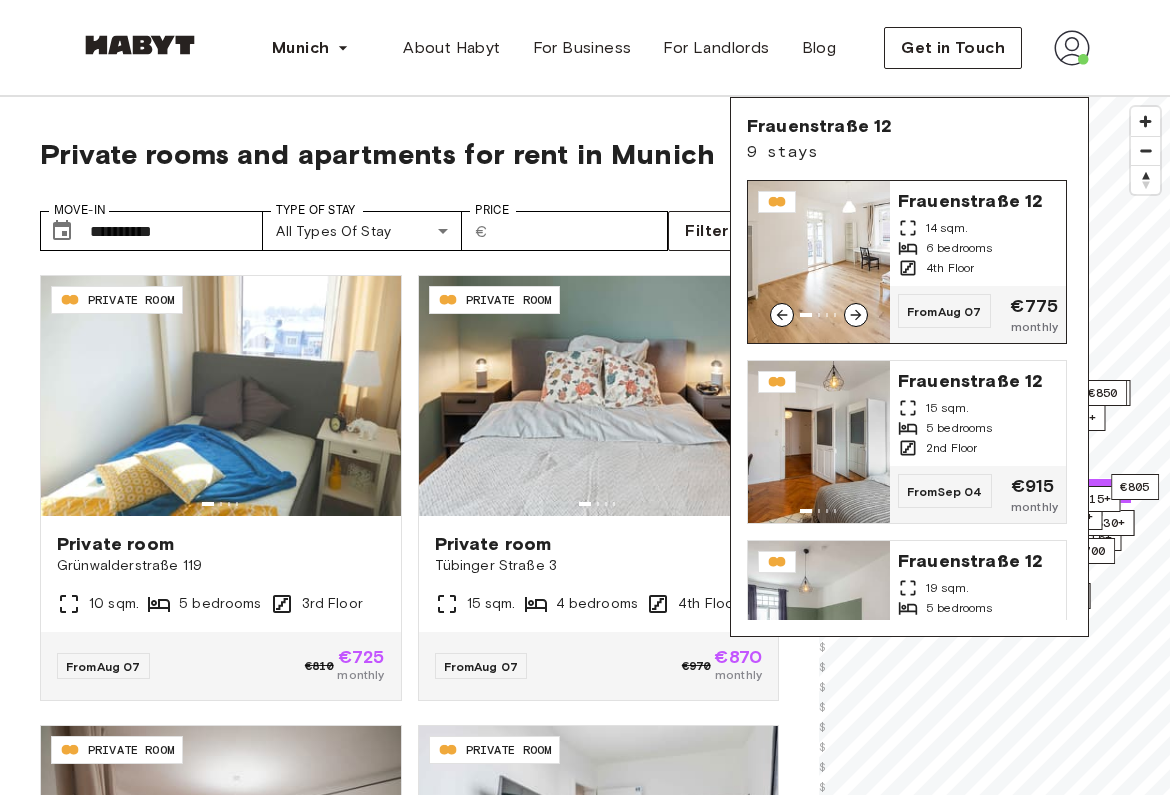 click on "Frauenstraße 12" at bounding box center [978, 199] 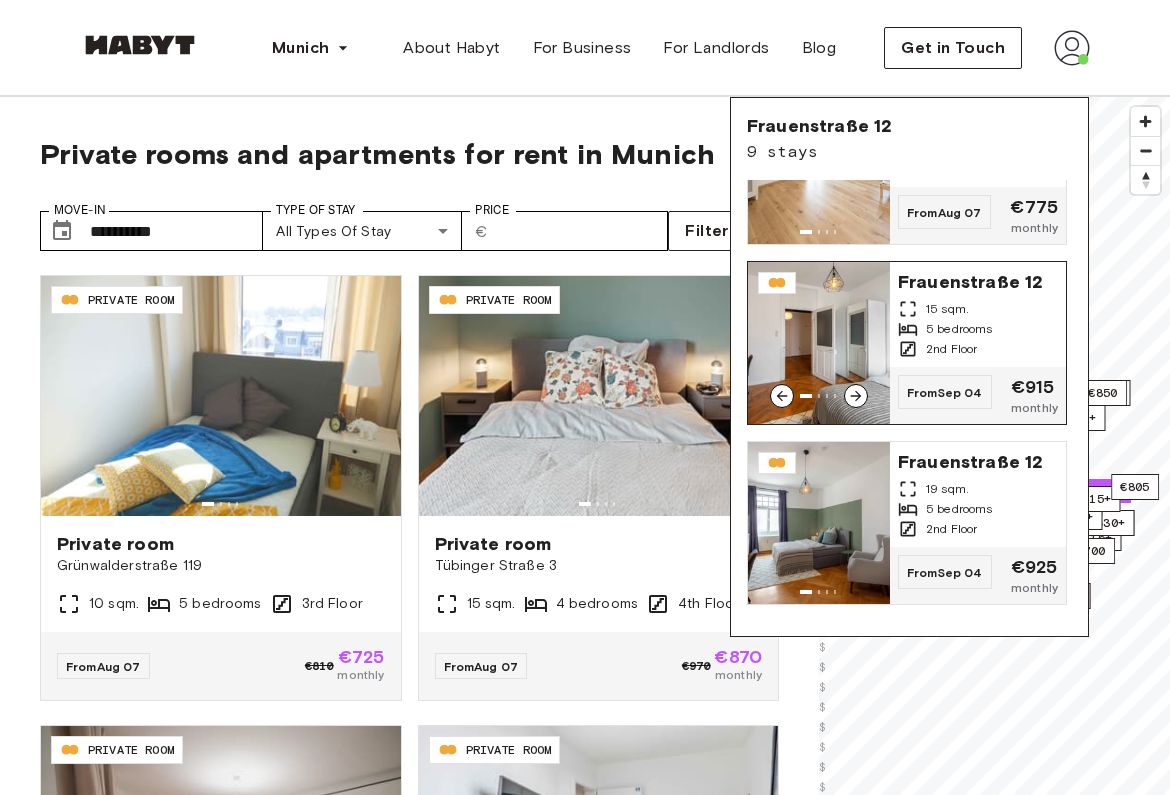 scroll, scrollTop: 104, scrollLeft: 0, axis: vertical 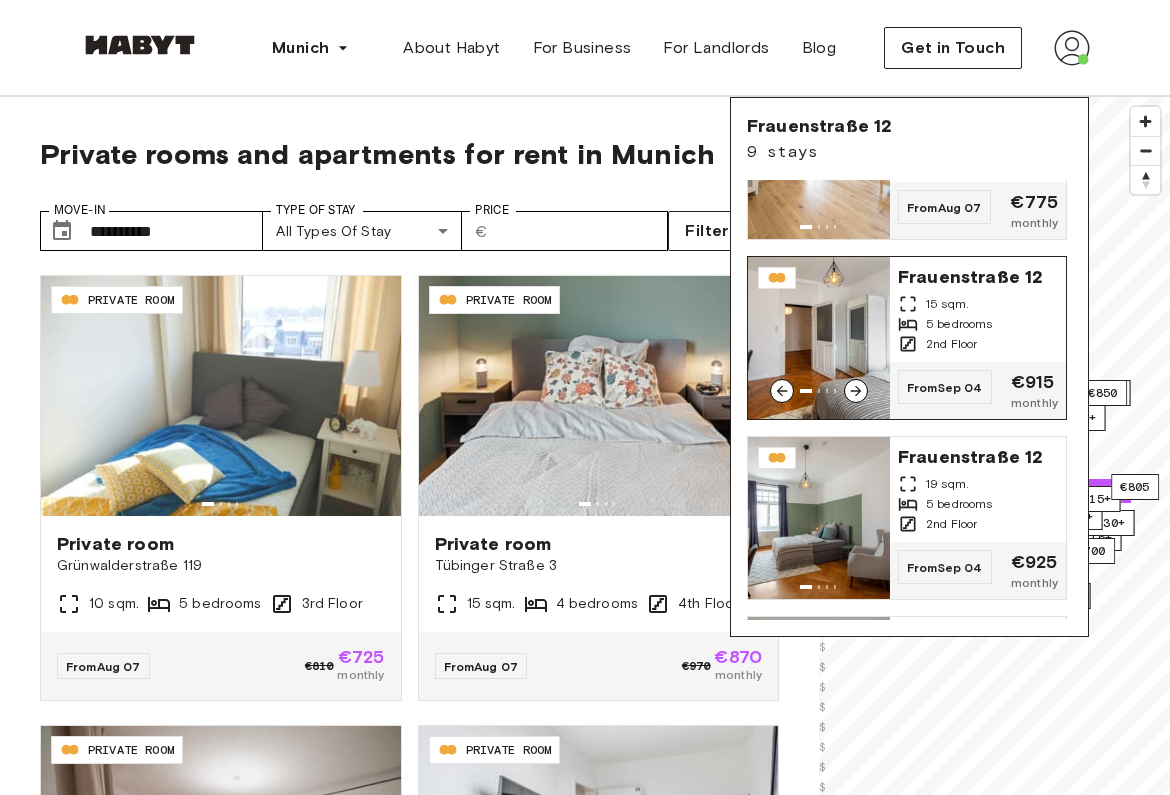 click on "15 sqm." at bounding box center [978, 304] 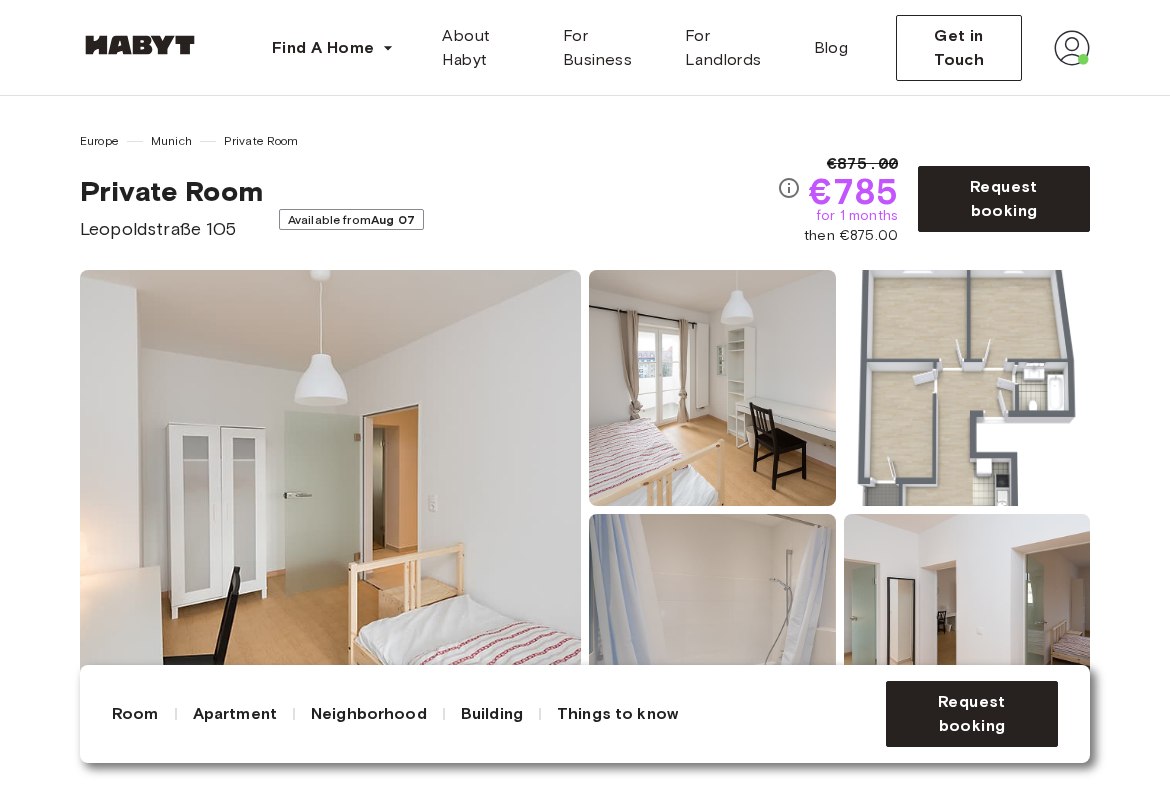 scroll, scrollTop: 0, scrollLeft: 0, axis: both 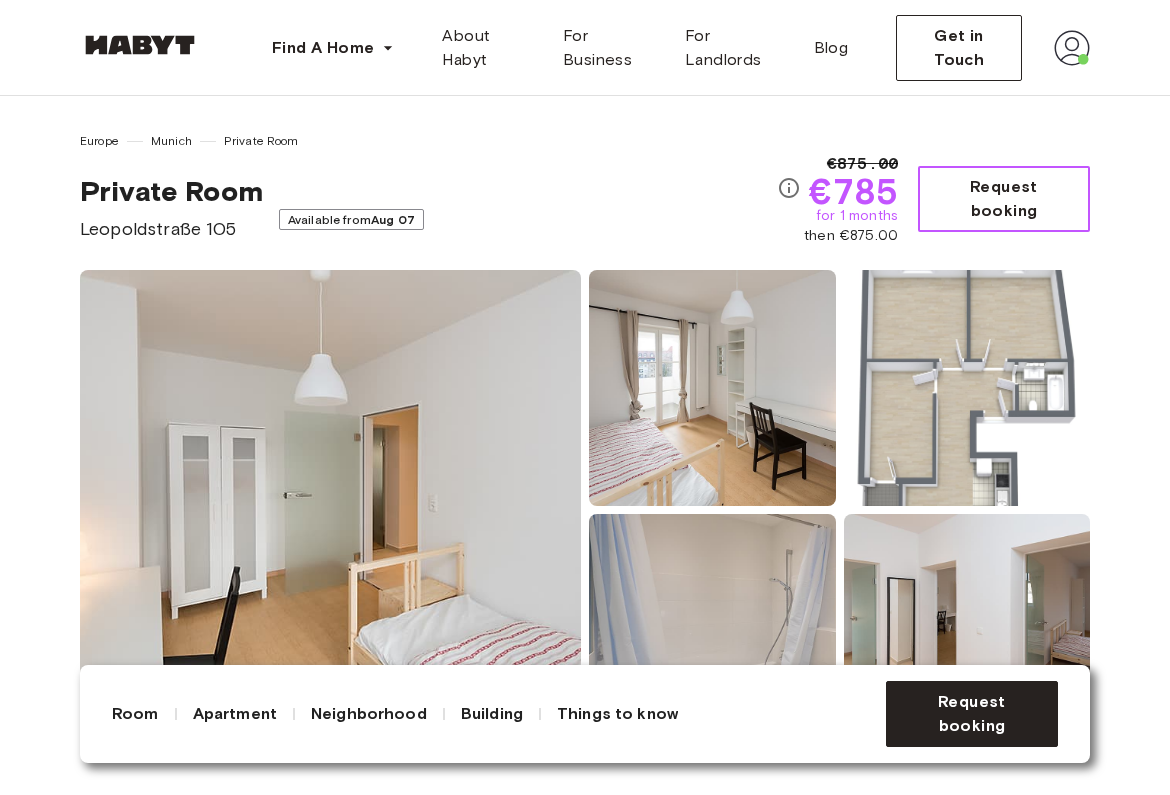 click on "Request booking" at bounding box center [1004, 199] 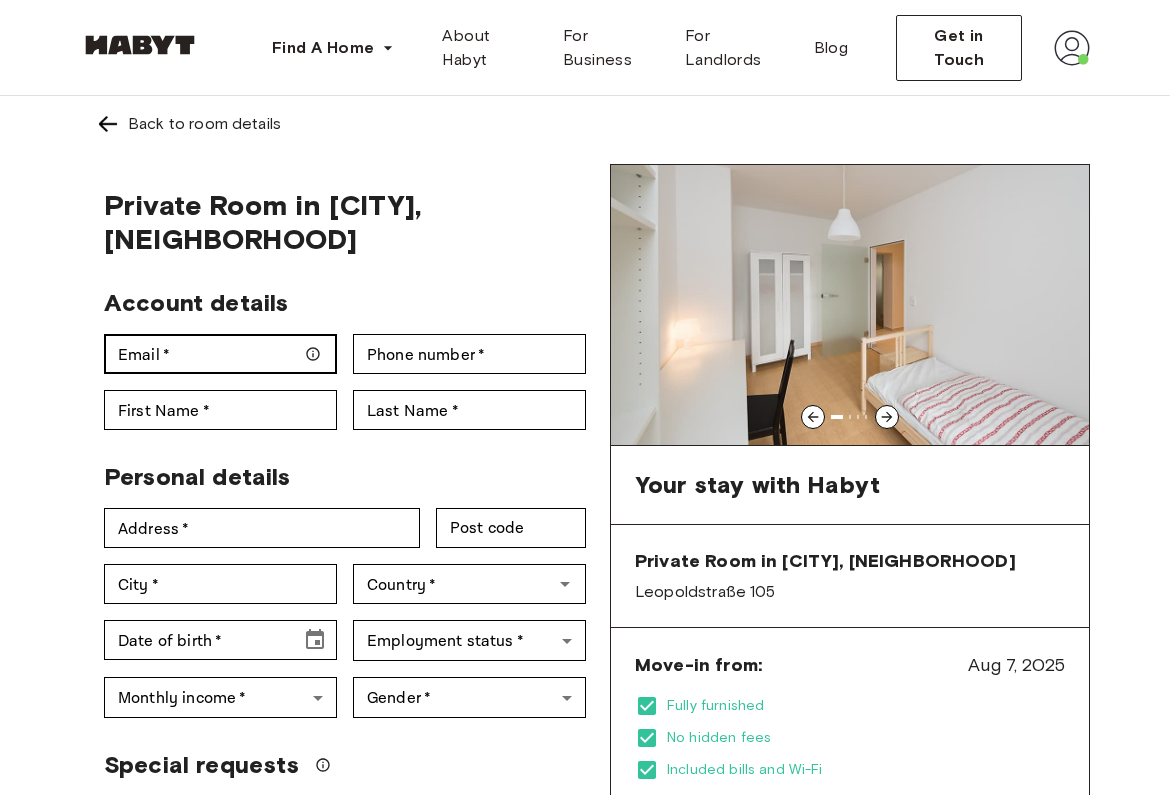 scroll, scrollTop: 0, scrollLeft: 0, axis: both 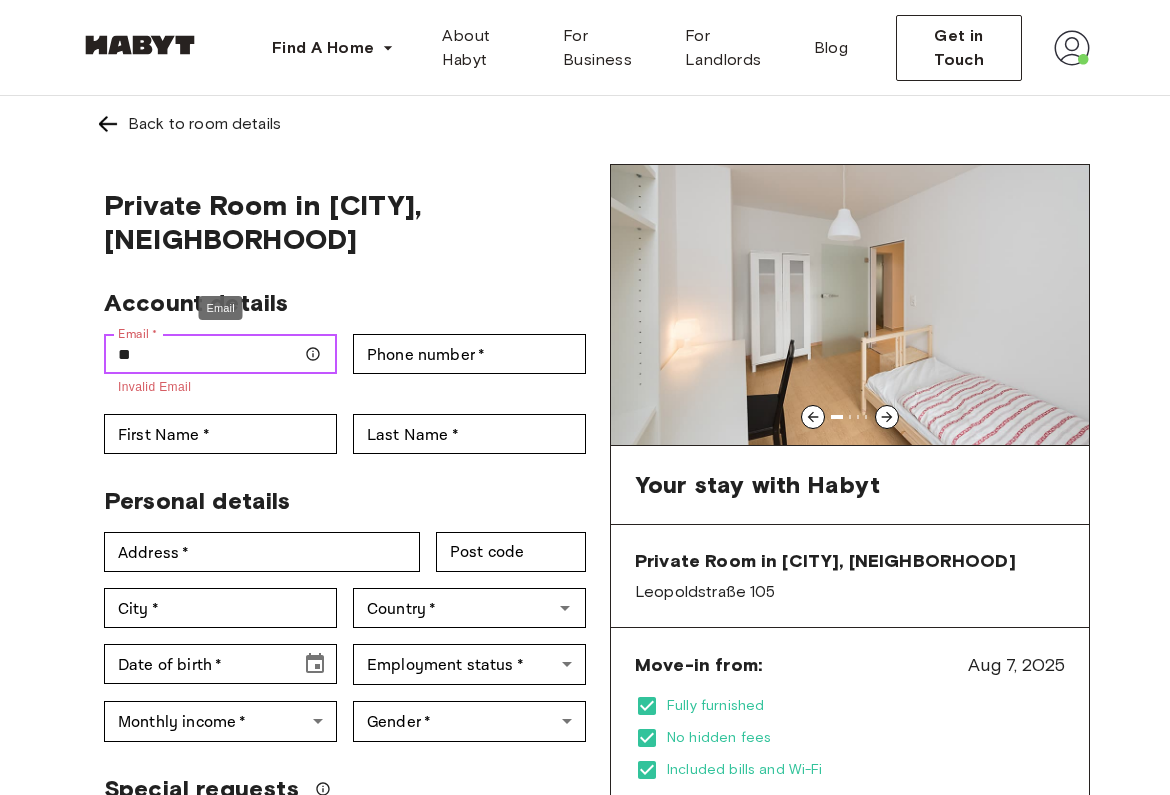 type on "*" 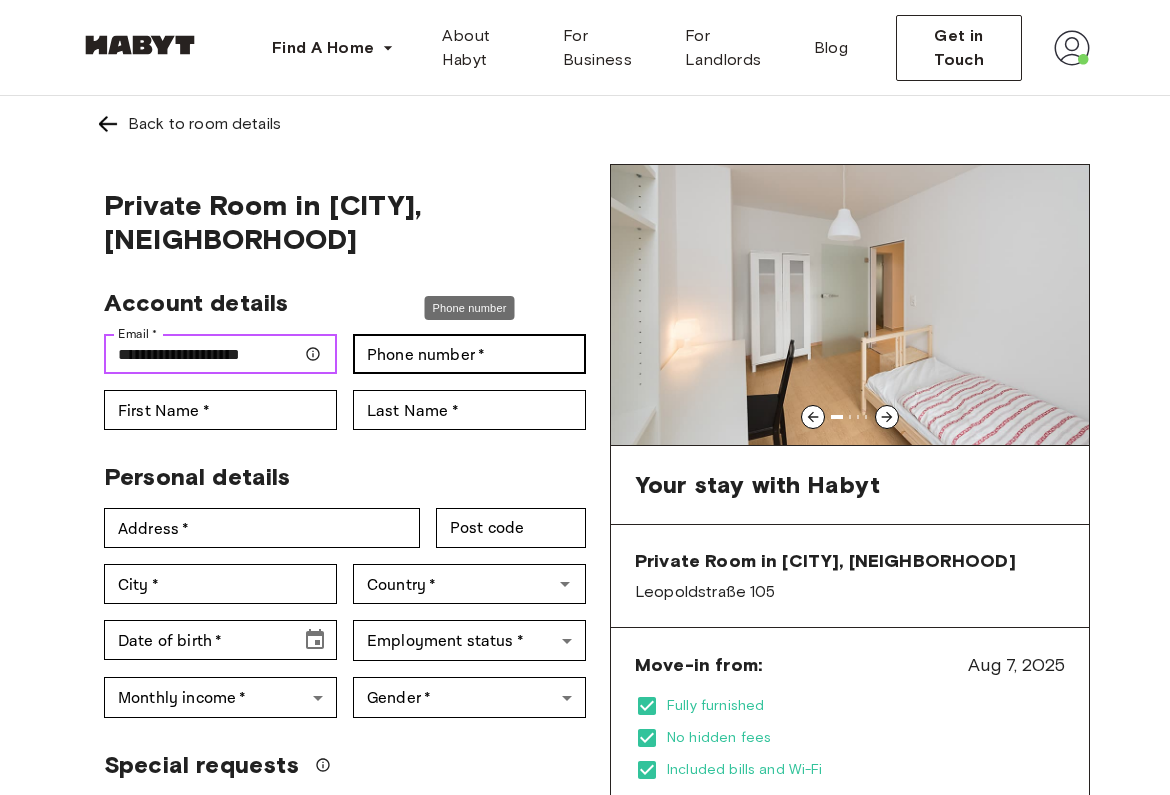 type on "**********" 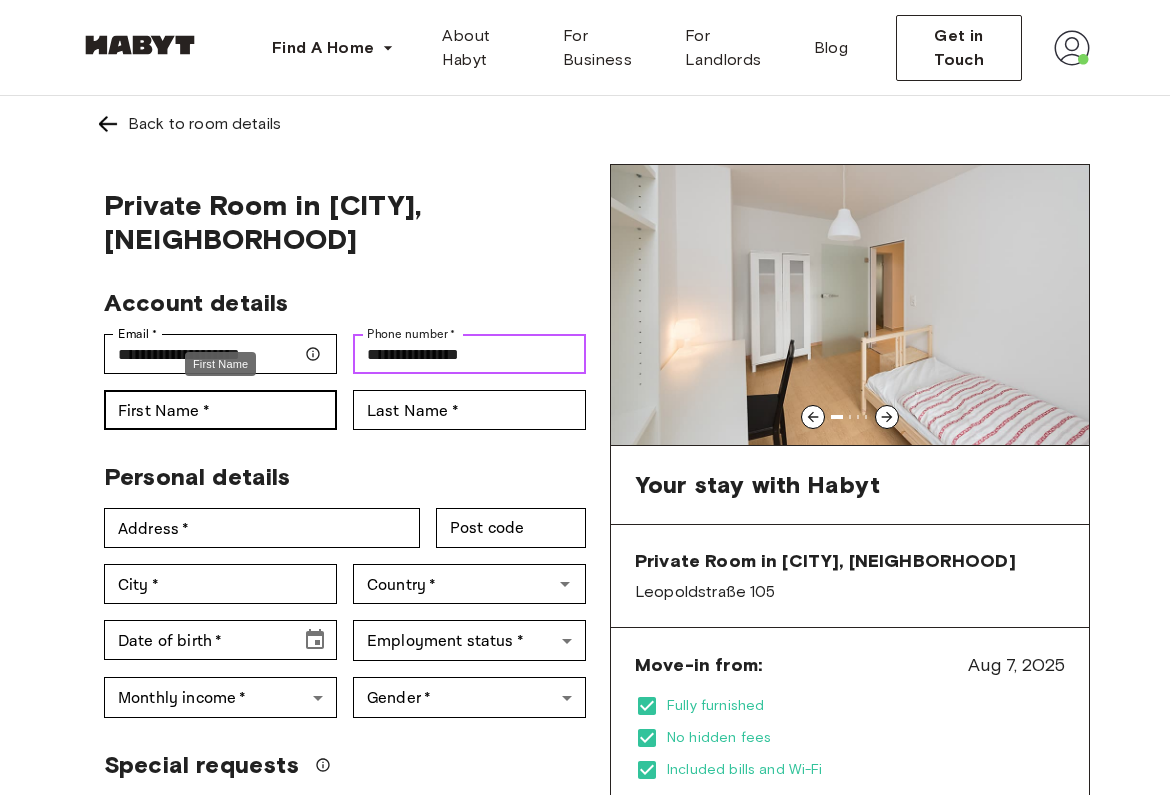 type on "**********" 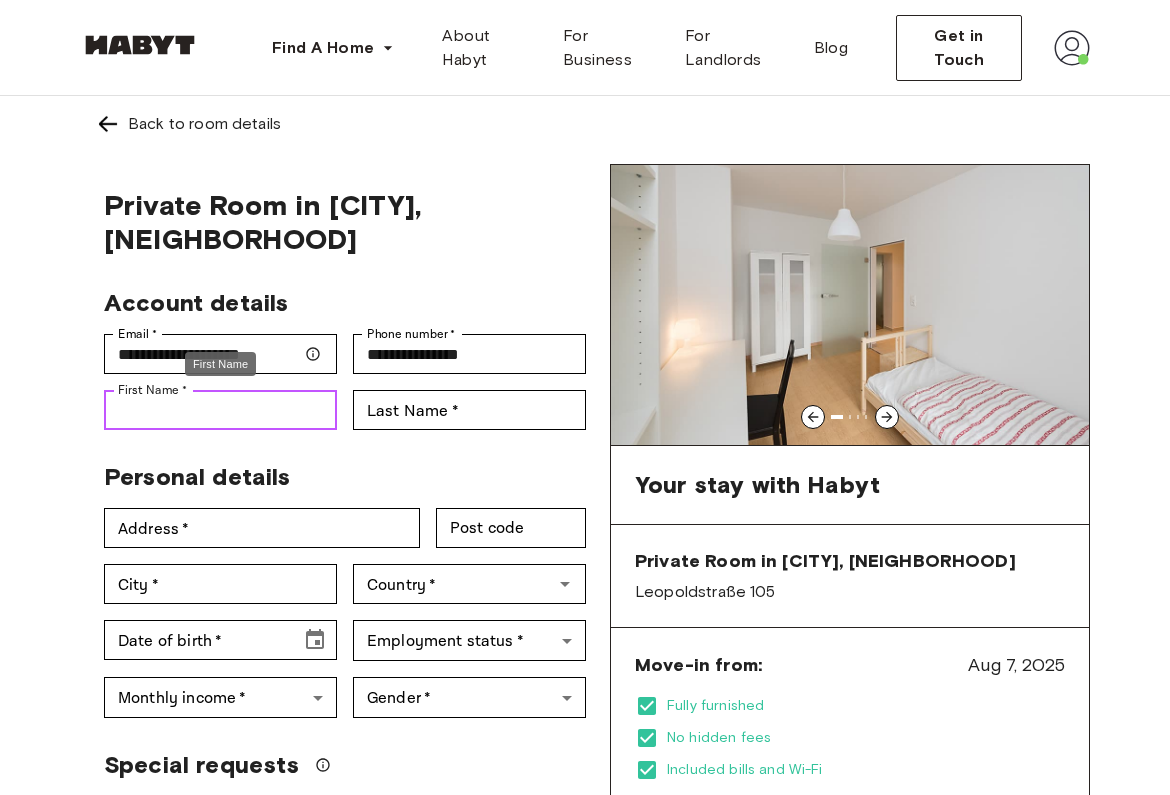 type on "*********" 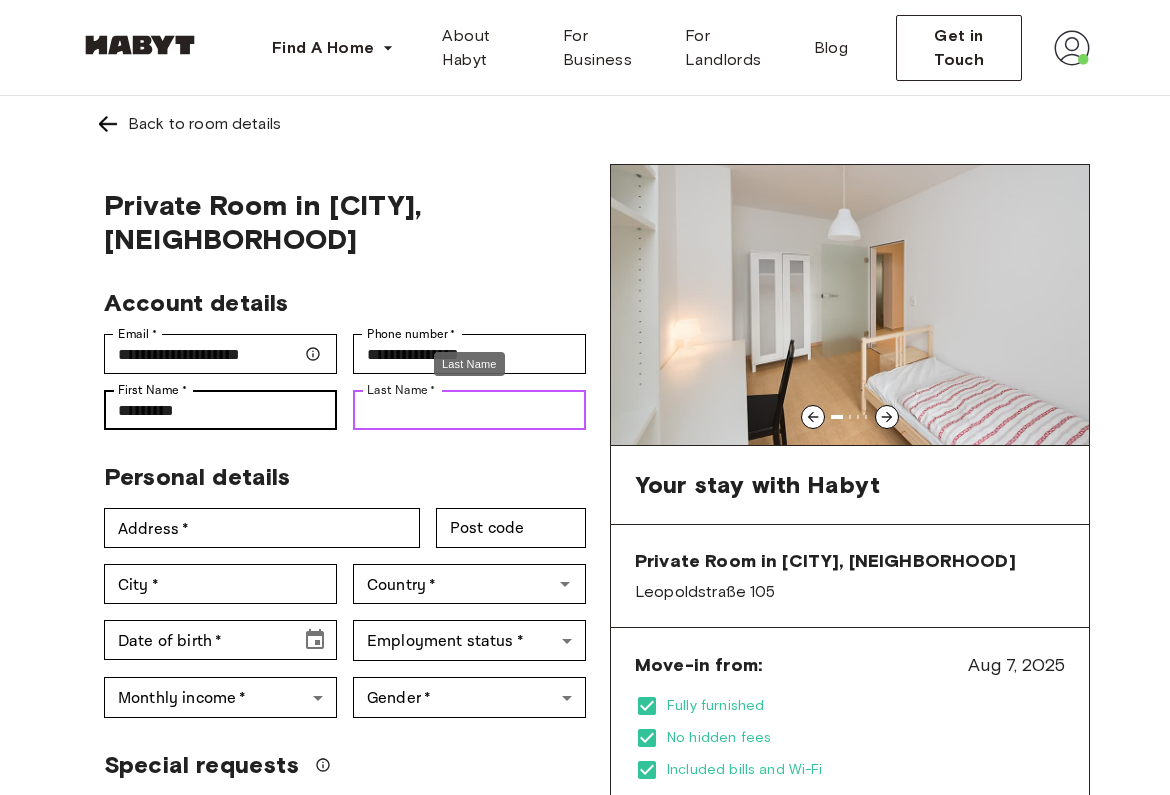 type on "********" 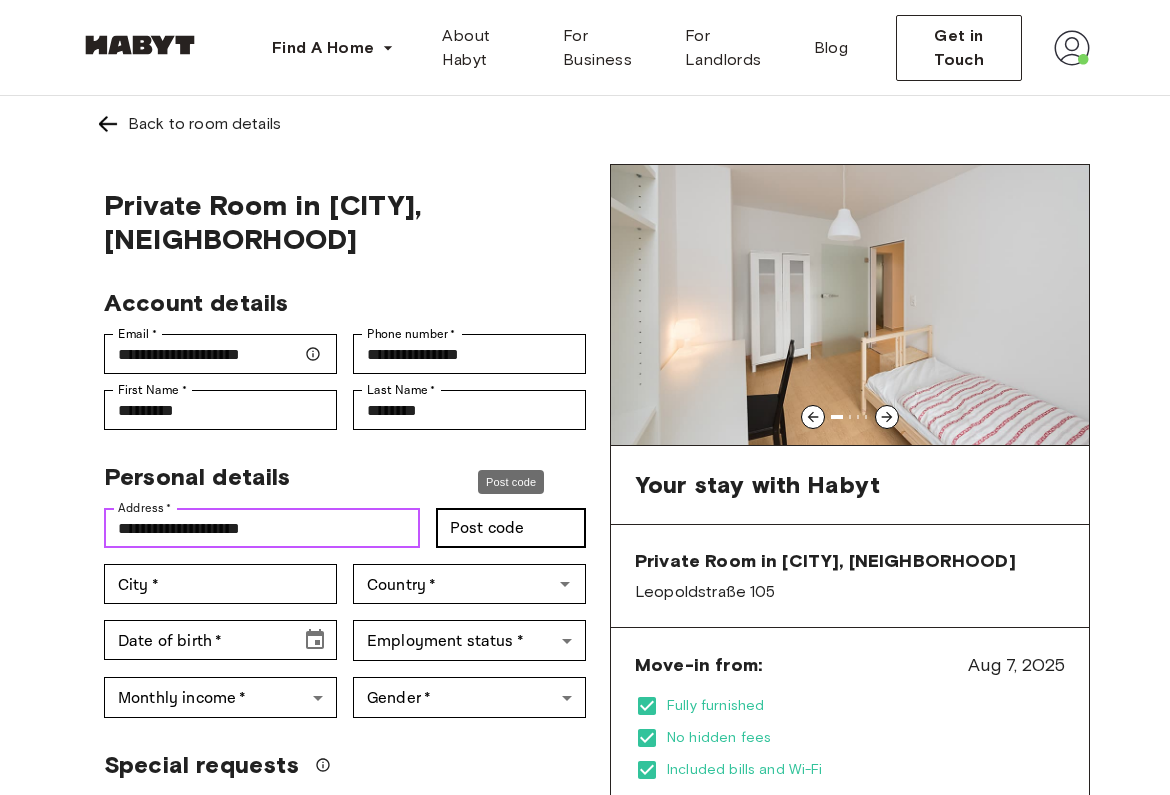 type on "**********" 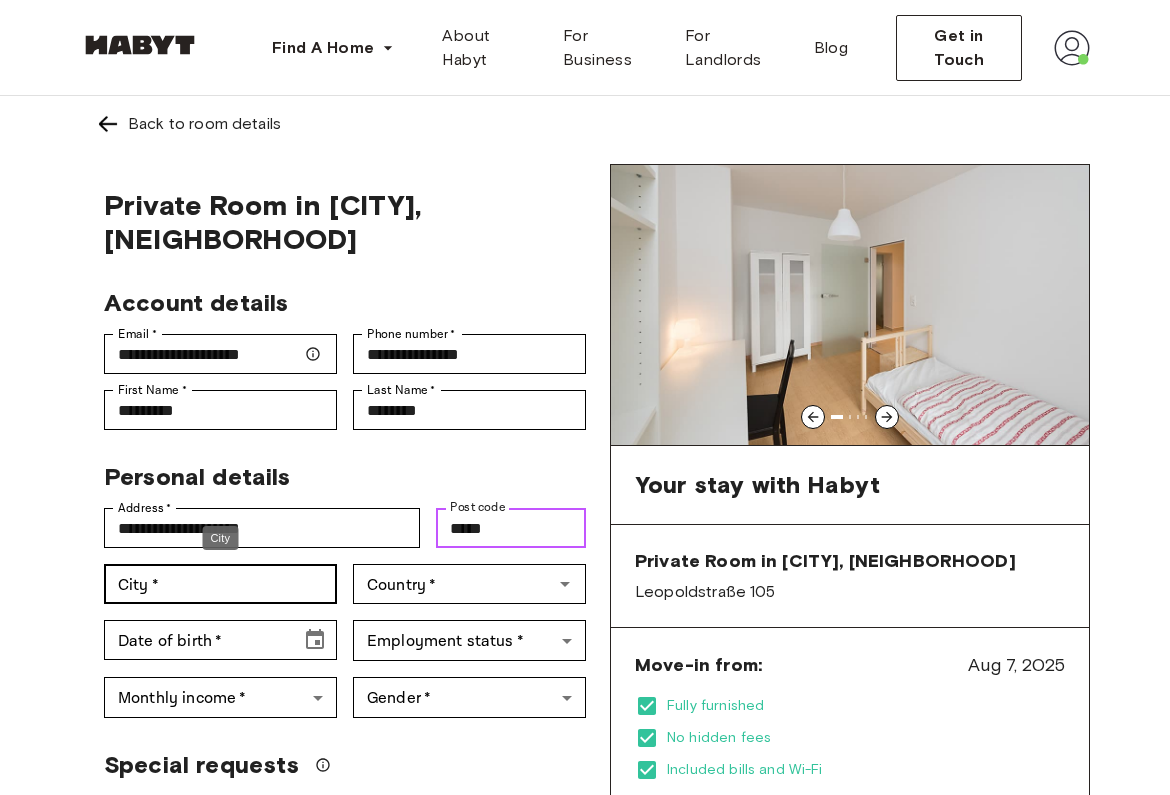 type on "*****" 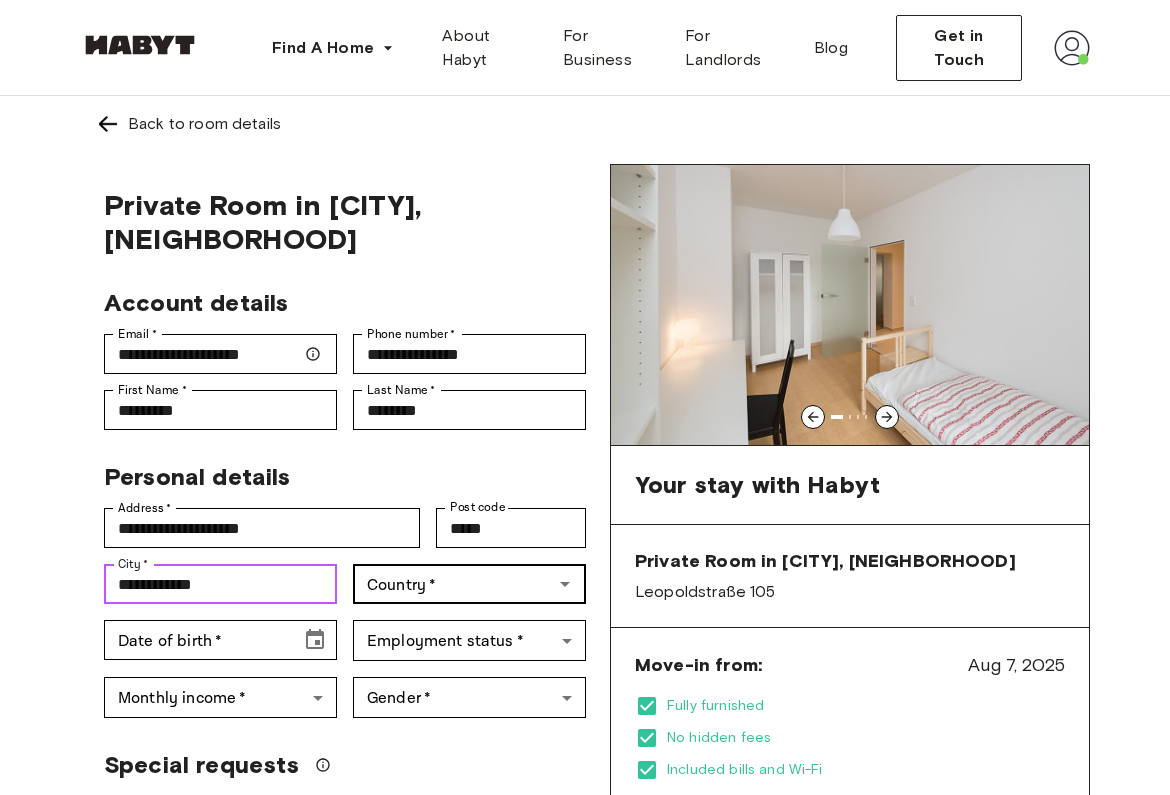 type on "**********" 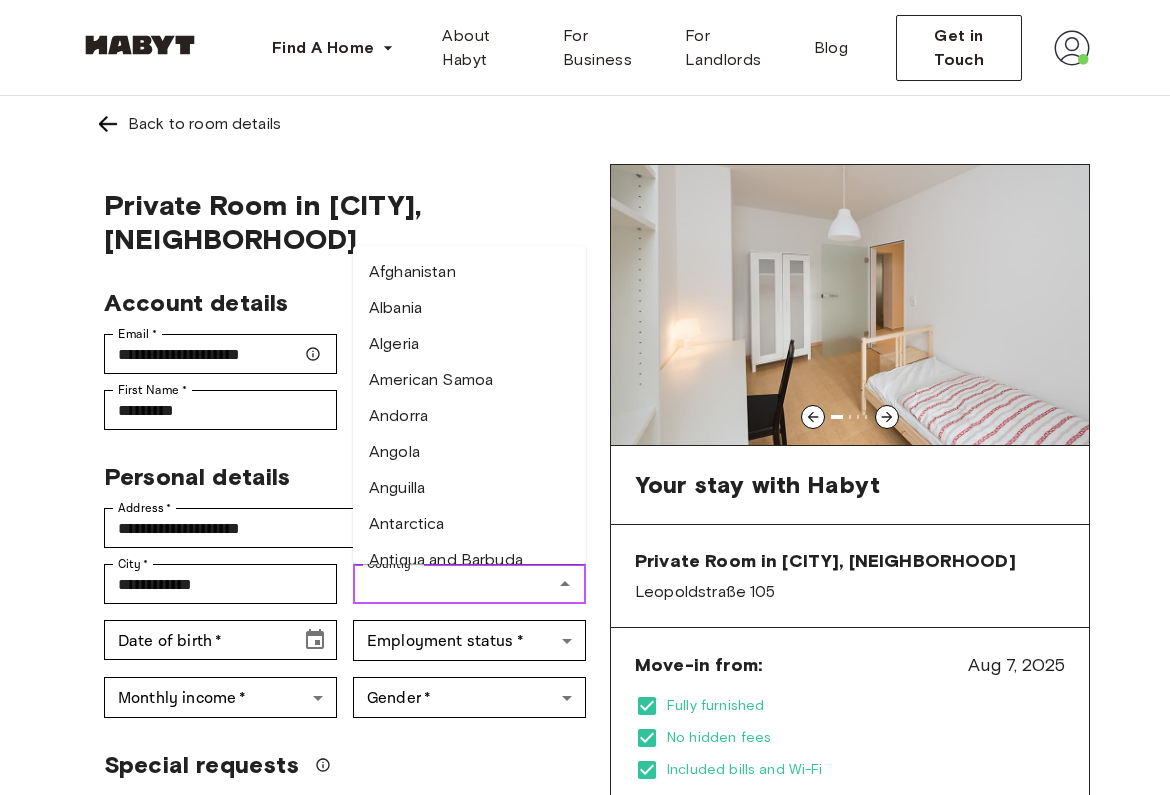 type on "*" 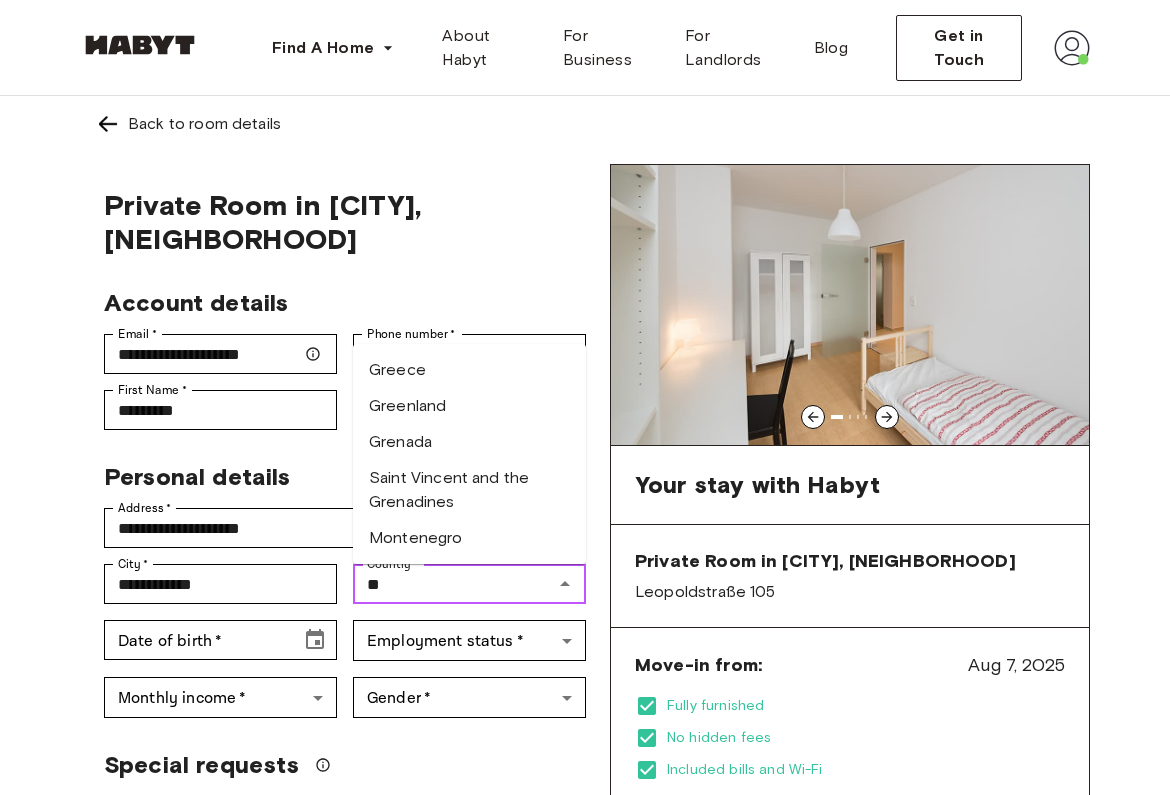 click on "Greece" at bounding box center [469, 370] 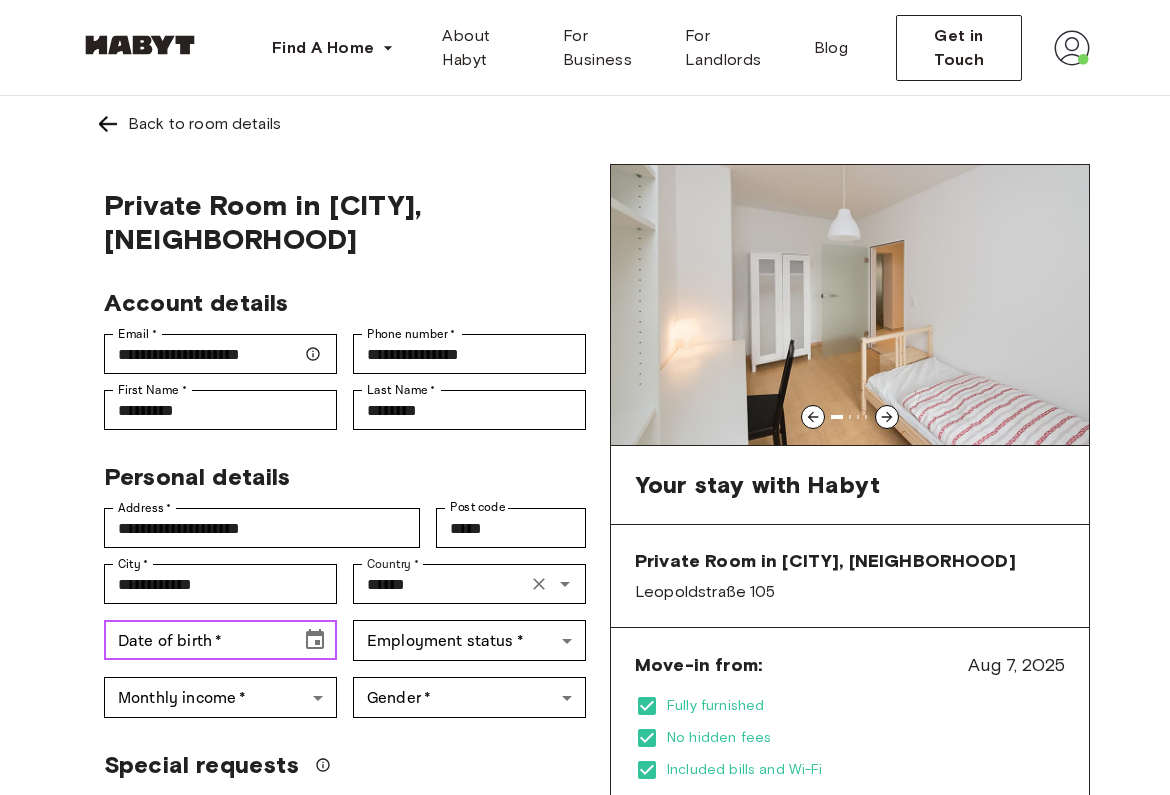 click at bounding box center (315, 640) 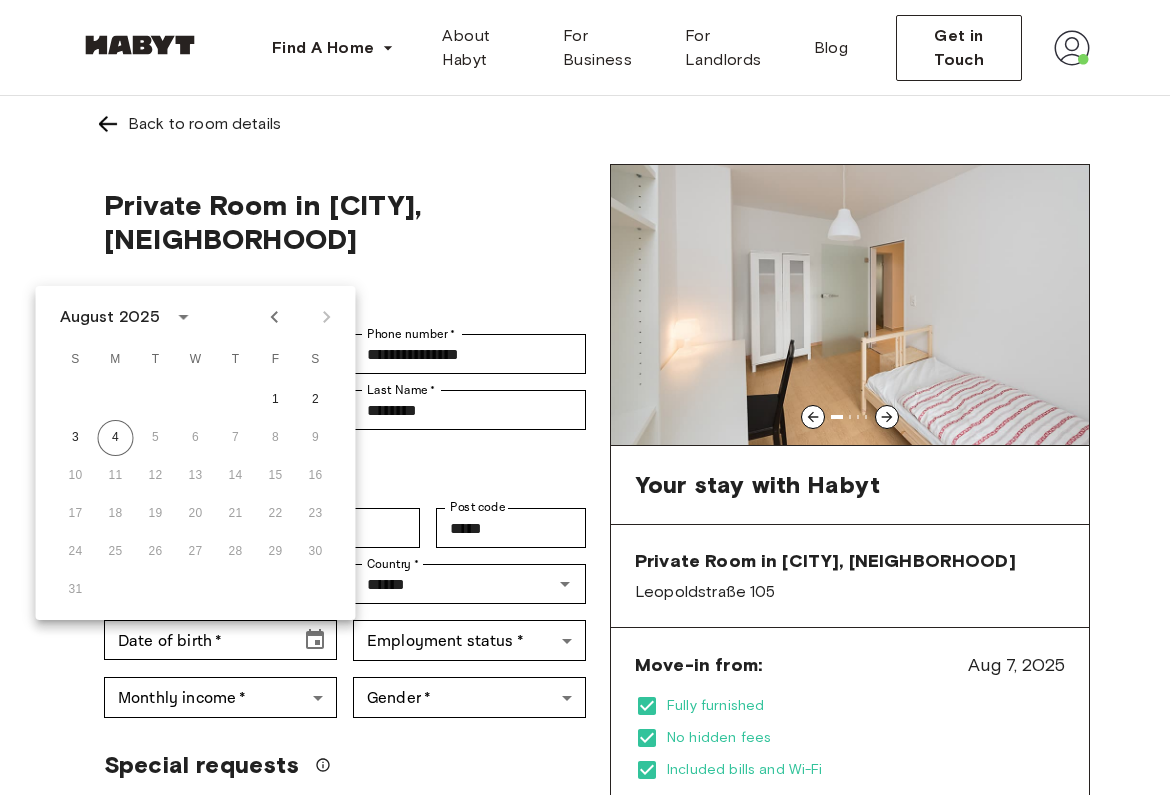 click on "August 2025" at bounding box center [113, 317] 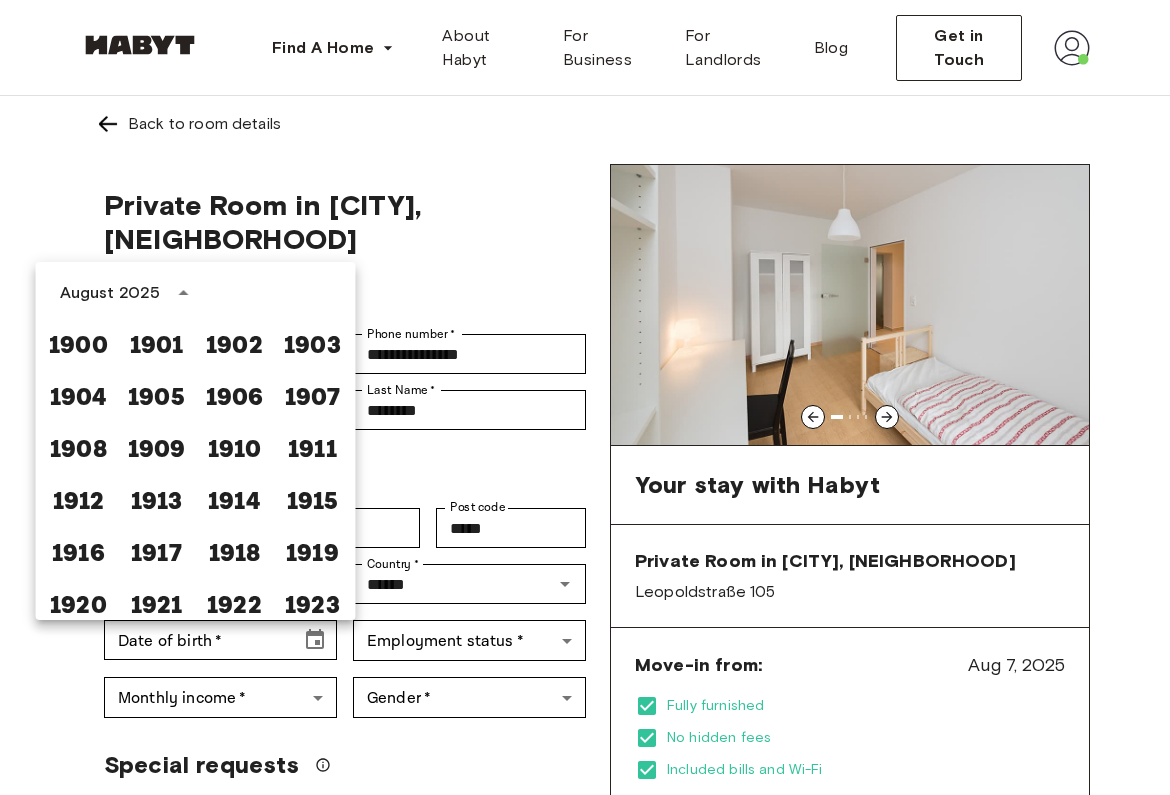 scroll, scrollTop: 1486, scrollLeft: 0, axis: vertical 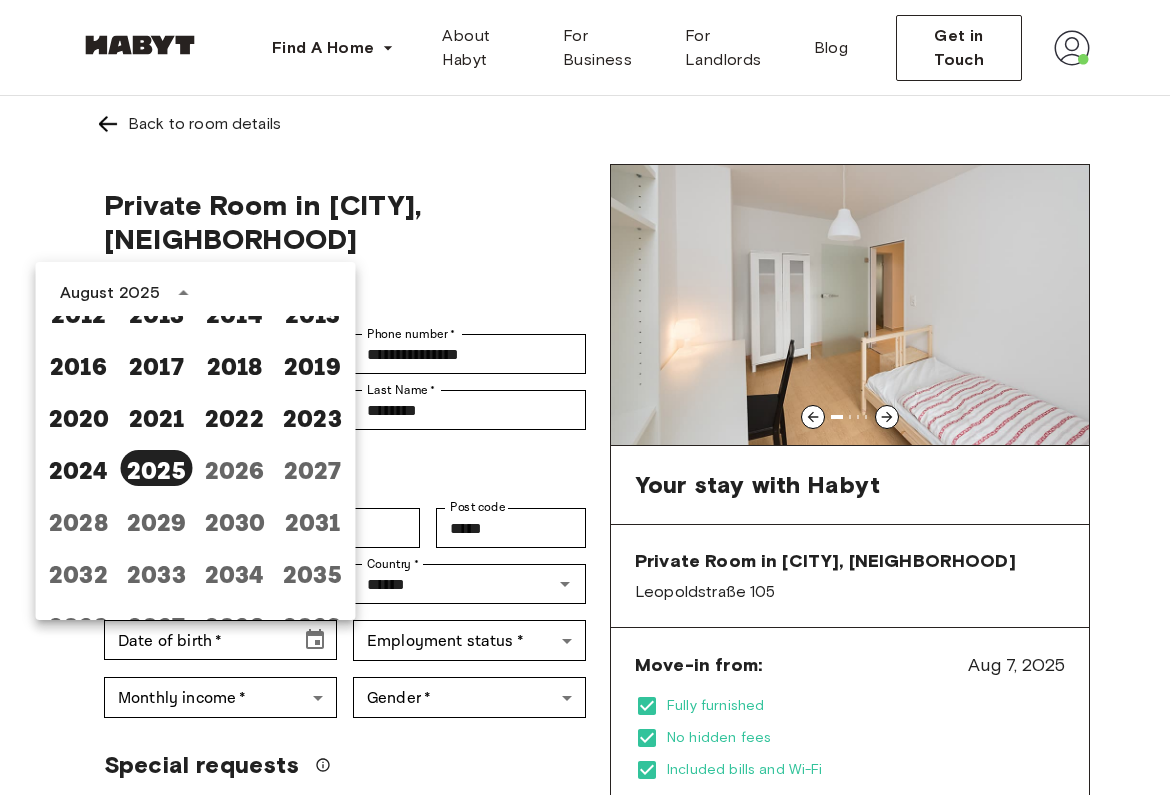 click on "August 2025 1900 1901 1902 1903 1904 1905 1906 1907 1908 1909 1910 1911 1912 1913 1914 1915 1916 1917 1918 1919 1920 1921 1922 1923 1924 1925 1926 1927 1928 1929 1930 1931 1932 1933 1934 1935 1936 1937 1938 1939 1940 1941 1942 1943 1944 1945 1946 1947 1948 1949 1950 1951 1952 1953 1954 1955 1956 1957 1958 1959 1960 1961 1962 1963 1964 1965 1966 1967 1968 1969 1970 1971 1972 1973 1974 1975 1976 1977 1978 1979 1980 1981 1982 1983 1984 1985 1986 1987 1988 1989 1990 1991 1992 1993 1994 1995 1996 1997 1998 1999 2000 2001 2002 2003 2004 2005 2006 2007 2008 2009 2010 2011 2012 2013 2014 2015 2016 2017 2018 2019 2020 2021 2022 2023 2024 2025 2026 2027 2028 2029 2030 2031 2032 2033 2034 2035 2036 2037 2038 2039 2040 2041 2042 2043 2044 2045 2046 2047 2048 2049 2050 2051 2052 2053 2054 2055 2056 2057 2058 2059 2060 2061 2062 2063 2064 2065 2066 2067 2068 2069 2070 2071 2072 2073 2074 2075 2076 2077 2078 2079 2080 2081 2082 2083 2084 2085 2086 2087 2088 2089 2090 2091 2092 2093 2094 2095 2096 2097 2098 2099" at bounding box center (196, 441) 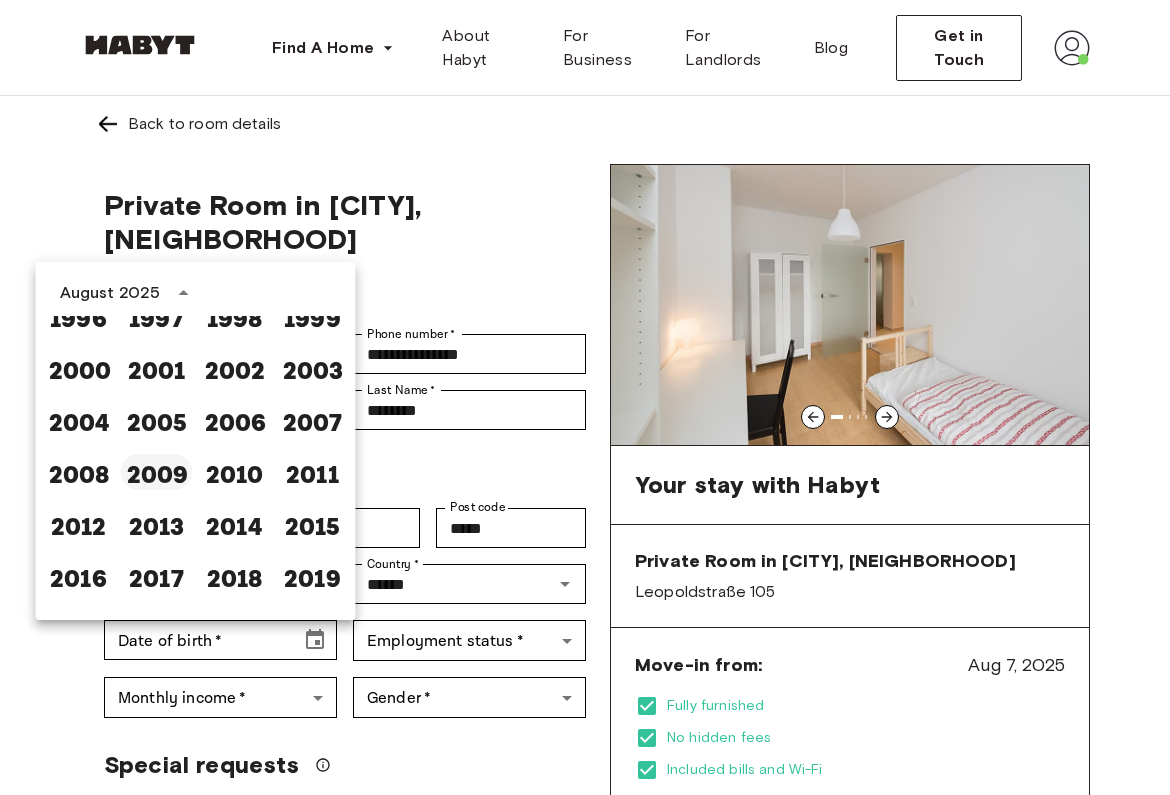 scroll, scrollTop: 1266, scrollLeft: 0, axis: vertical 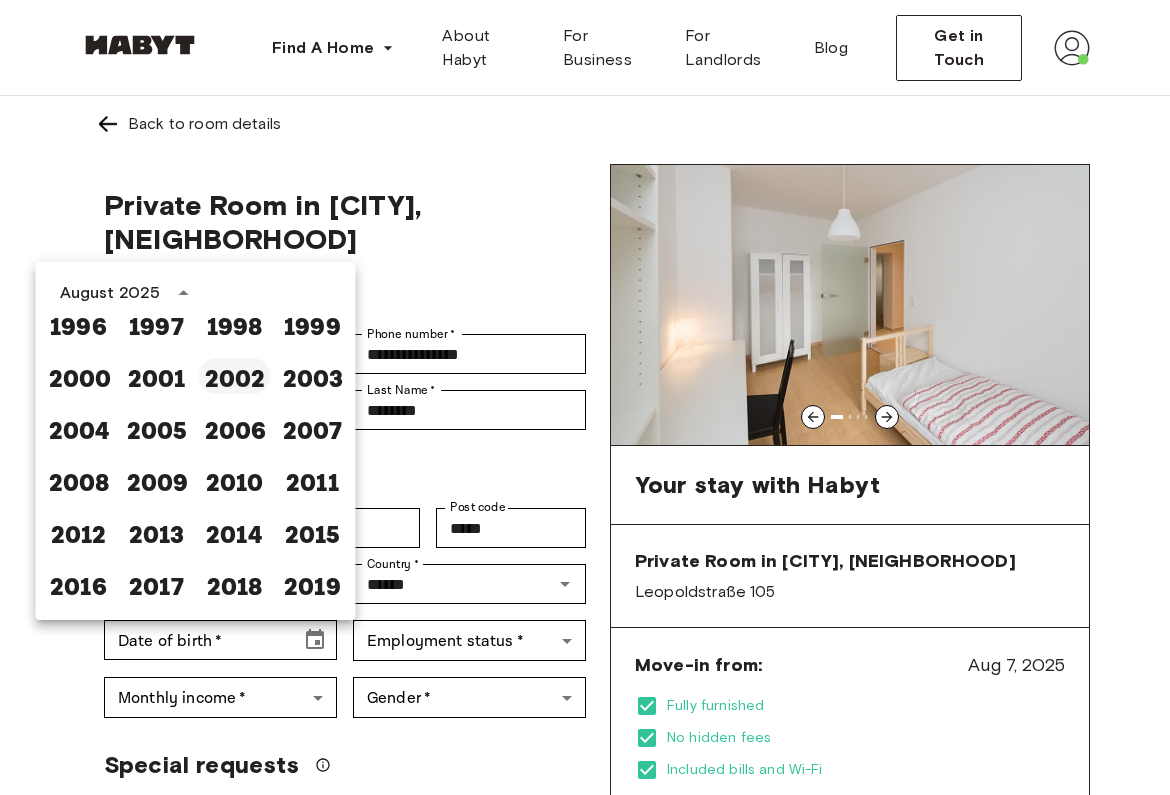 click on "2002" at bounding box center [235, 376] 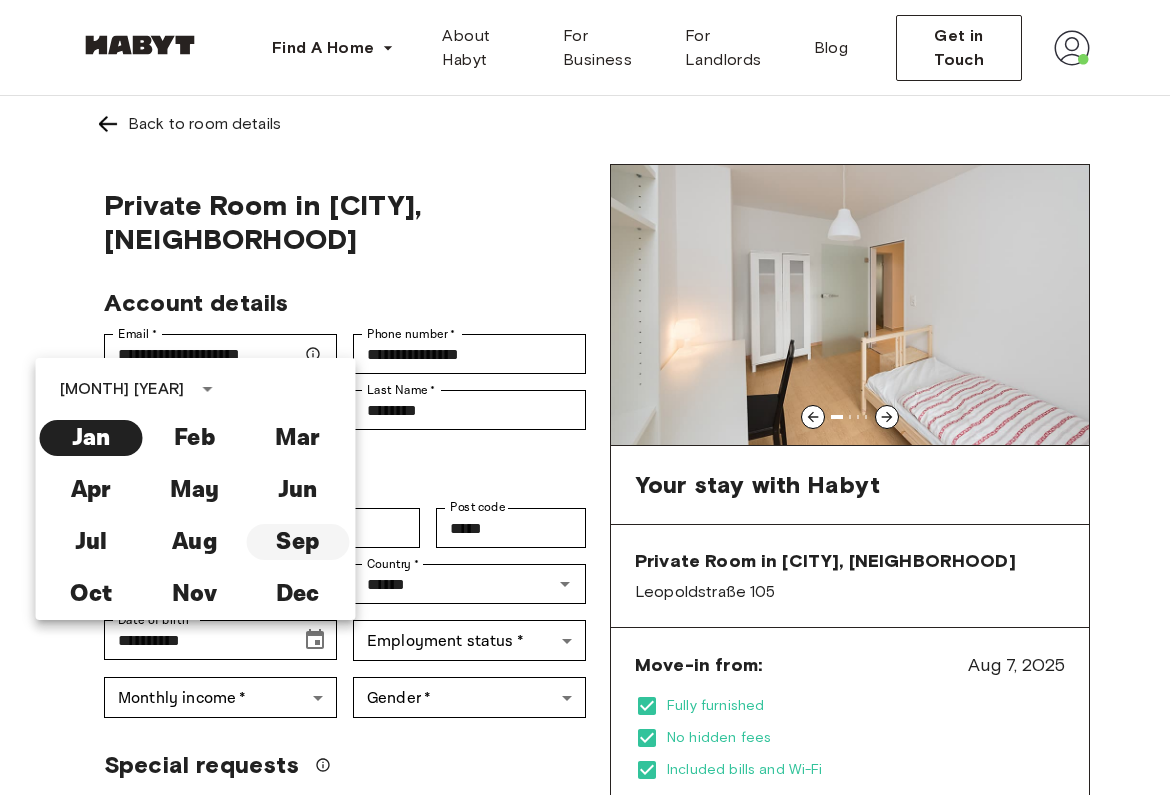 click on "Sep" at bounding box center [297, 542] 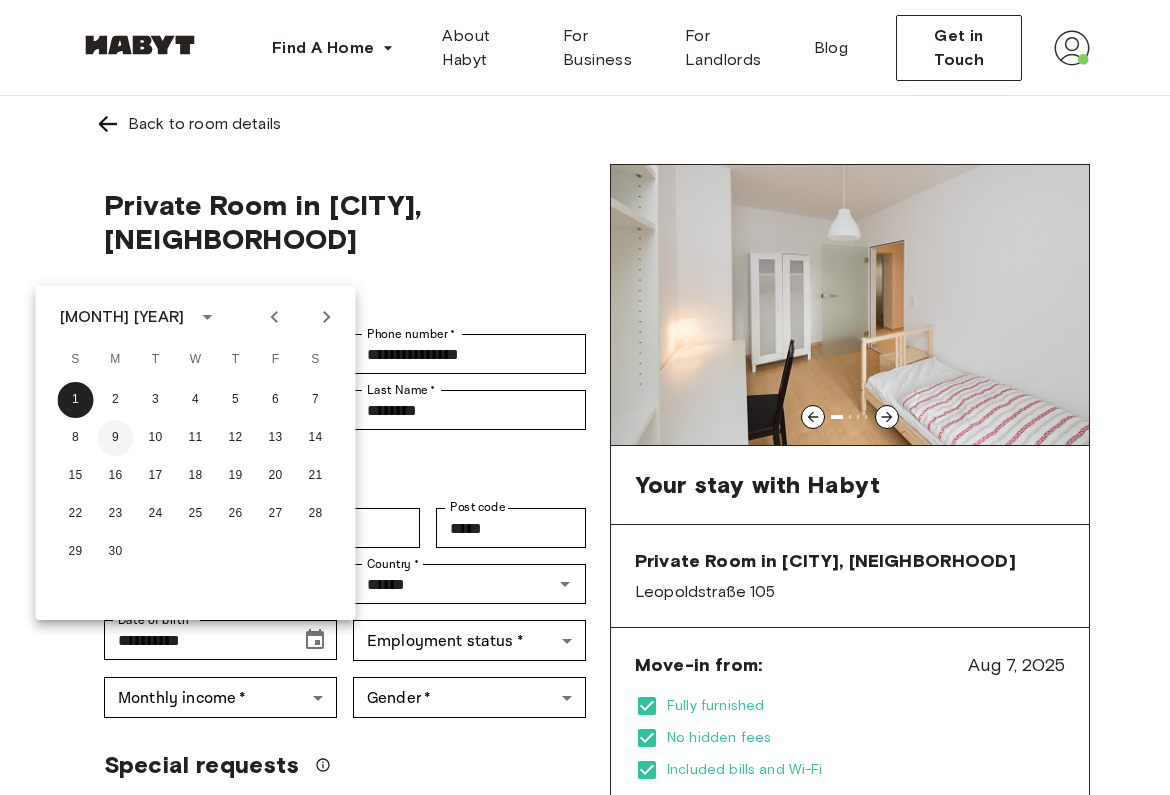 click on "9" at bounding box center [116, 438] 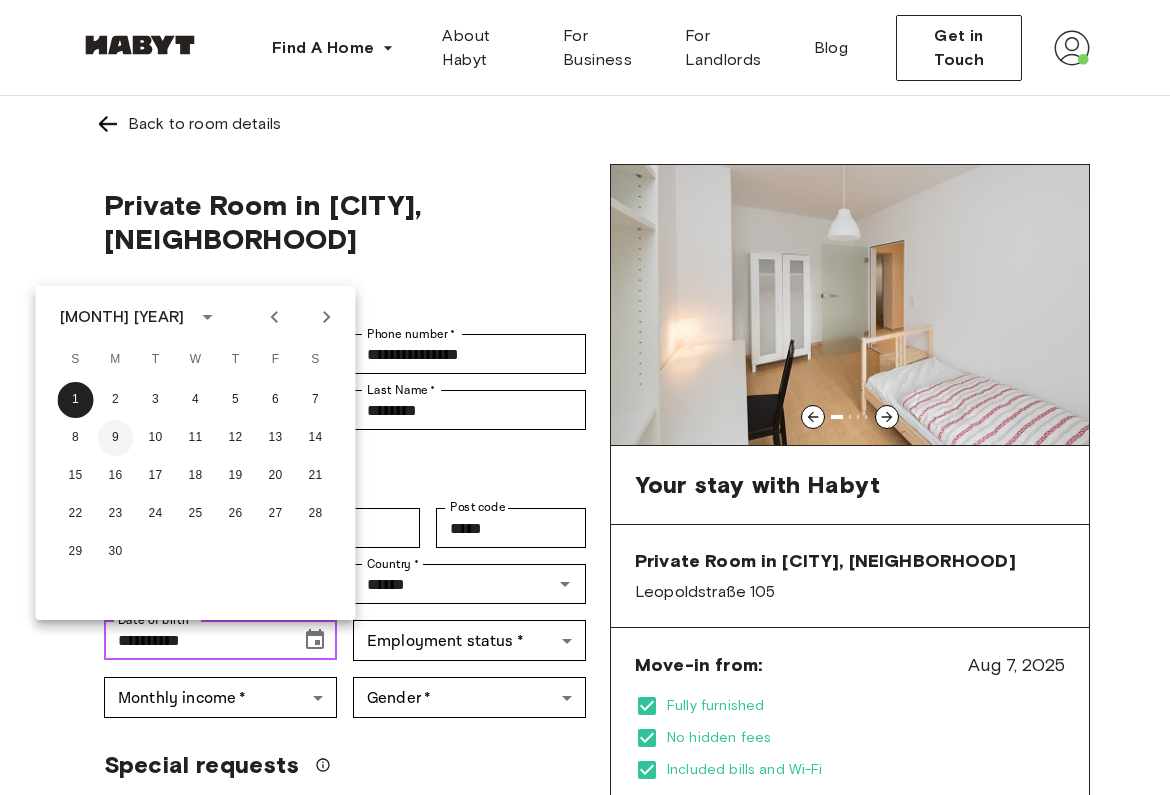 type on "**********" 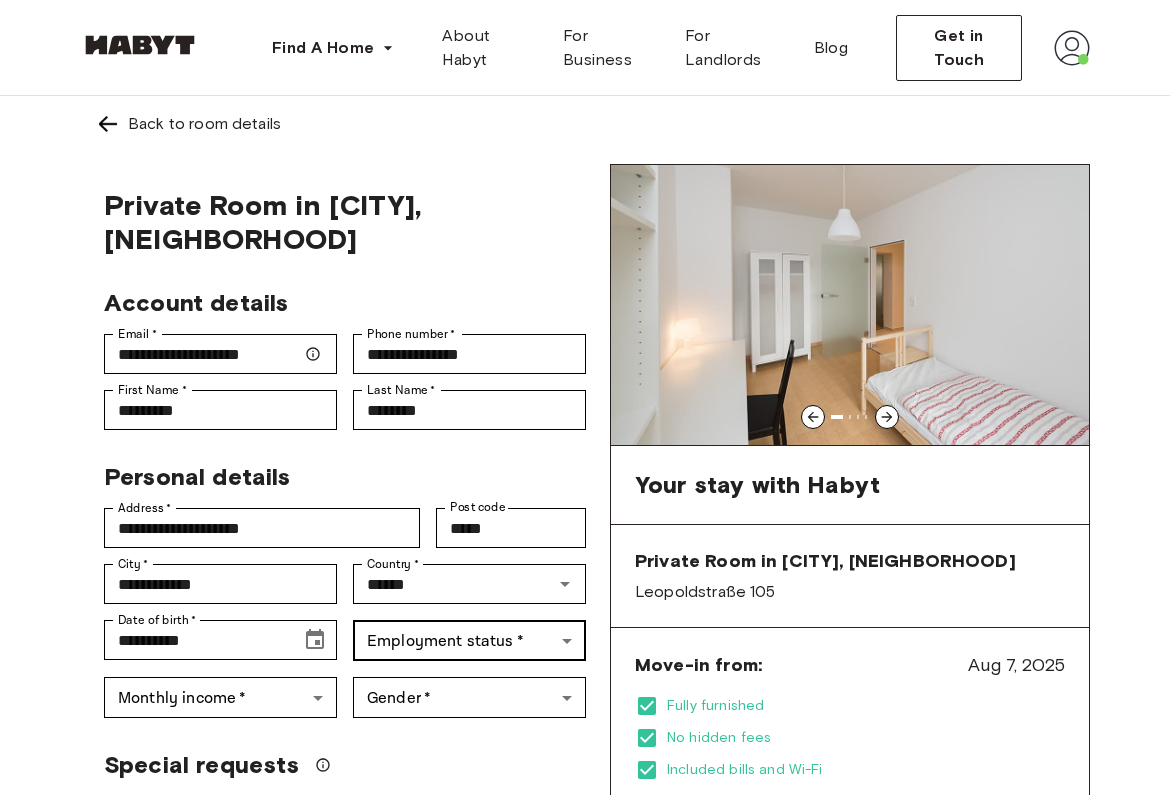 click on "**********" at bounding box center [585, 1177] 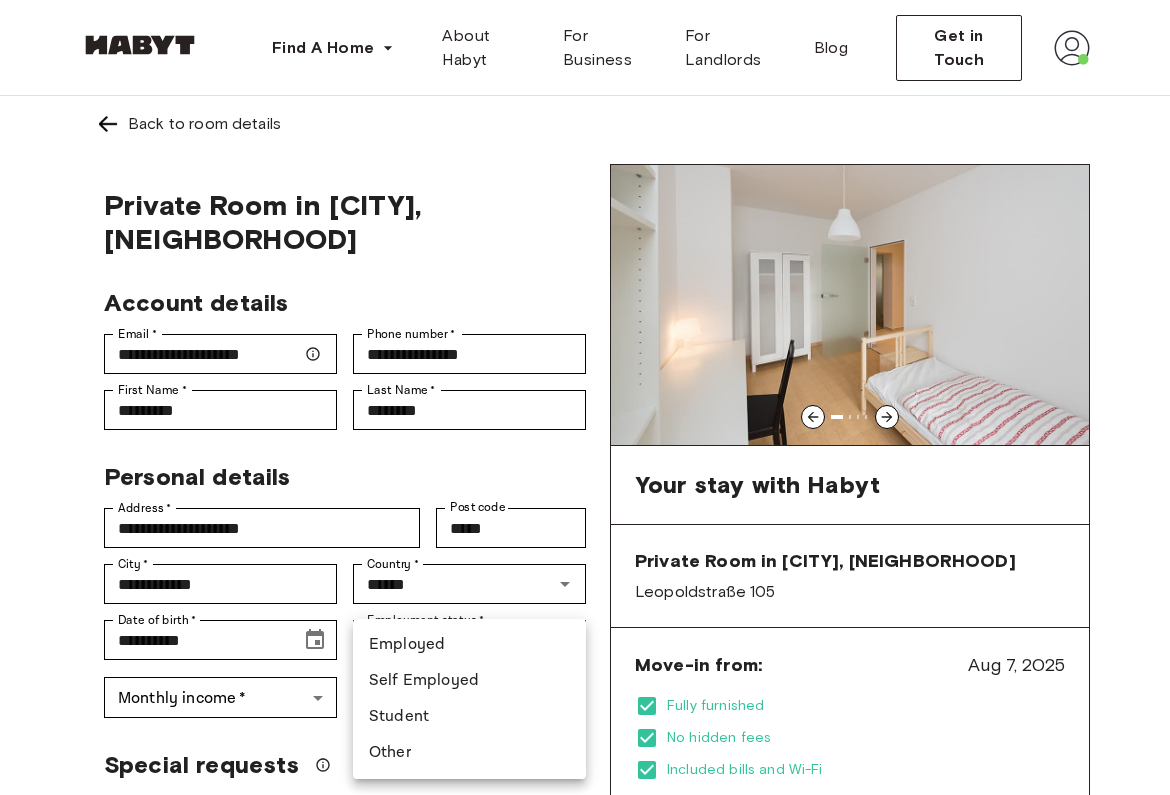 click on "Student" at bounding box center (469, 717) 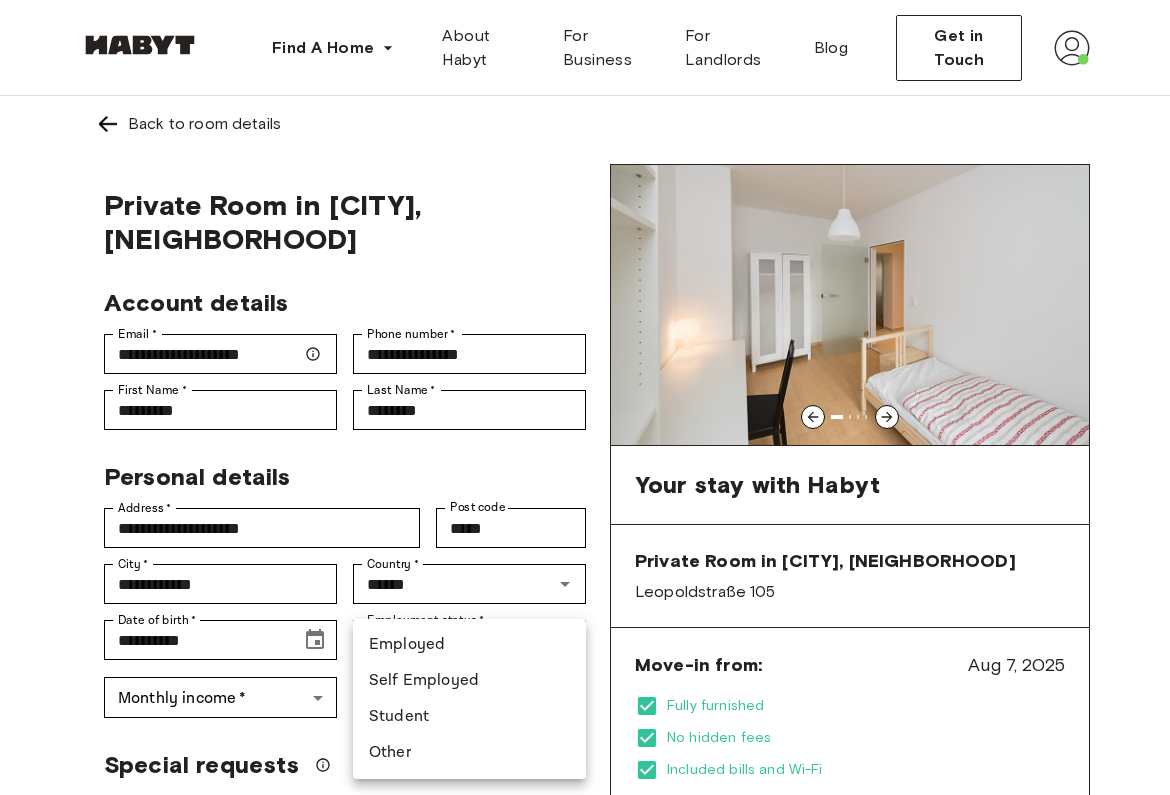 type on "*******" 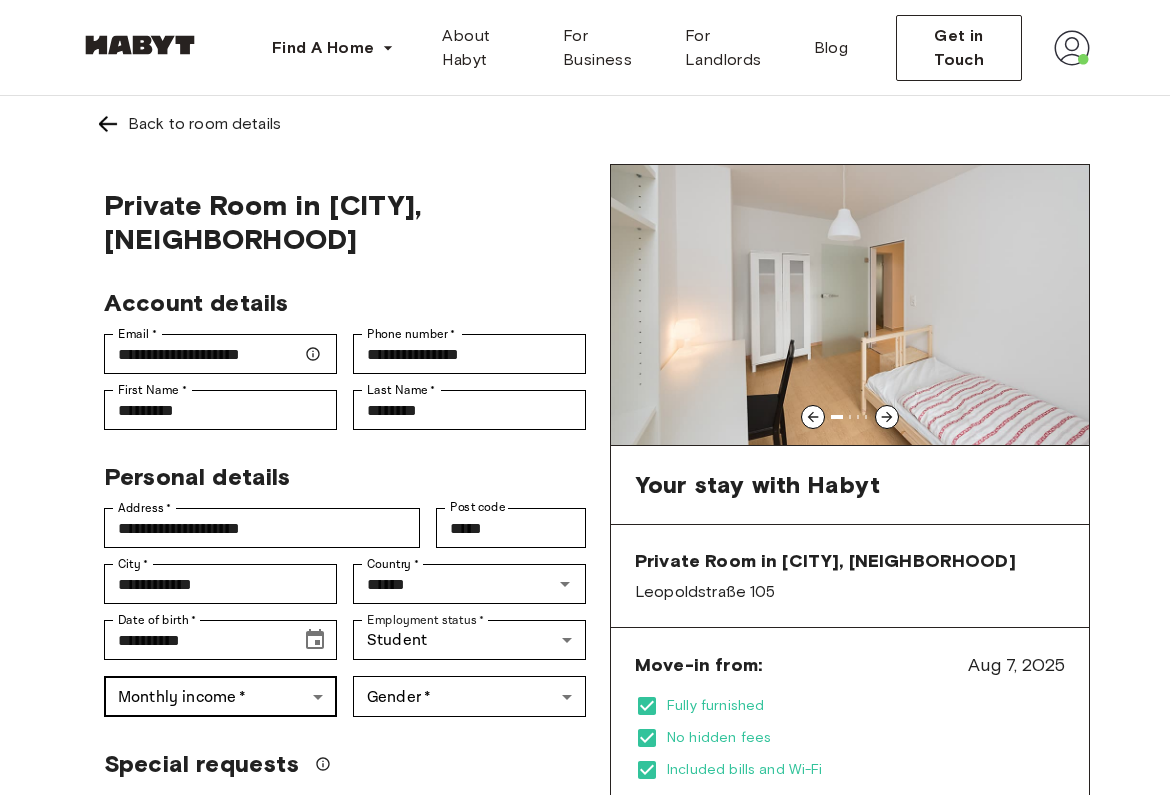 click on "**********" at bounding box center [585, 1177] 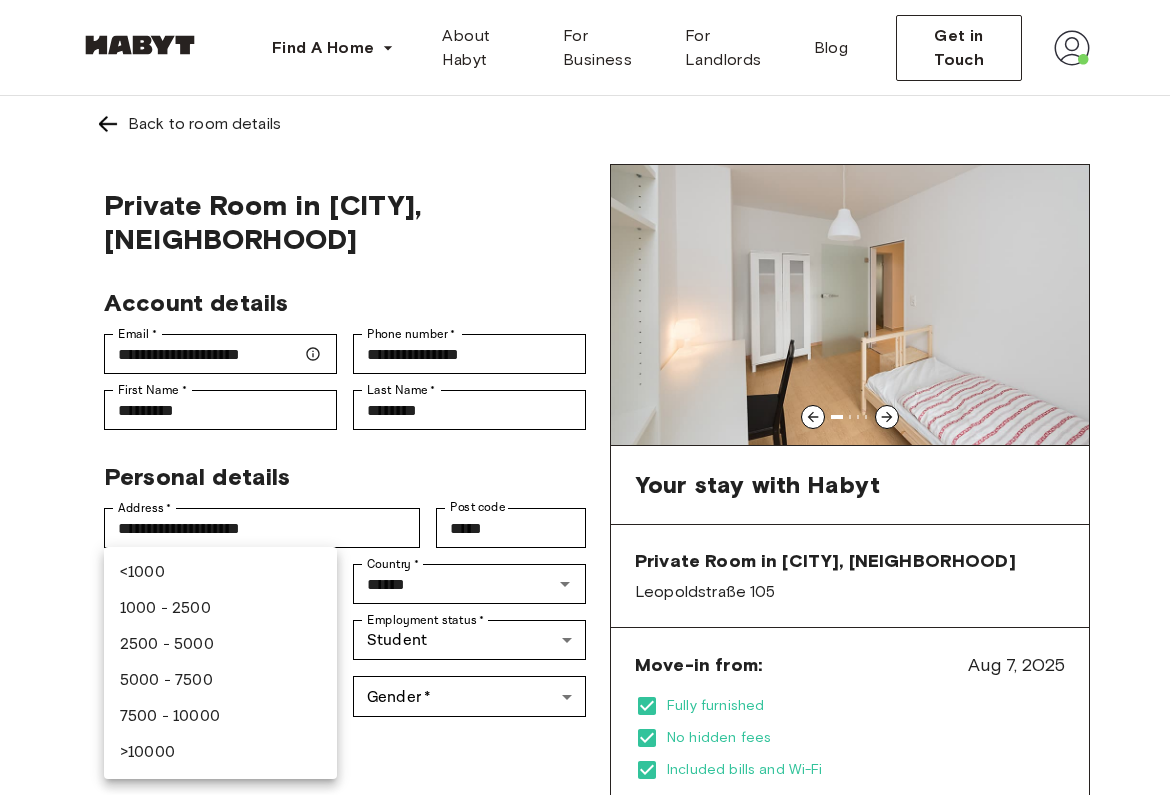 click on ">10000" at bounding box center (220, 753) 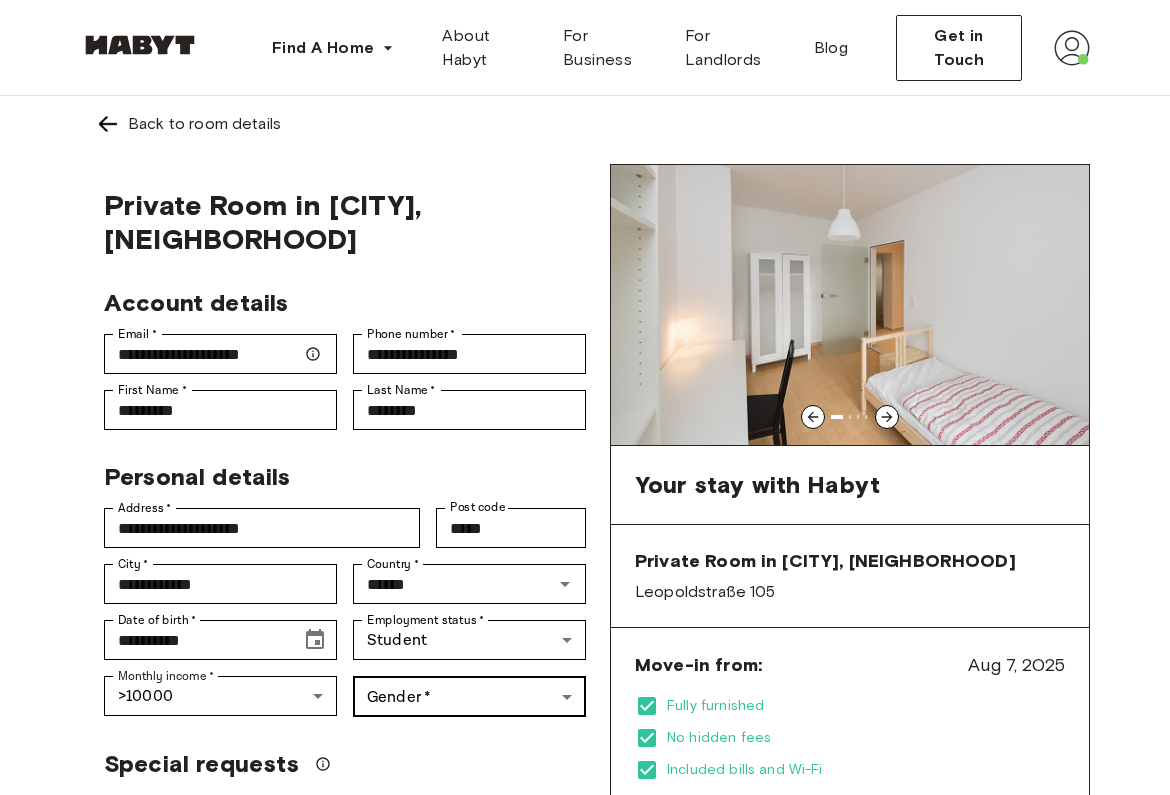 click on "**********" at bounding box center [585, 1177] 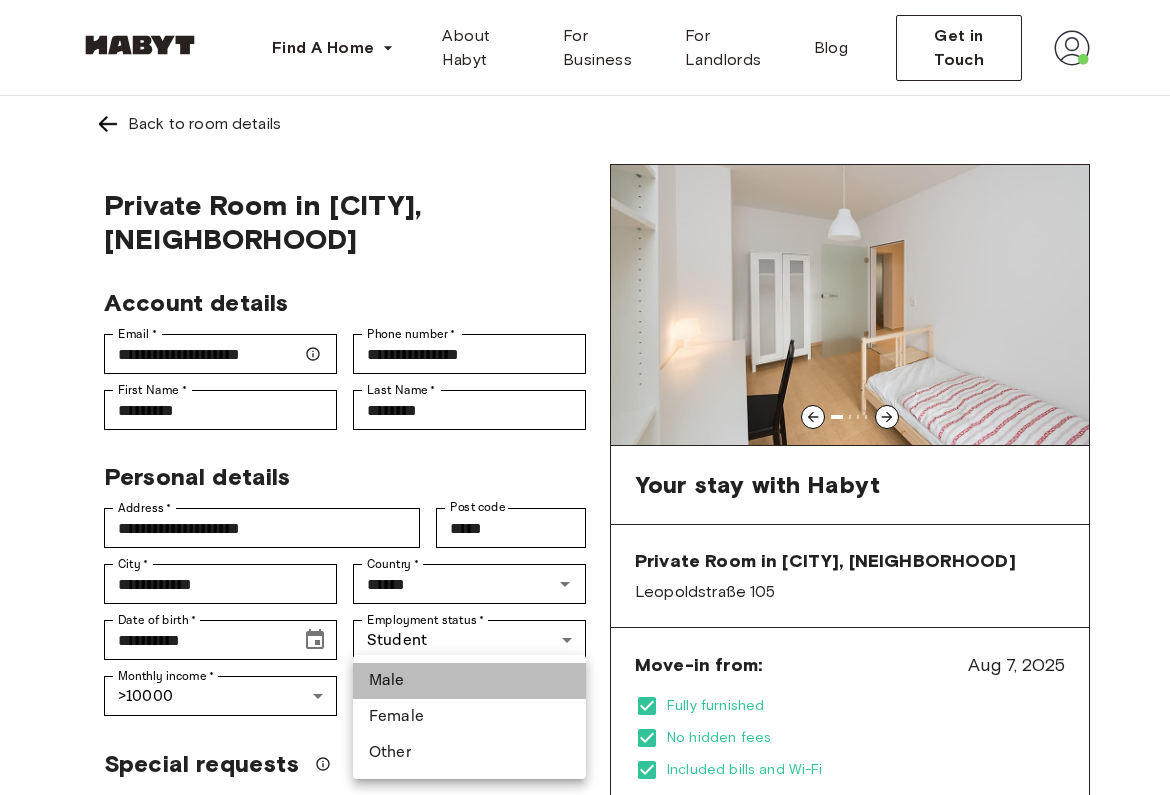 click on "Male" at bounding box center [469, 681] 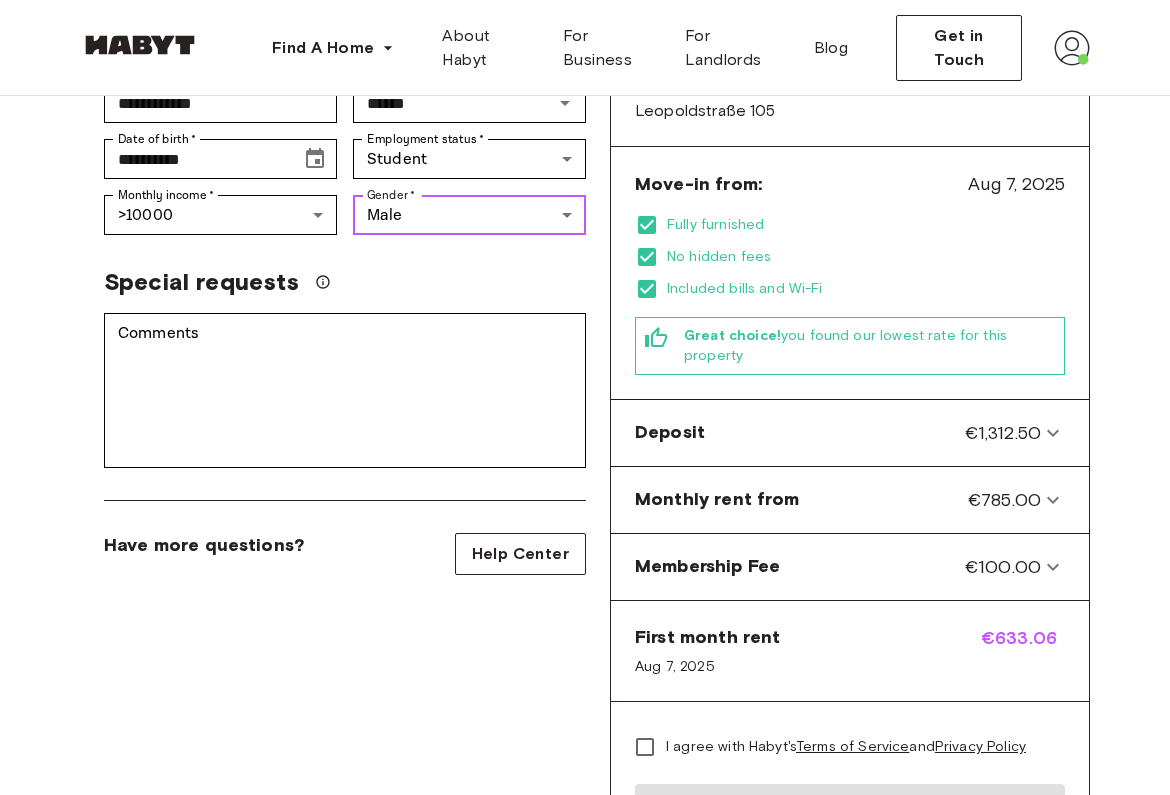 scroll, scrollTop: 532, scrollLeft: 0, axis: vertical 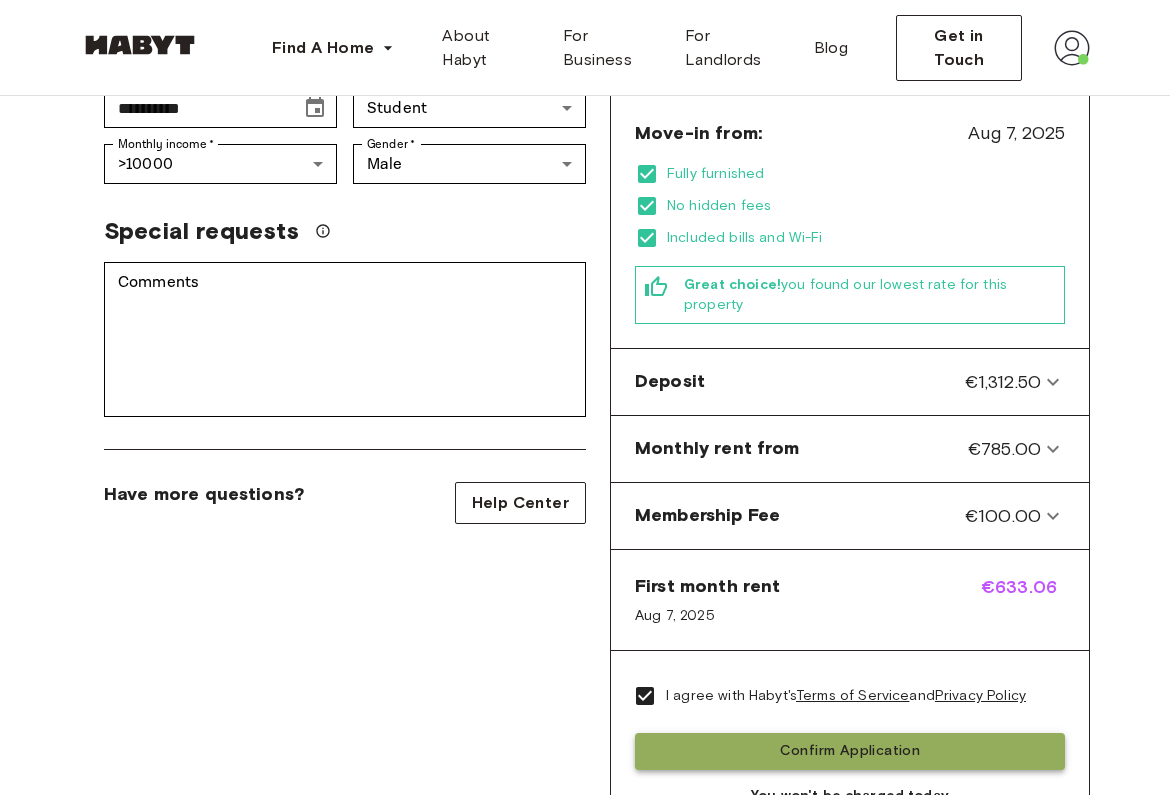 click on "Confirm Application" at bounding box center [850, 751] 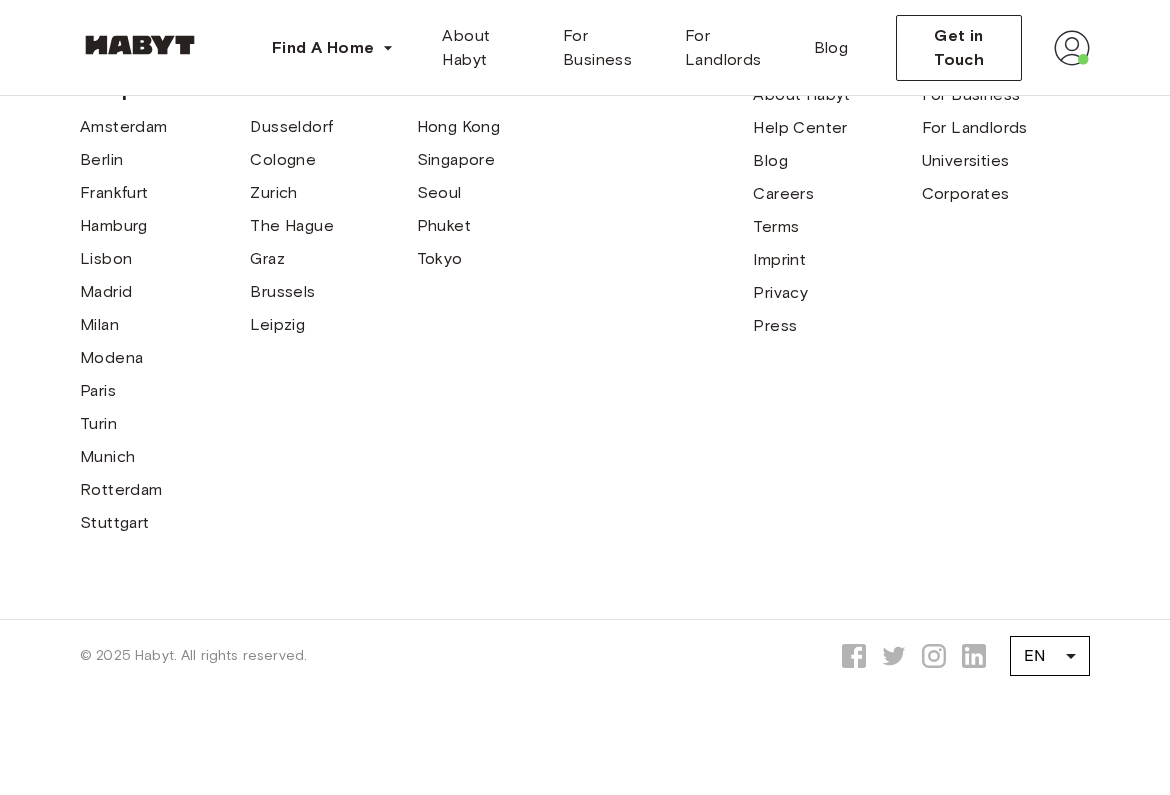 scroll, scrollTop: 0, scrollLeft: 0, axis: both 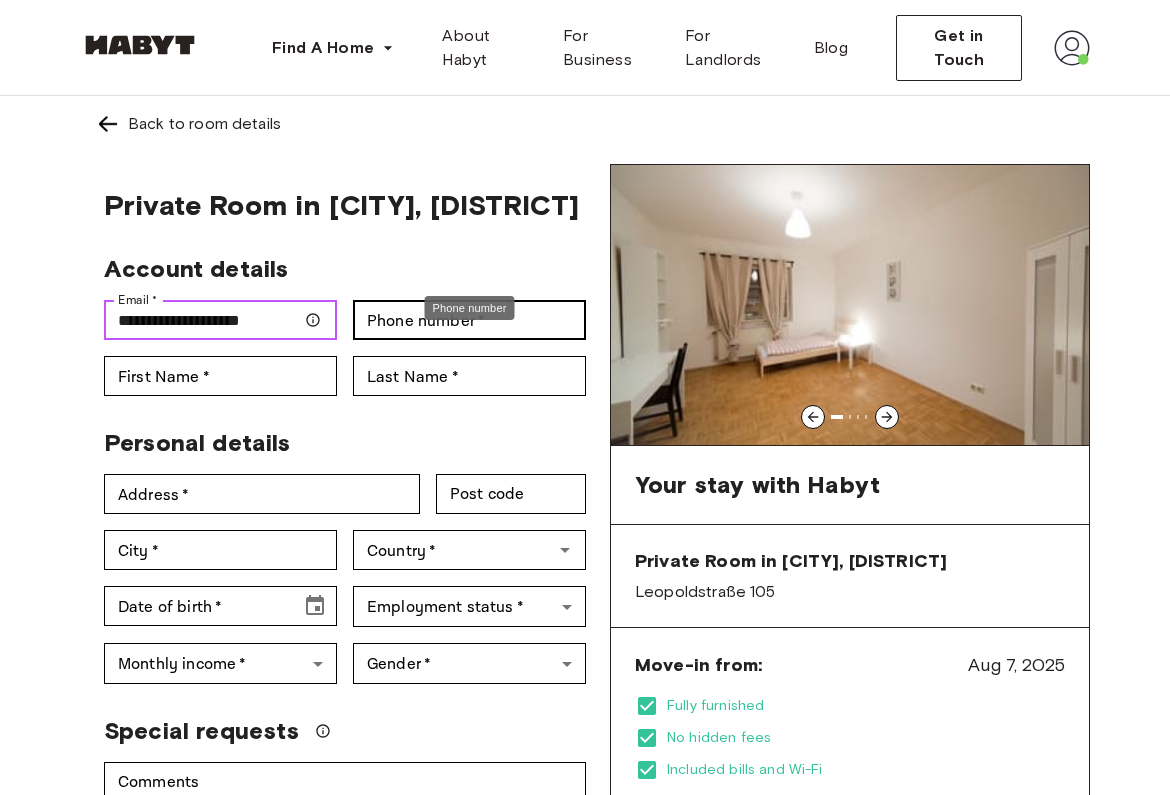 type on "**********" 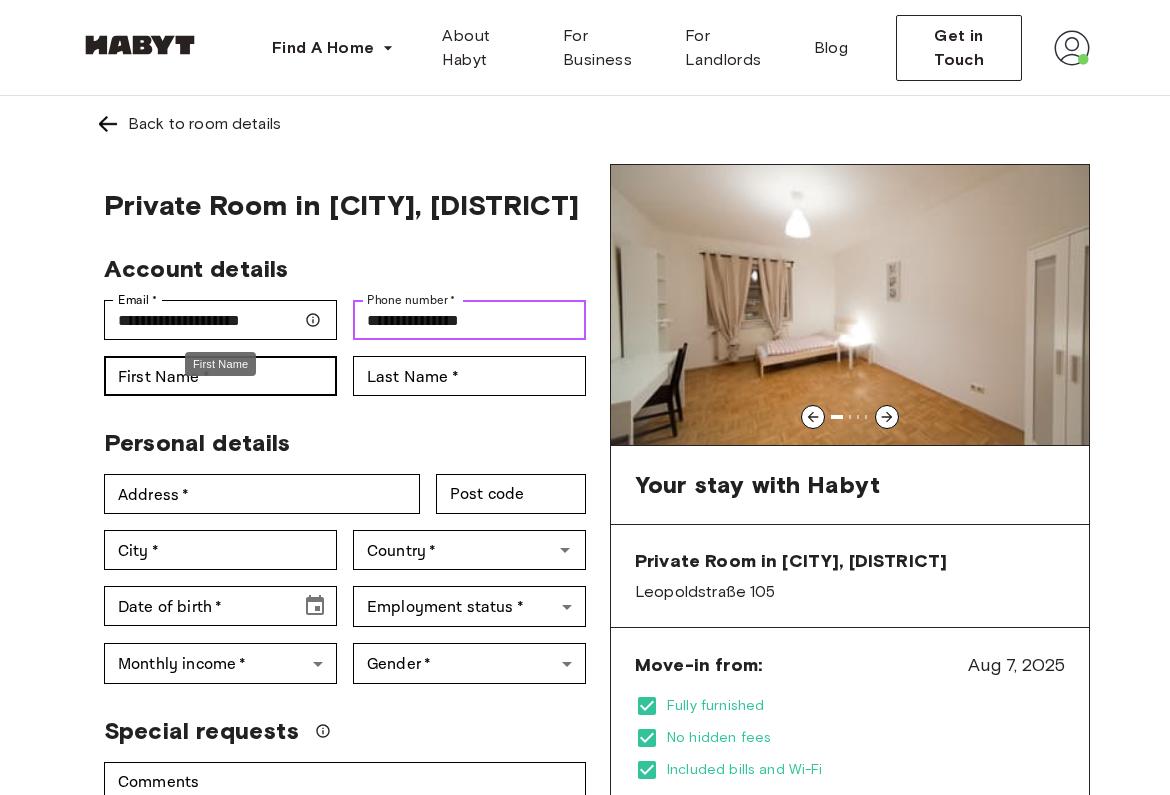 type on "**********" 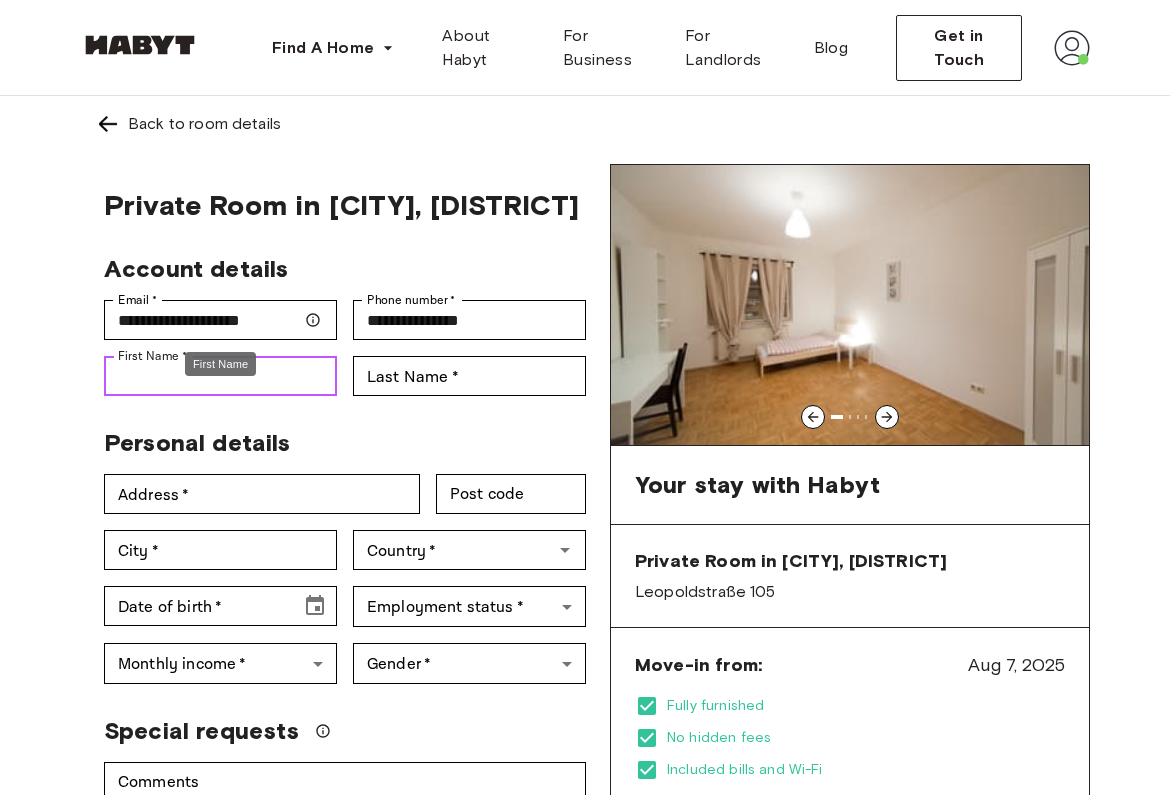 type on "*********" 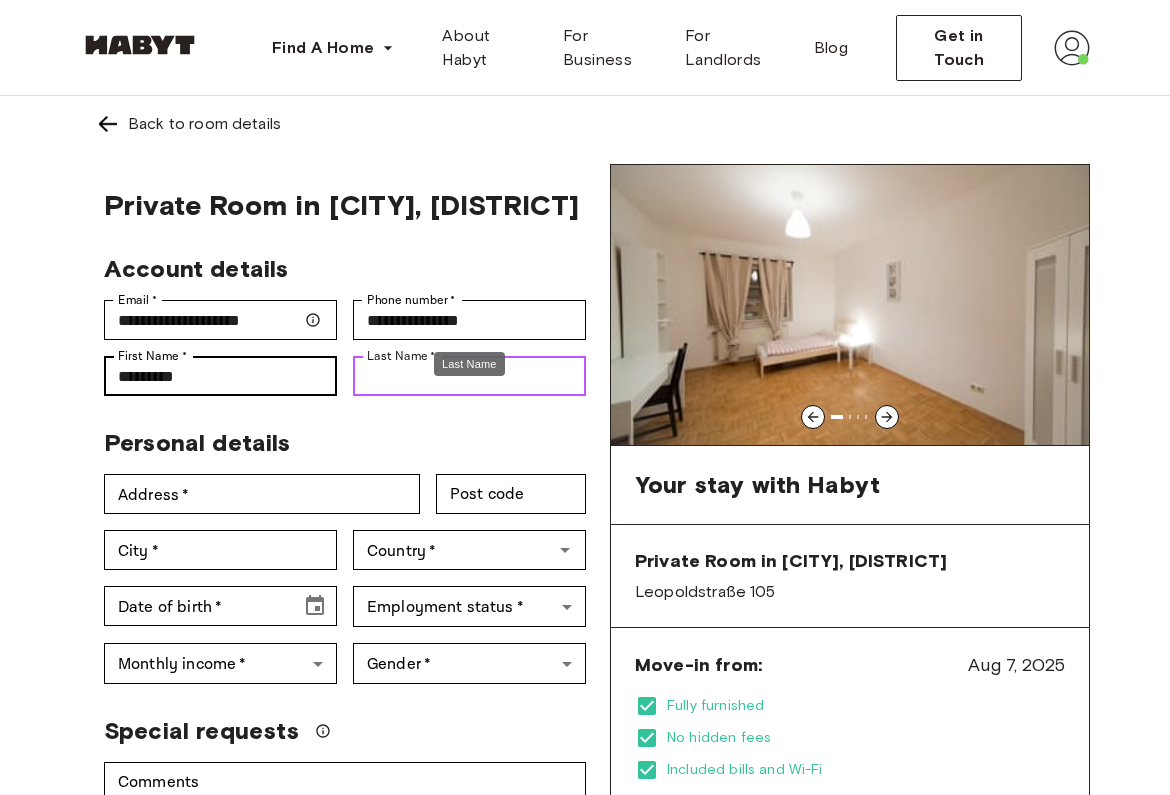 type on "********" 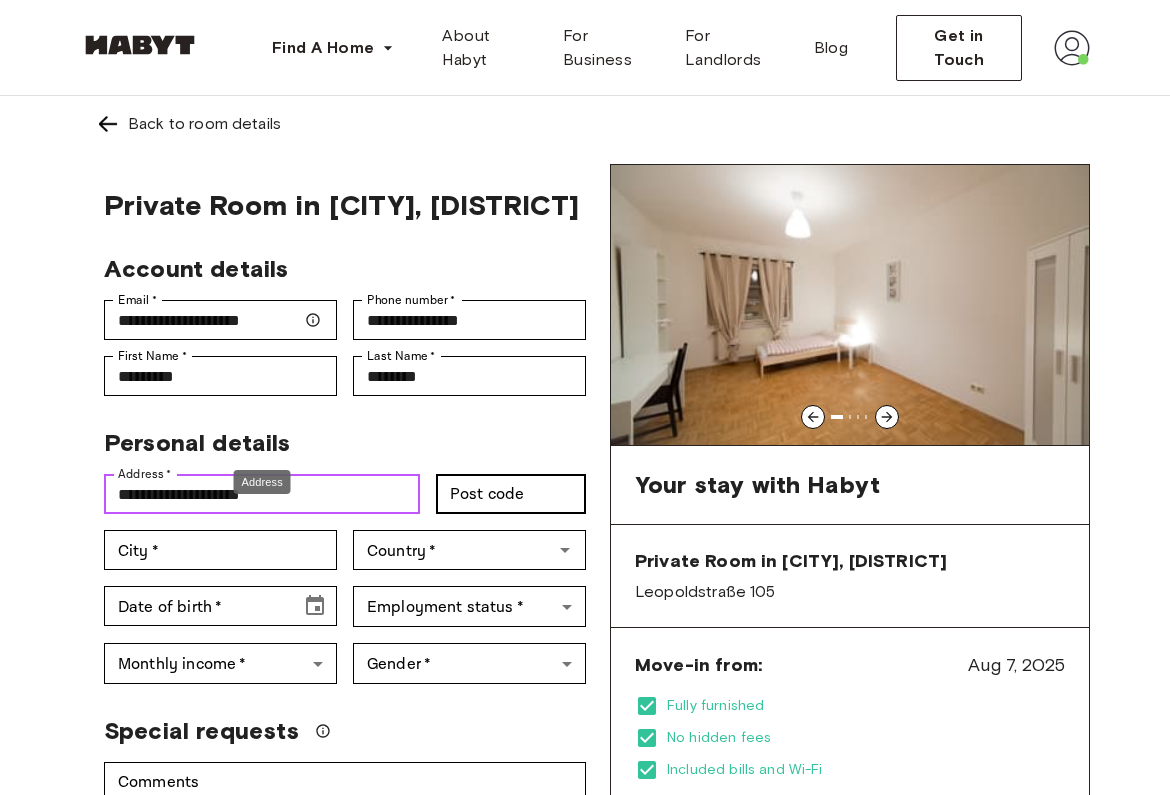 type on "**********" 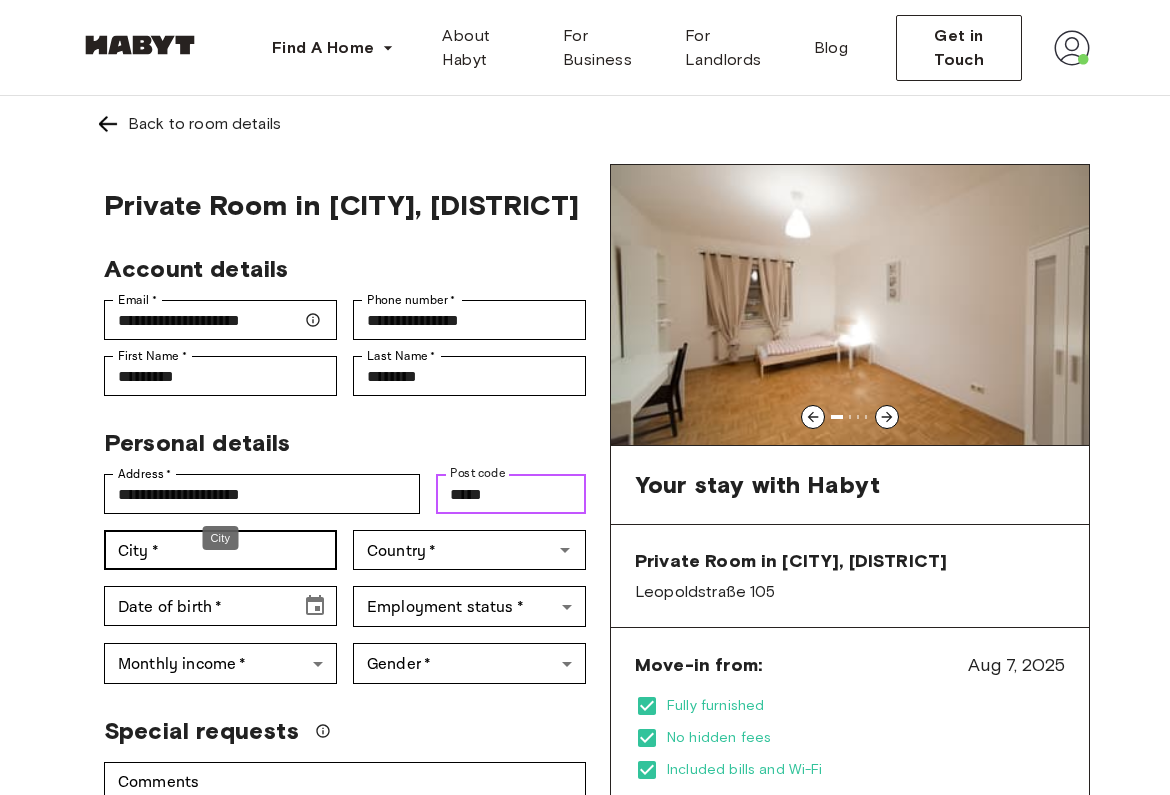 type on "*****" 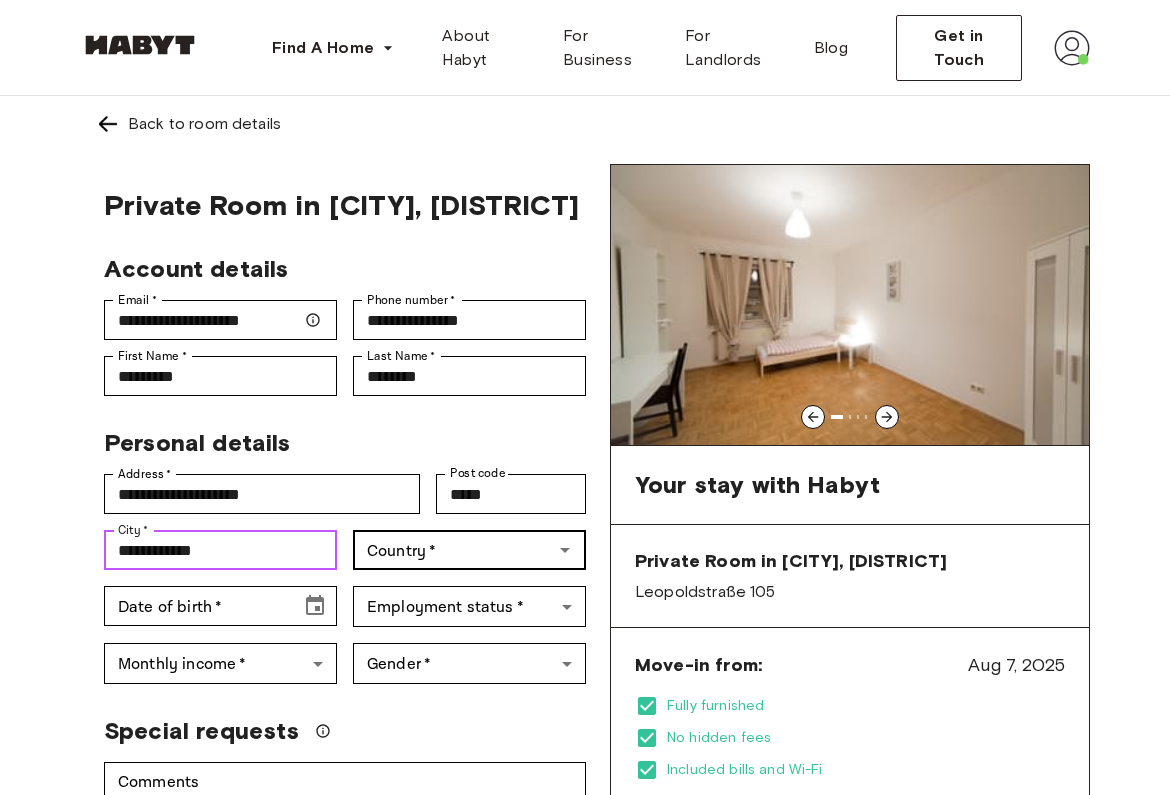click on "Country   *" at bounding box center [469, 550] 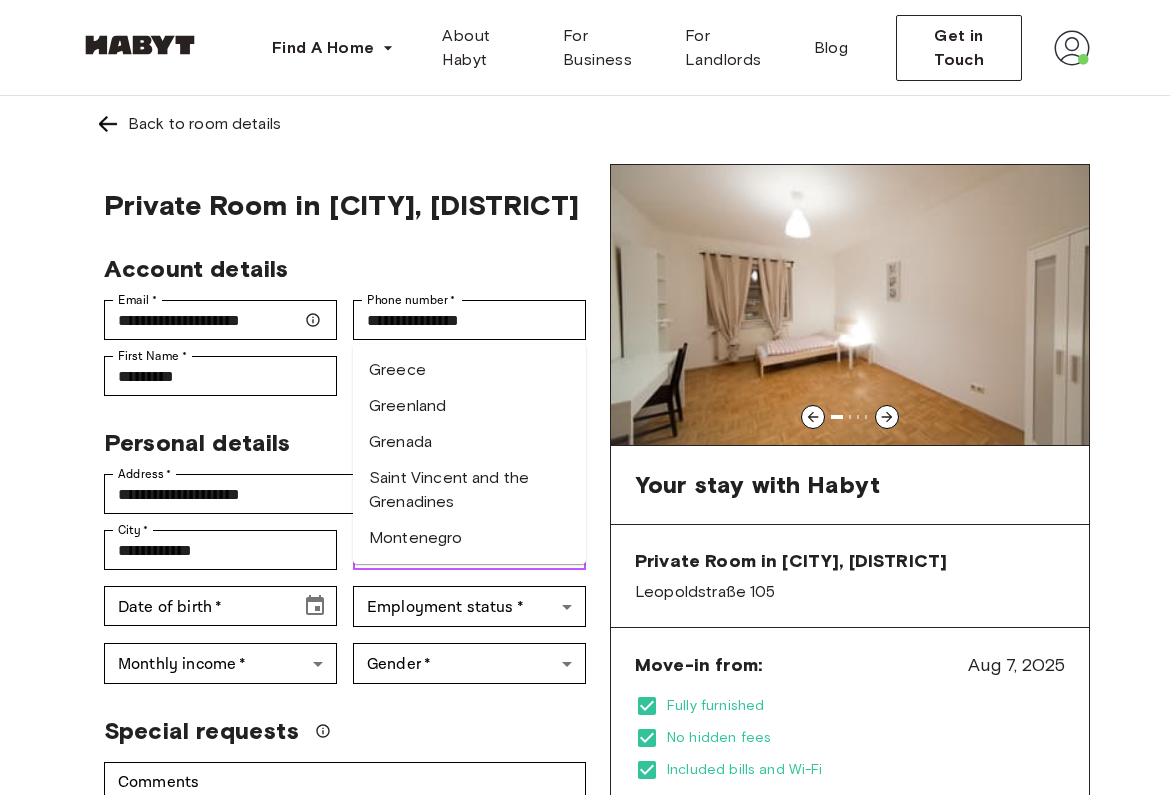 click on "Greece" at bounding box center (469, 370) 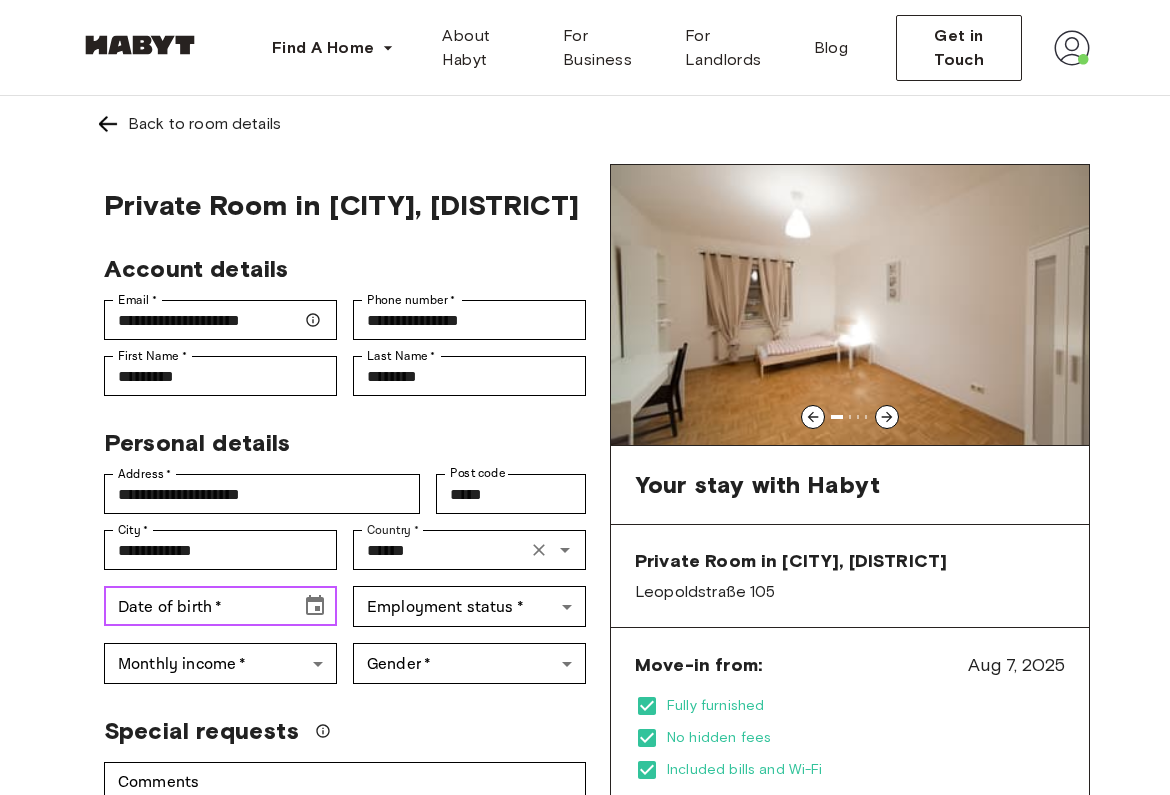 click 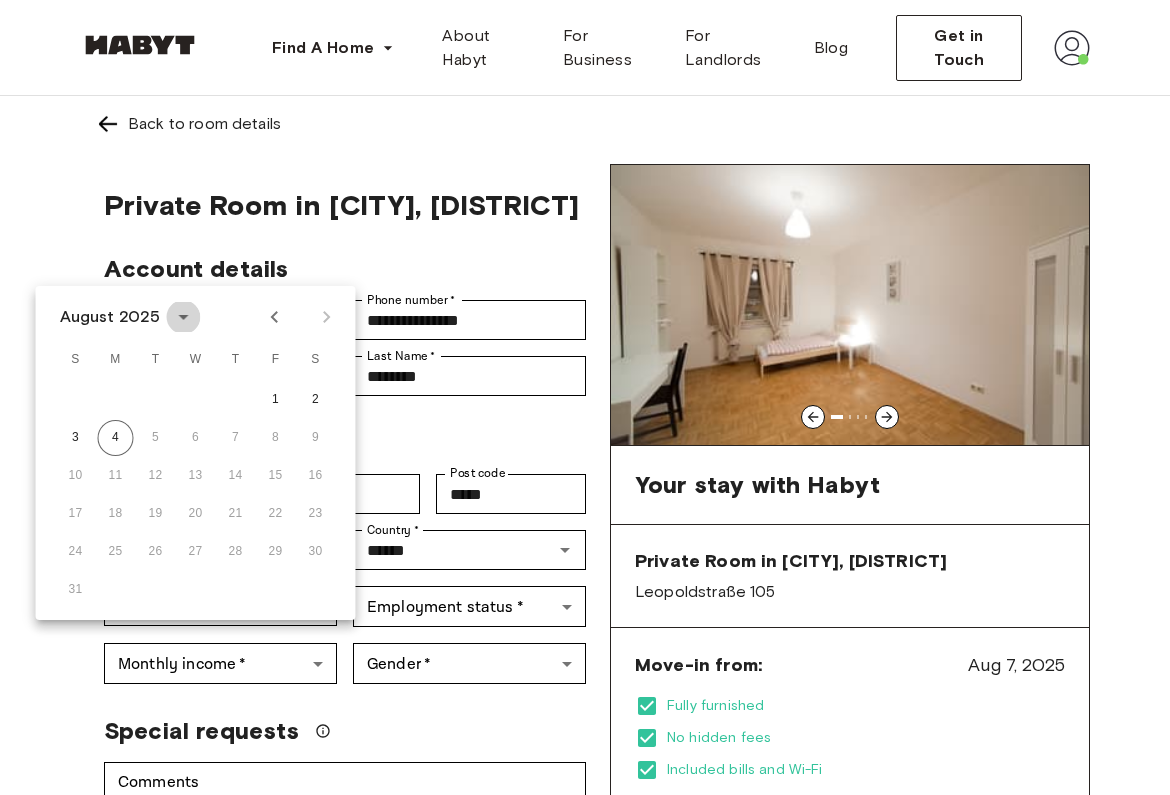 click 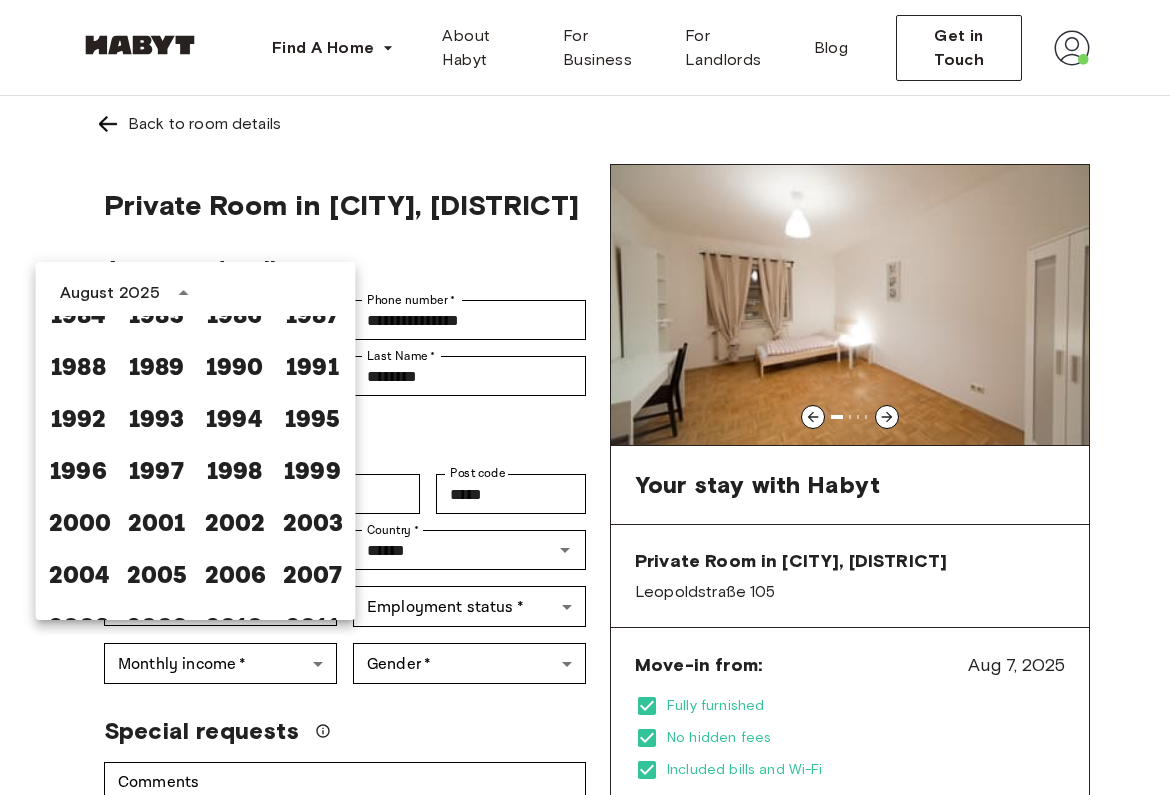 scroll, scrollTop: 1113, scrollLeft: 0, axis: vertical 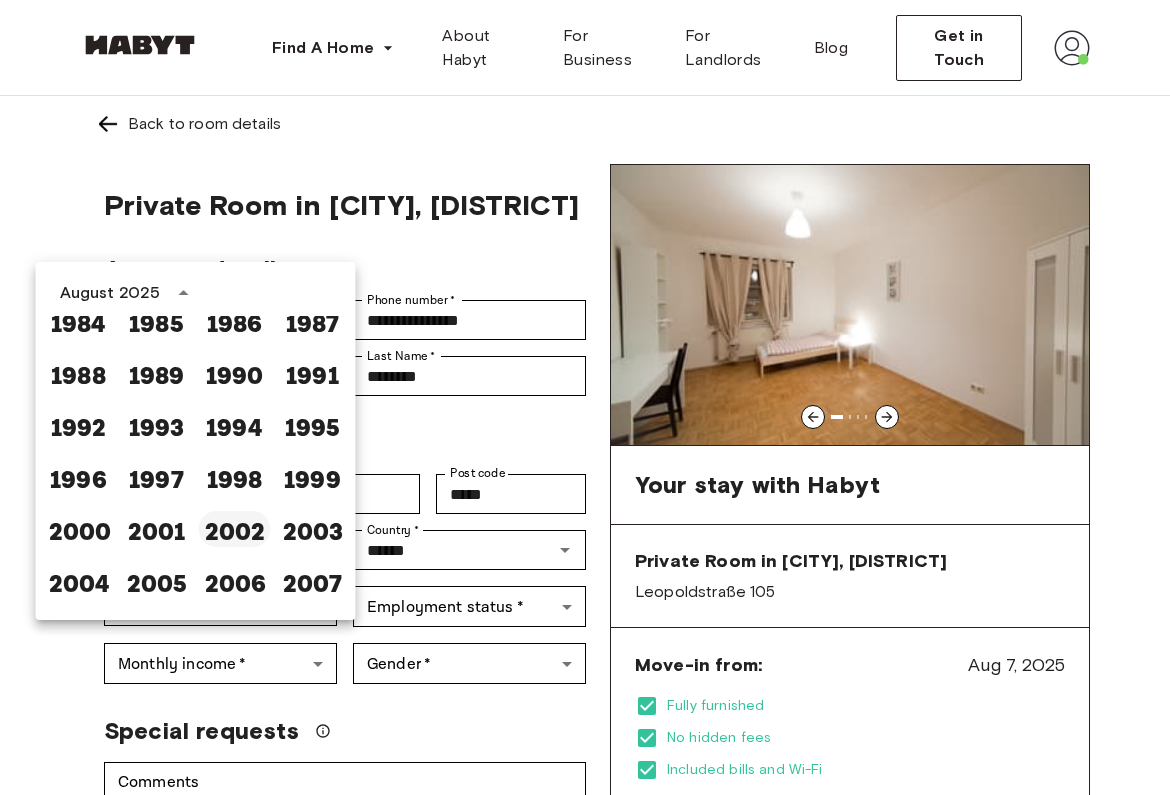 click on "2002" at bounding box center (235, 529) 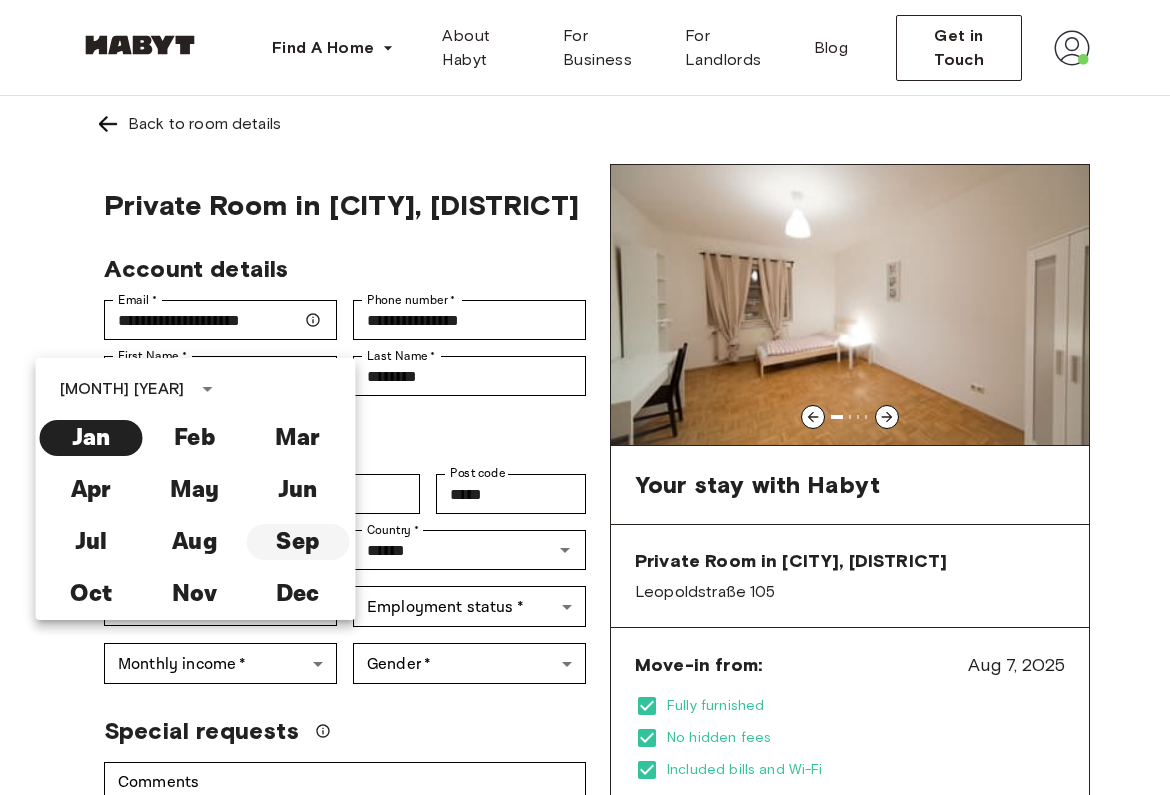 click on "Sep" at bounding box center [297, 542] 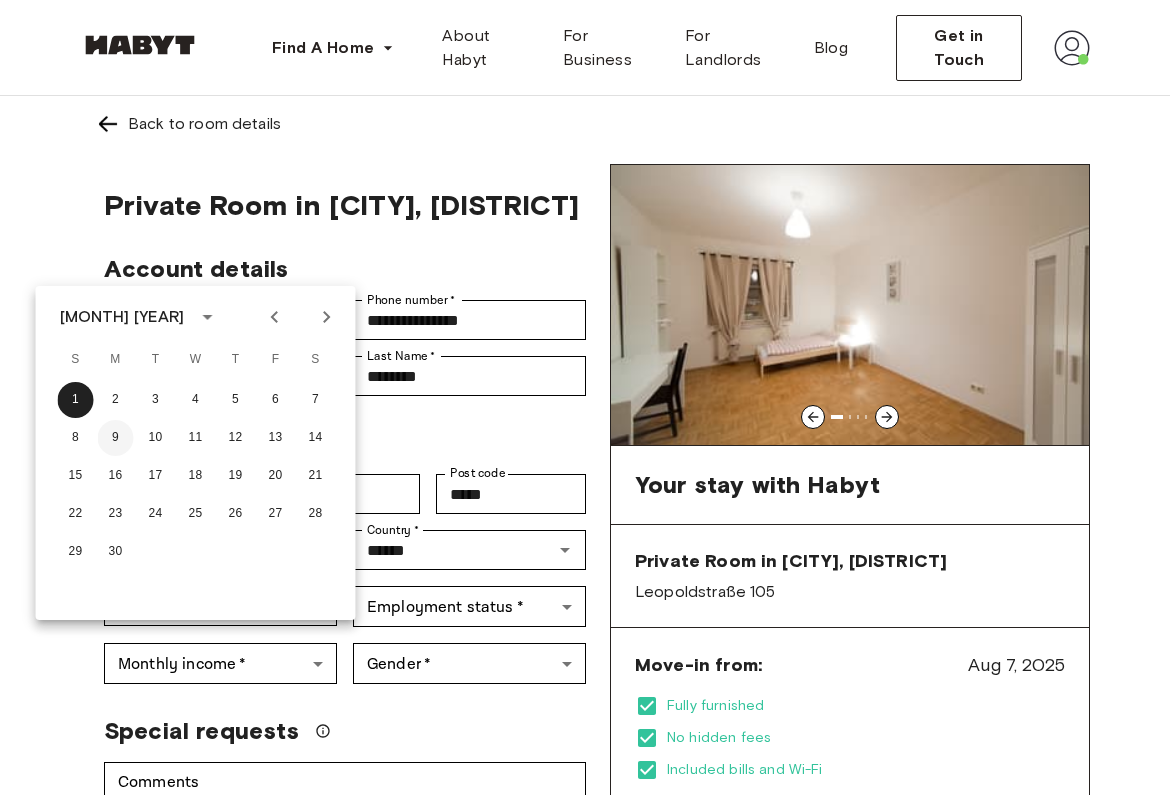 click on "9" at bounding box center (116, 438) 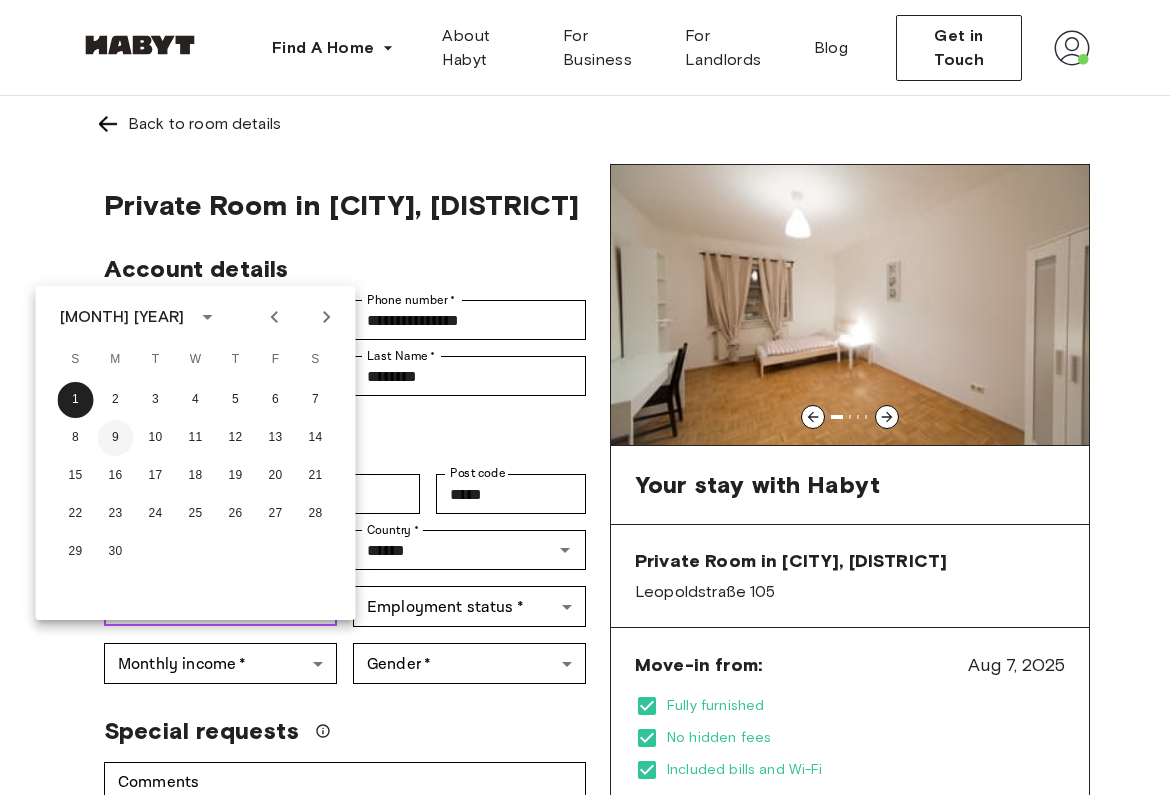 type on "**********" 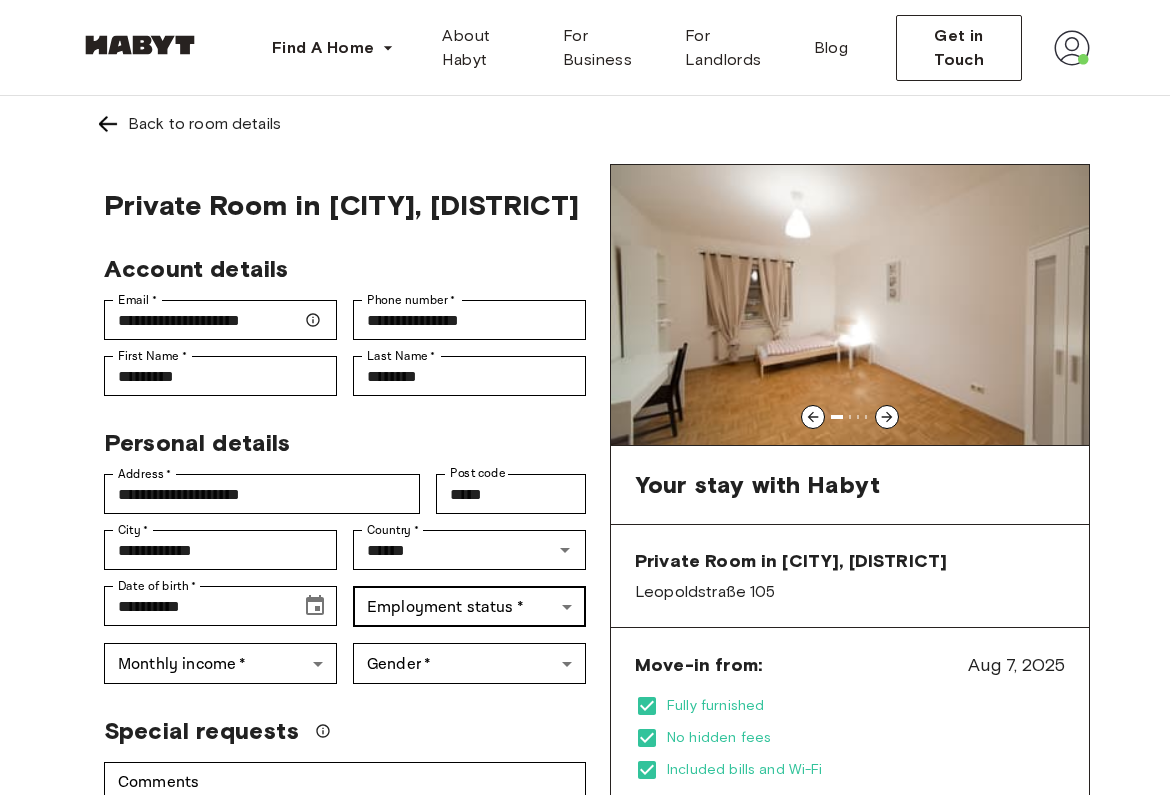 click on "**********" at bounding box center [585, 1177] 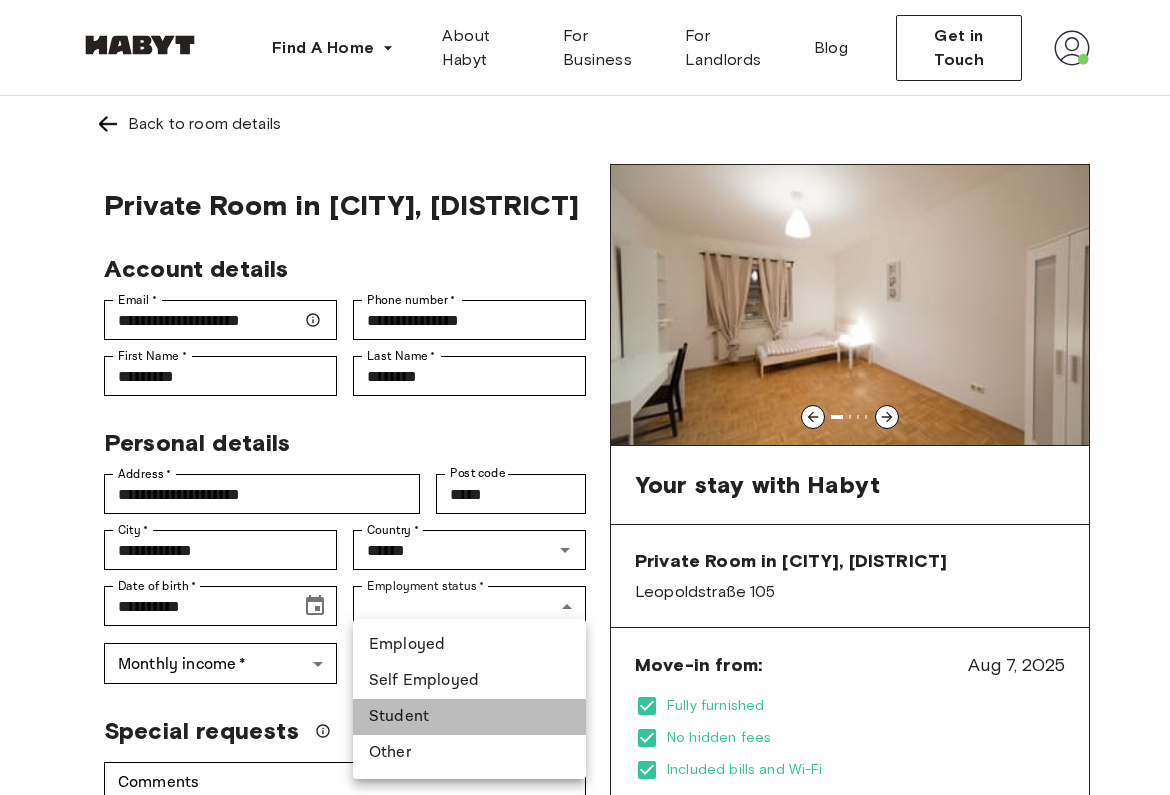click on "Student" at bounding box center [469, 717] 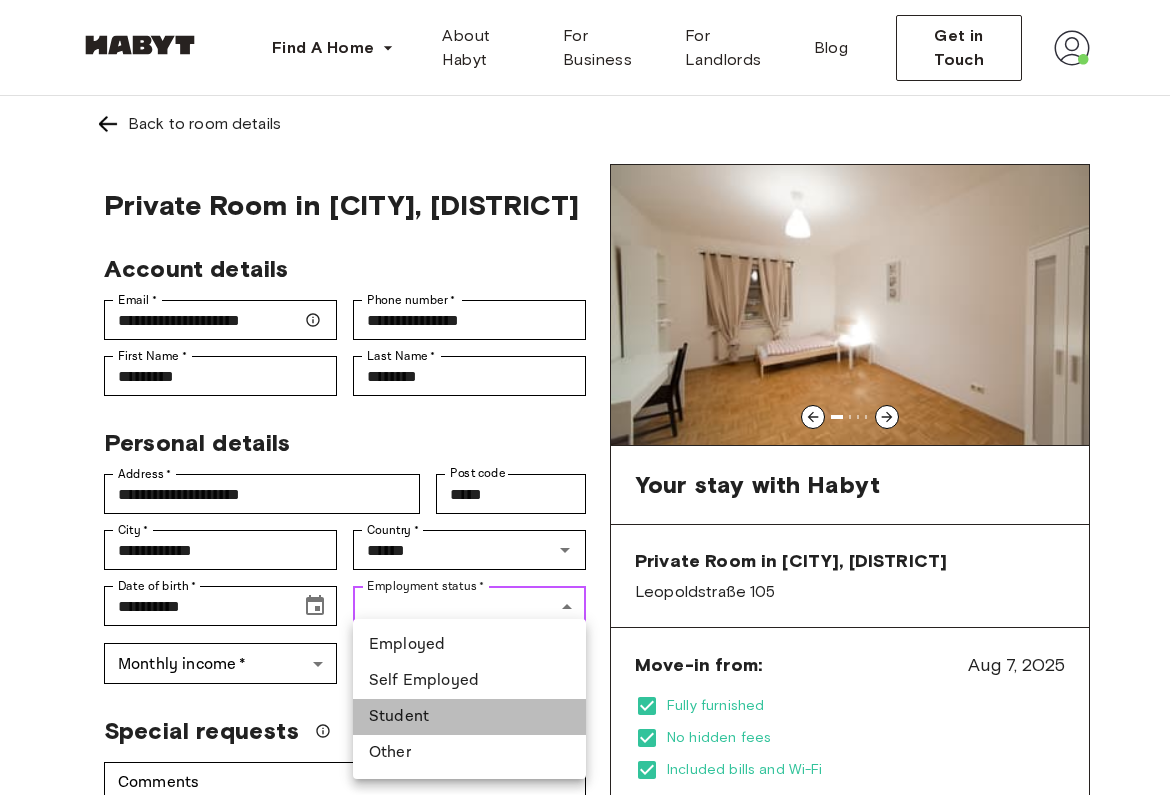 type on "*******" 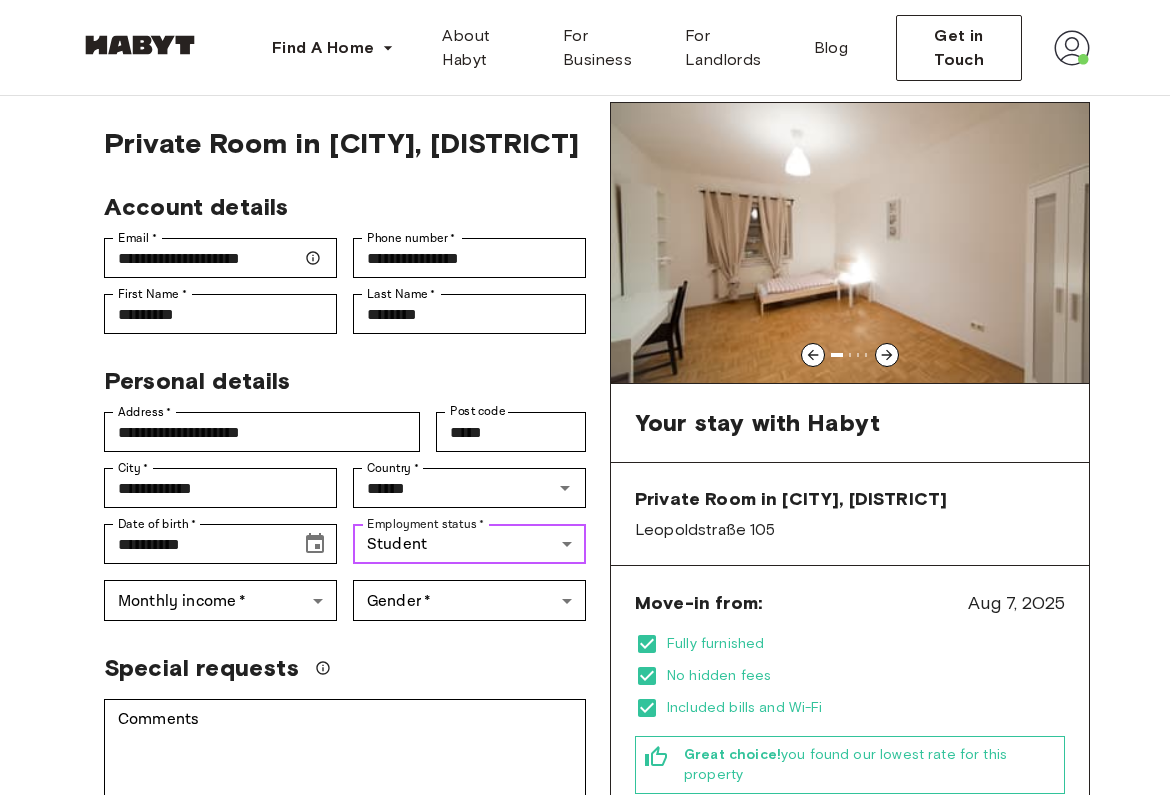 scroll, scrollTop: 66, scrollLeft: 0, axis: vertical 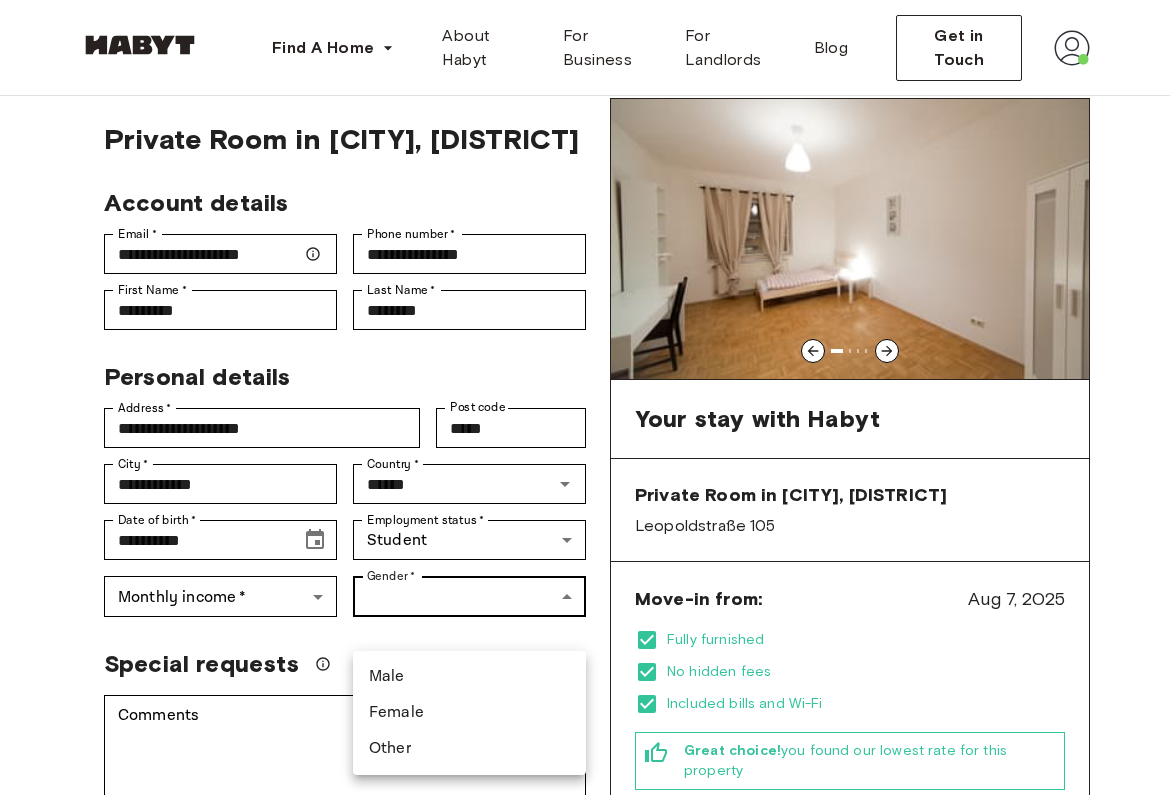 click on "**********" at bounding box center (585, 1111) 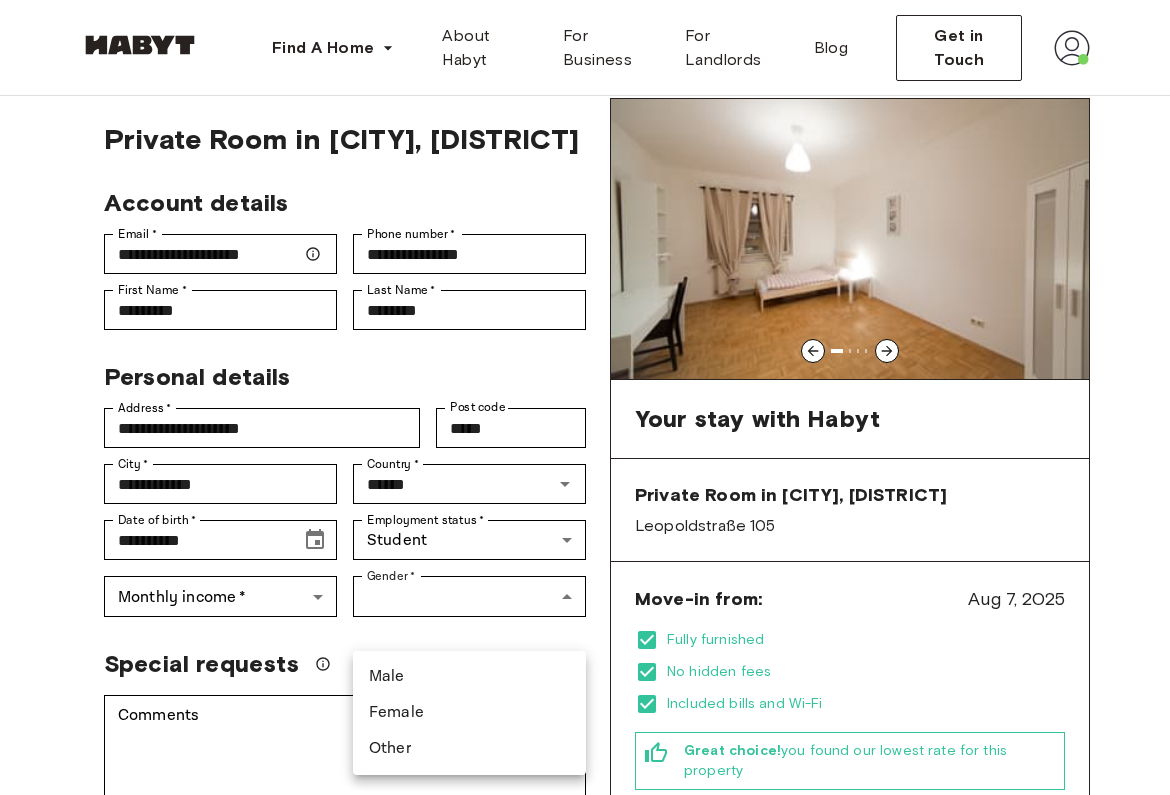 click on "Male" at bounding box center [469, 677] 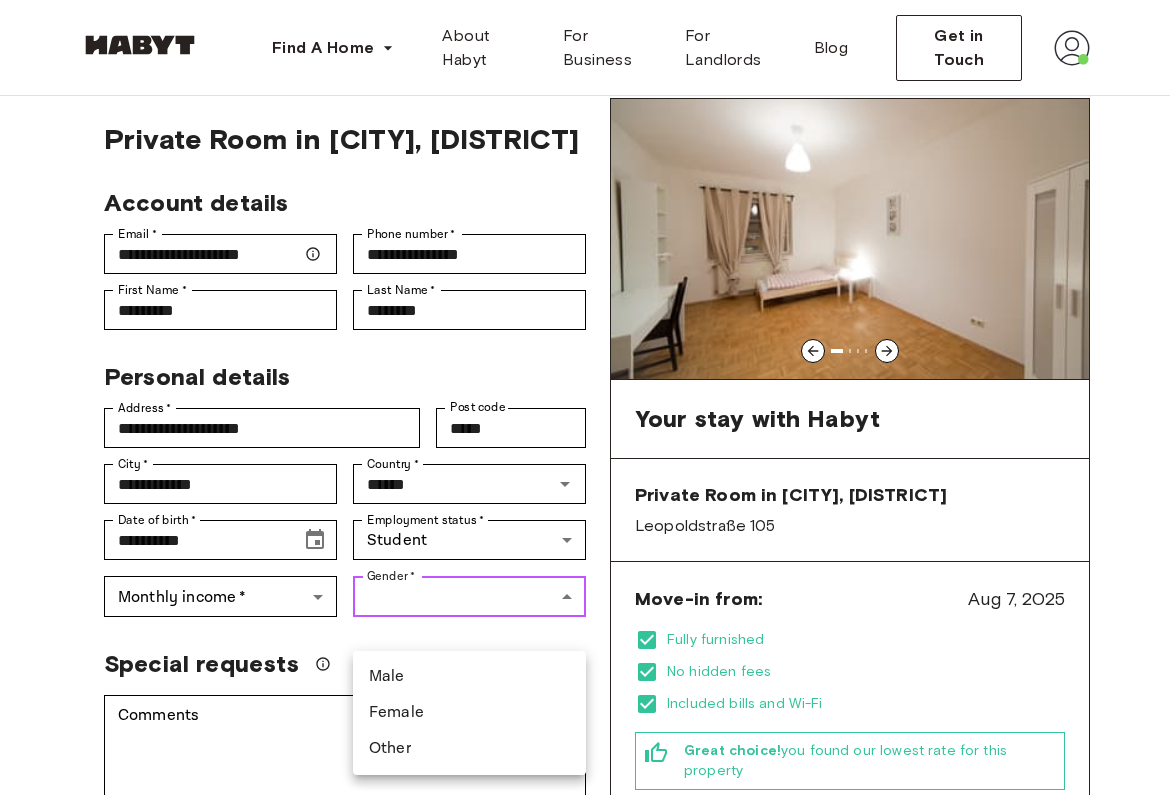 type on "****" 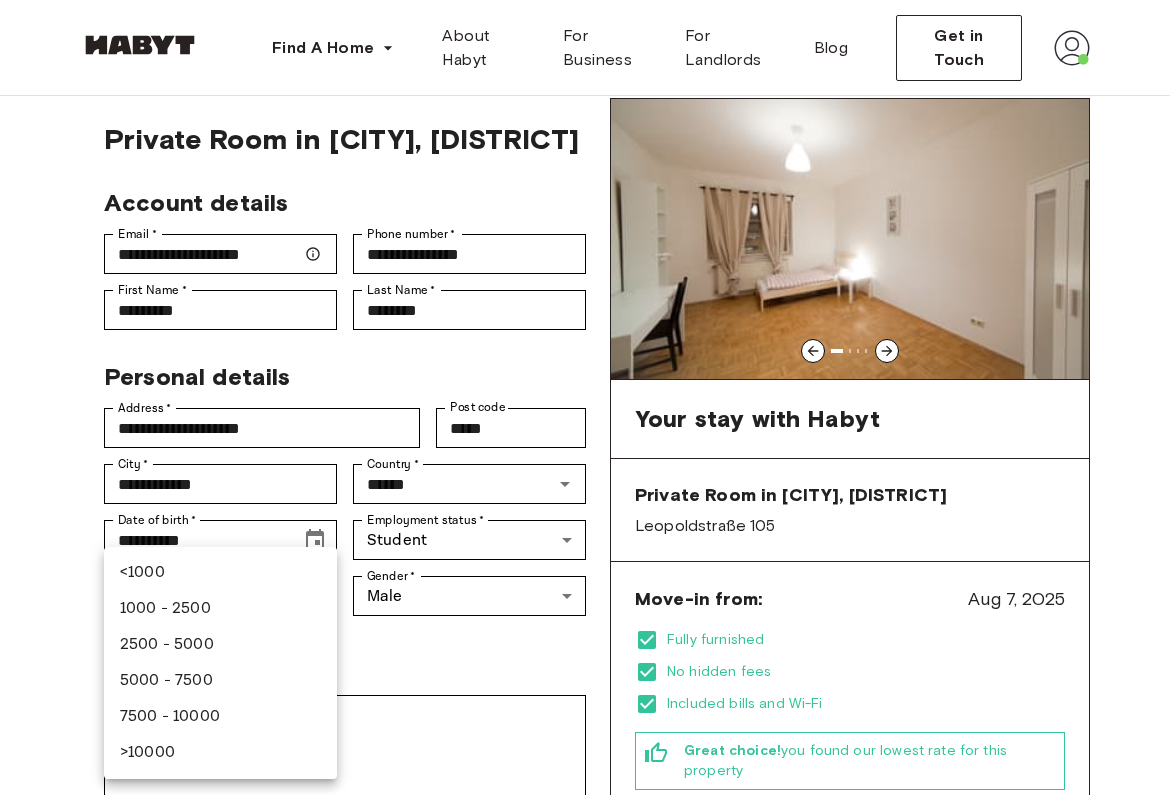 click on "**********" at bounding box center [585, 1111] 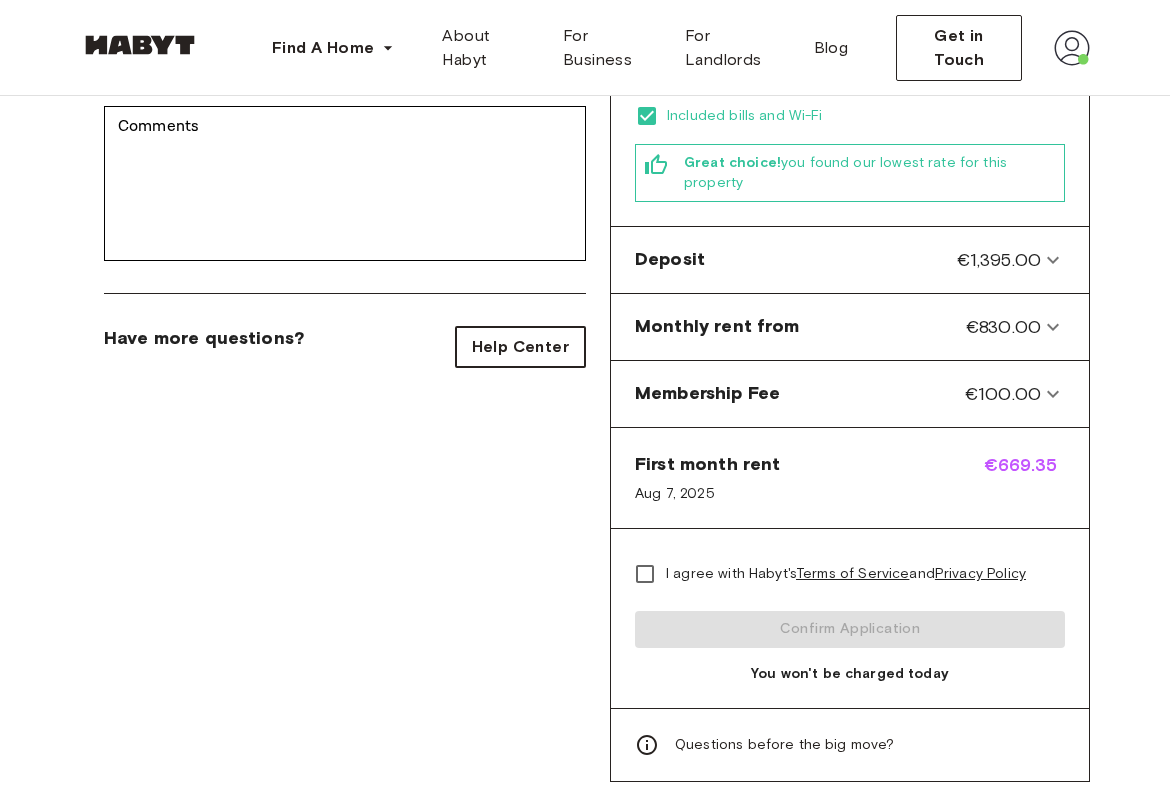 scroll, scrollTop: 704, scrollLeft: 0, axis: vertical 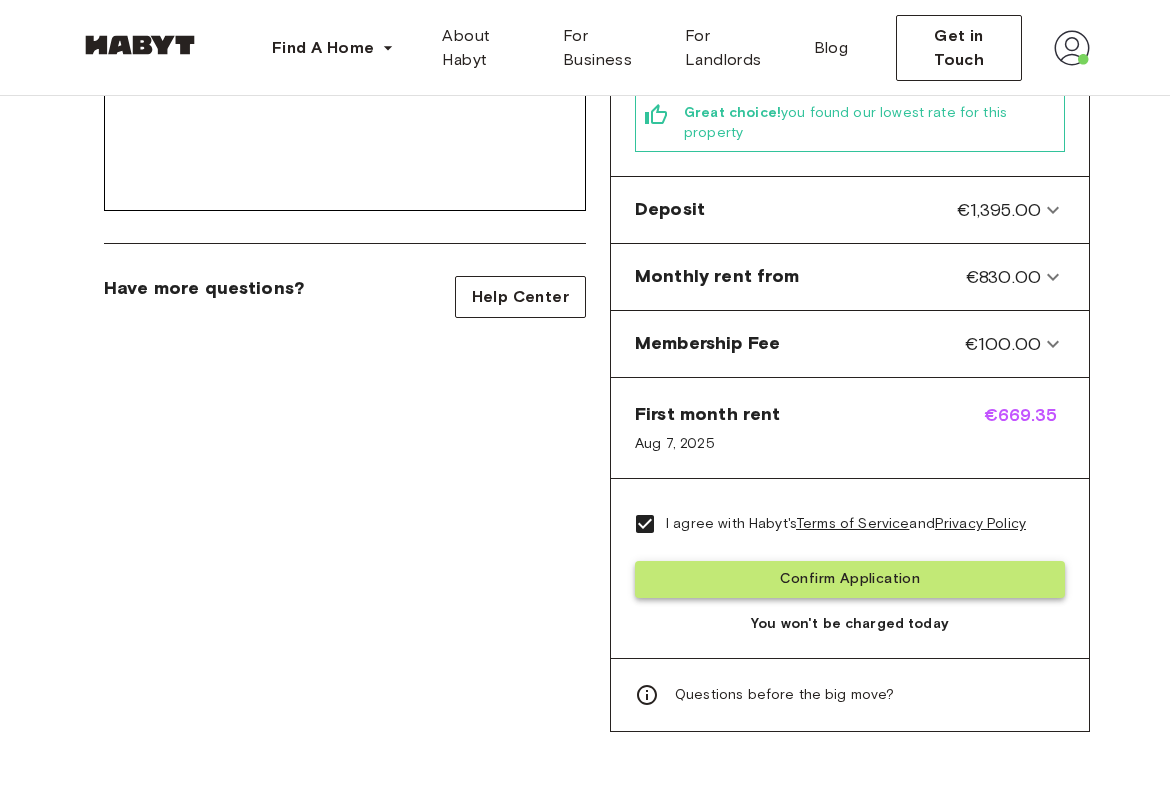 click on "Confirm Application" at bounding box center (850, 579) 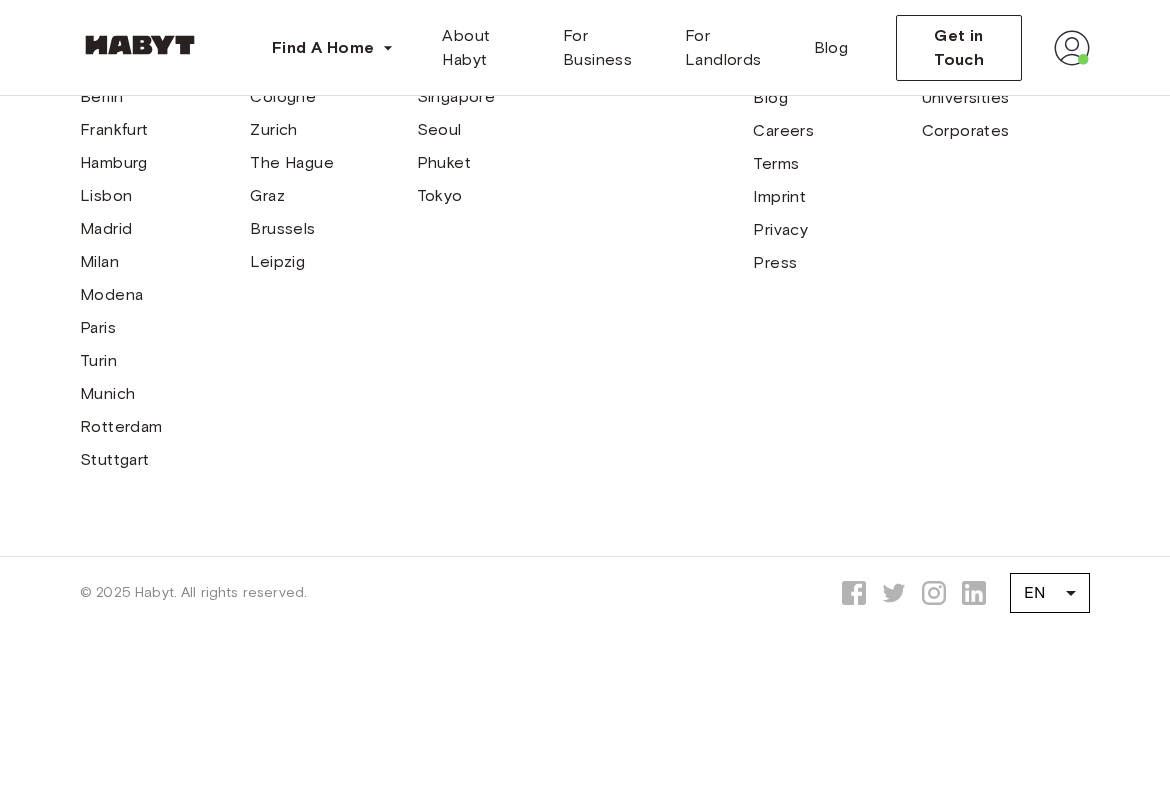 scroll, scrollTop: 0, scrollLeft: 0, axis: both 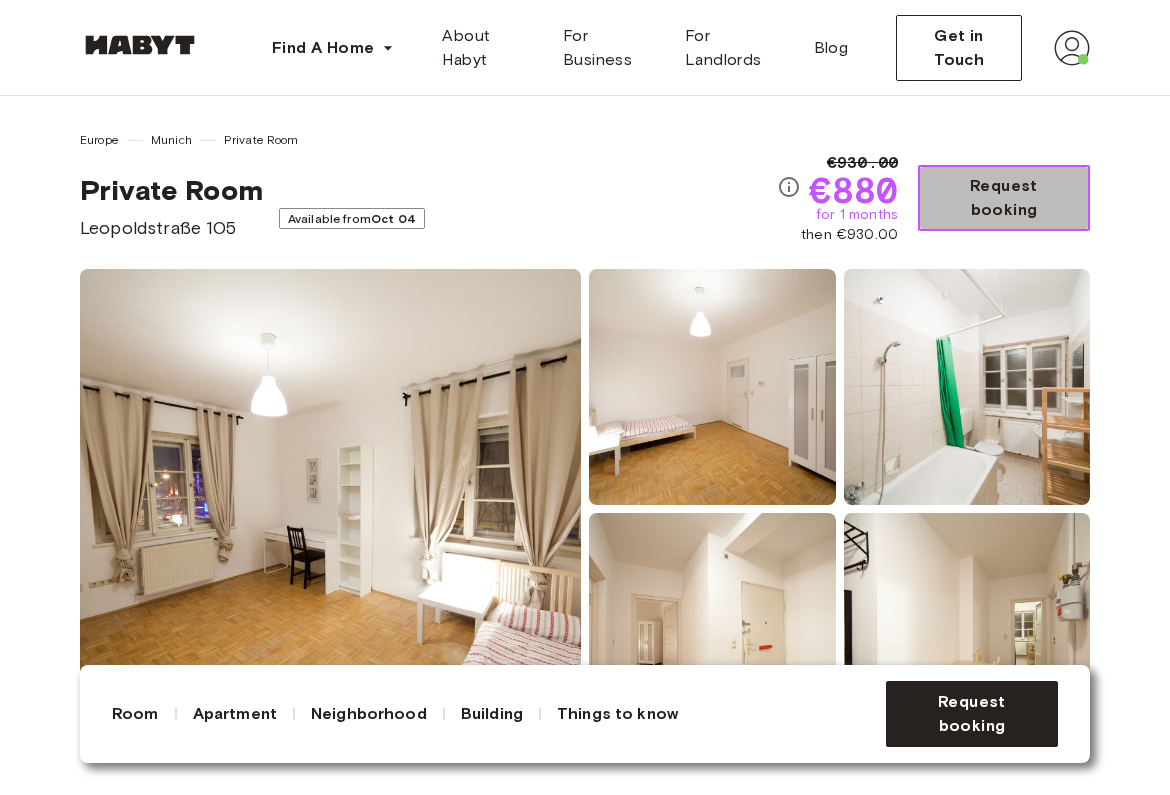 click on "Request booking" at bounding box center [1004, 198] 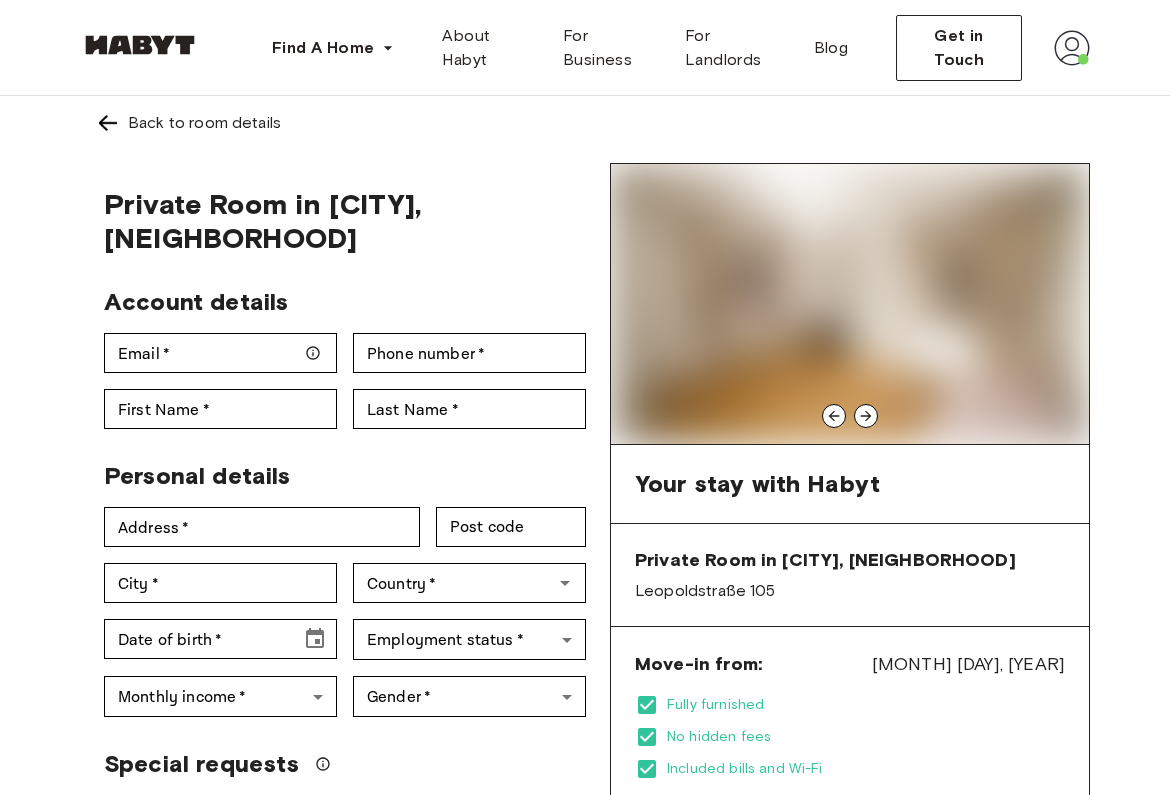 scroll, scrollTop: 0, scrollLeft: 0, axis: both 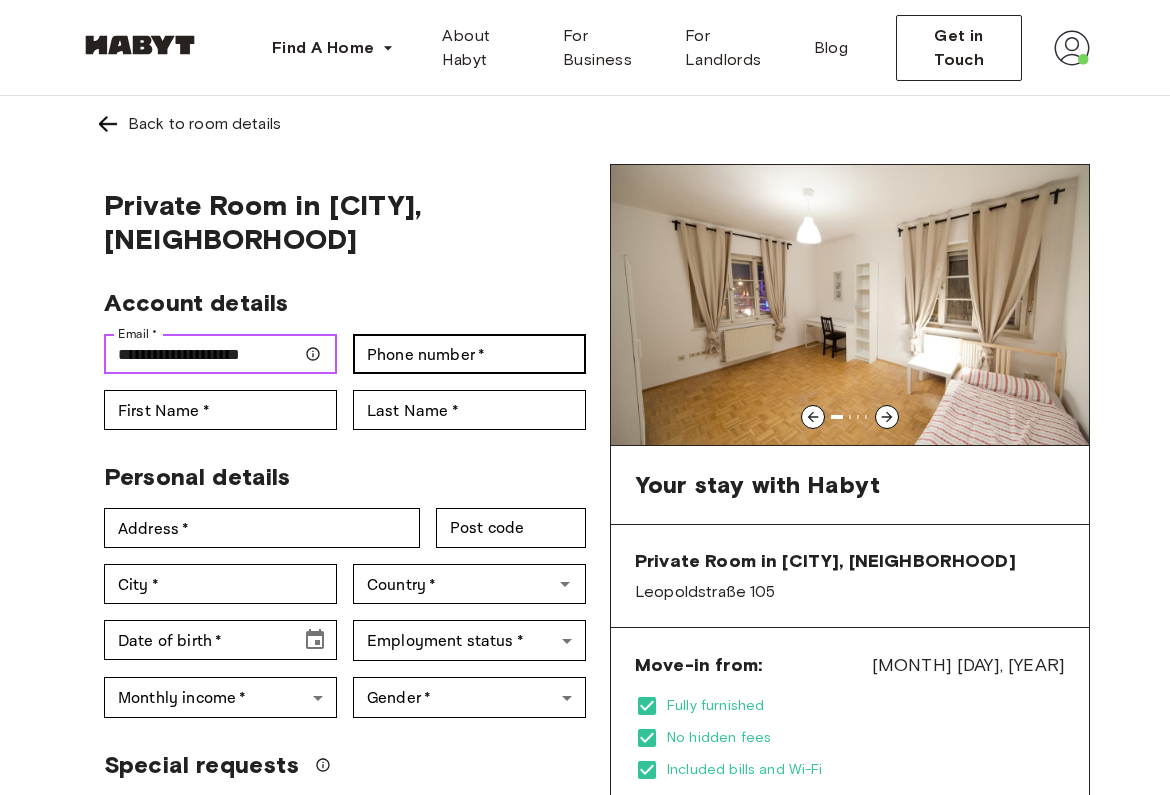 type on "**********" 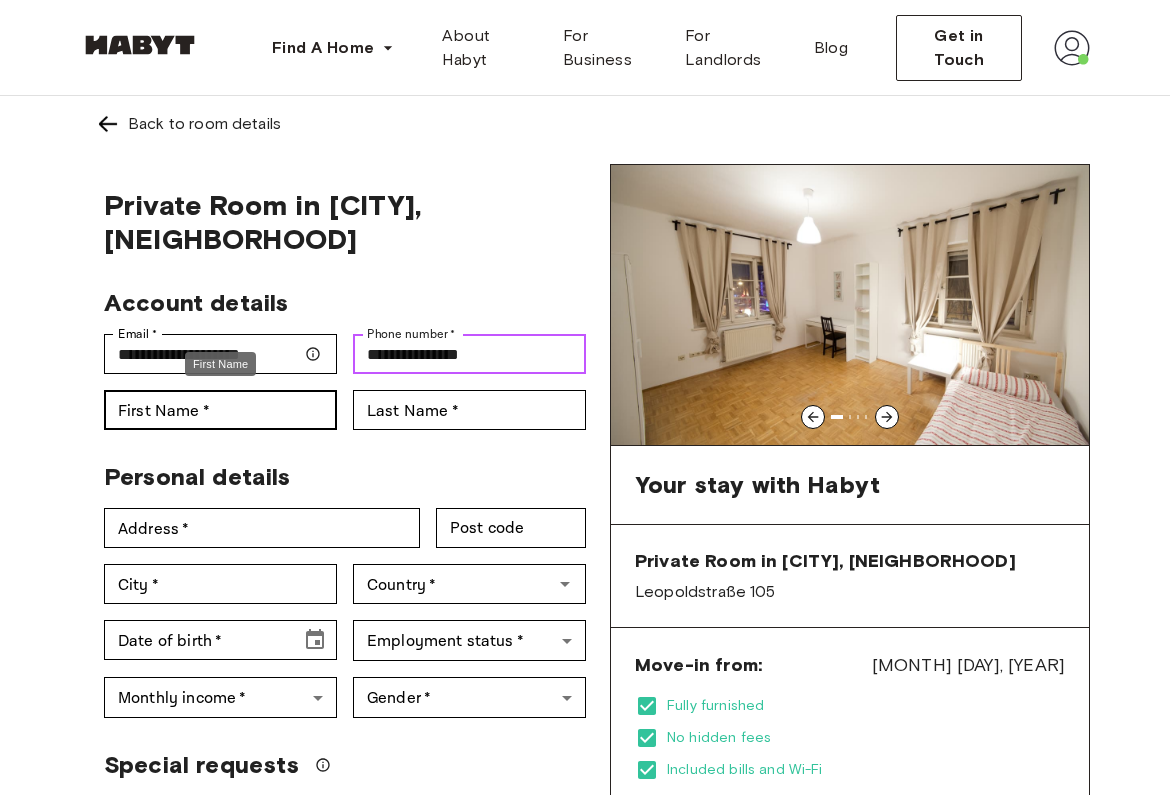 type on "**********" 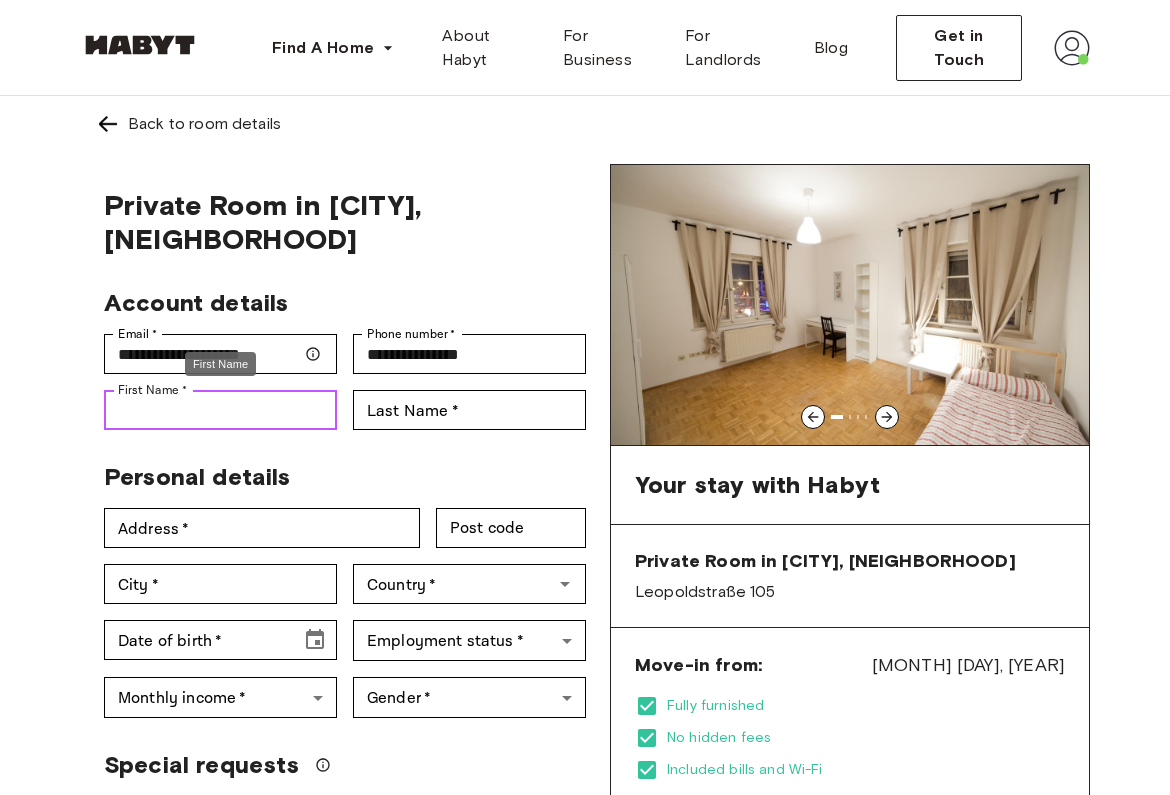 type on "*********" 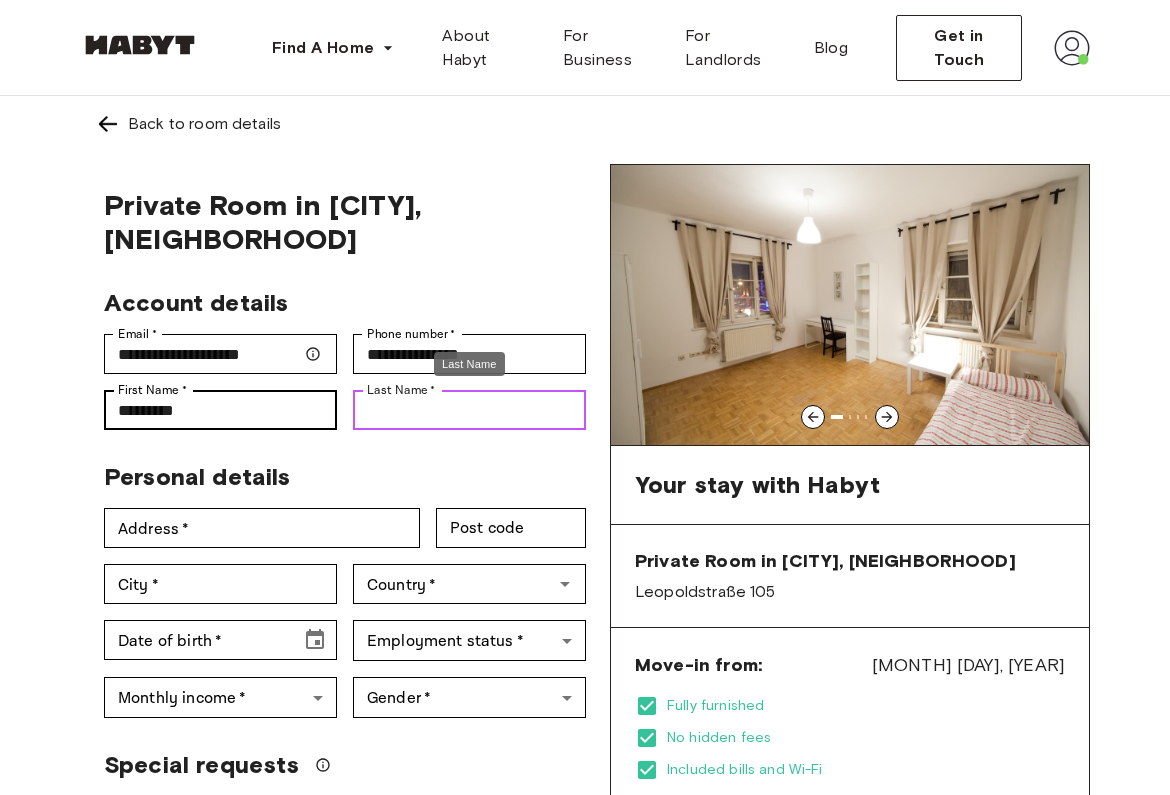 type on "********" 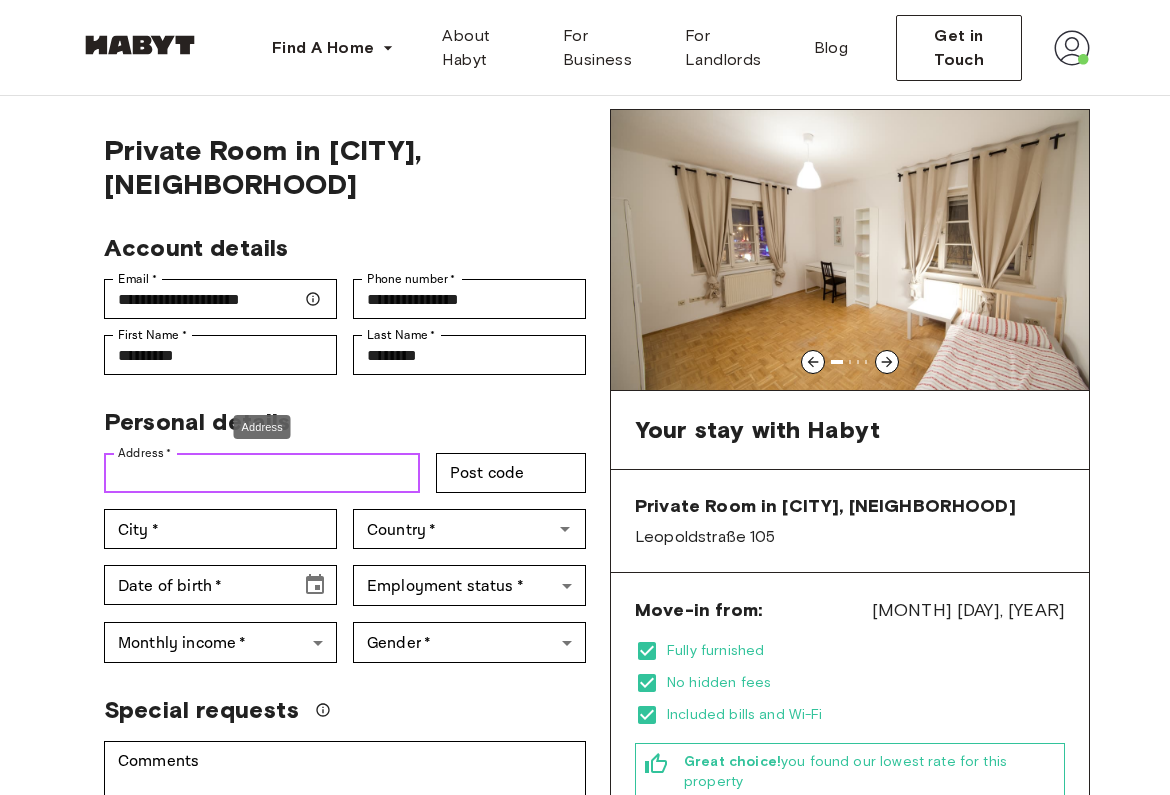 scroll, scrollTop: 59, scrollLeft: 0, axis: vertical 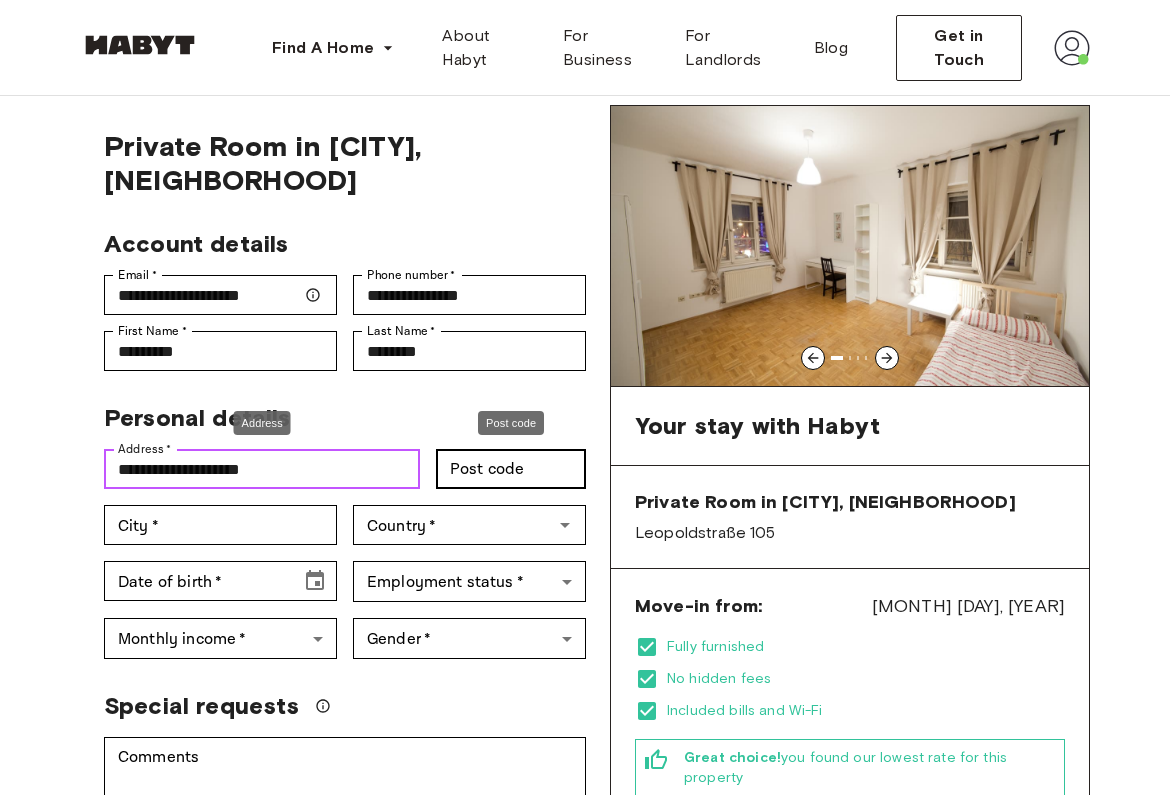 type on "**********" 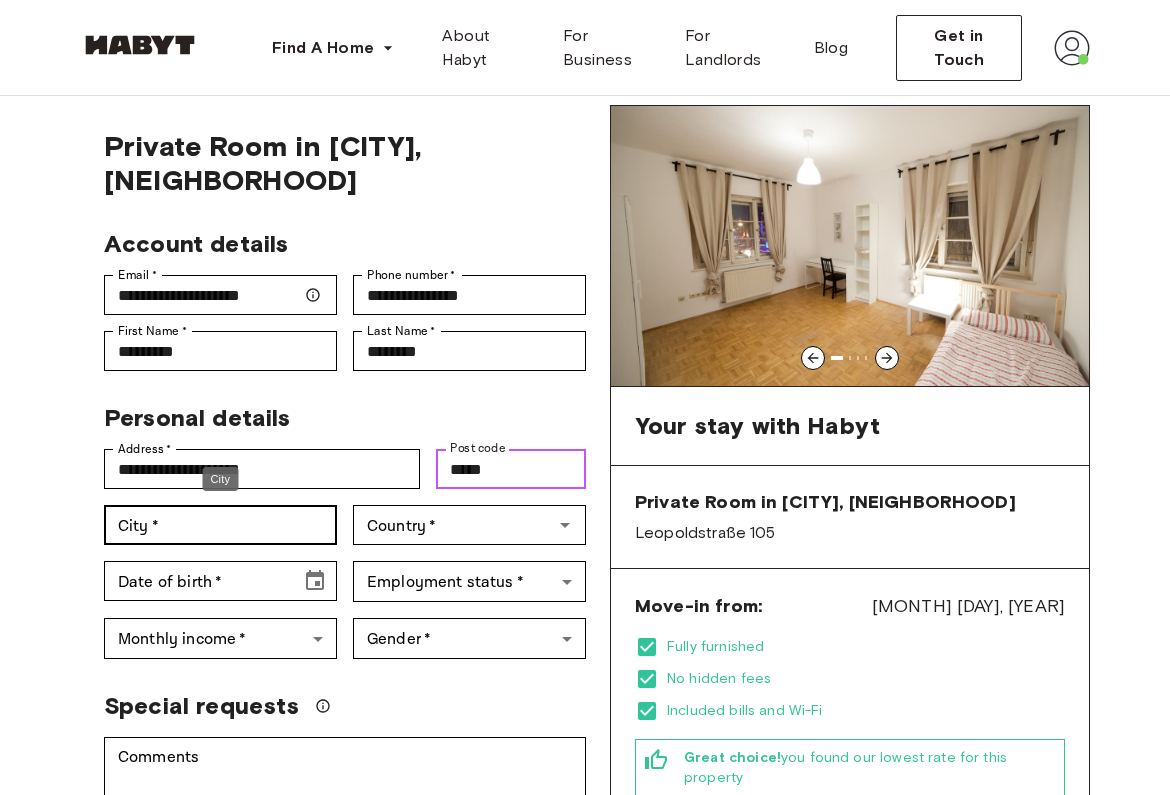 type on "*****" 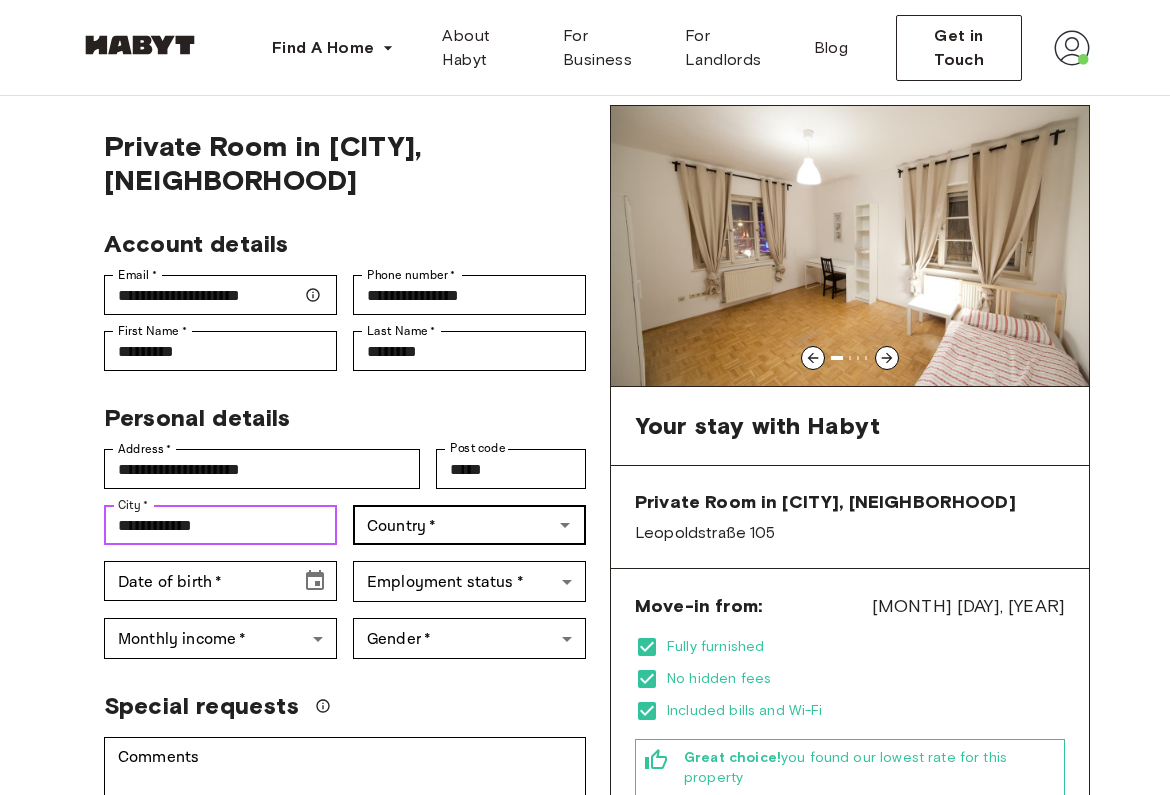 type on "**********" 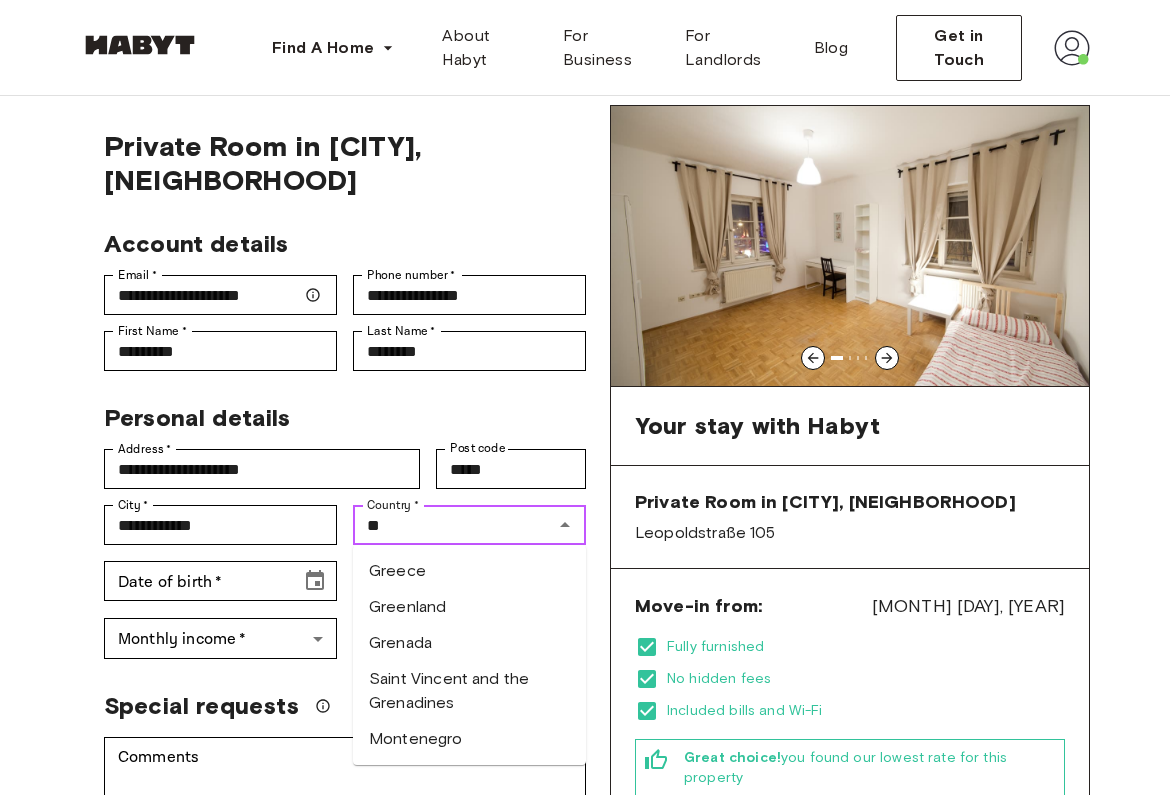 click on "Greece" at bounding box center [469, 571] 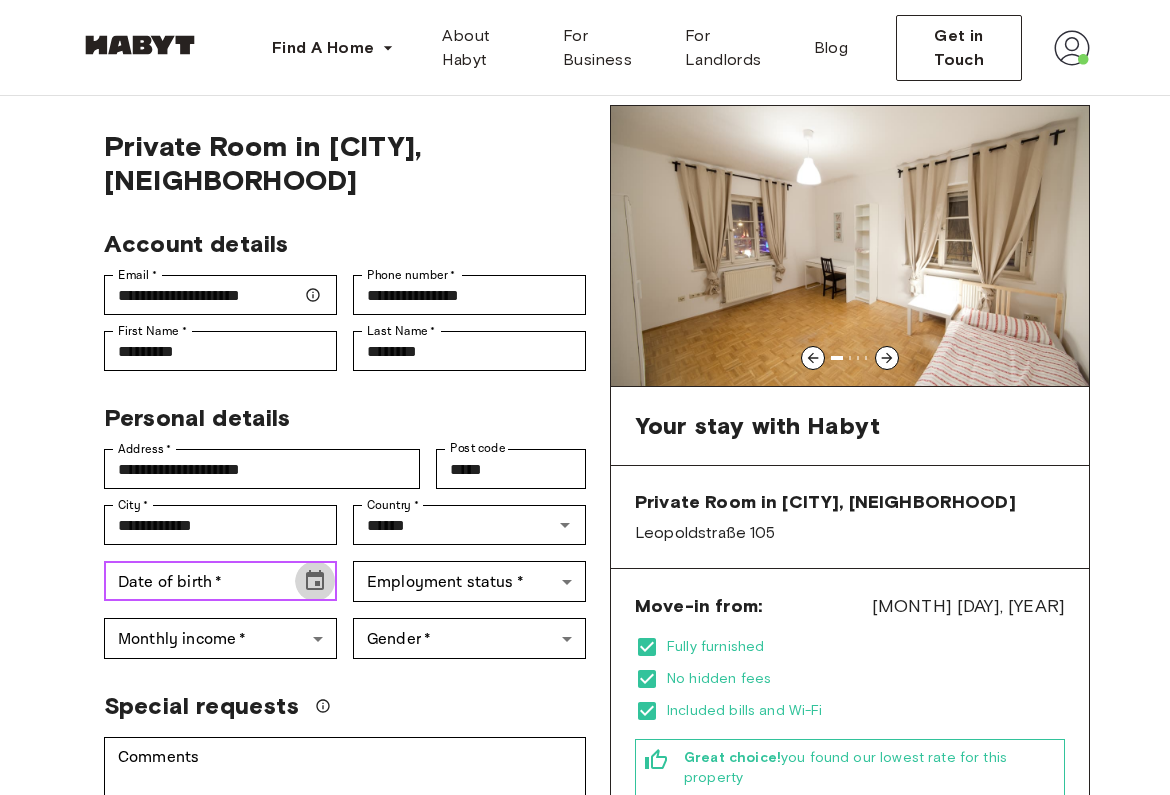 click 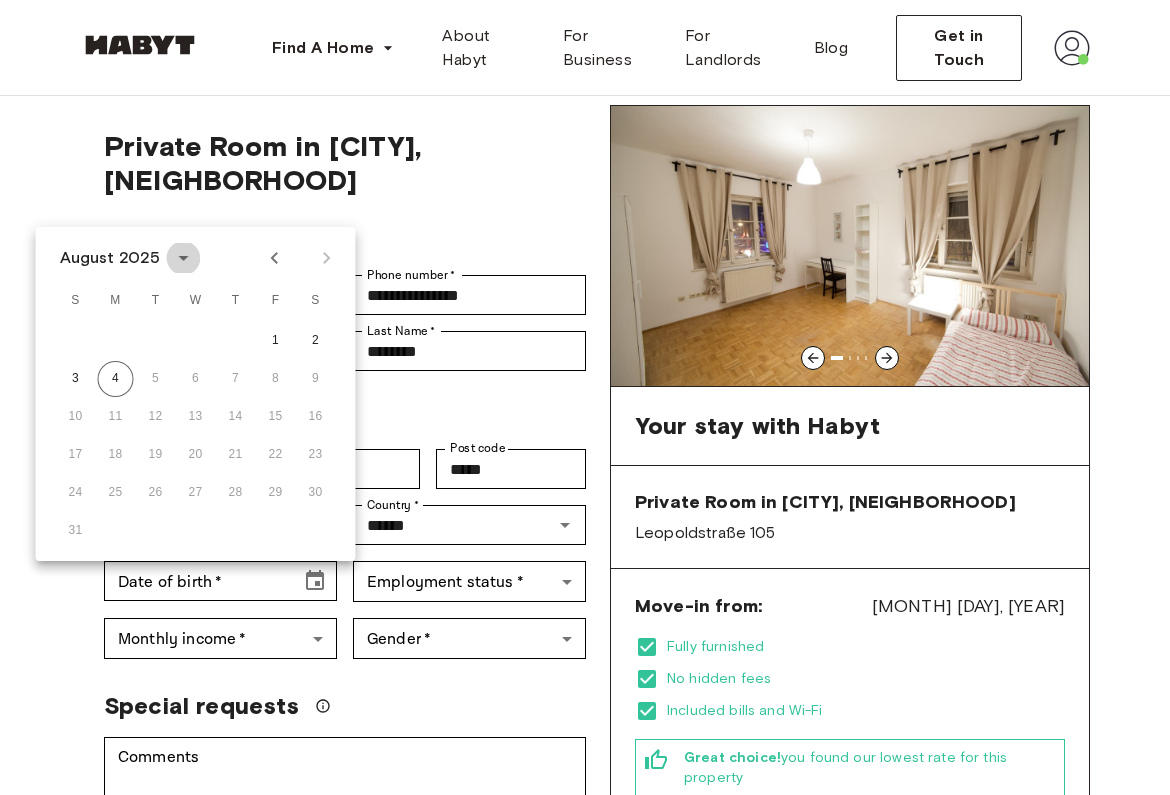 click 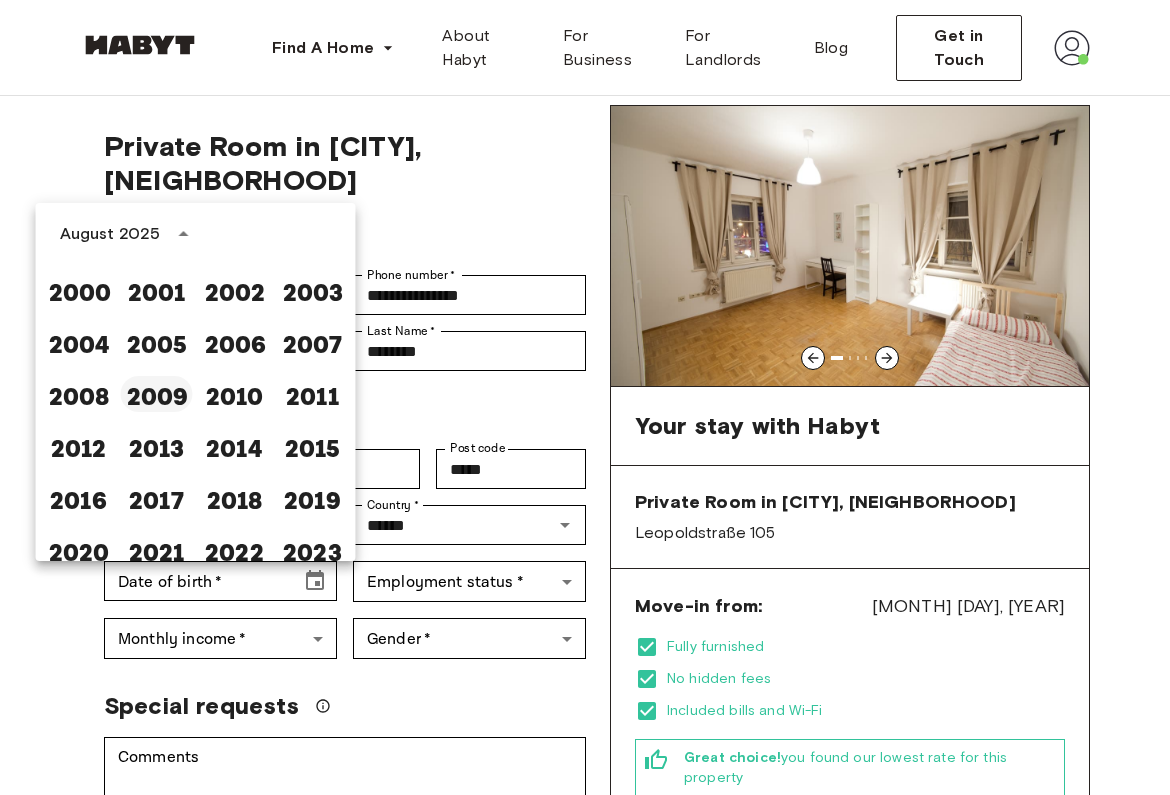 scroll, scrollTop: 1286, scrollLeft: 0, axis: vertical 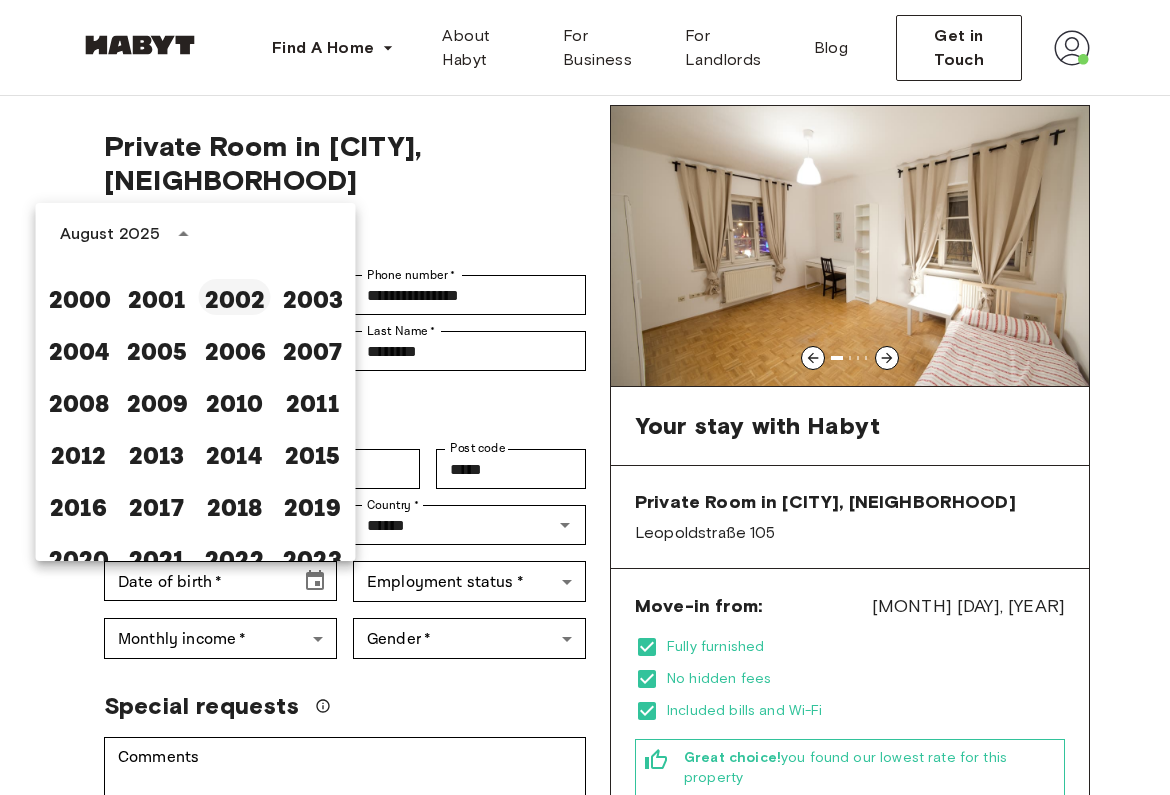 click on "2002" at bounding box center (235, 297) 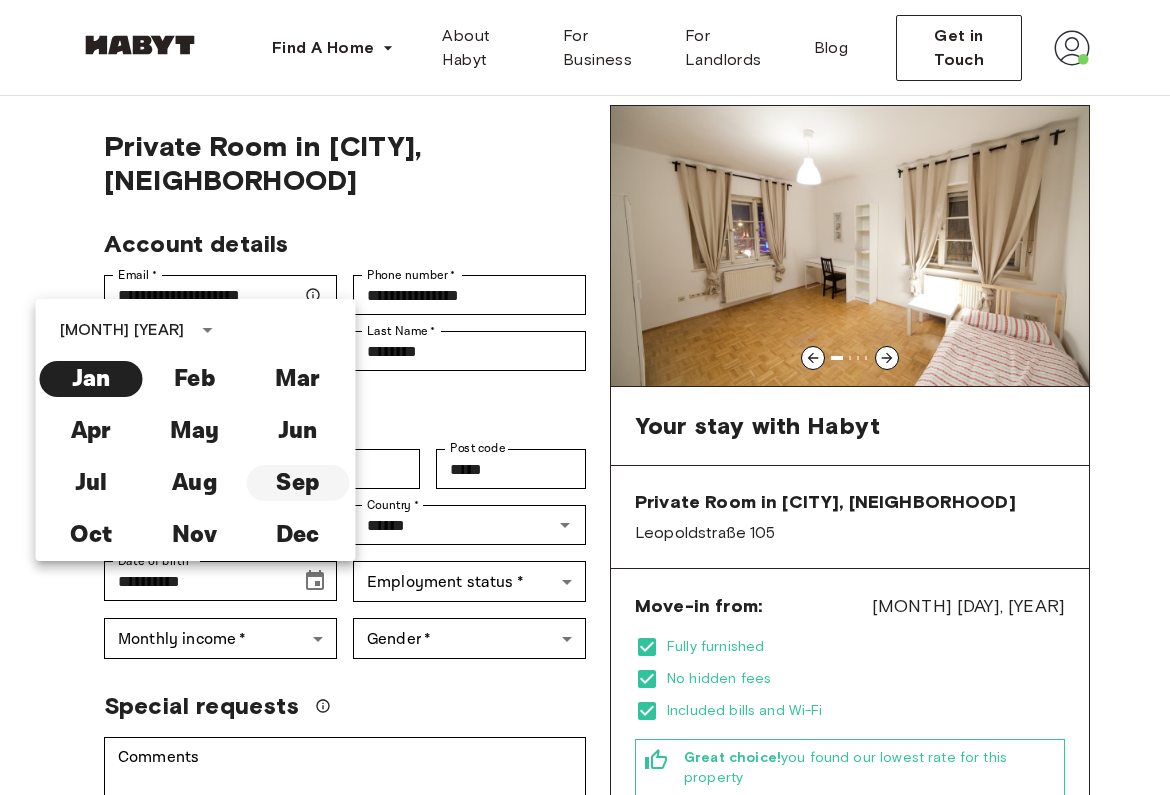 click on "Sep" at bounding box center (297, 483) 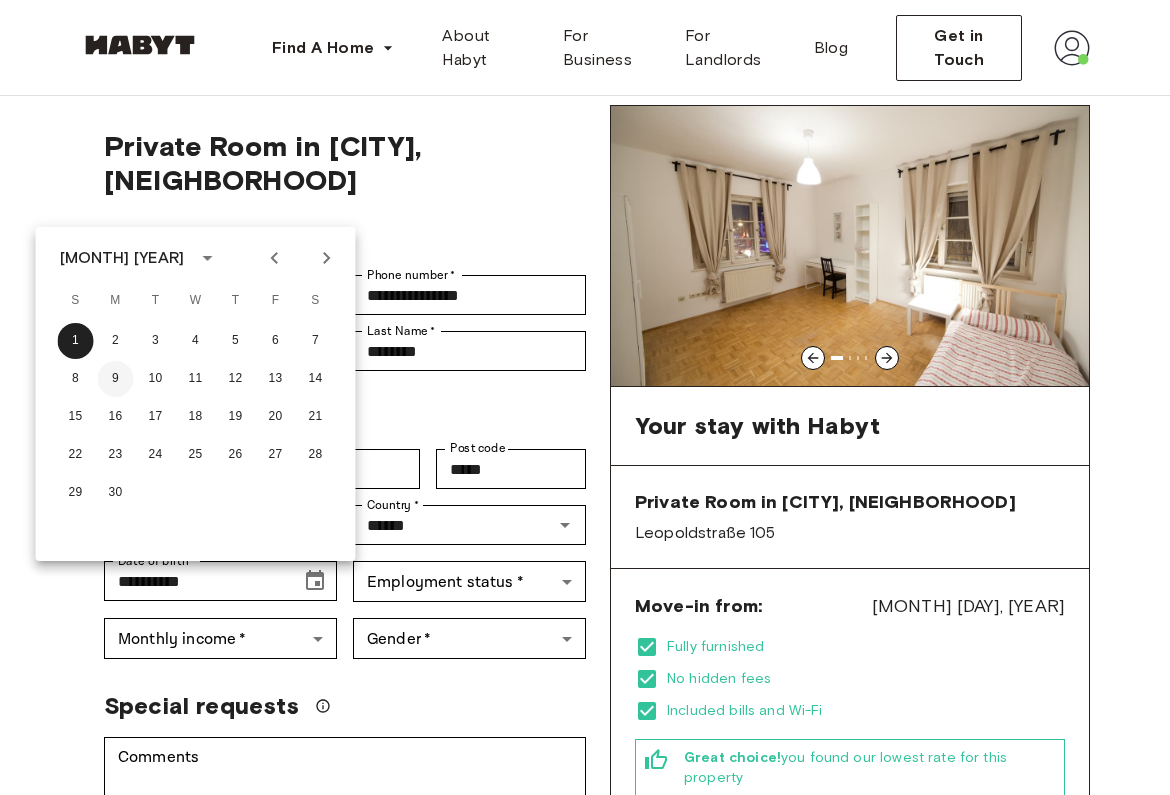 click on "9" at bounding box center [116, 379] 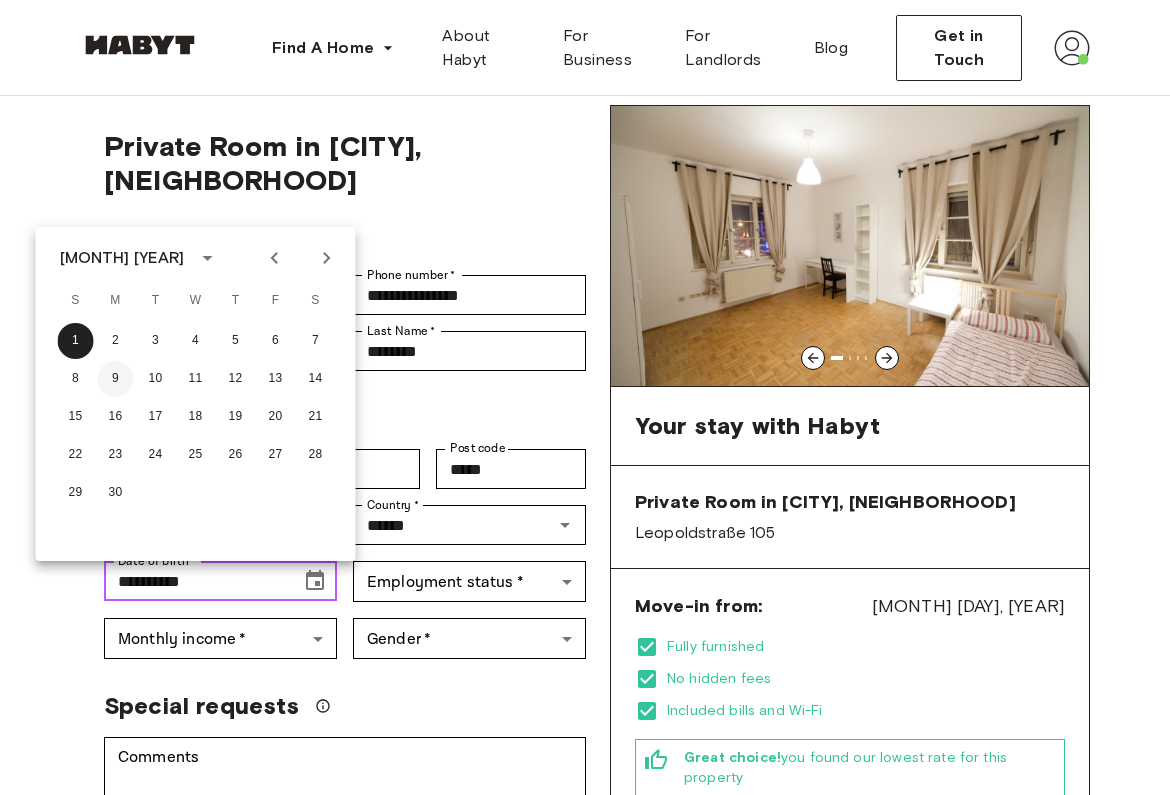 type on "**********" 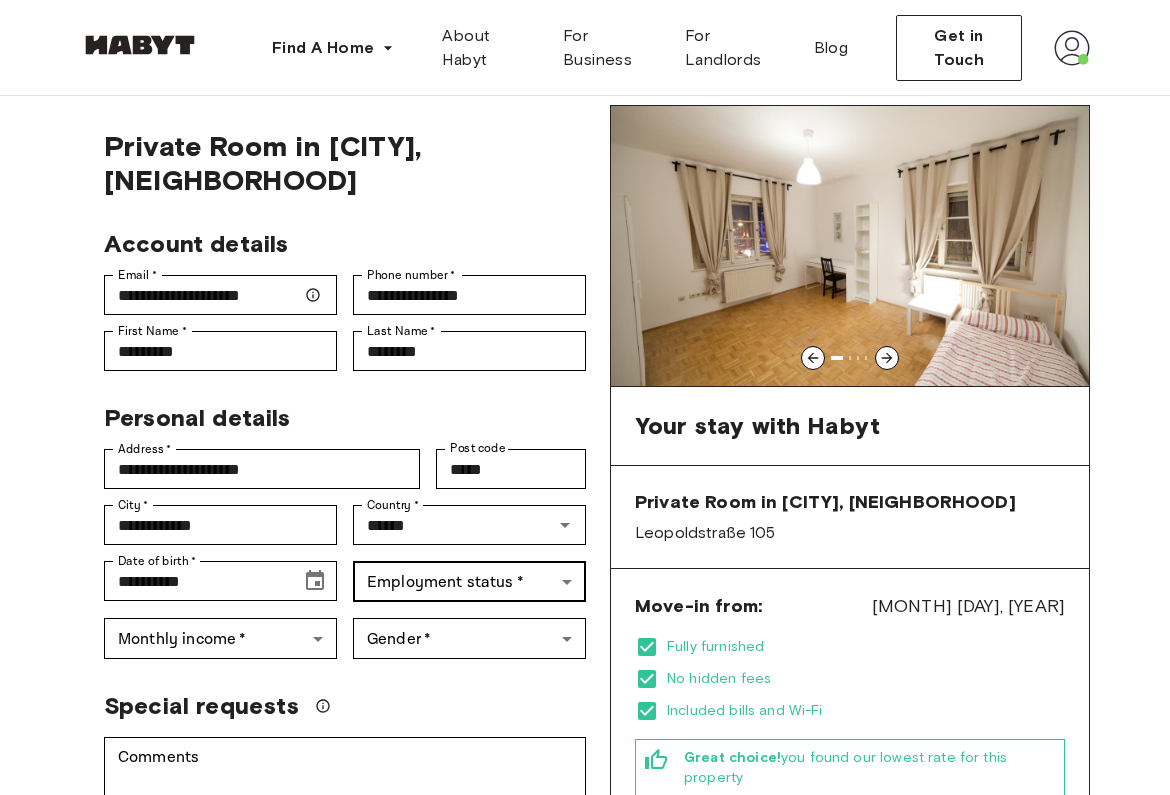 click on "**********" at bounding box center [585, 1118] 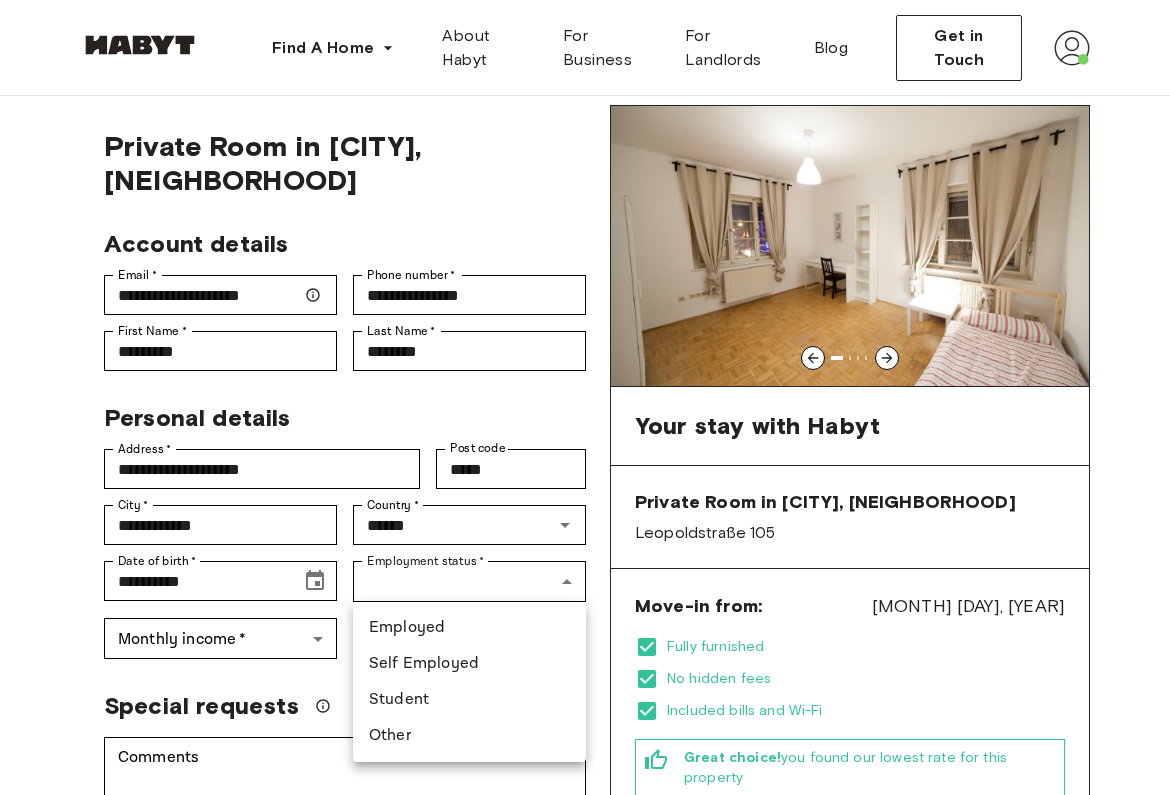 click on "Student" at bounding box center [469, 700] 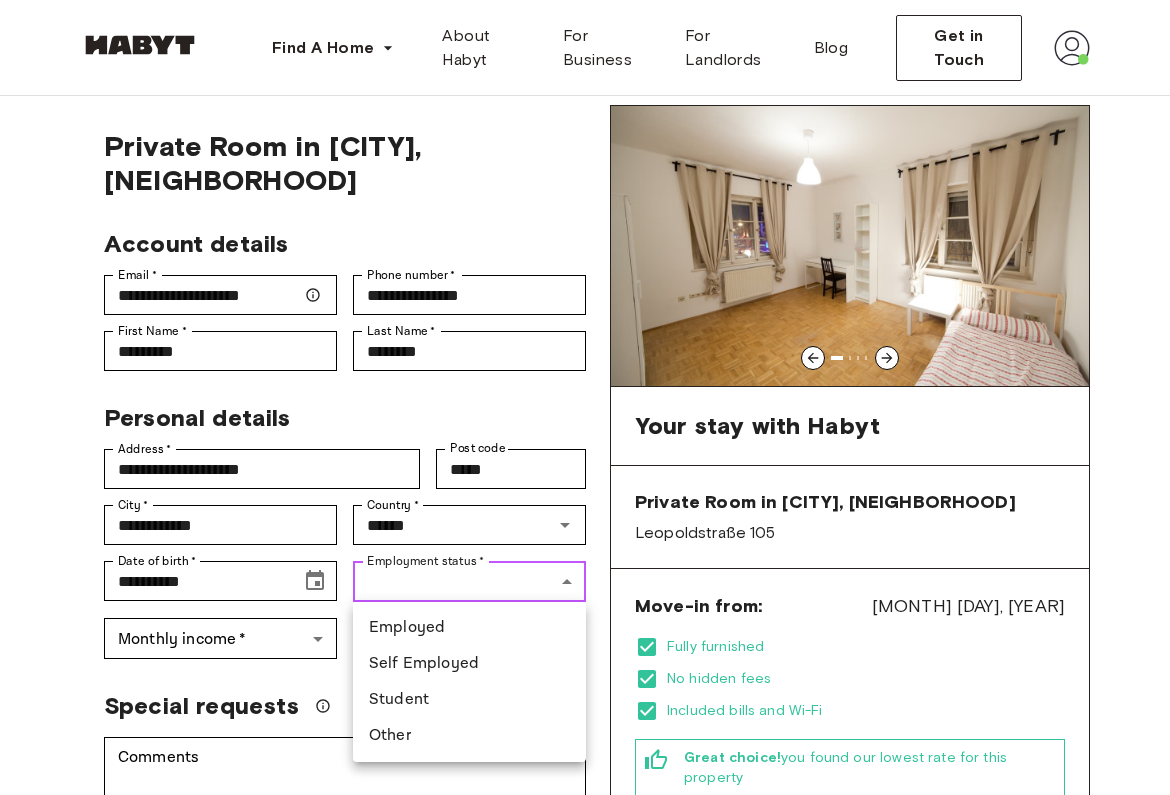 type on "*******" 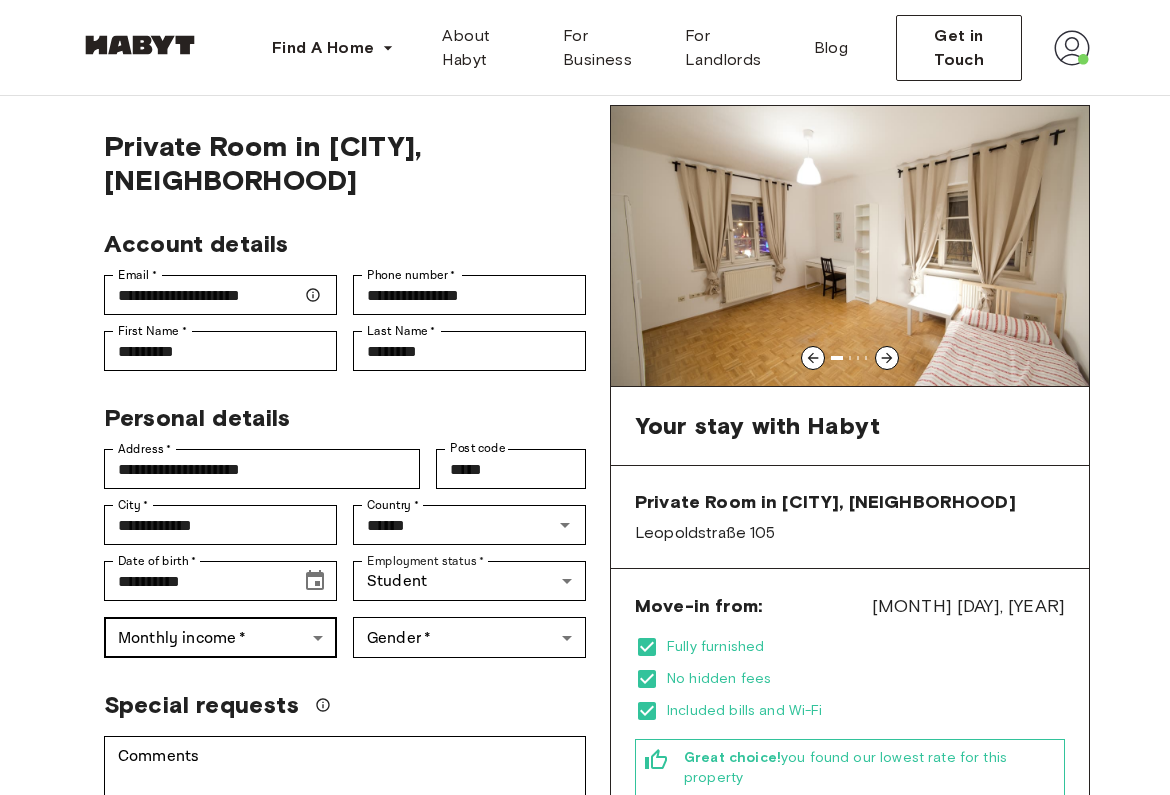 click on "**********" at bounding box center (585, 1118) 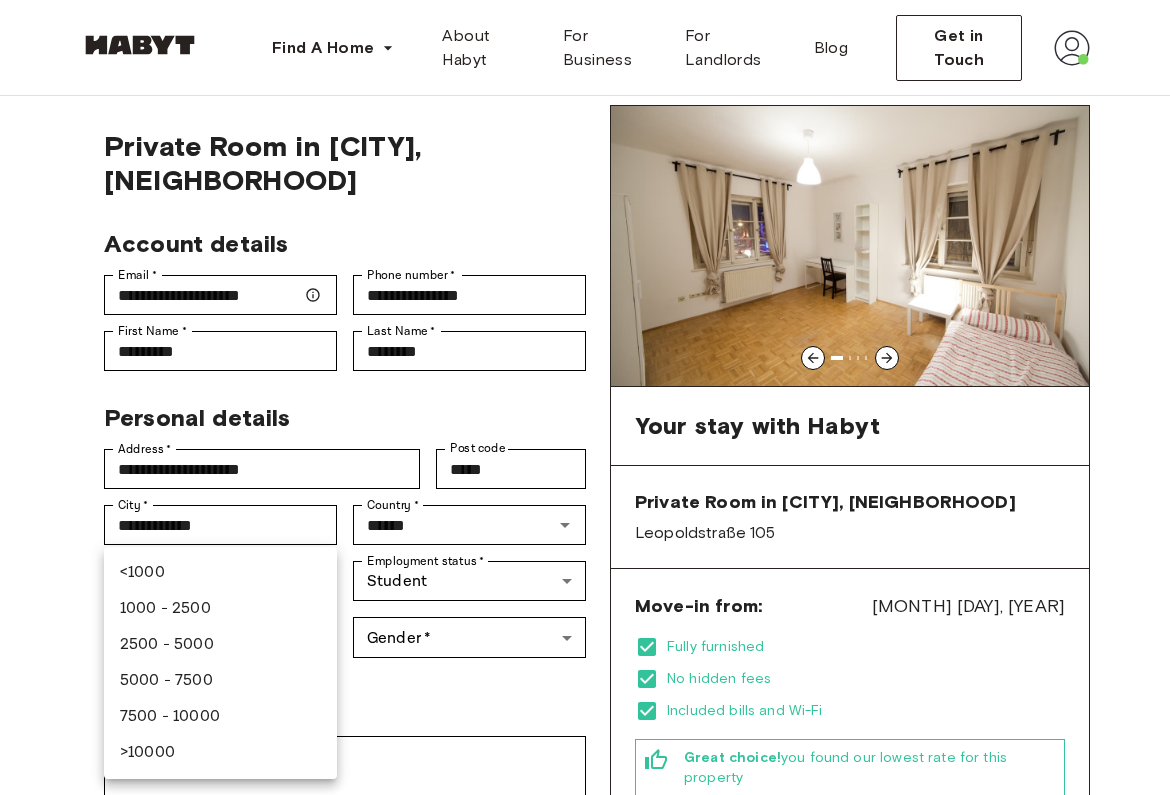 click on ">10000" at bounding box center (220, 753) 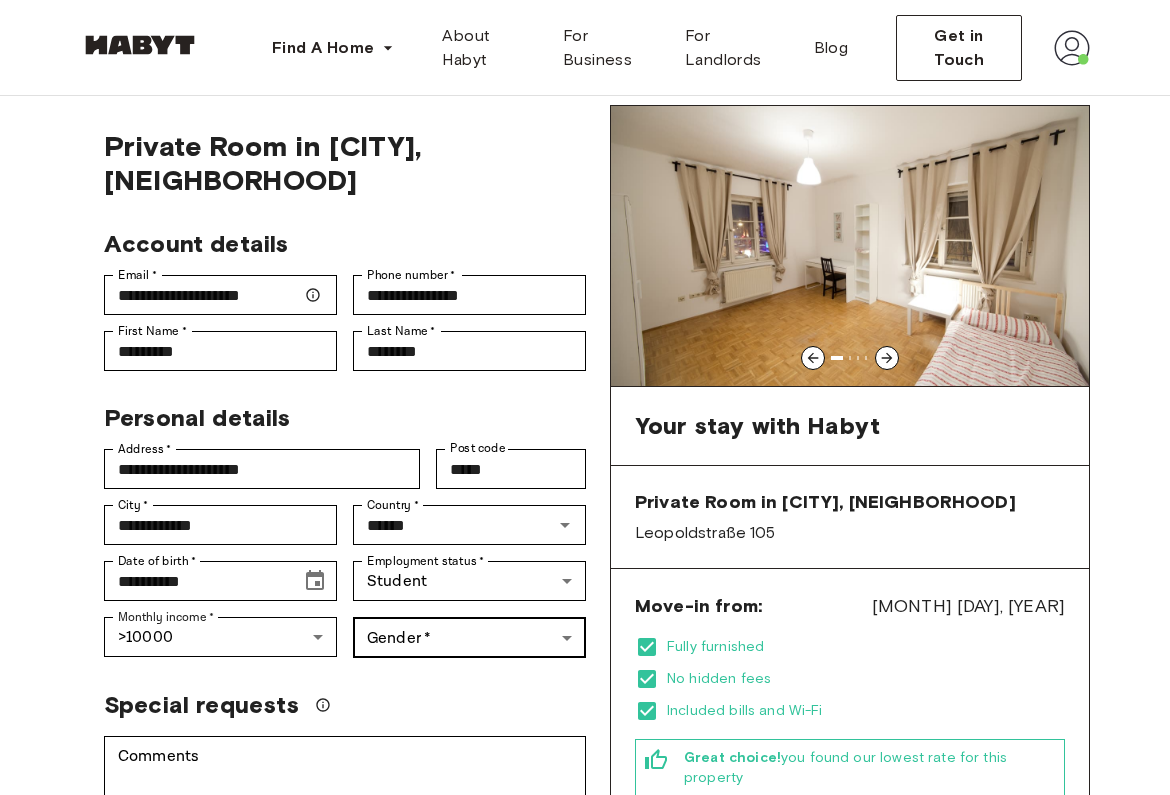 click on "**********" at bounding box center [585, 1118] 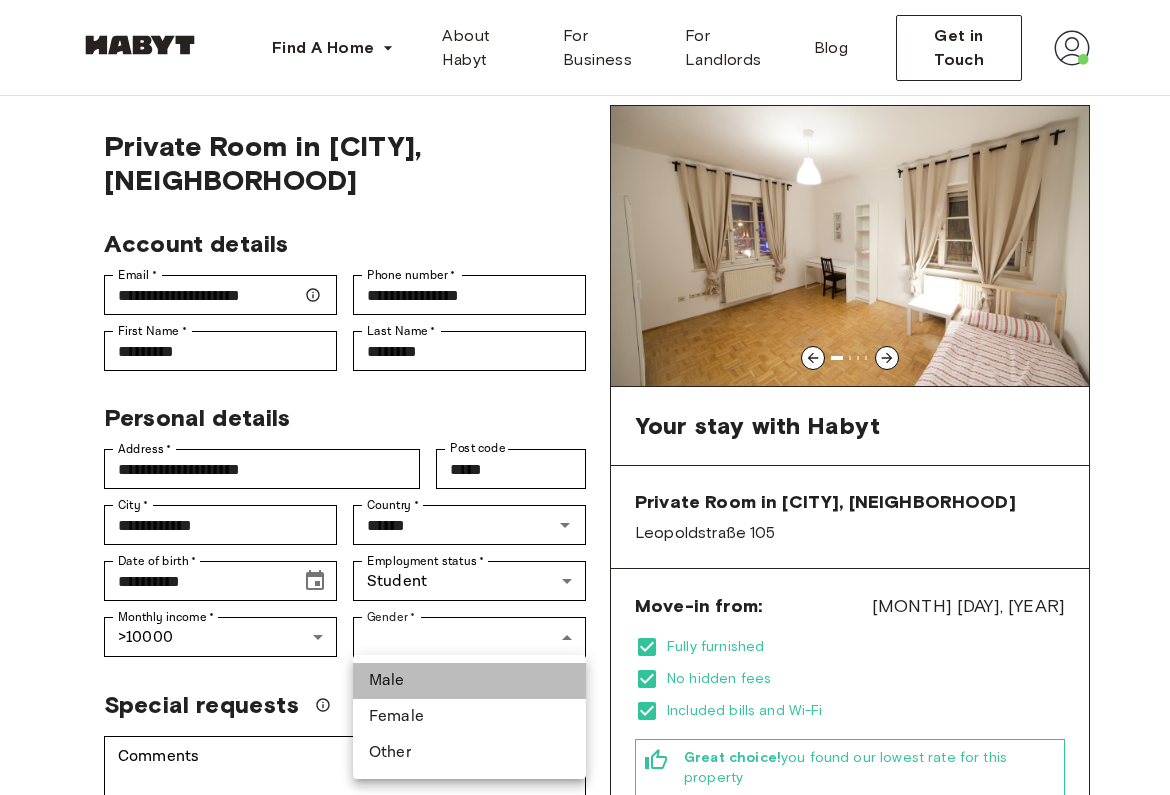 click on "Male" at bounding box center [469, 681] 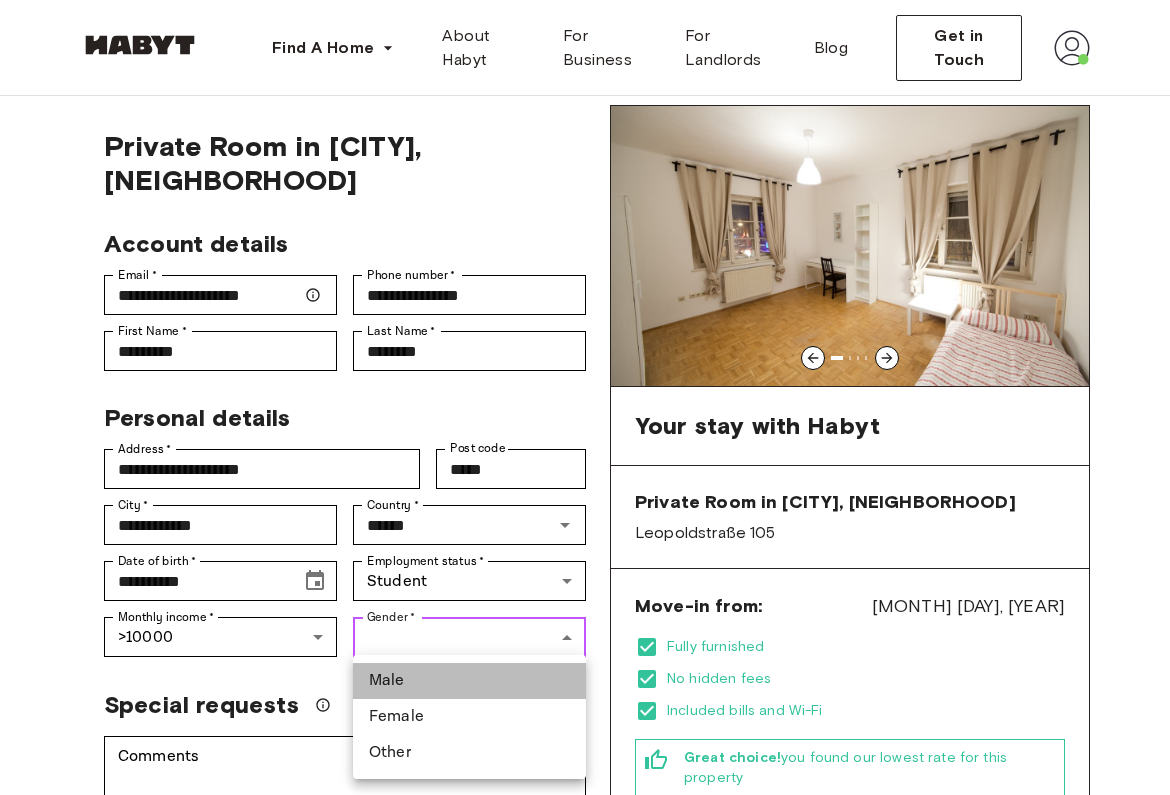 type on "****" 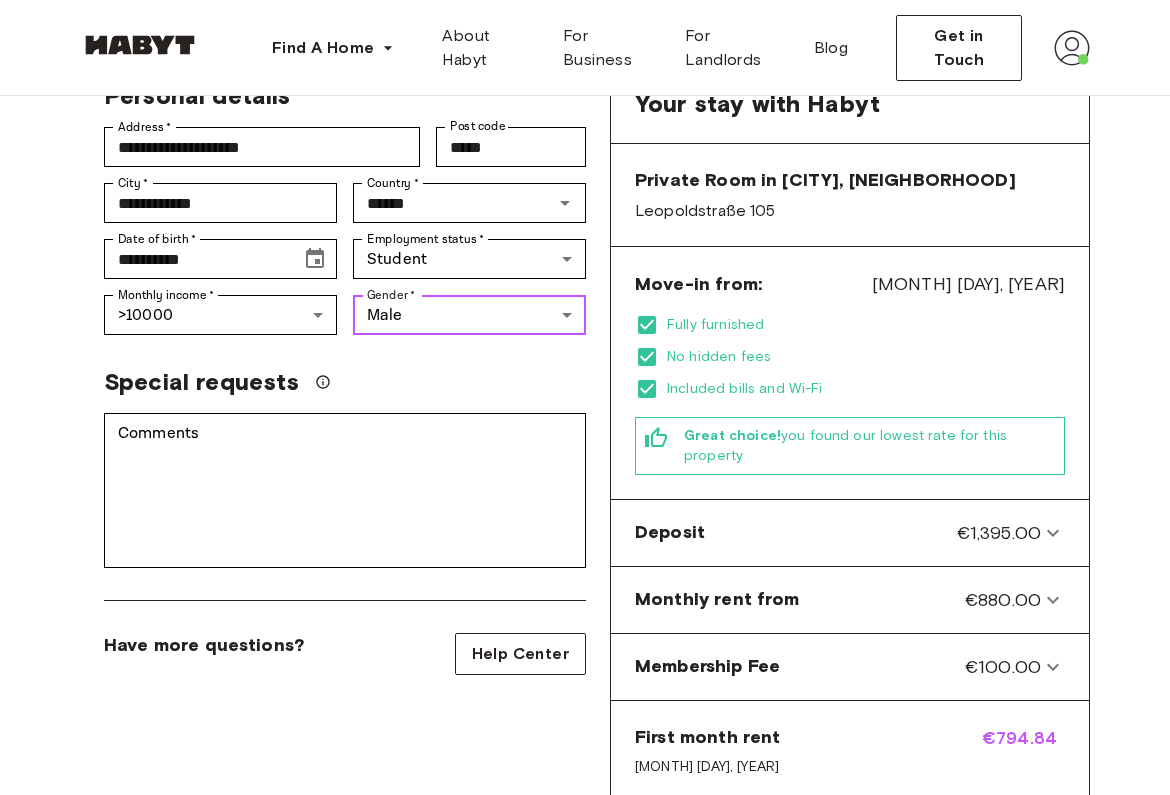 scroll, scrollTop: 642, scrollLeft: 0, axis: vertical 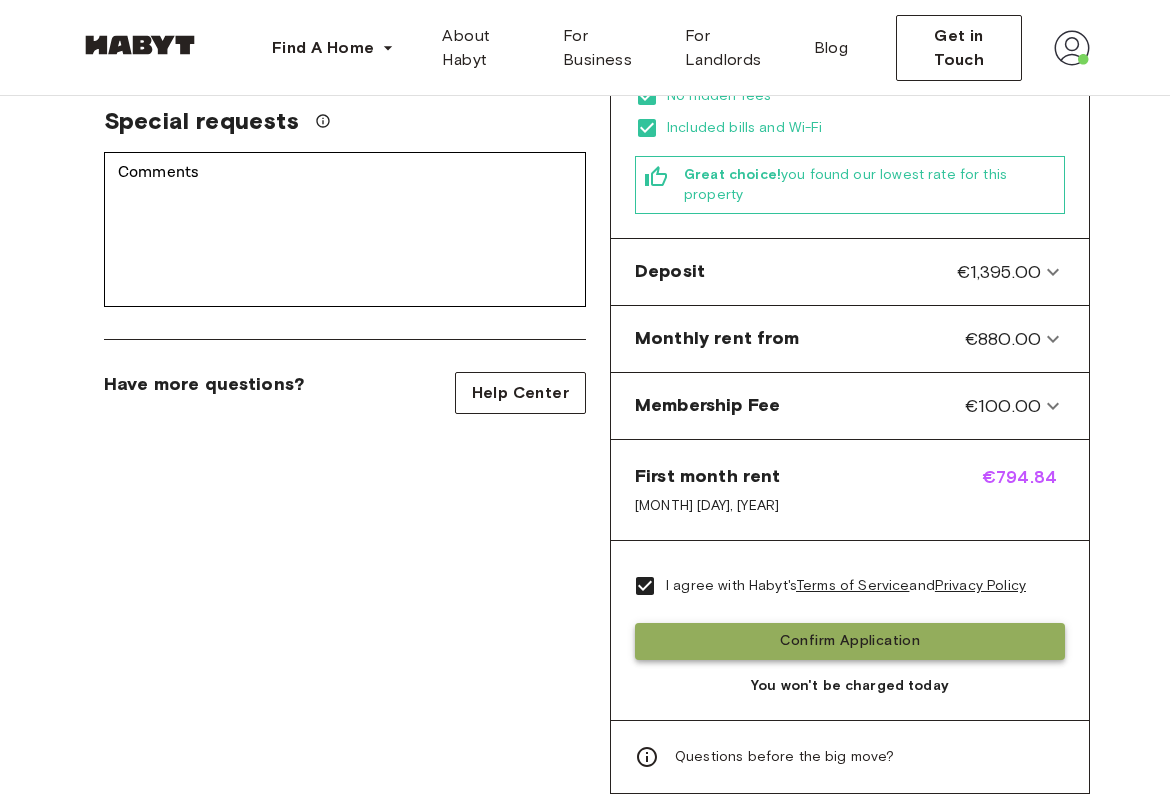 click on "Confirm Application" at bounding box center [850, 641] 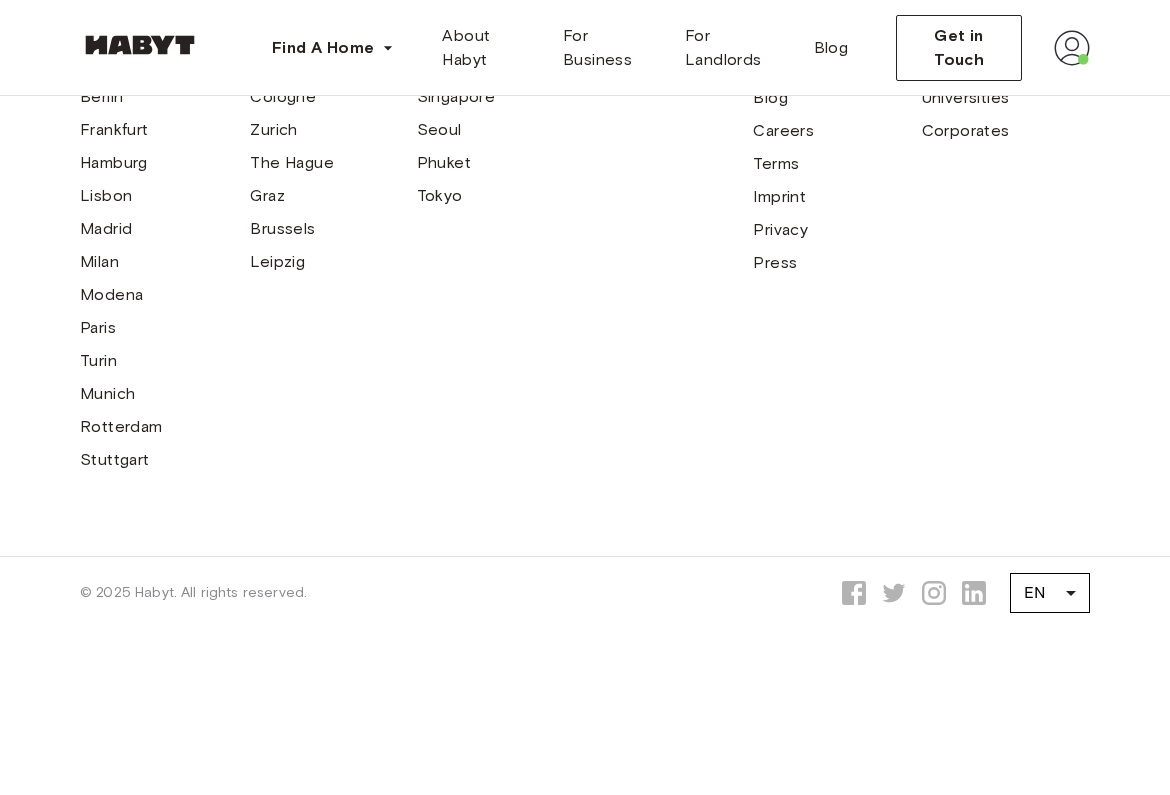 scroll, scrollTop: 0, scrollLeft: 0, axis: both 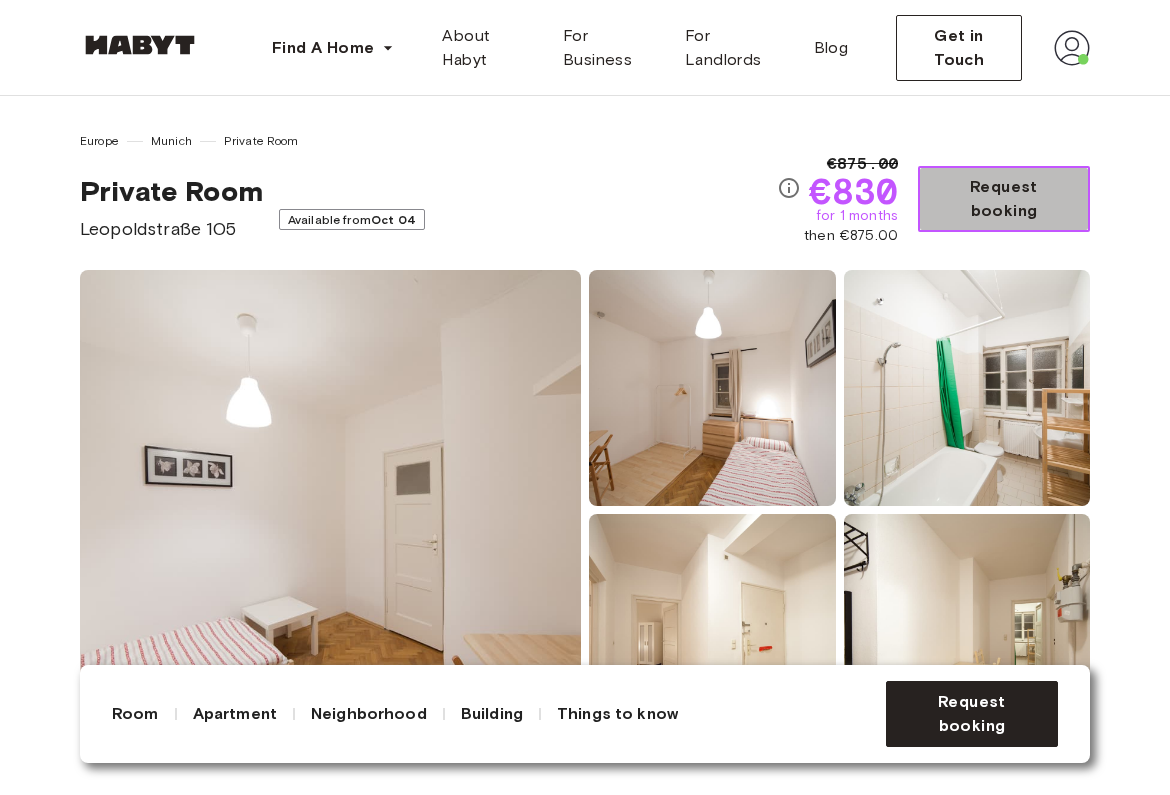 click on "Request booking" at bounding box center [1004, 199] 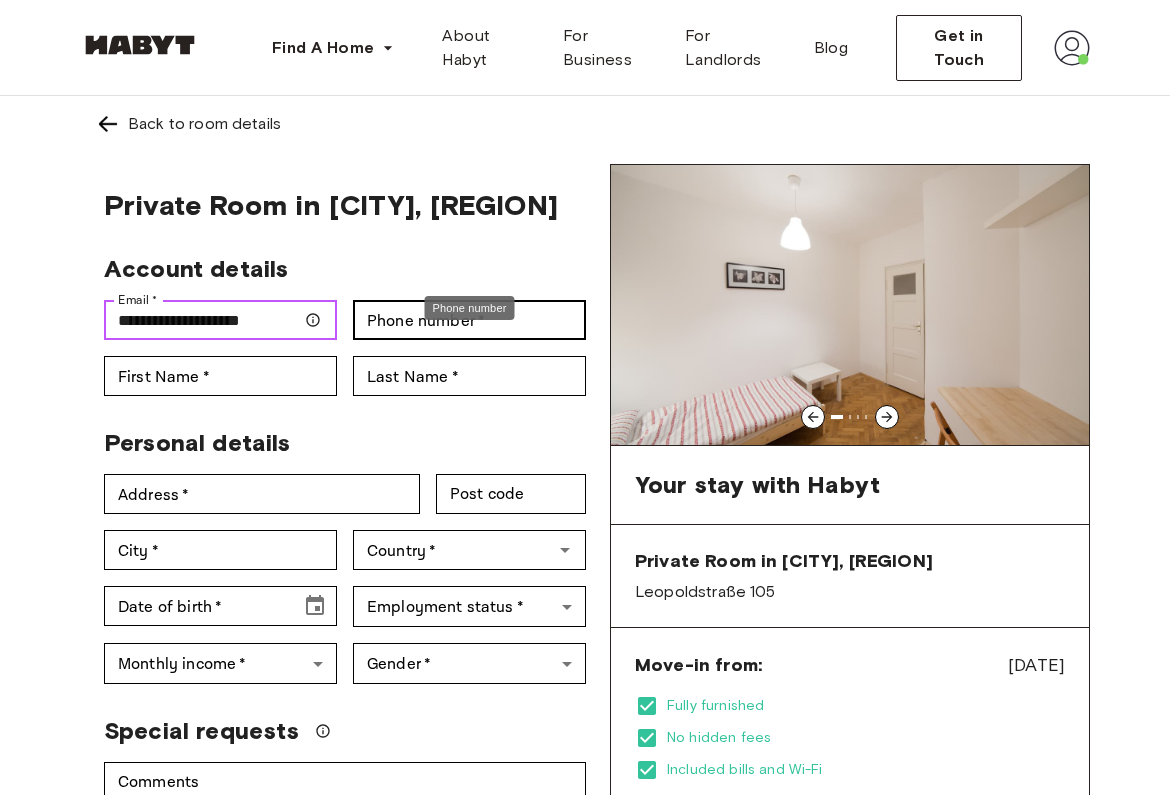 type on "**********" 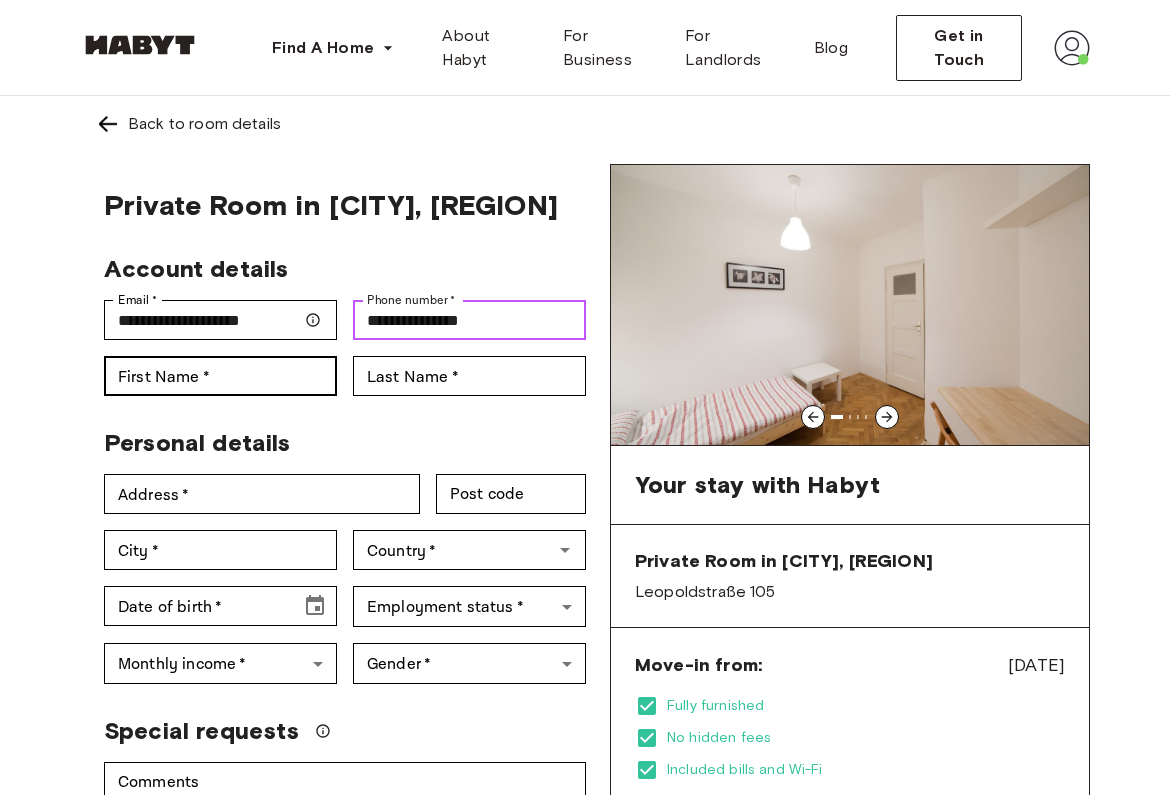 type on "**********" 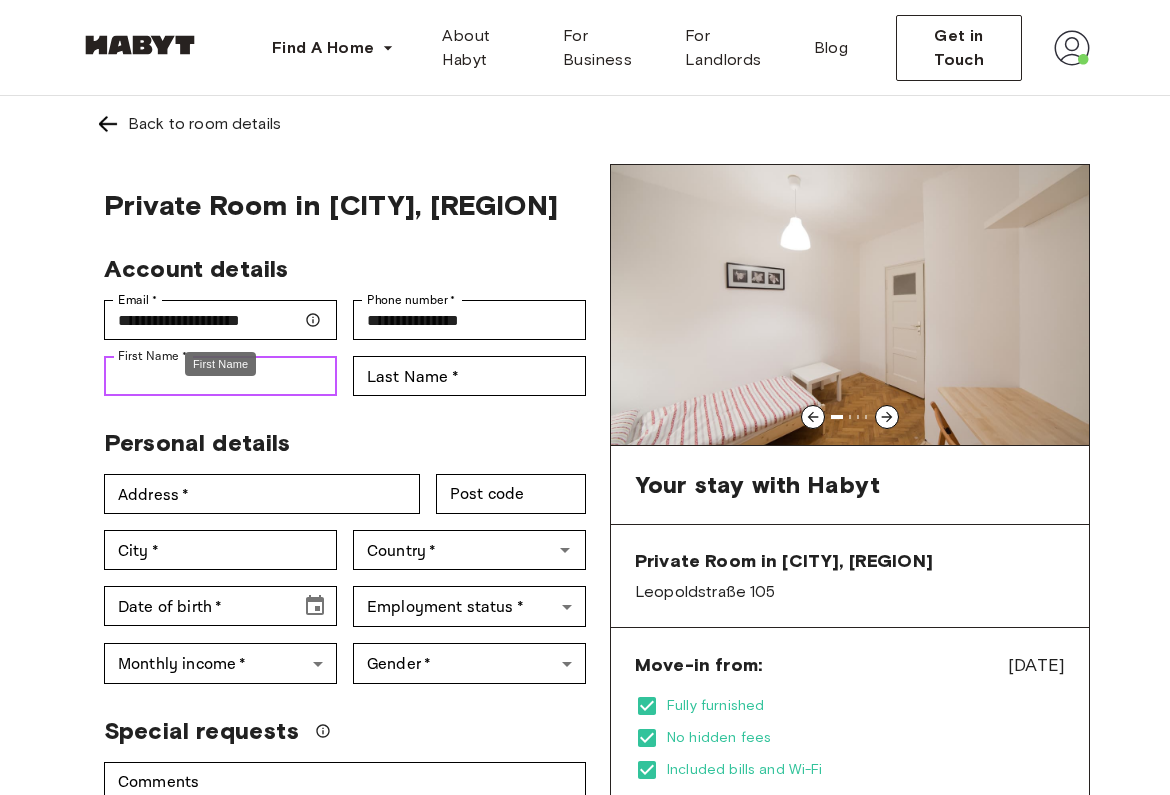 type on "*********" 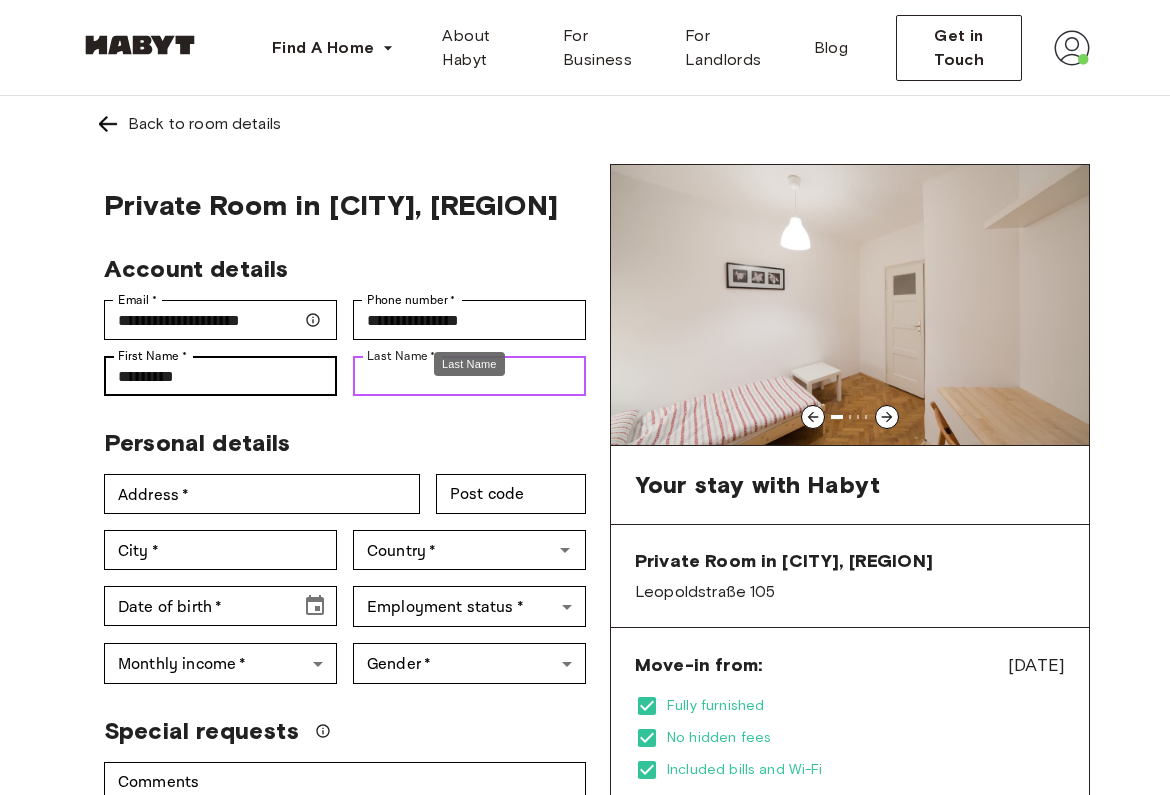 type on "********" 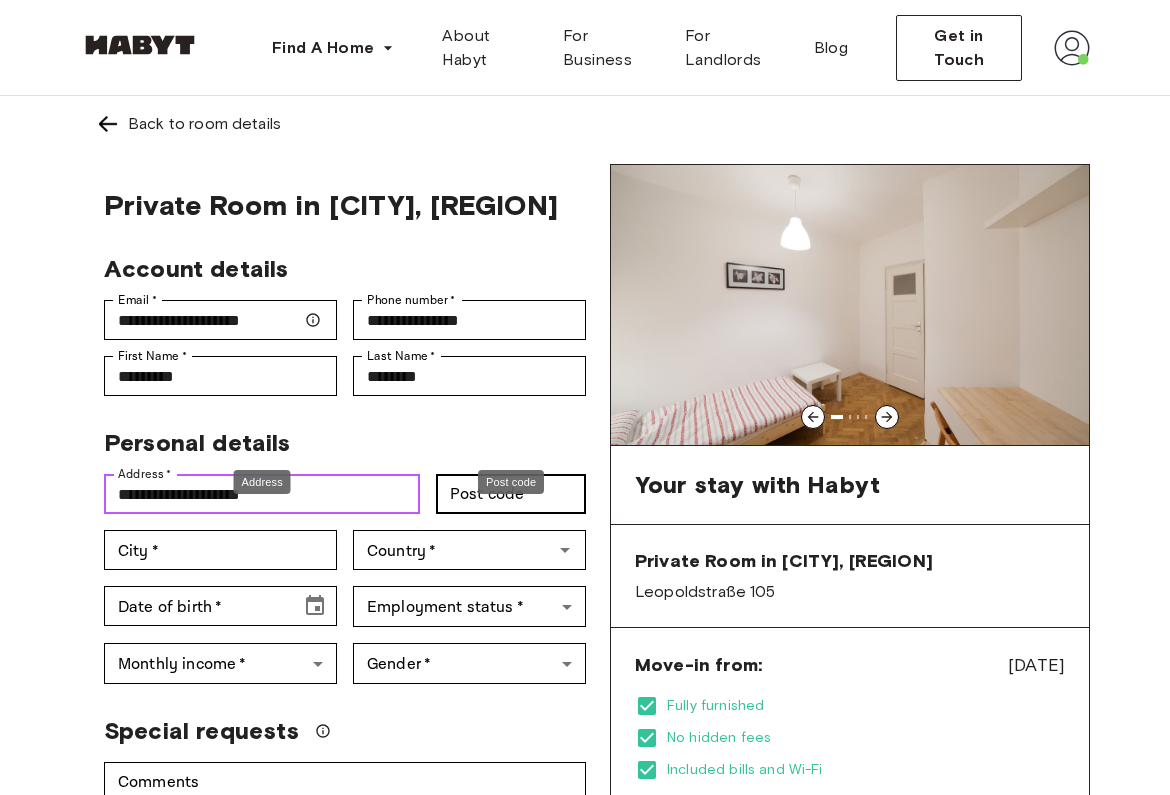 type on "**********" 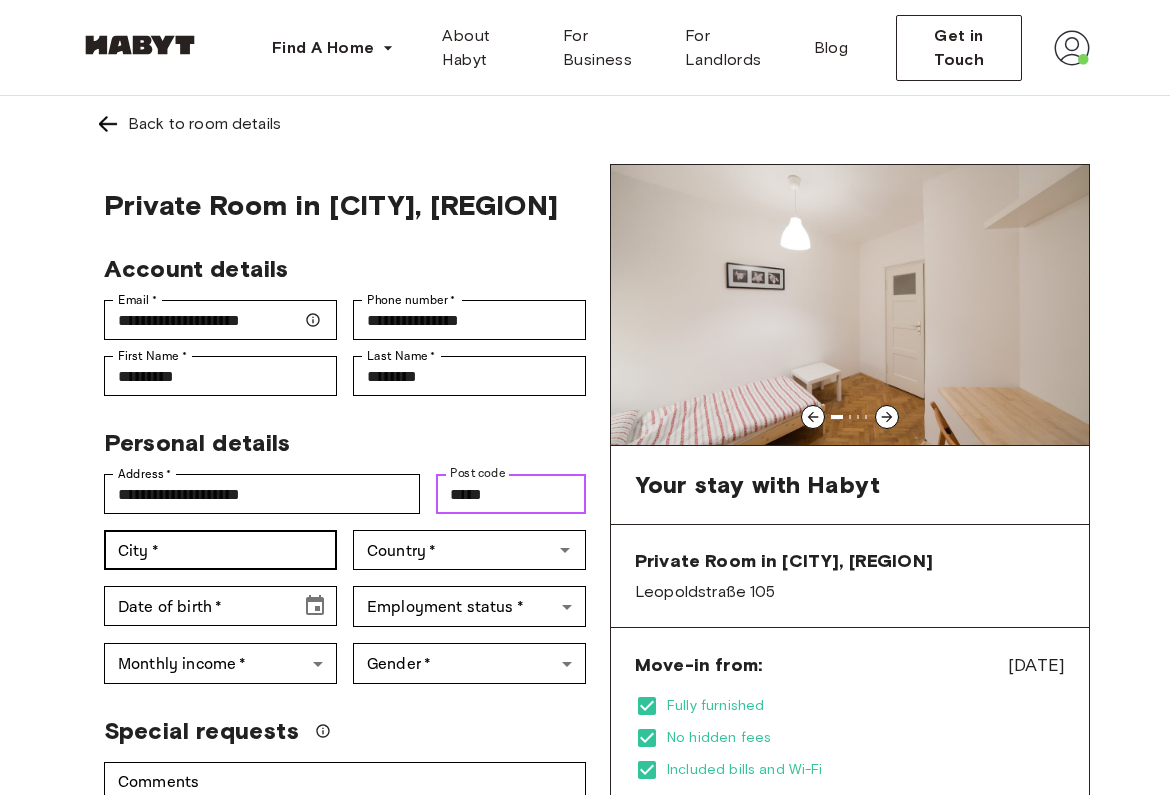 type on "*****" 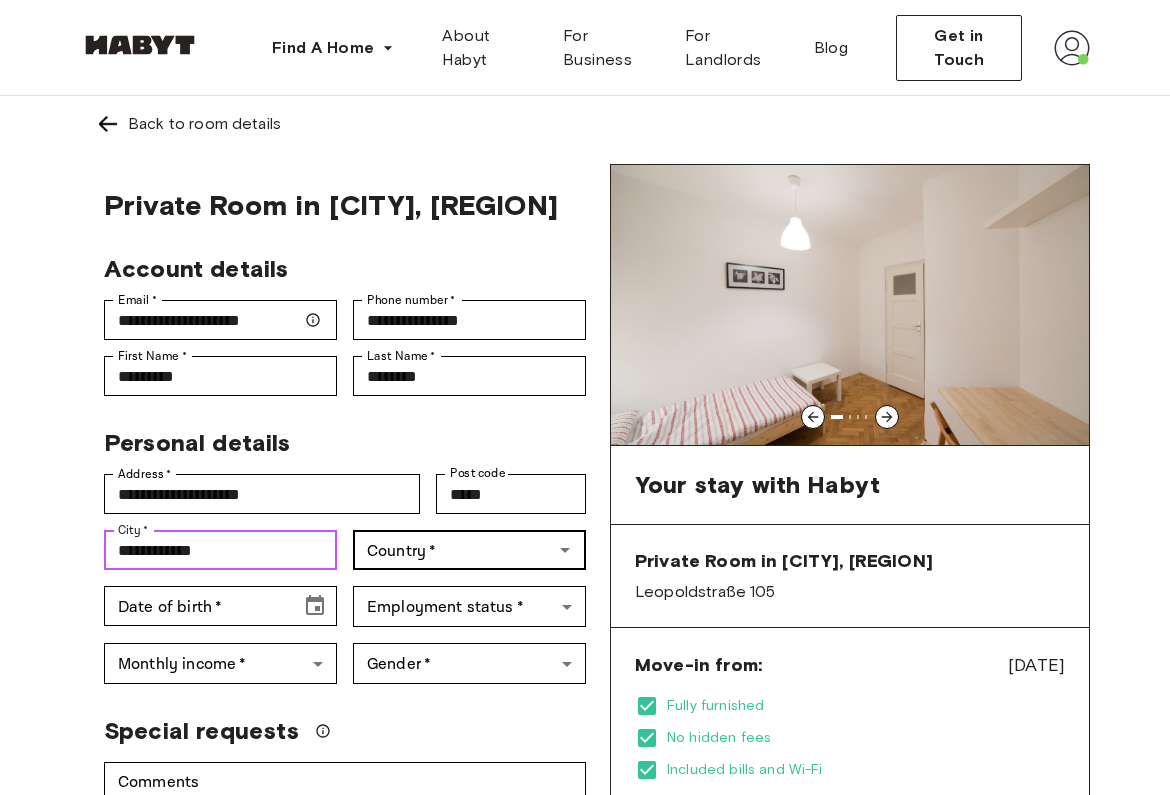 type on "**********" 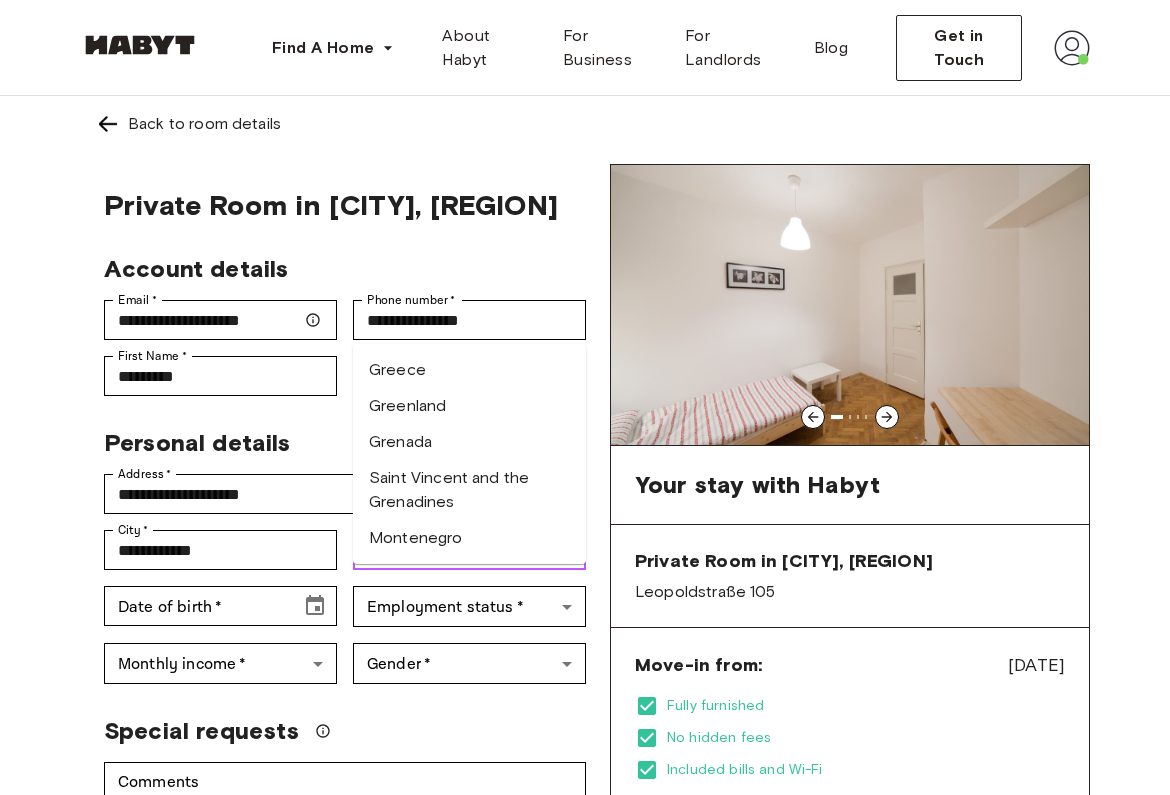 click on "Greece" at bounding box center [469, 370] 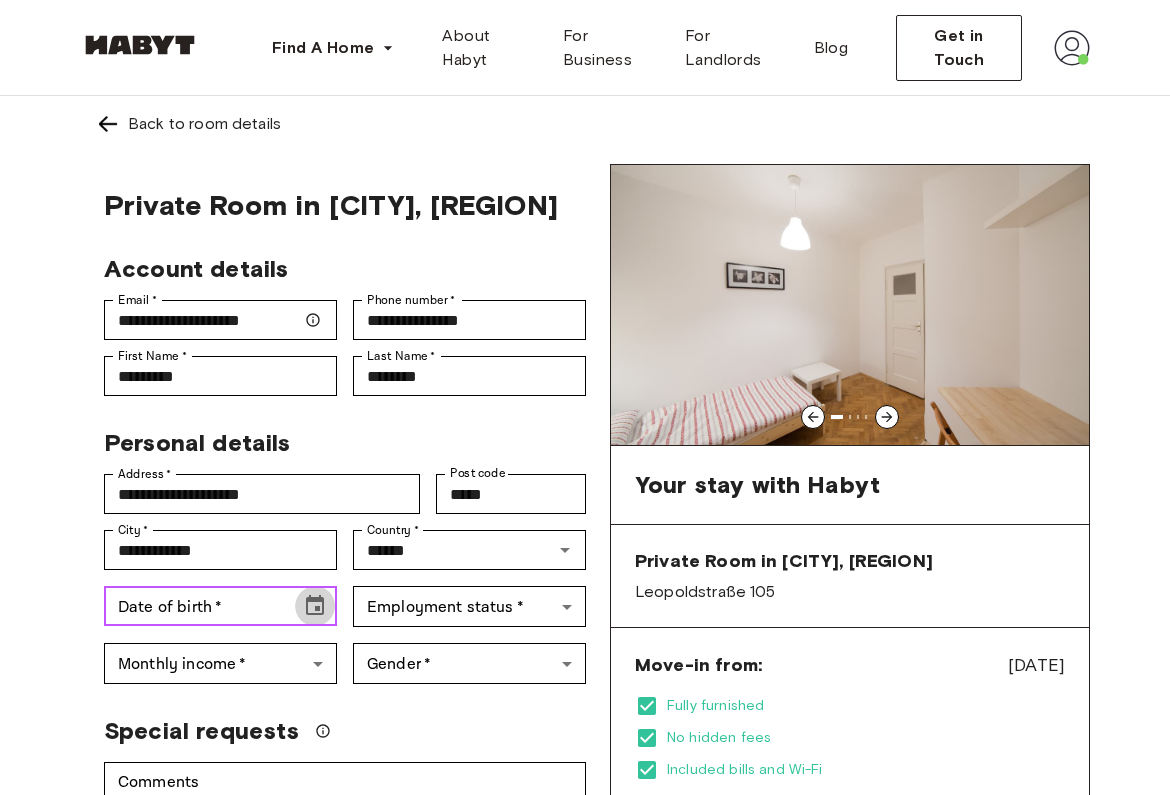 click 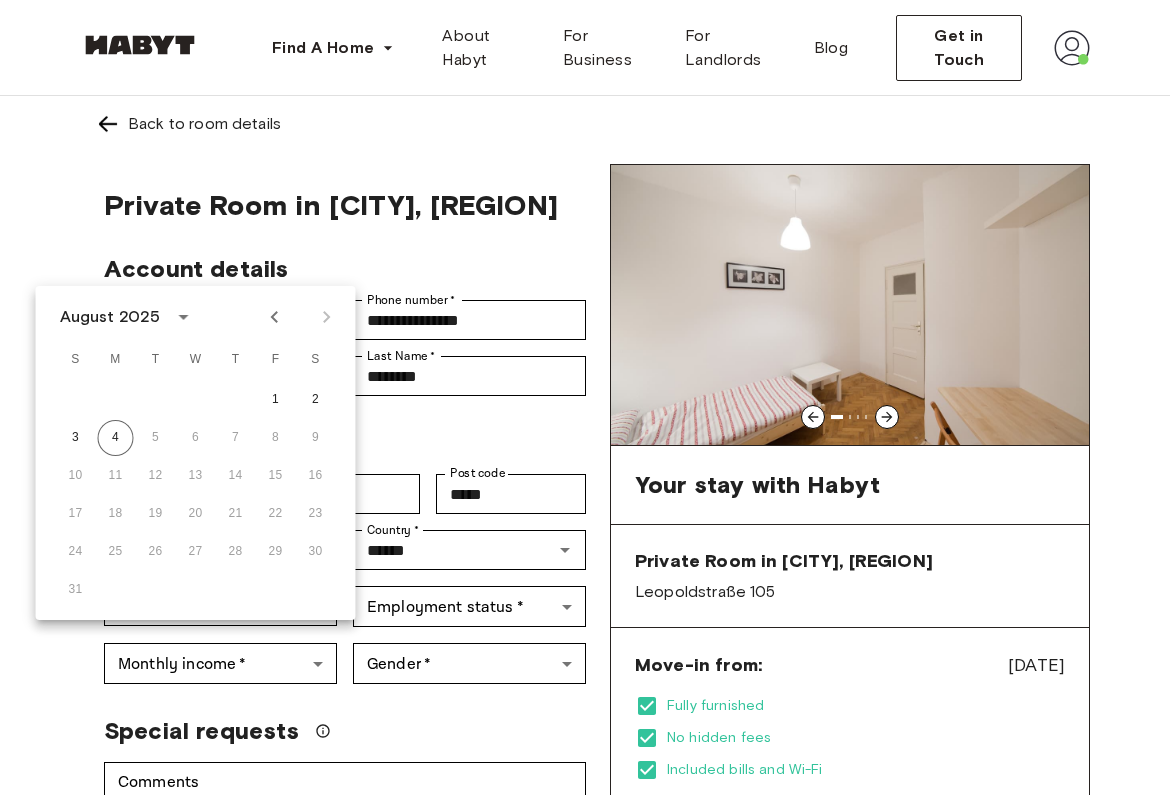 click 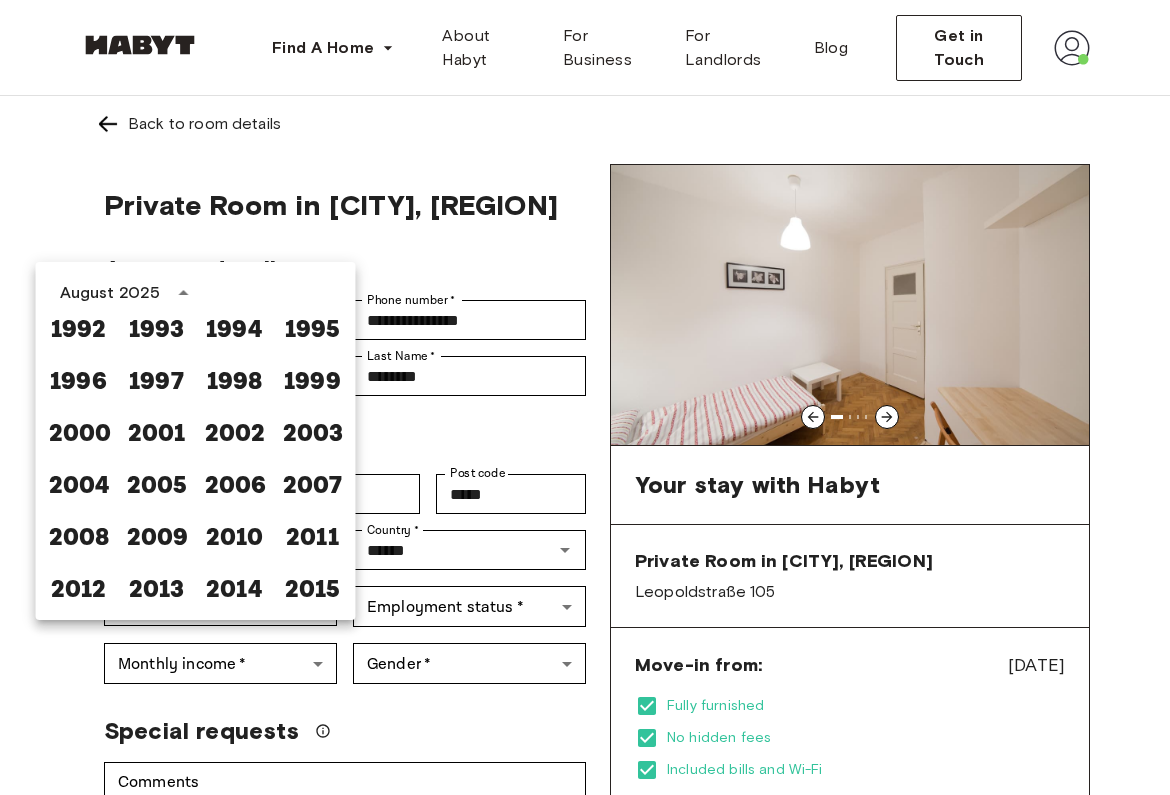 scroll, scrollTop: 1206, scrollLeft: 0, axis: vertical 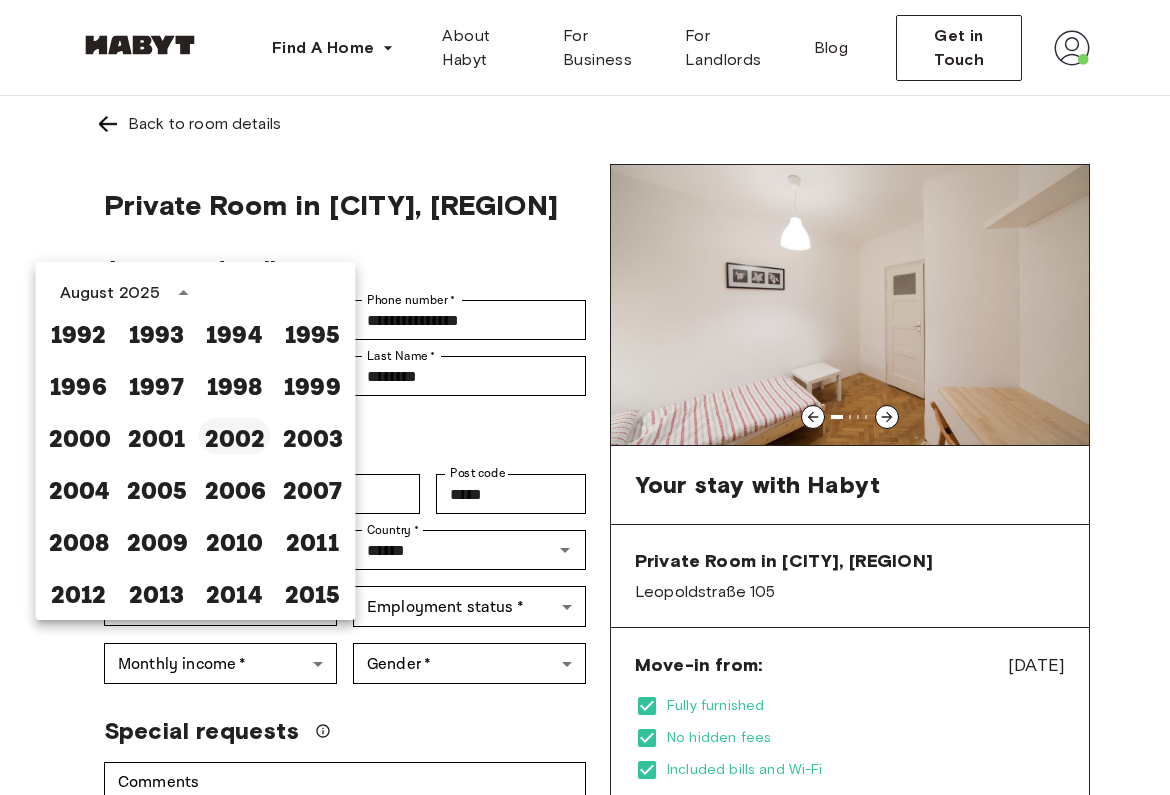 click on "2002" at bounding box center (235, 436) 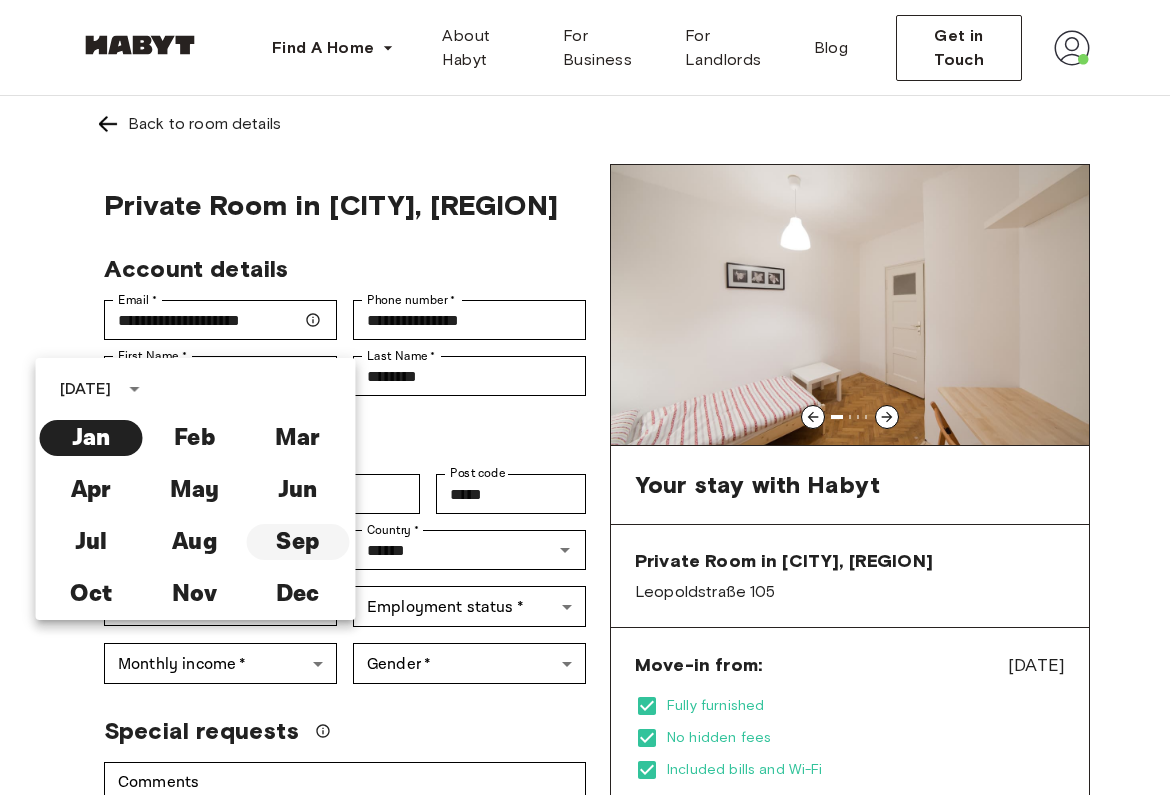 click on "Sep" at bounding box center [297, 542] 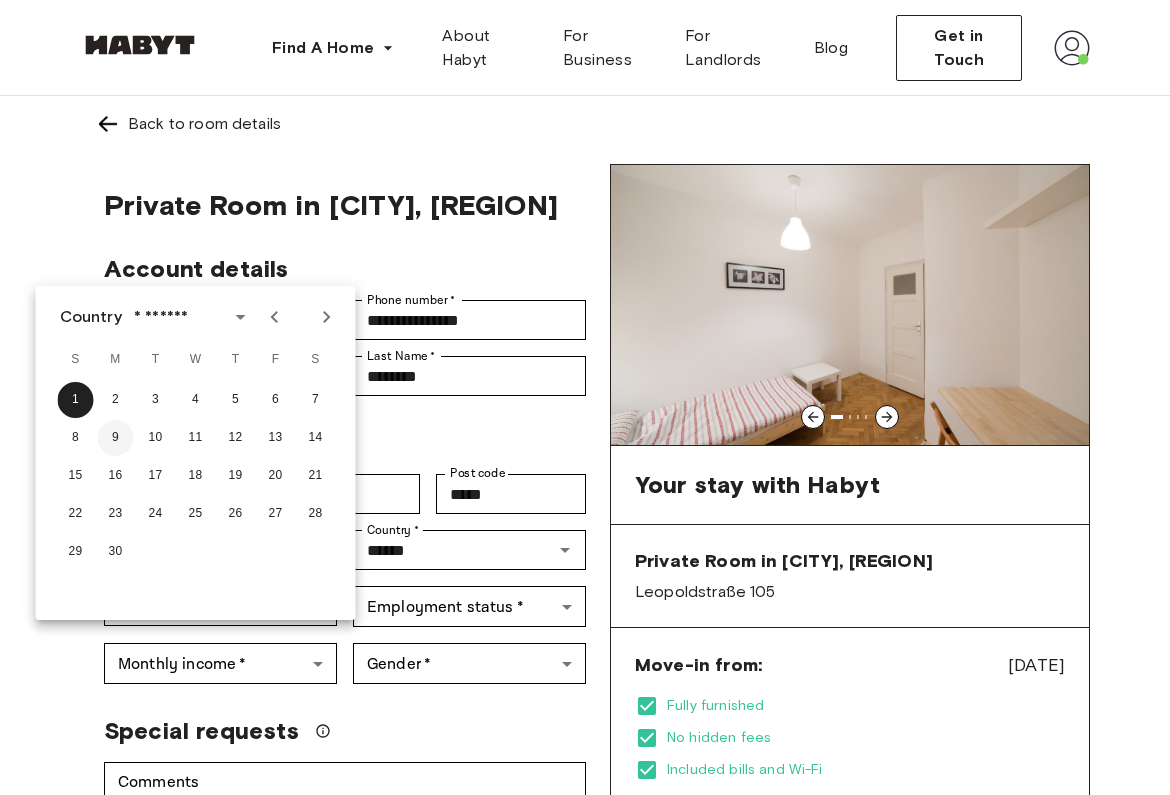 click on "9" at bounding box center [116, 438] 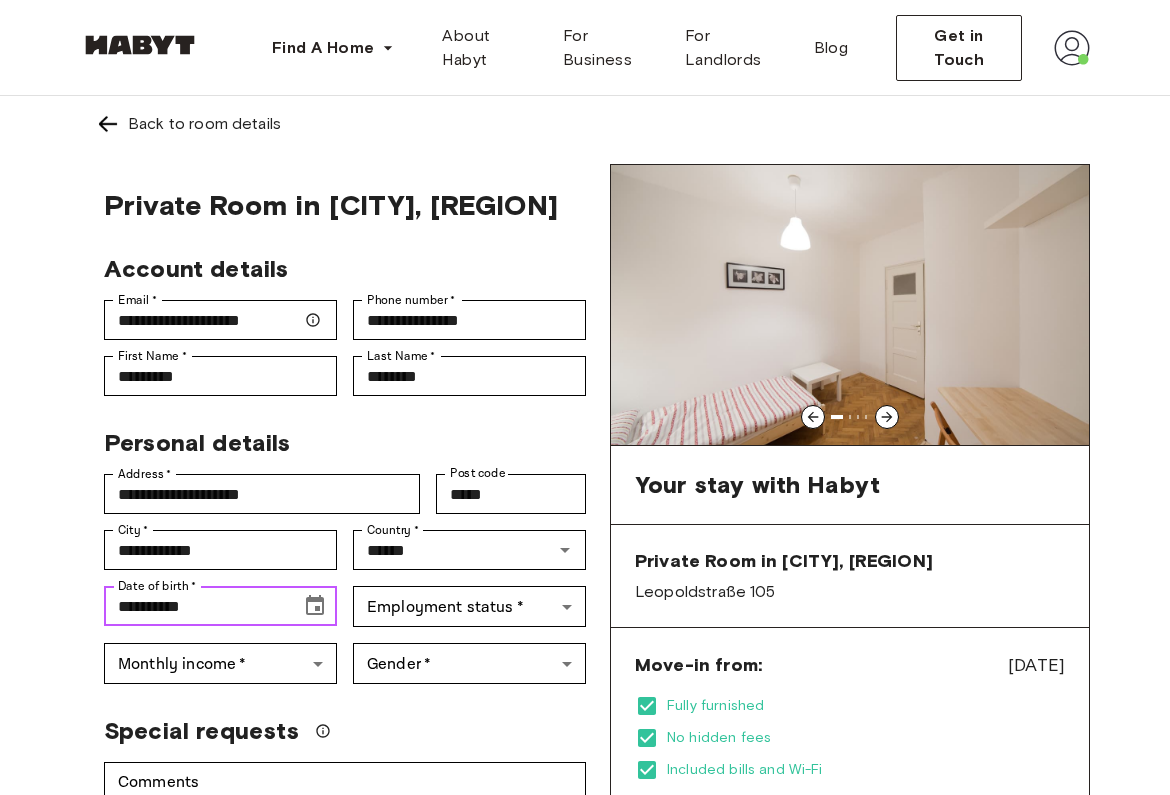 type on "**********" 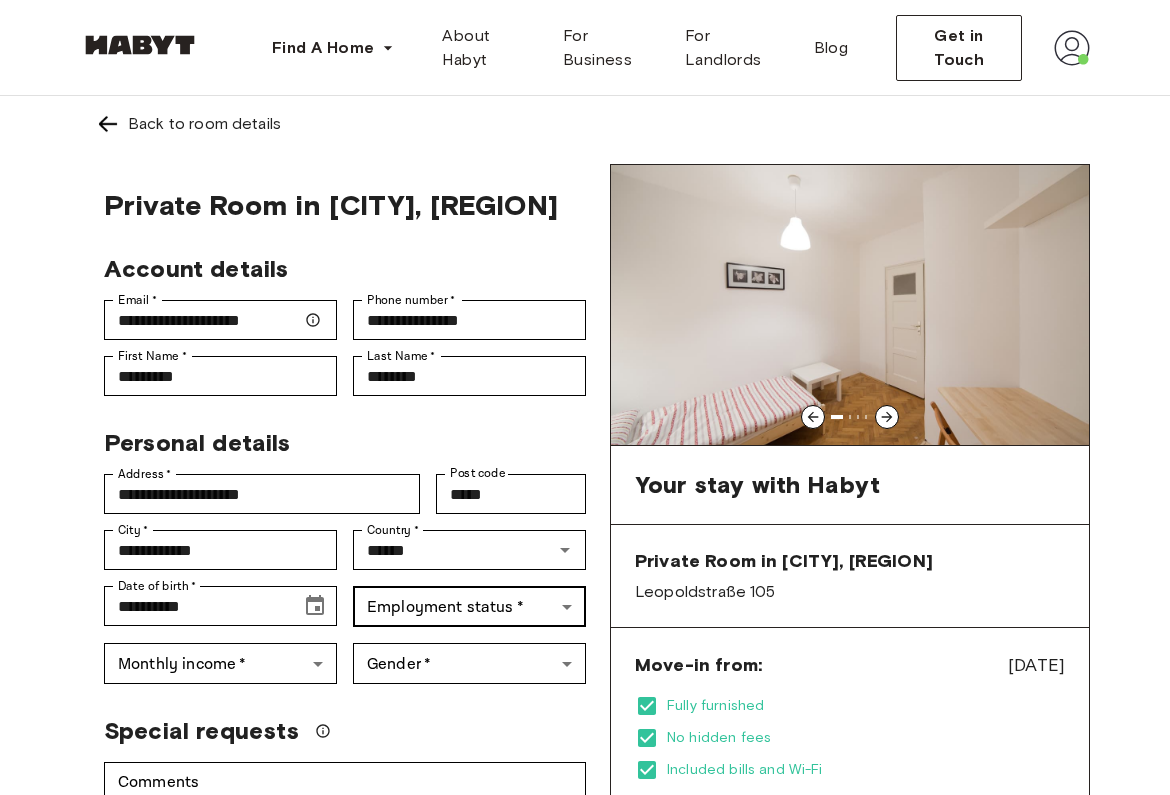 click on "**********" at bounding box center [585, 1177] 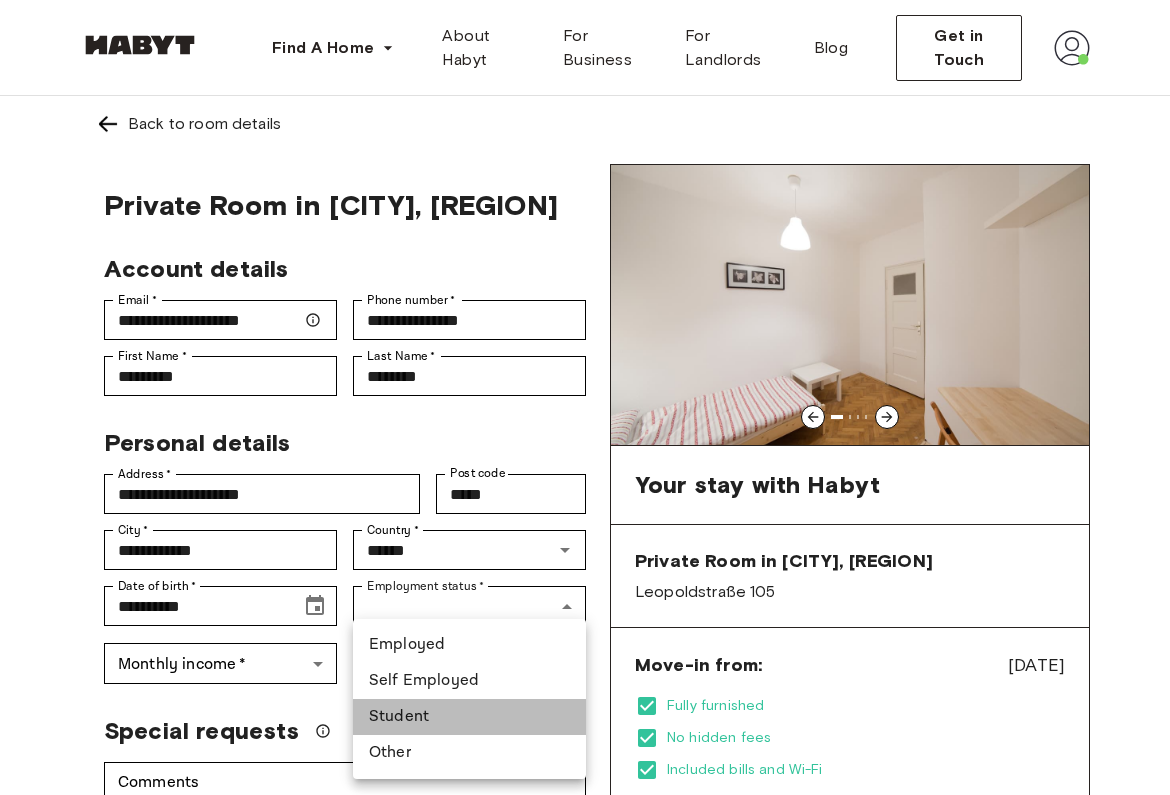 click on "Student" at bounding box center [469, 717] 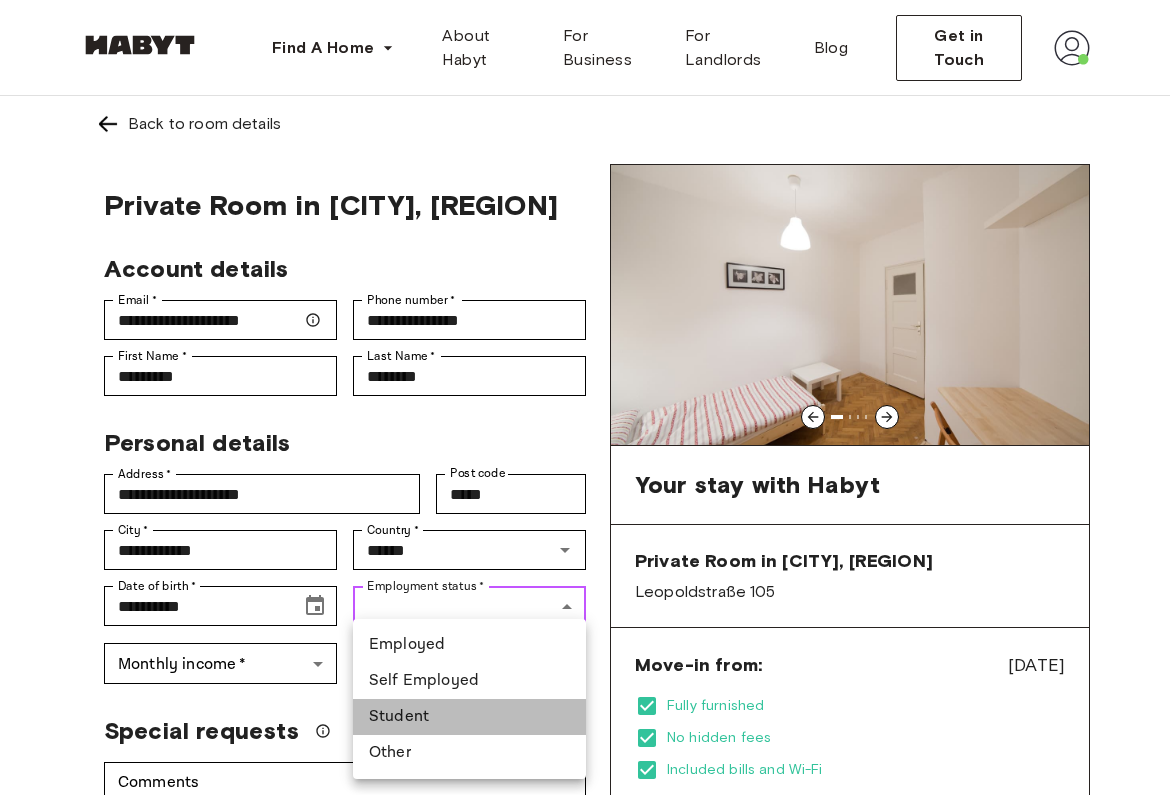 type on "*******" 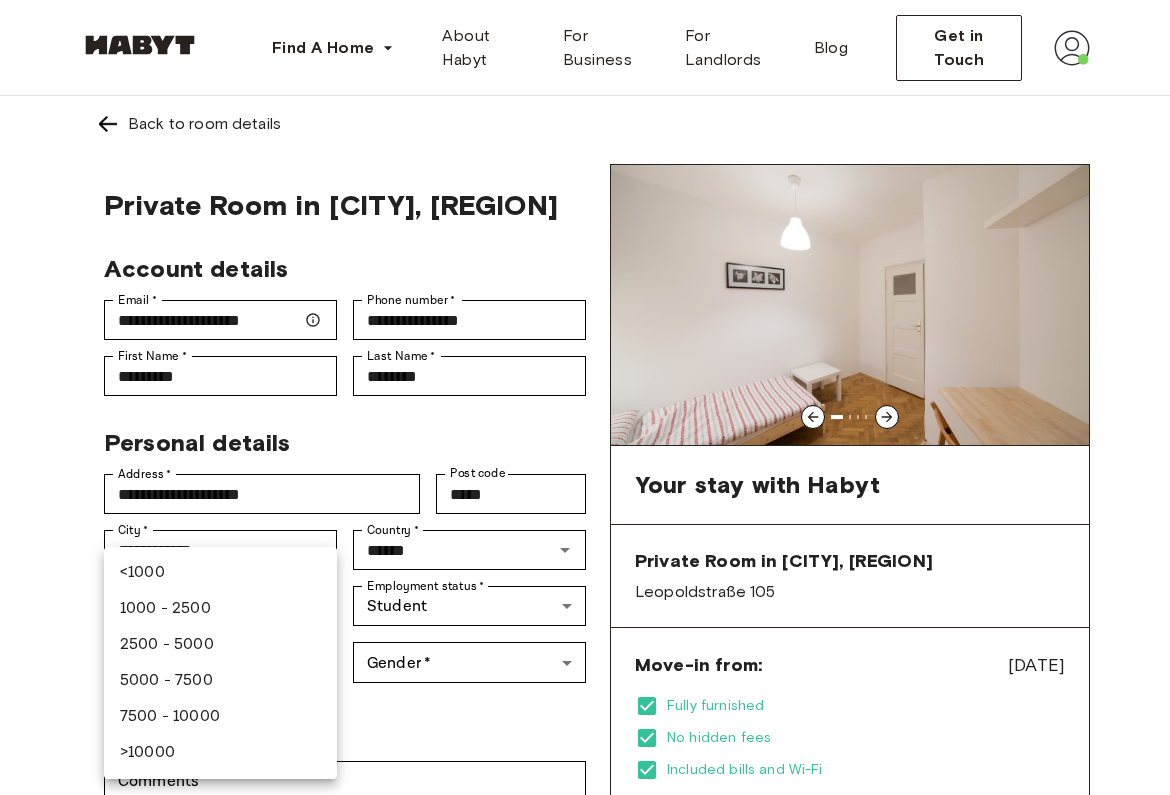 click on "**********" at bounding box center [585, 1177] 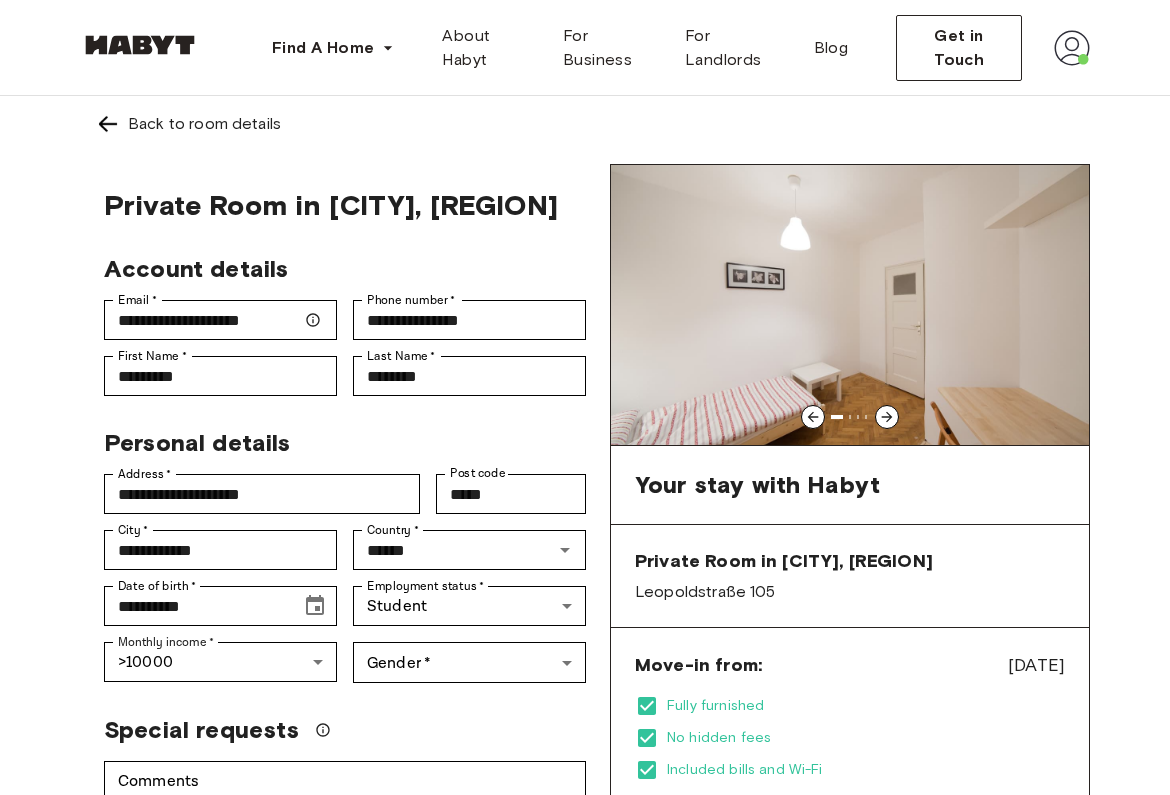click on "Gender   * ​ Gender   *" at bounding box center (461, 654) 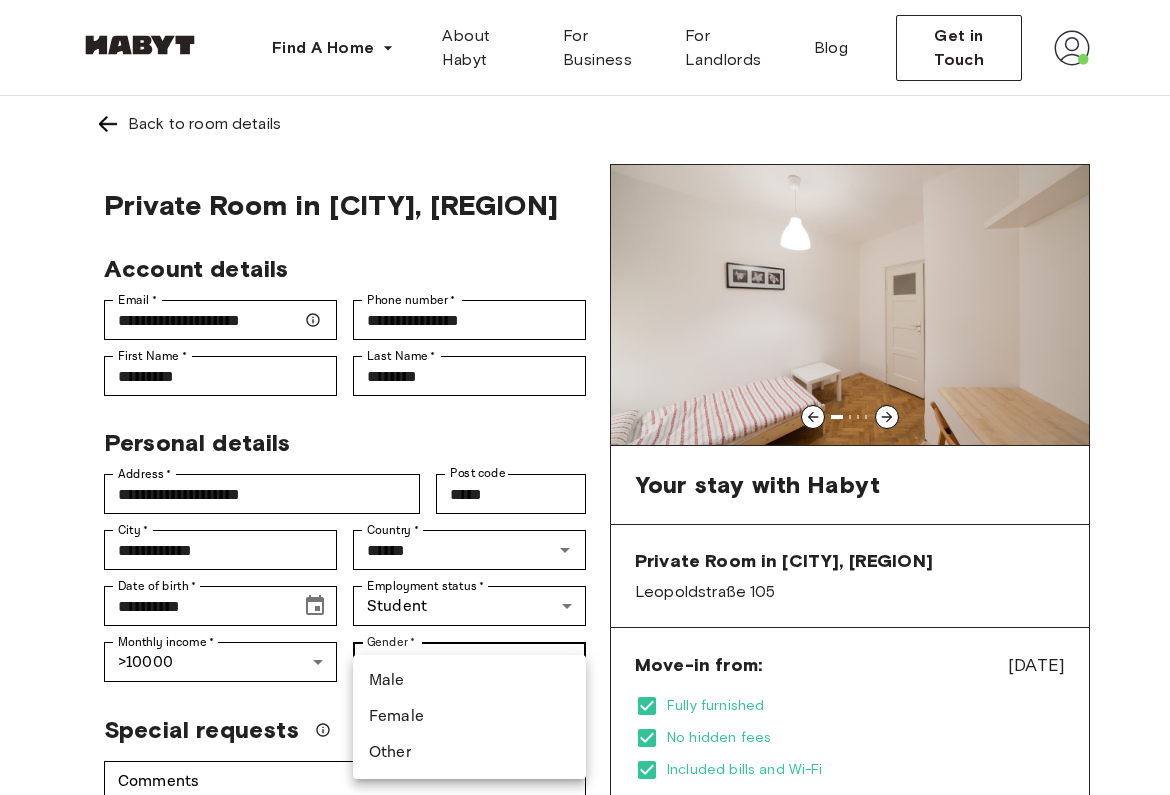 click on "**********" at bounding box center (585, 1177) 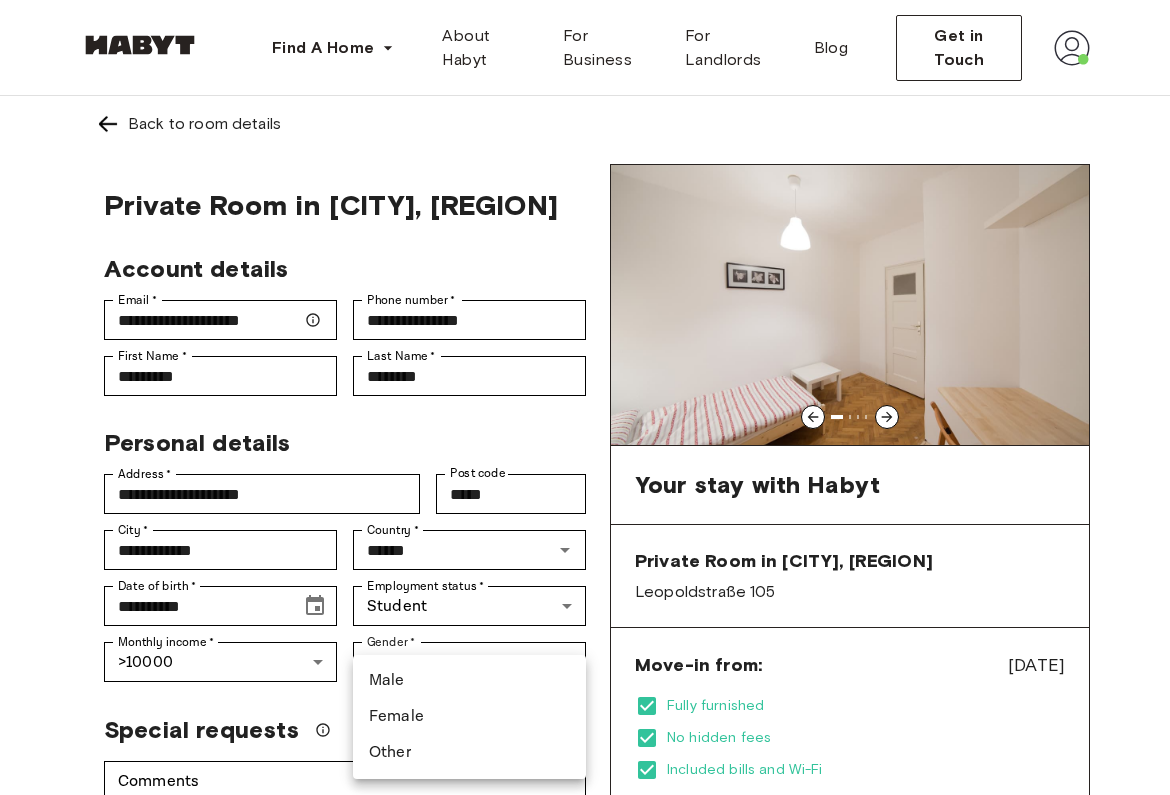 click on "Male" at bounding box center [469, 681] 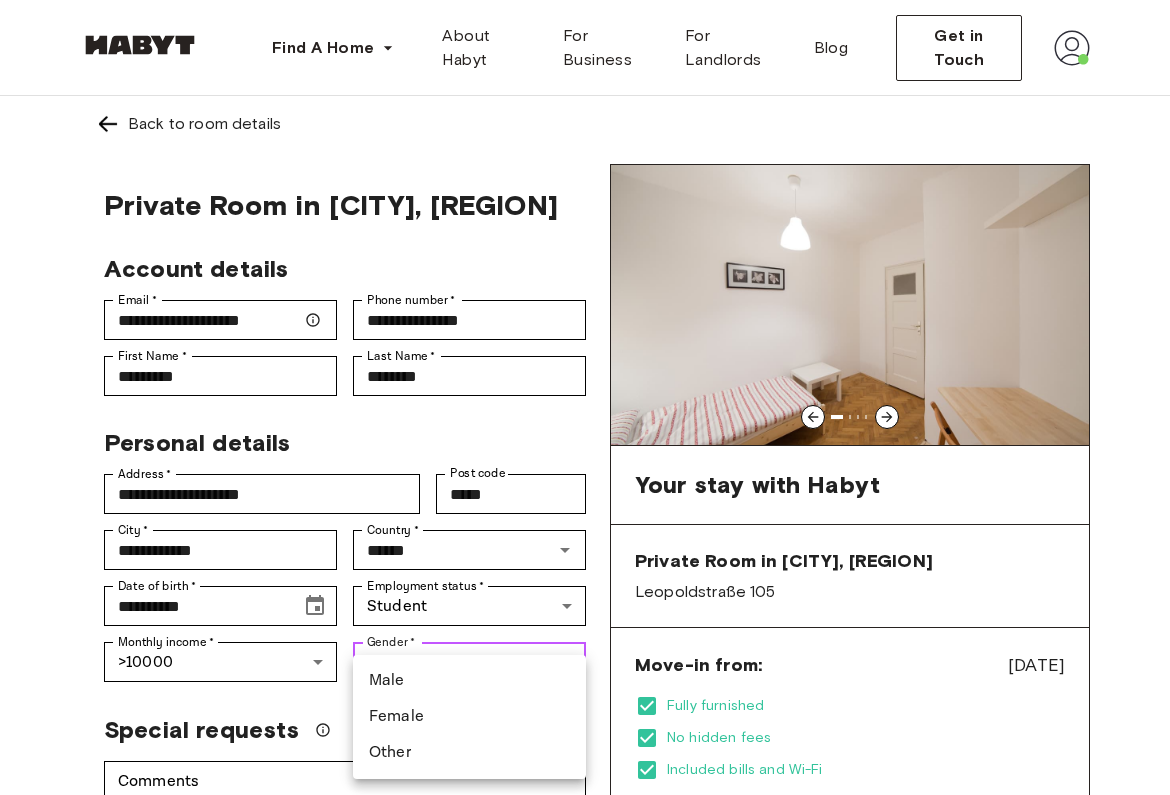 type on "****" 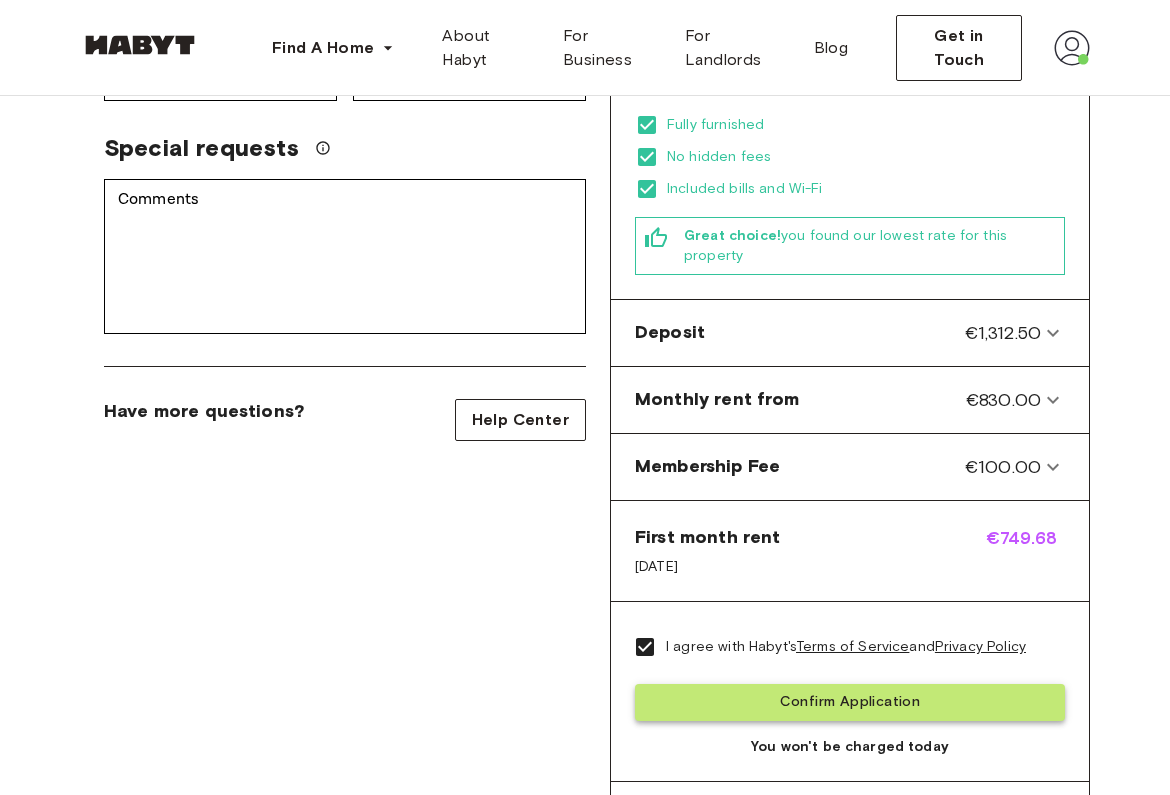 scroll, scrollTop: 586, scrollLeft: 0, axis: vertical 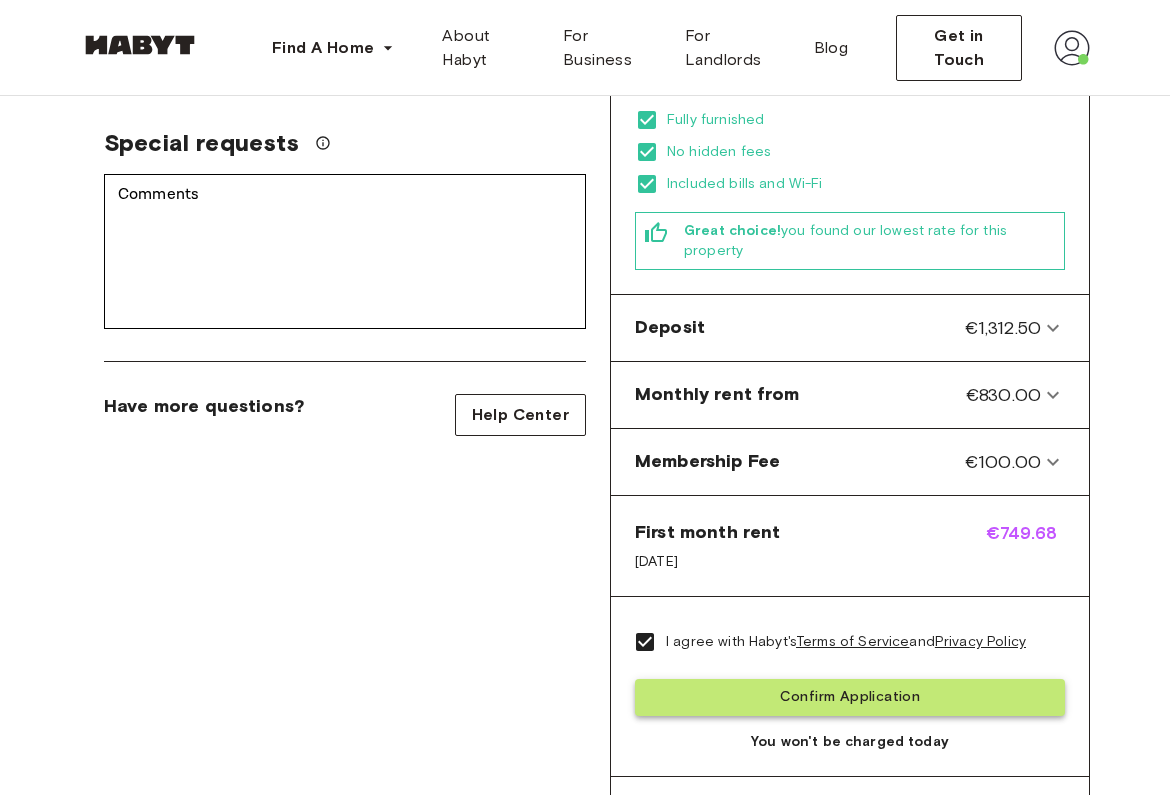 click on "Confirm Application" at bounding box center [850, 697] 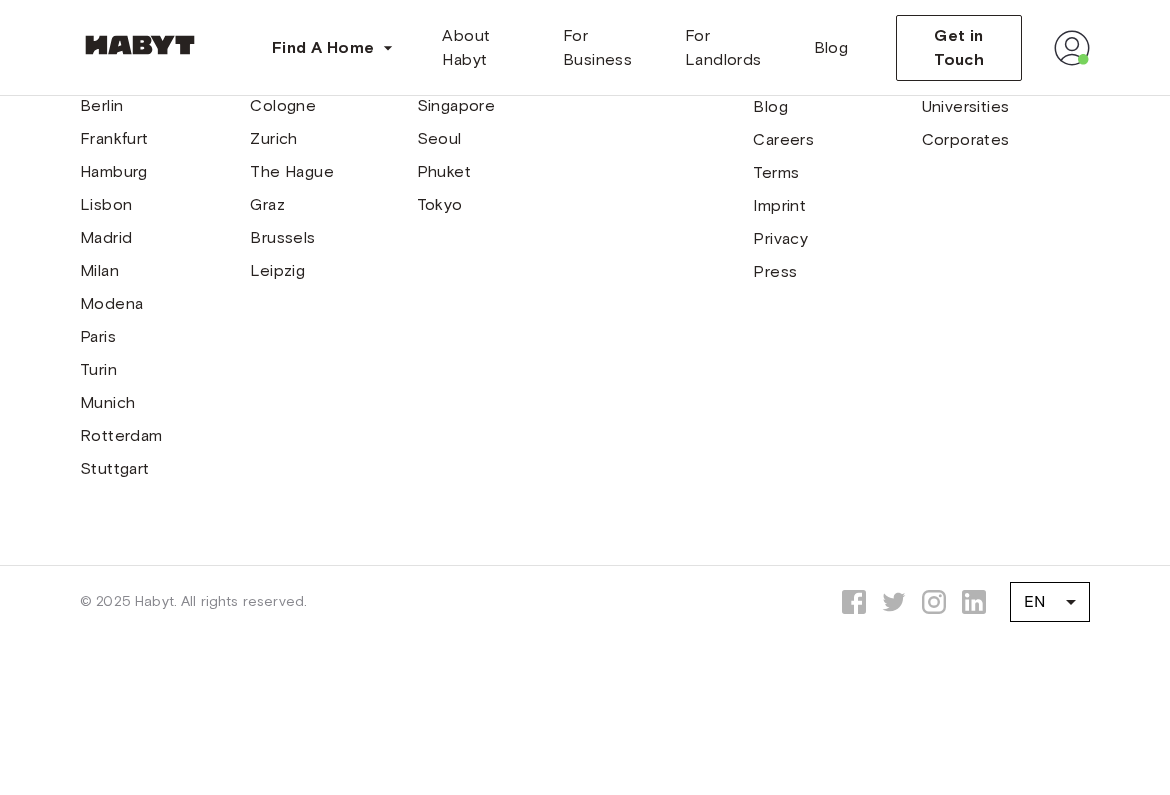 scroll, scrollTop: 0, scrollLeft: 0, axis: both 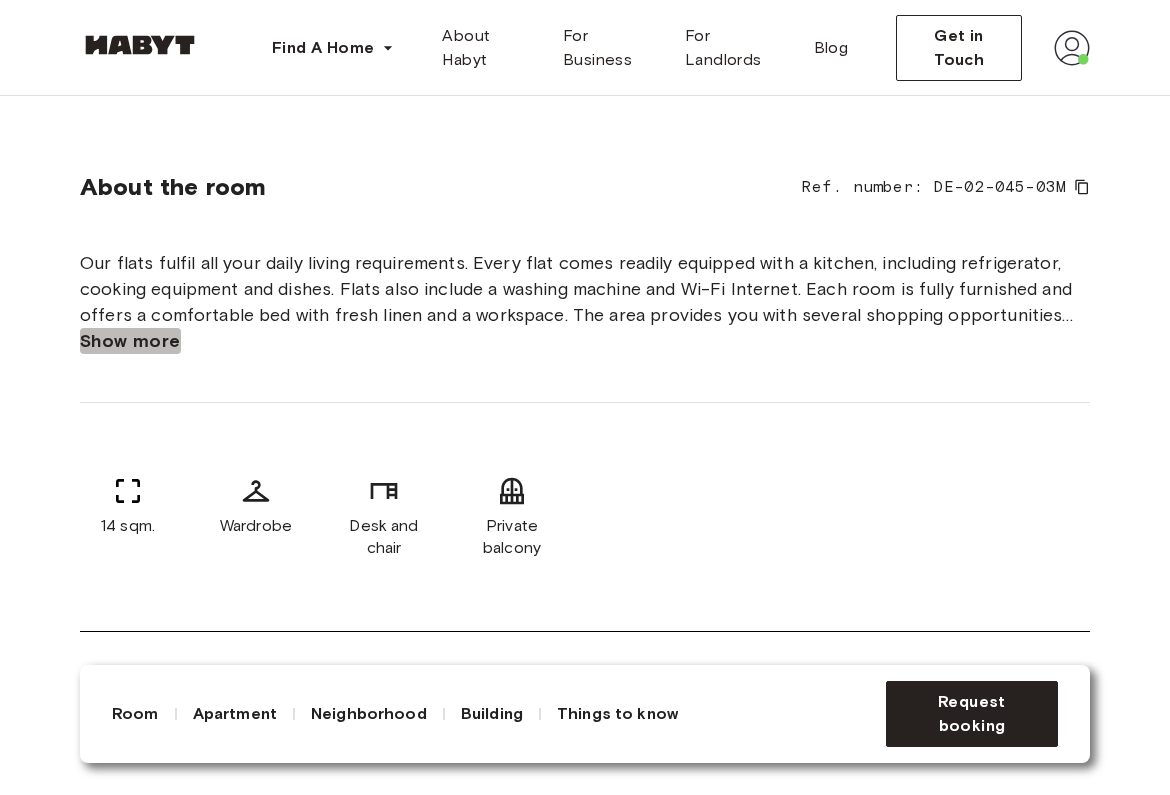 click on "Show more" at bounding box center (130, 341) 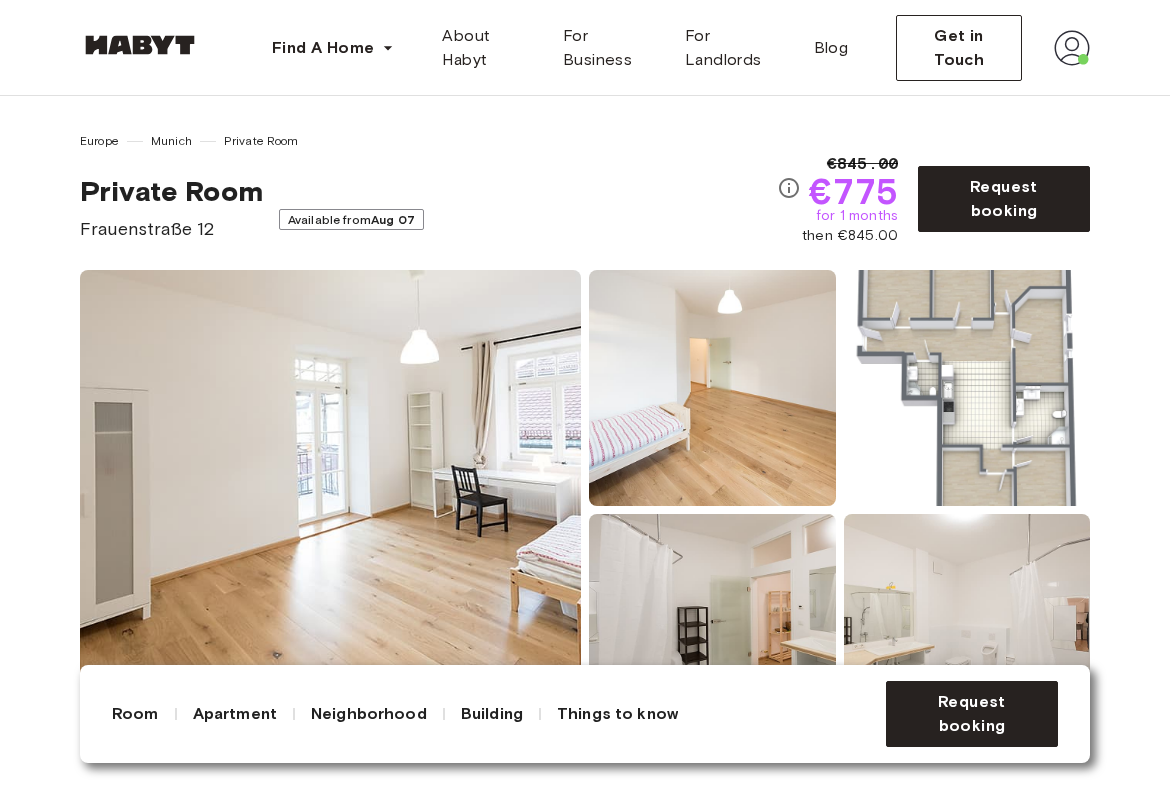 scroll, scrollTop: 0, scrollLeft: 0, axis: both 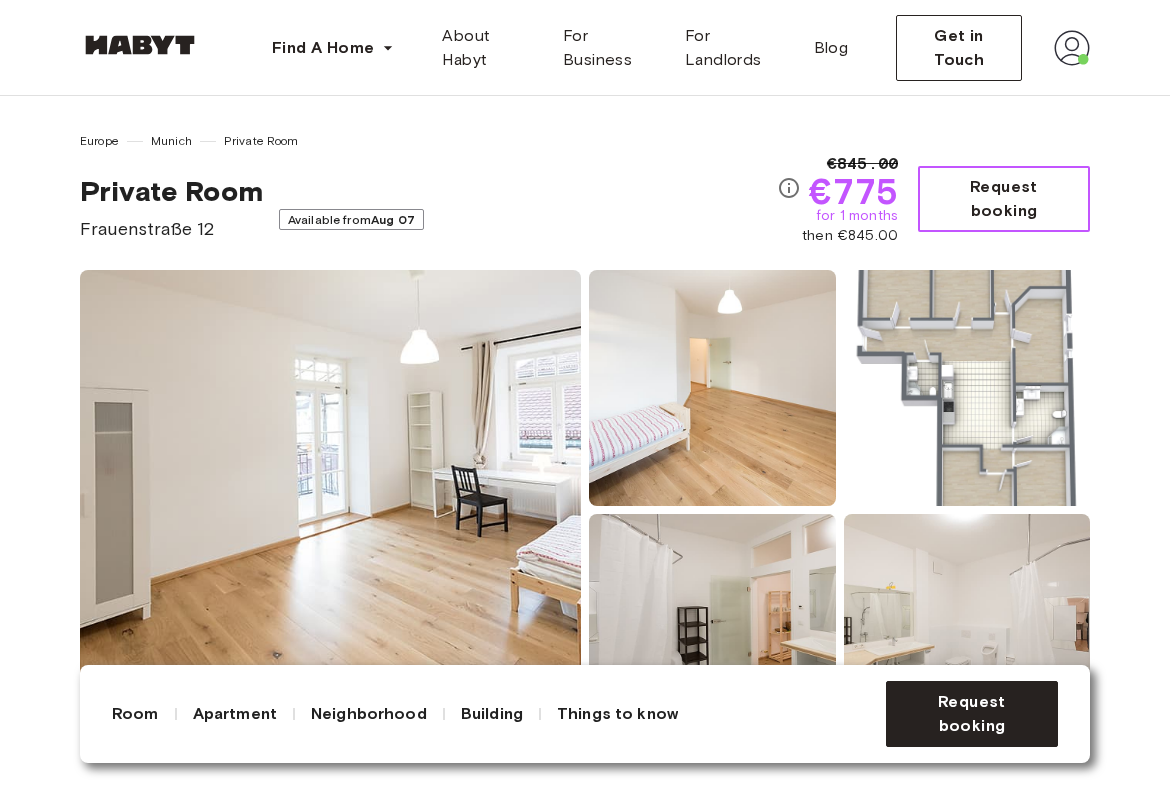 click on "Request booking" at bounding box center [1004, 199] 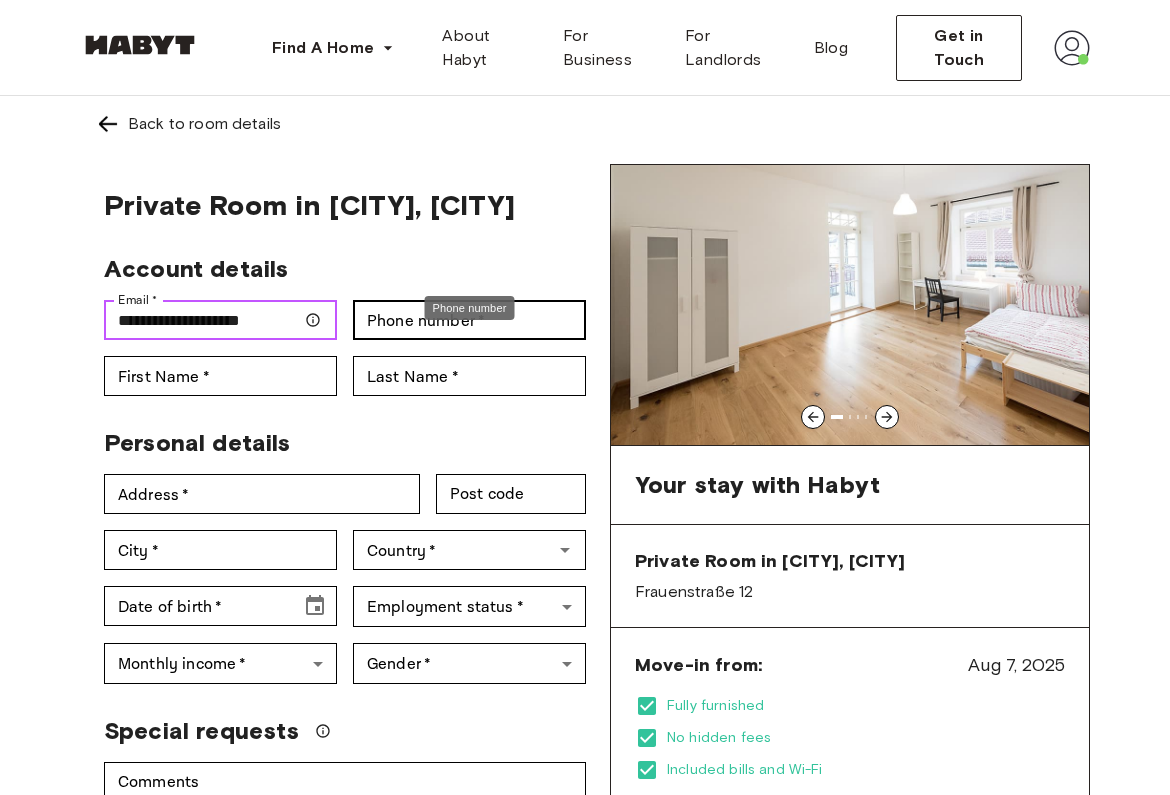 type on "**********" 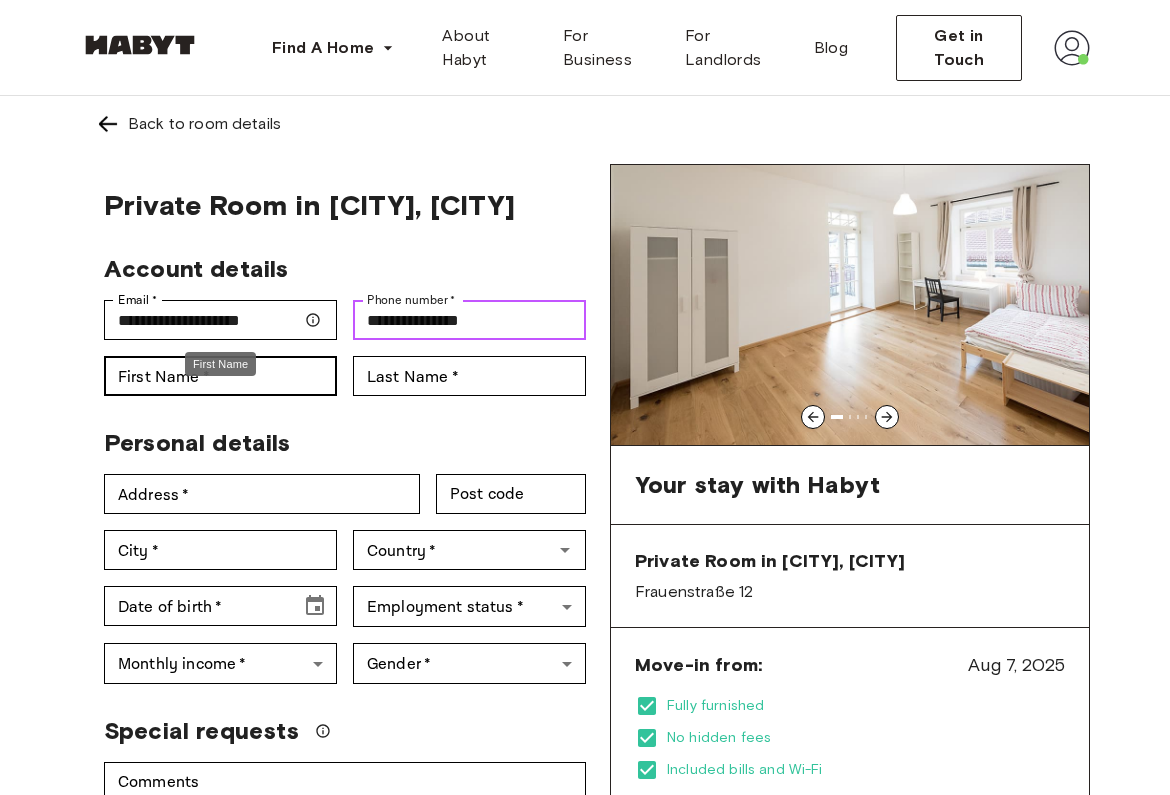 type on "**********" 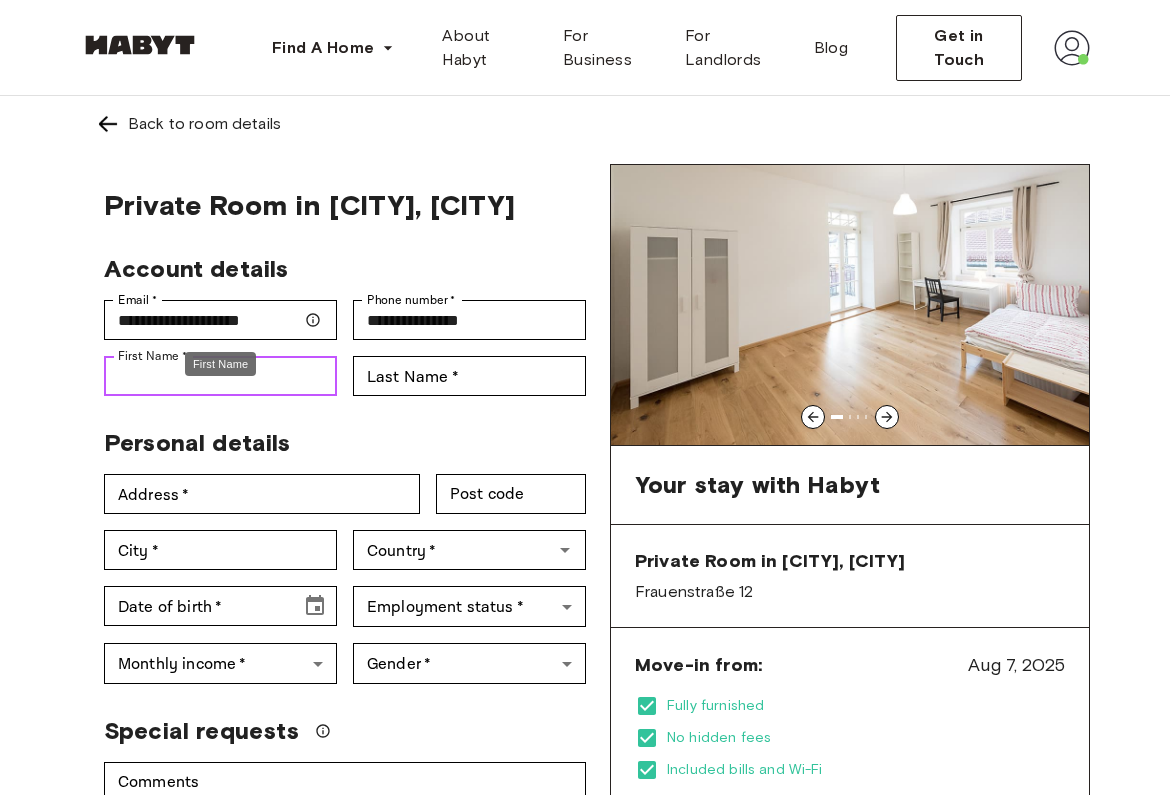 type on "*********" 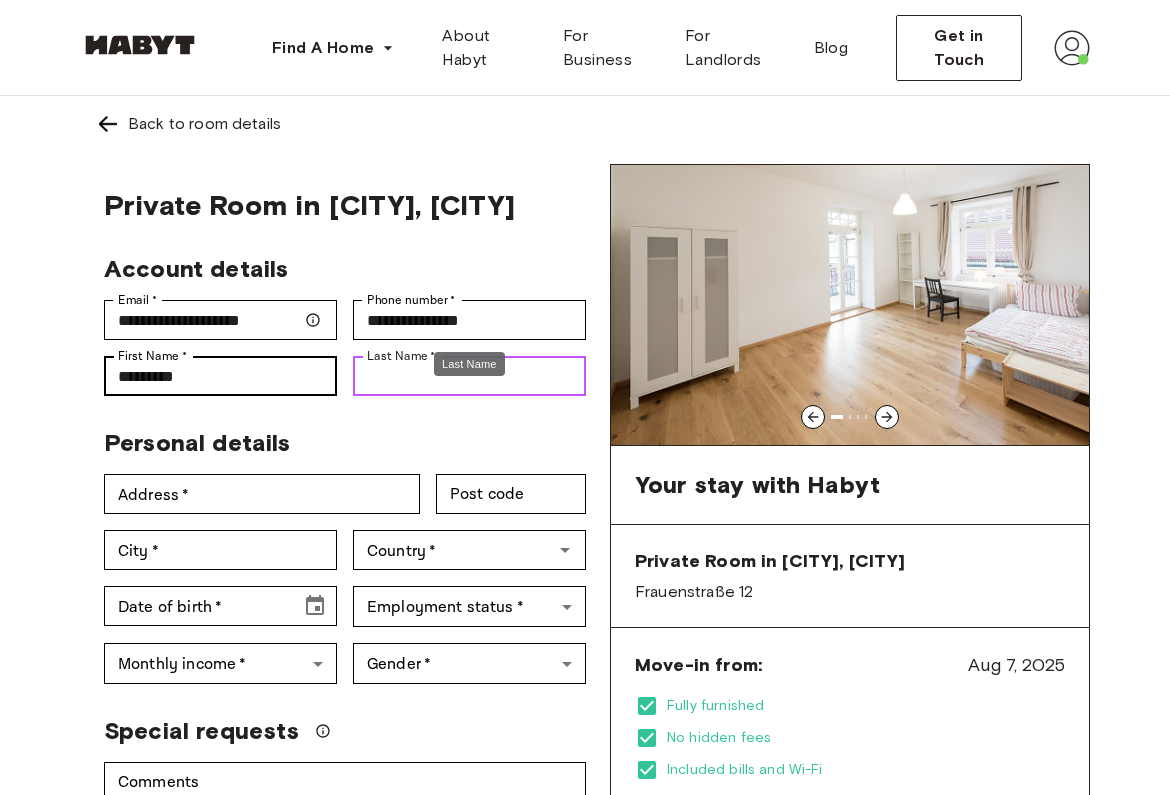 type on "********" 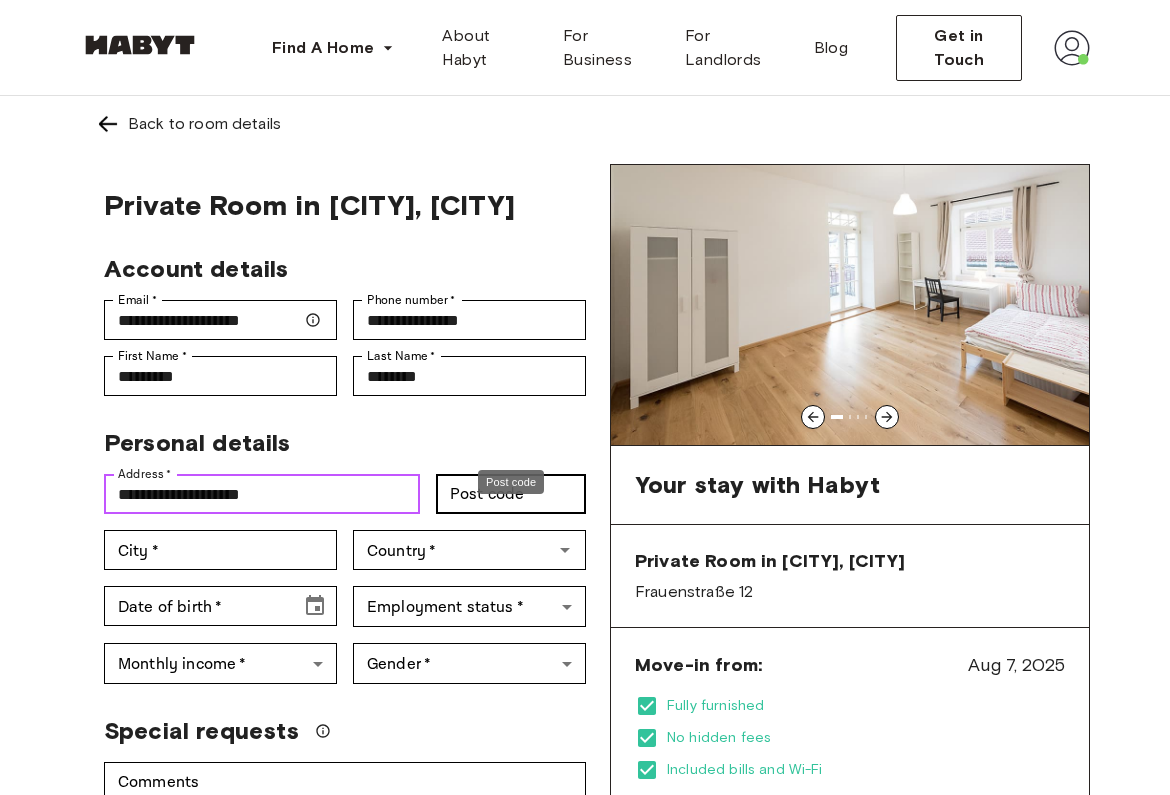 type on "**********" 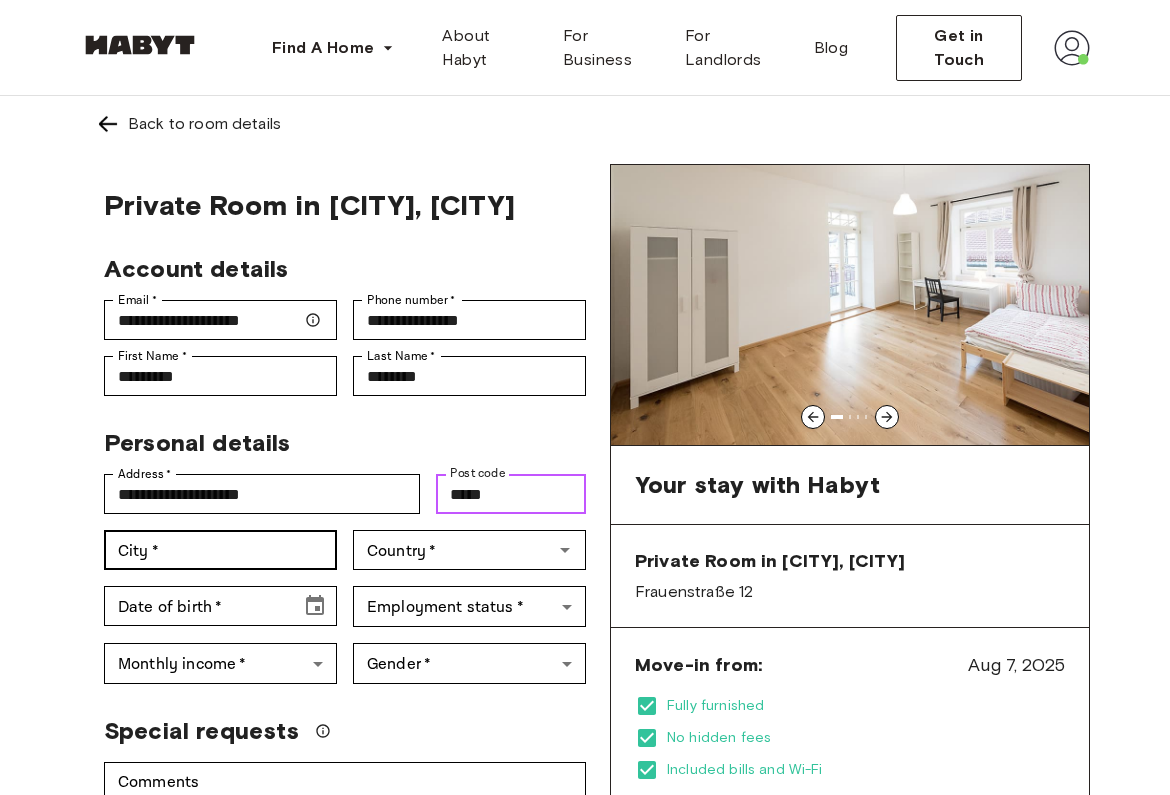 type on "*****" 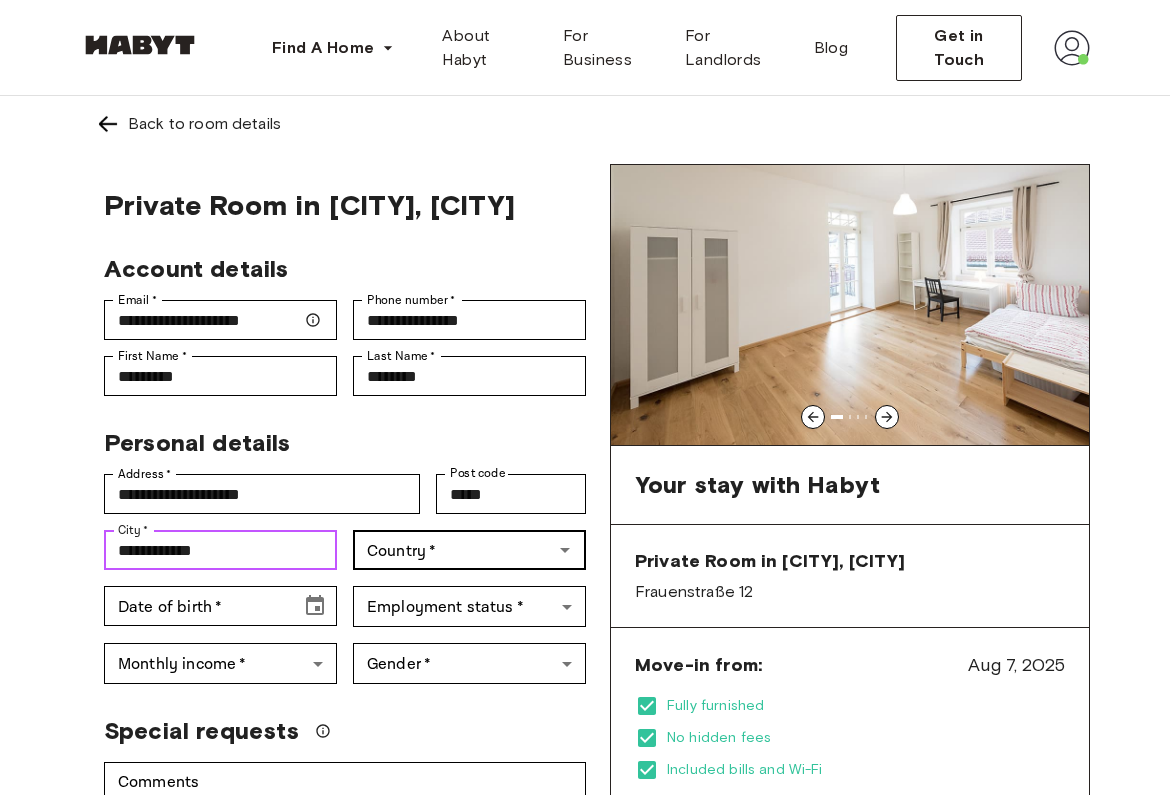 type on "**********" 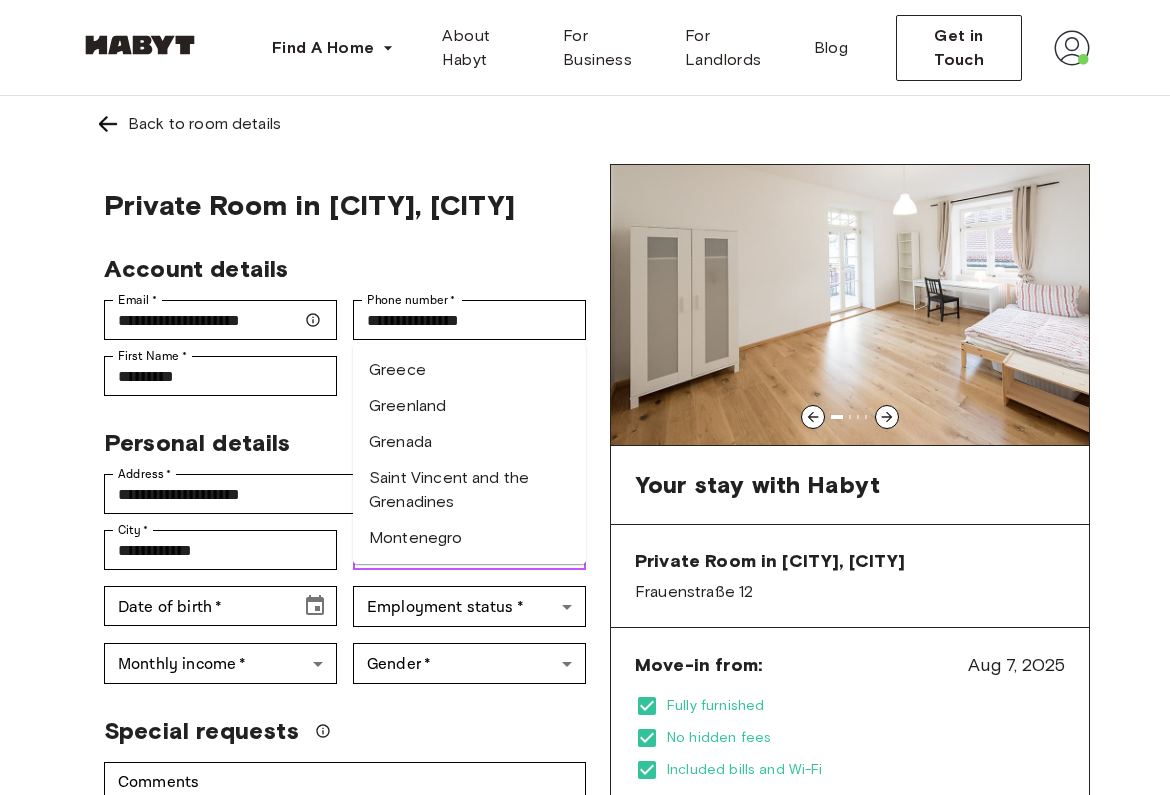 click on "Greece" at bounding box center [469, 370] 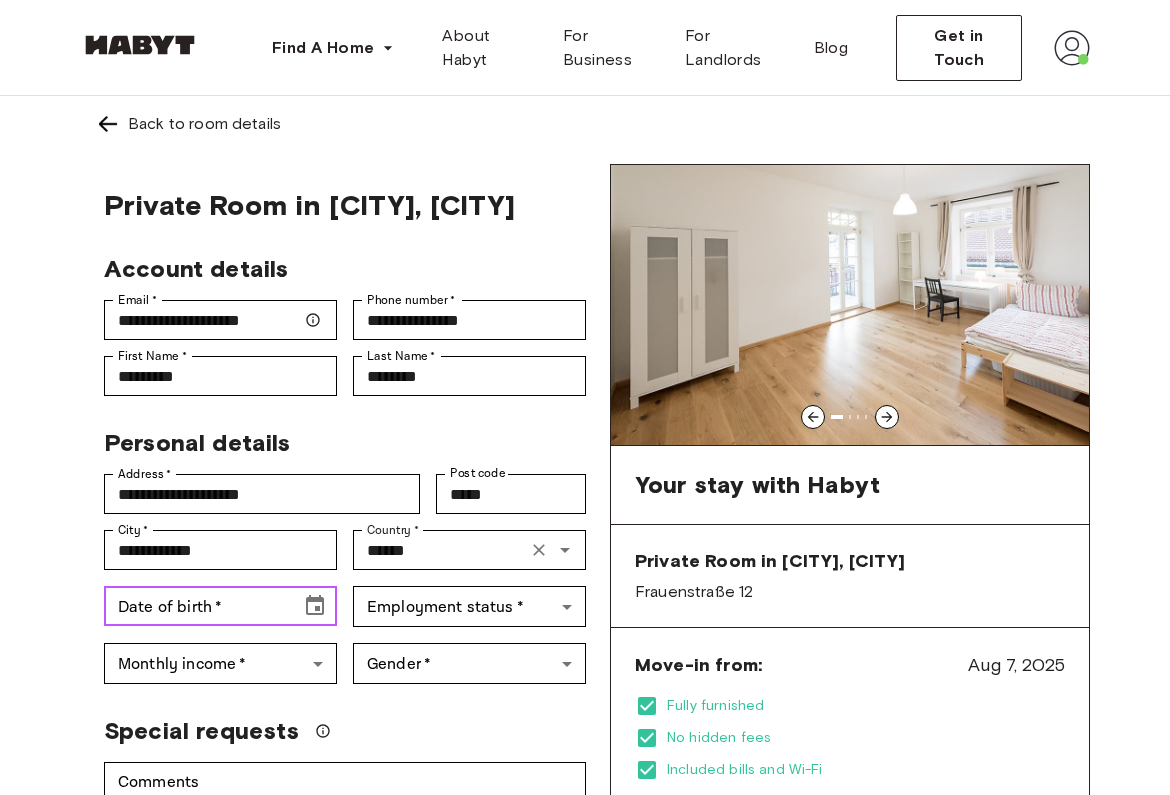 click 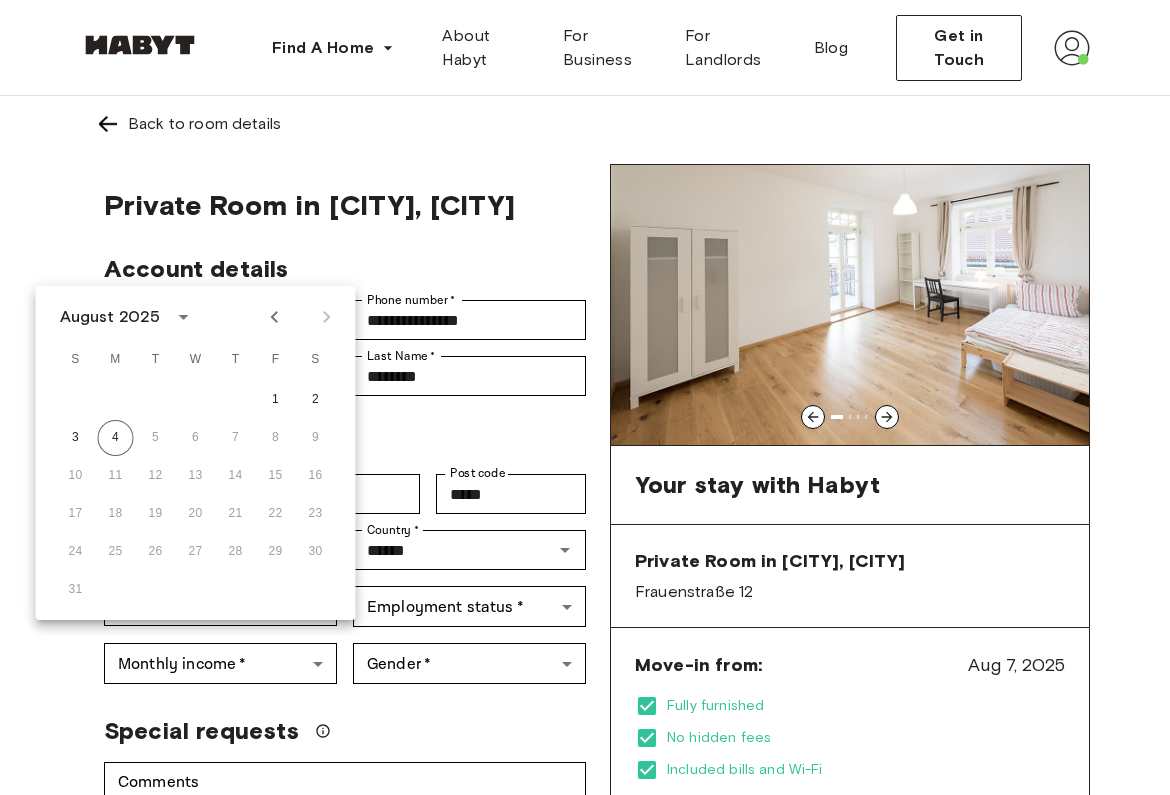 click at bounding box center [183, 317] 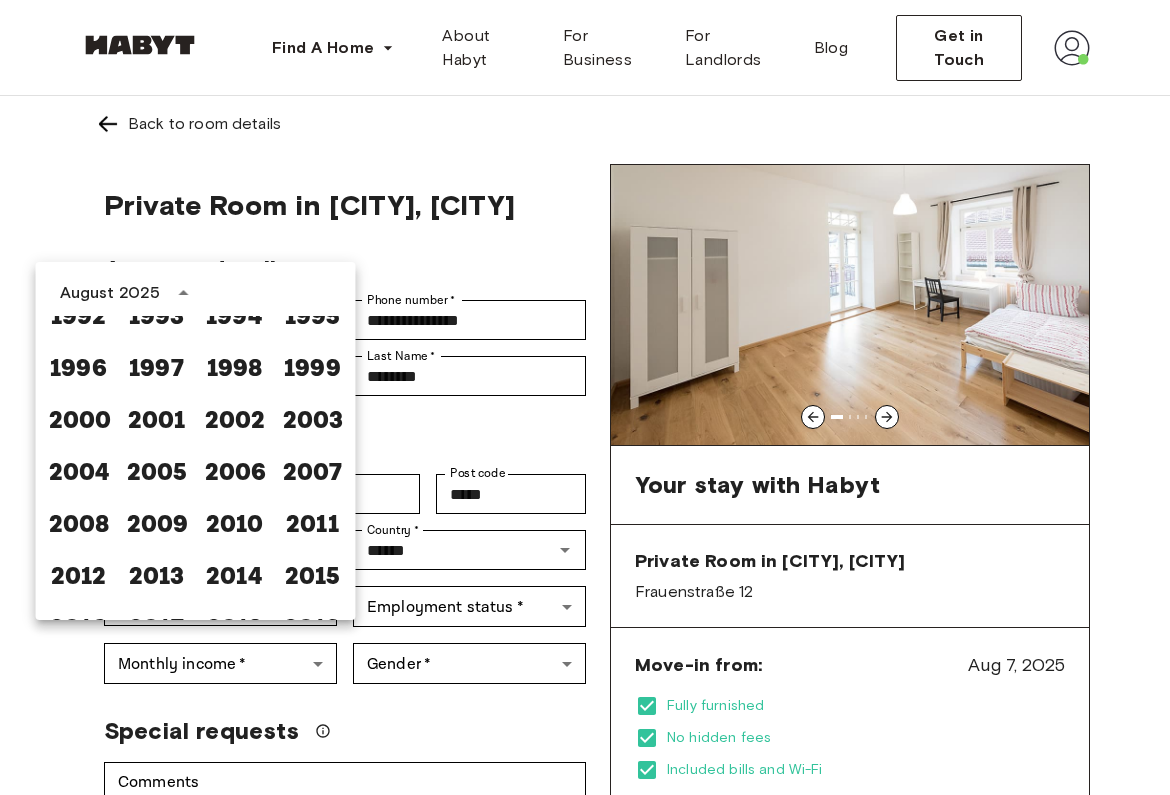 scroll, scrollTop: 1213, scrollLeft: 0, axis: vertical 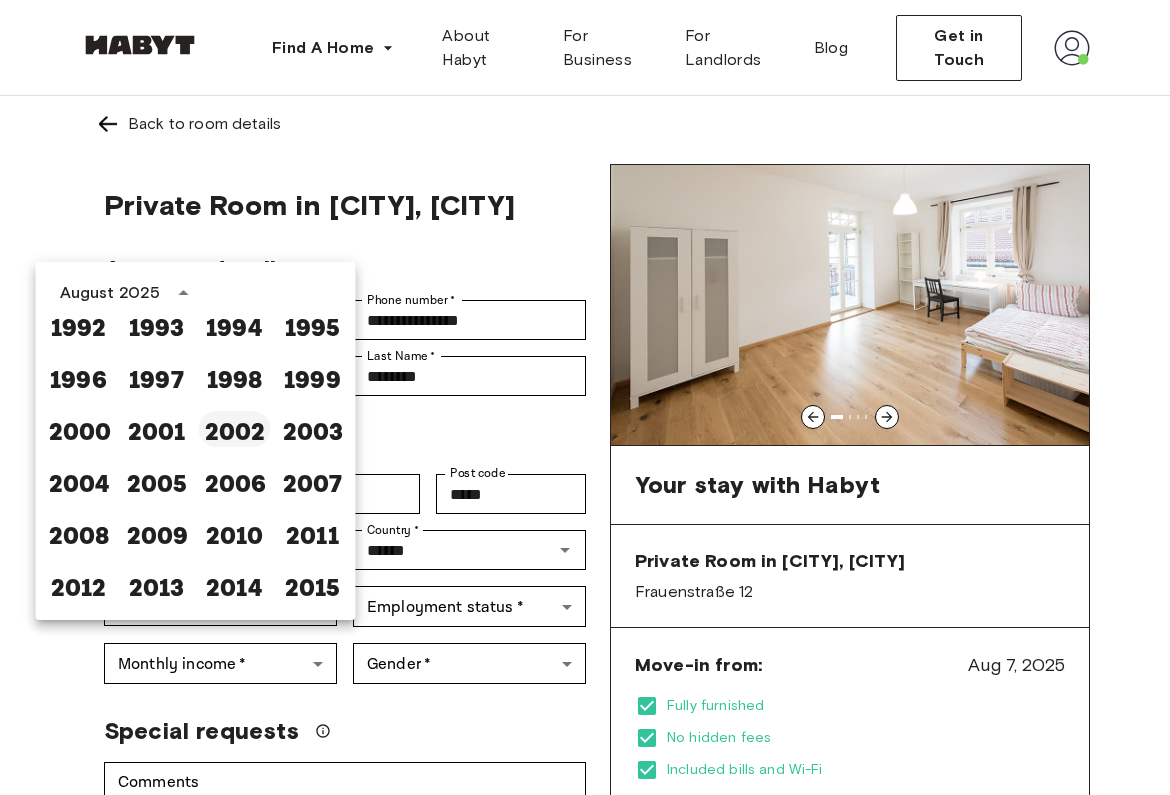 click on "2002" at bounding box center (235, 429) 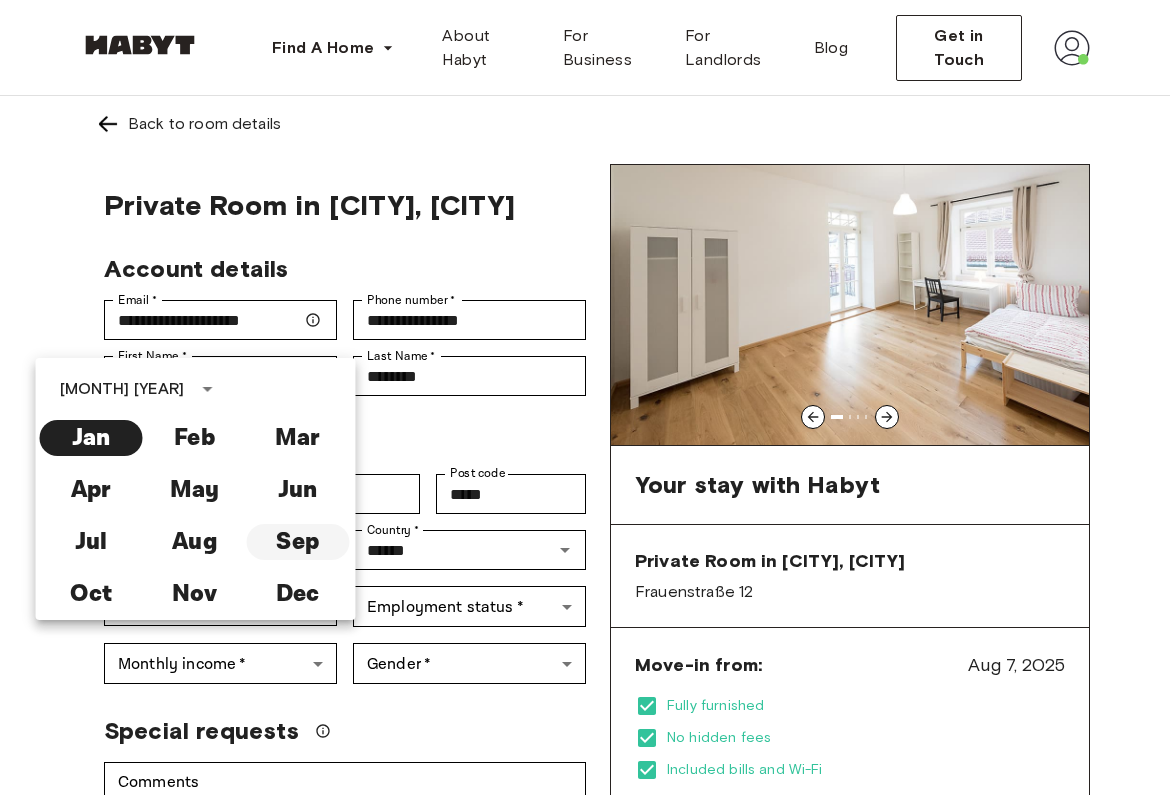 click on "Sep" at bounding box center (297, 542) 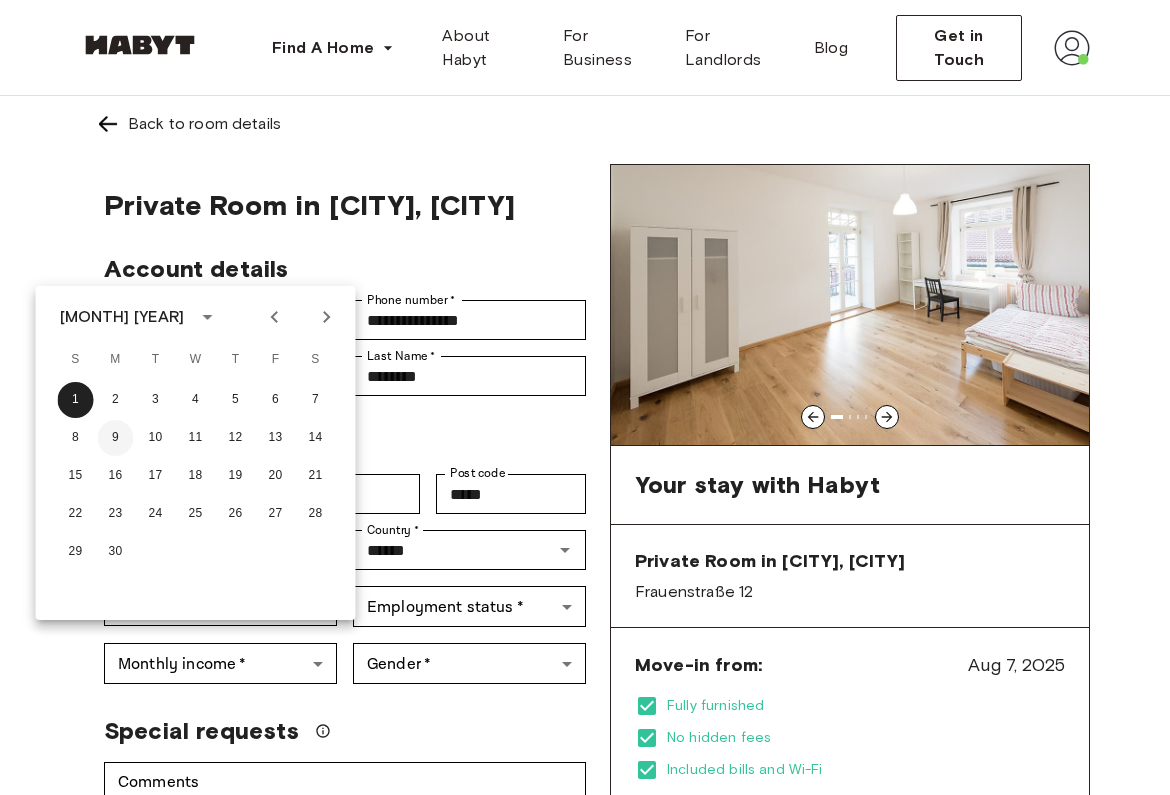 click on "9" at bounding box center (116, 438) 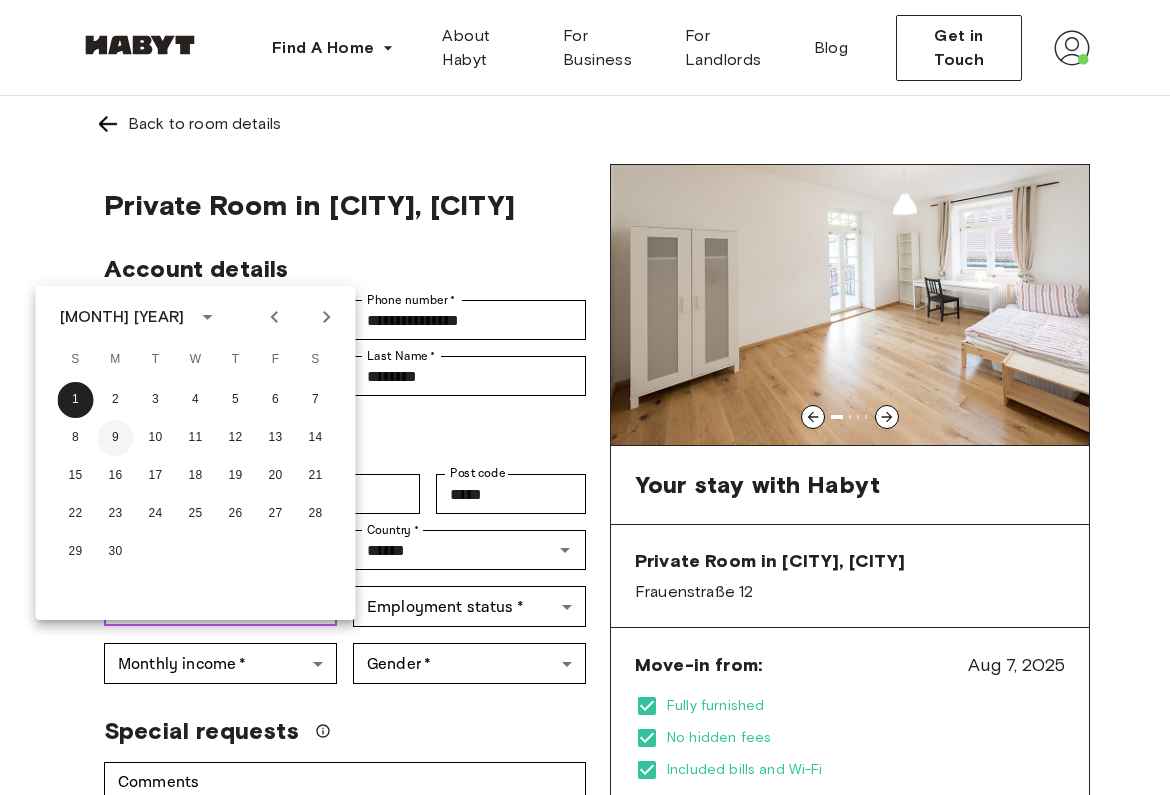 type on "**********" 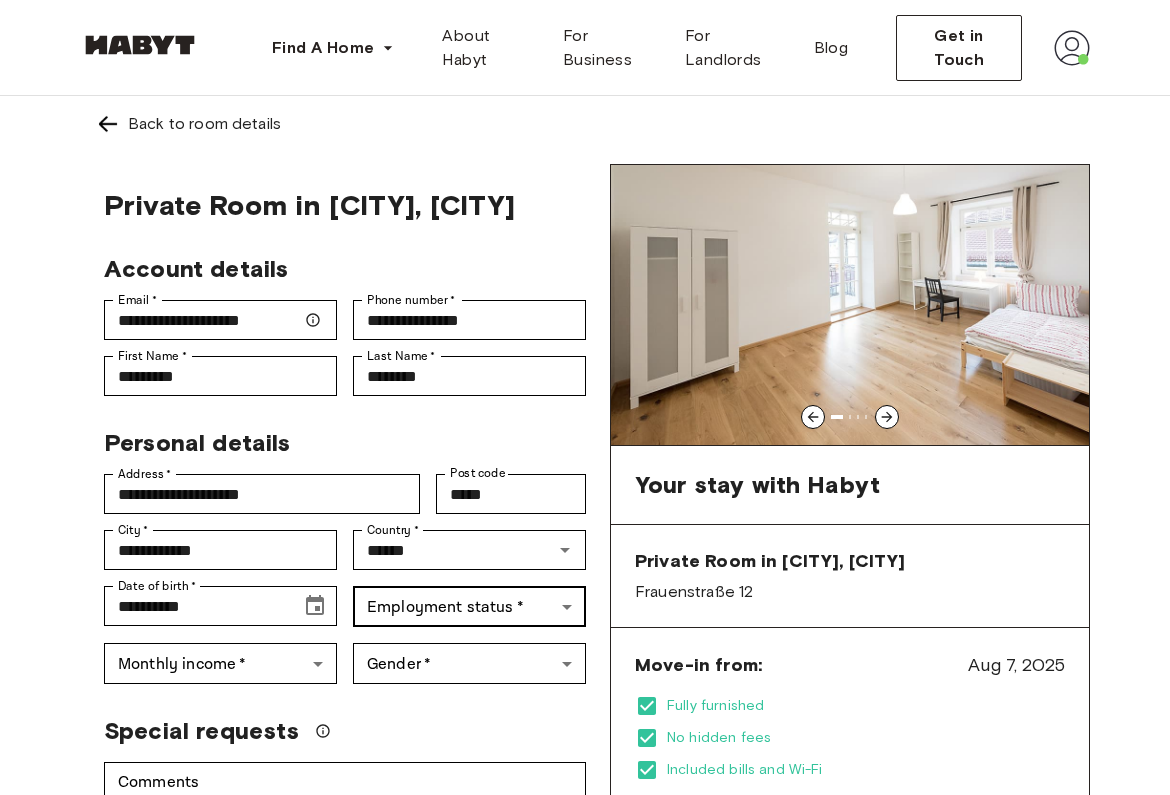 click on "**********" at bounding box center [585, 1177] 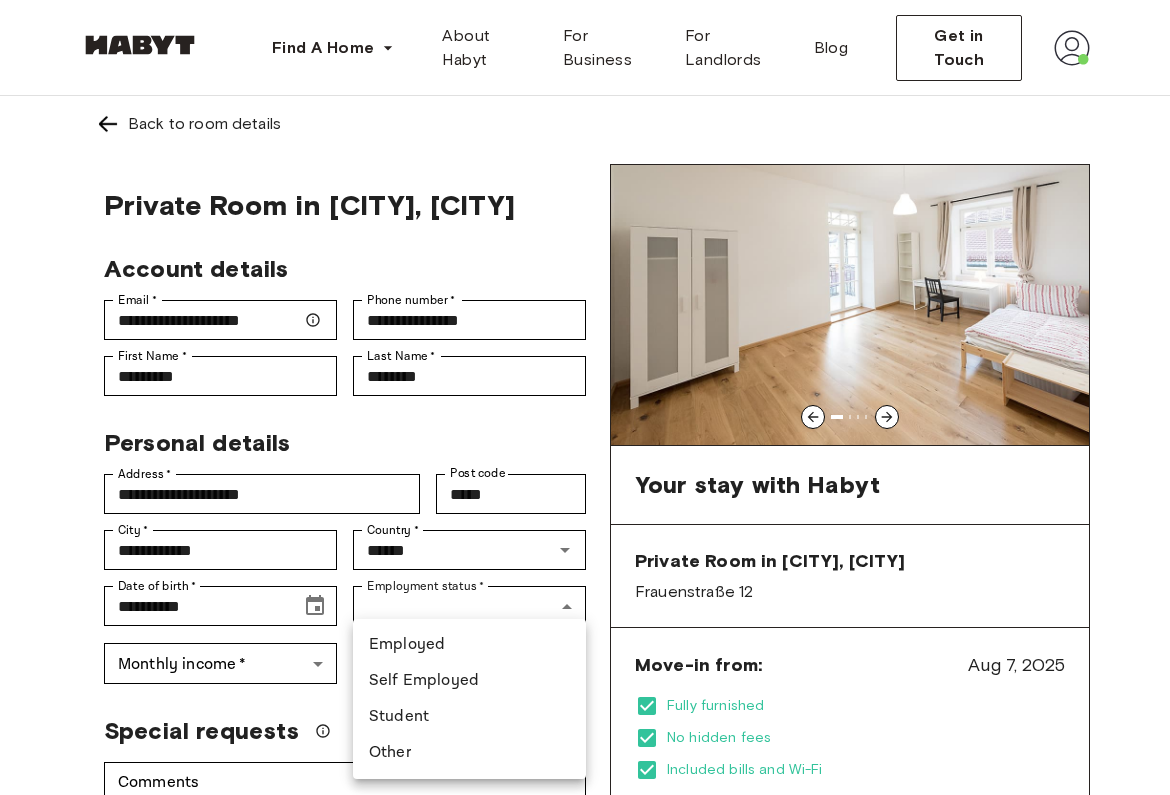 click on "Student" at bounding box center [469, 717] 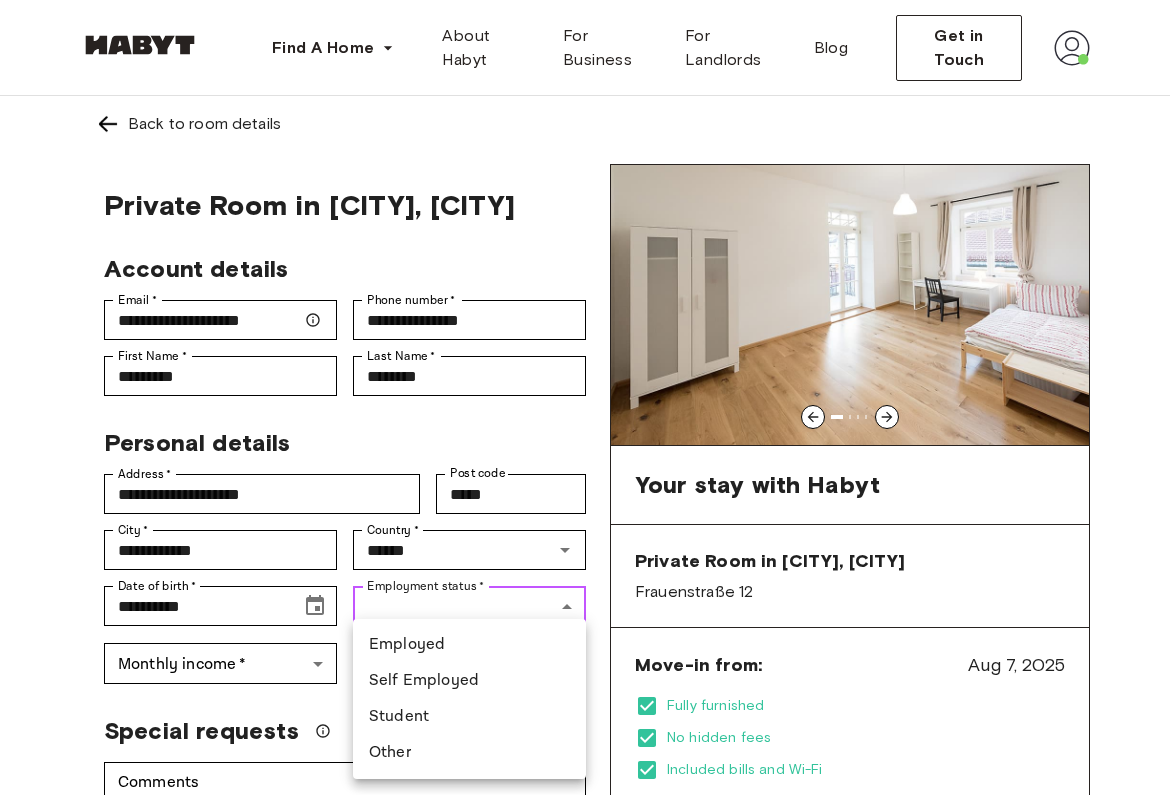 type on "*******" 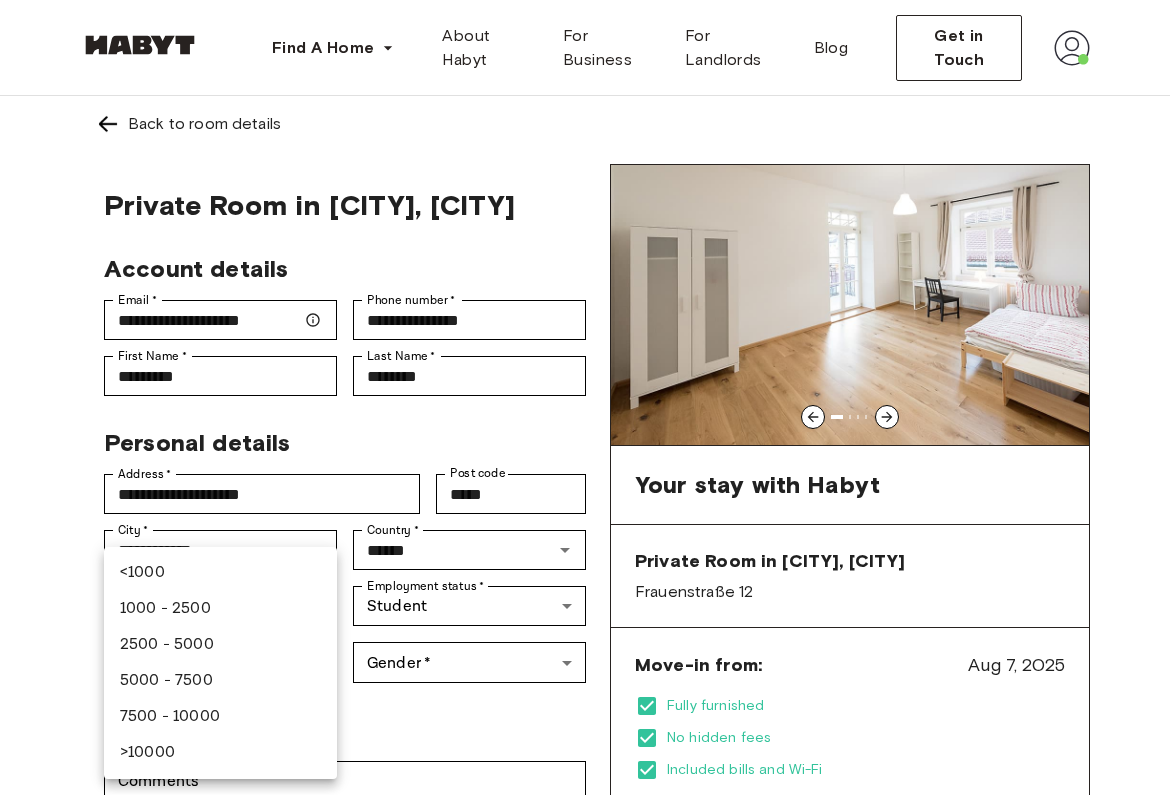 click on "**********" at bounding box center [585, 1177] 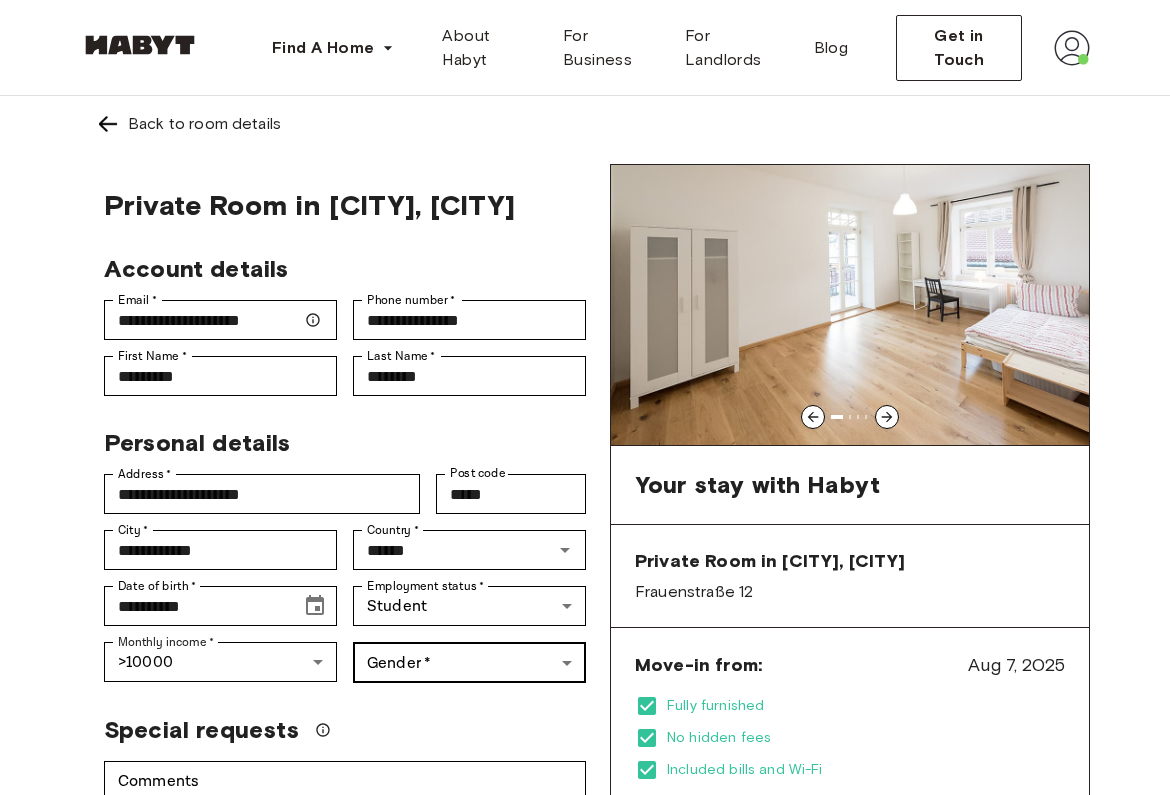 click on "**********" at bounding box center (585, 1177) 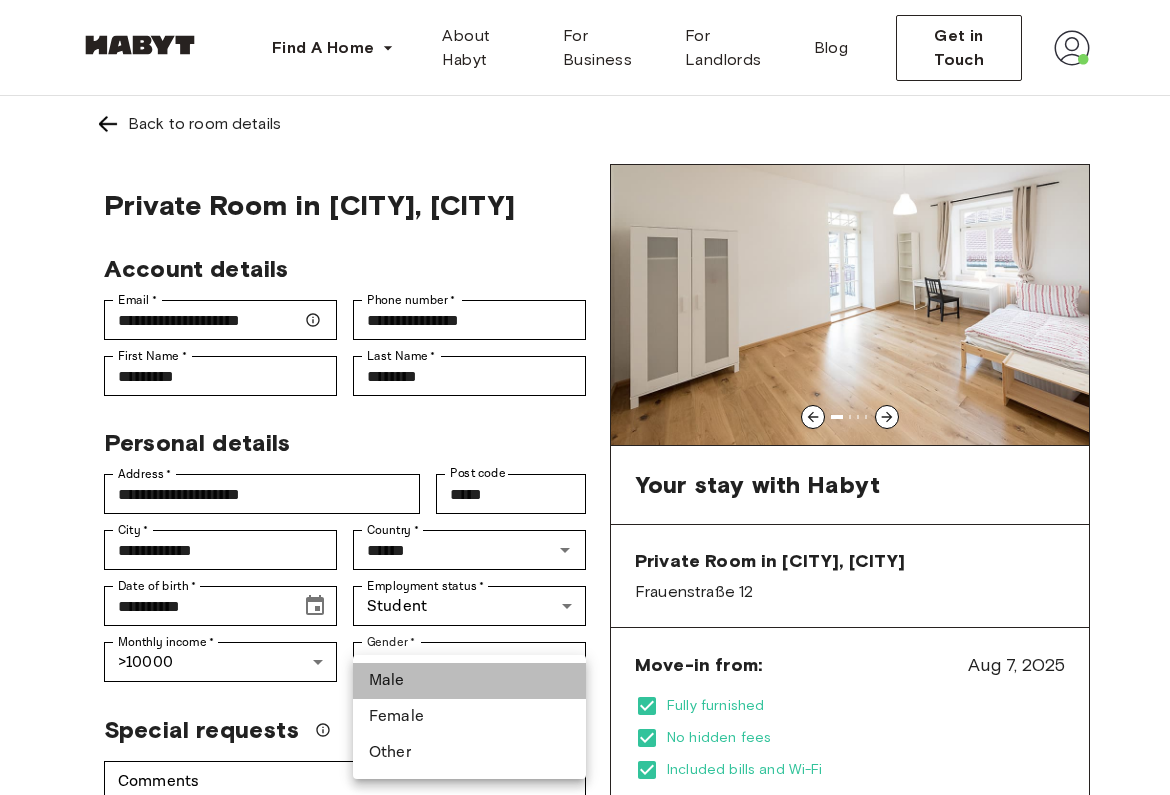 click on "Male" at bounding box center (469, 681) 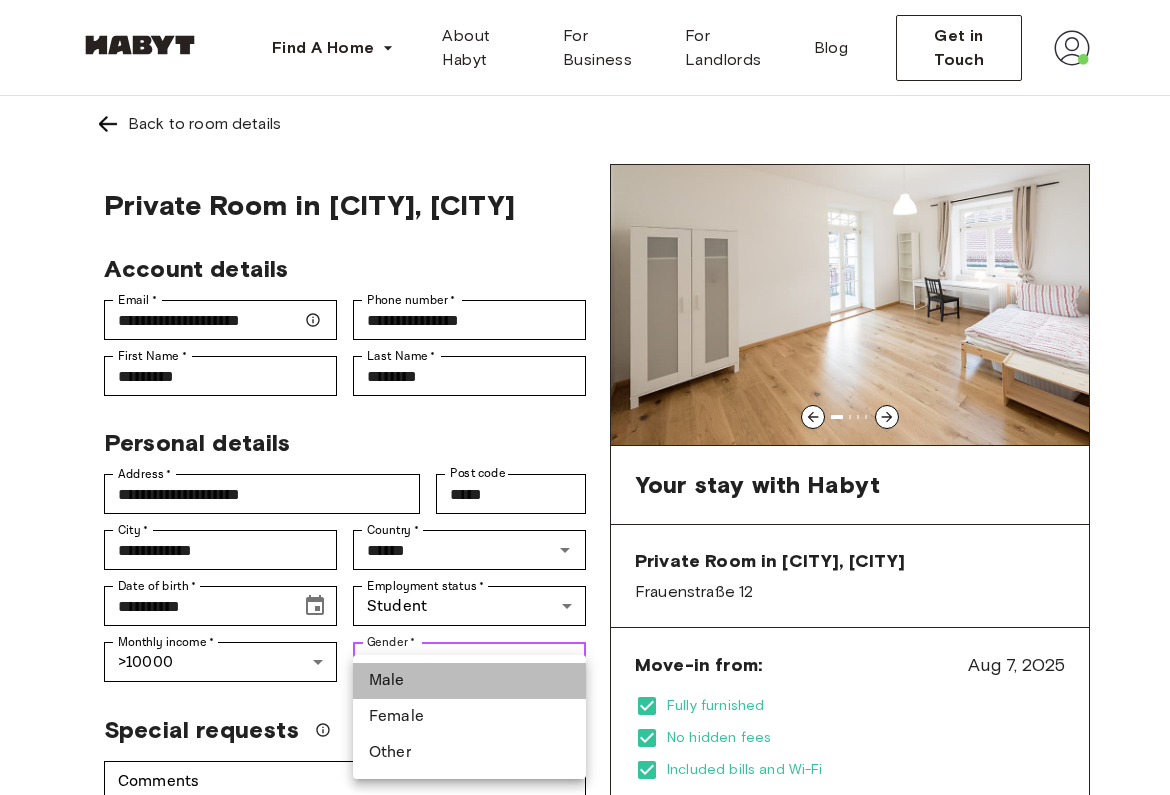 type on "****" 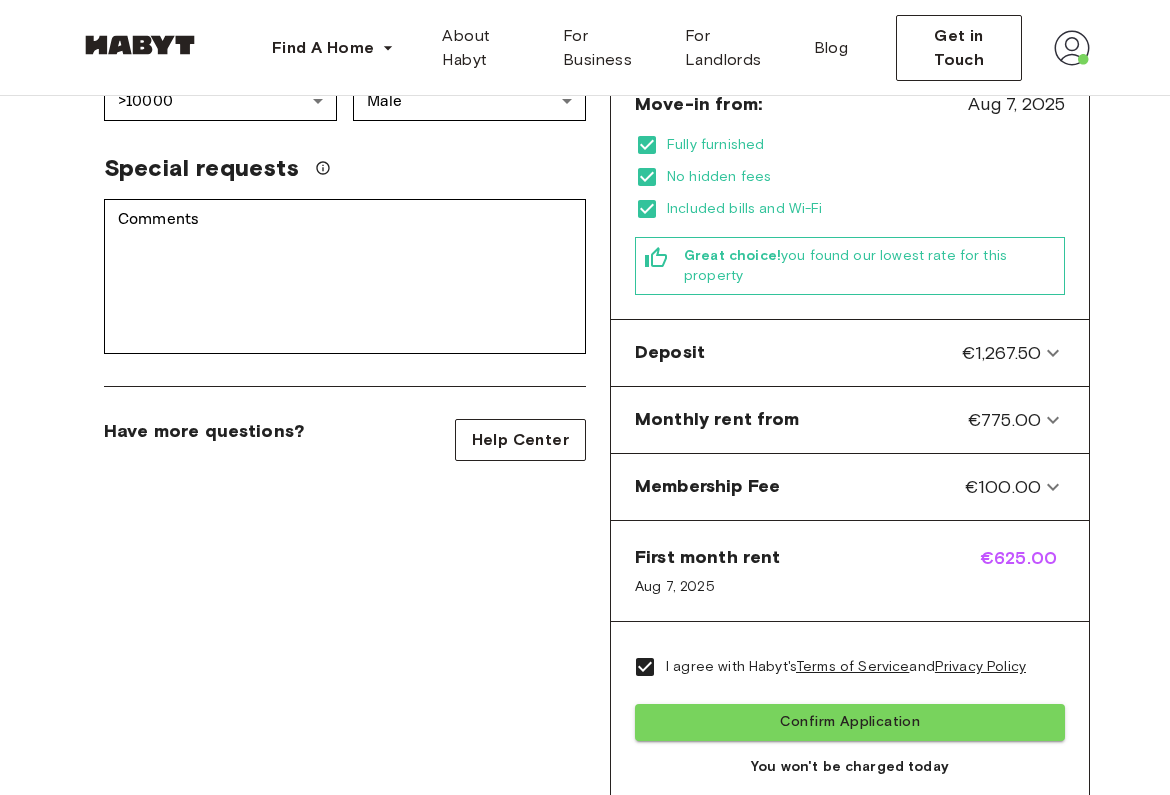 scroll, scrollTop: 568, scrollLeft: 0, axis: vertical 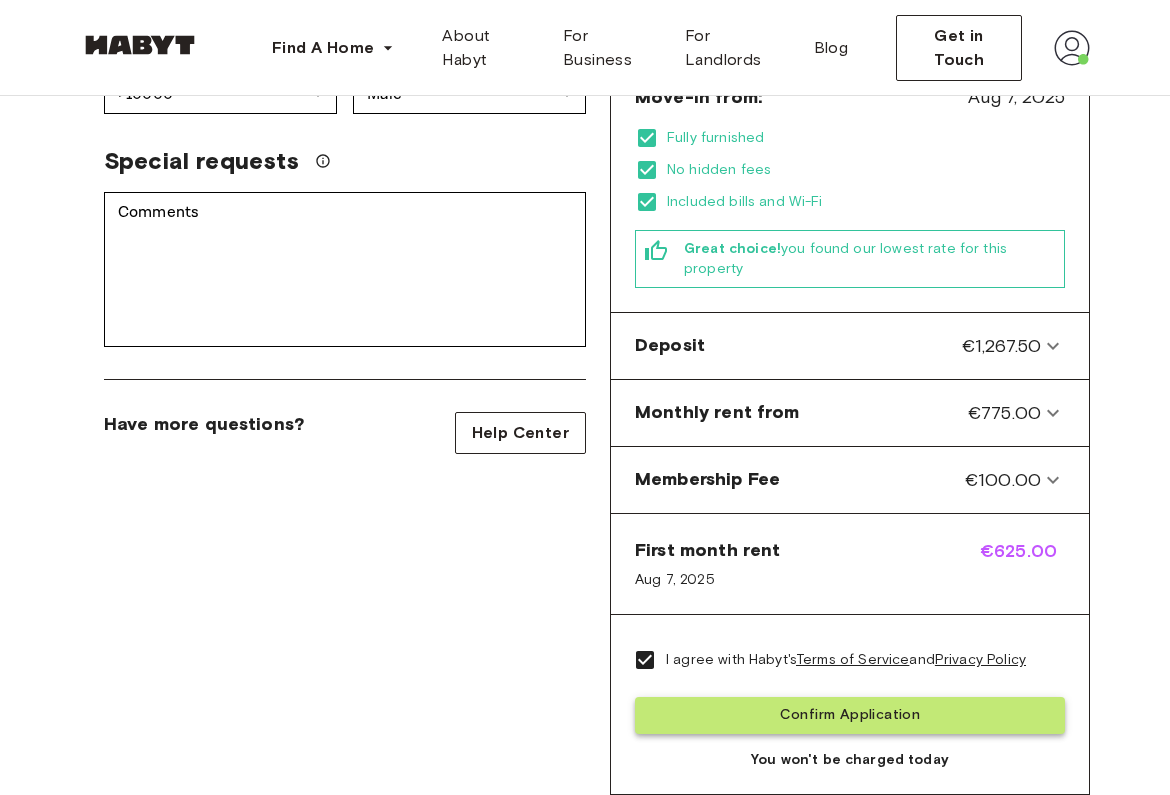 click on "Confirm Application" at bounding box center [850, 715] 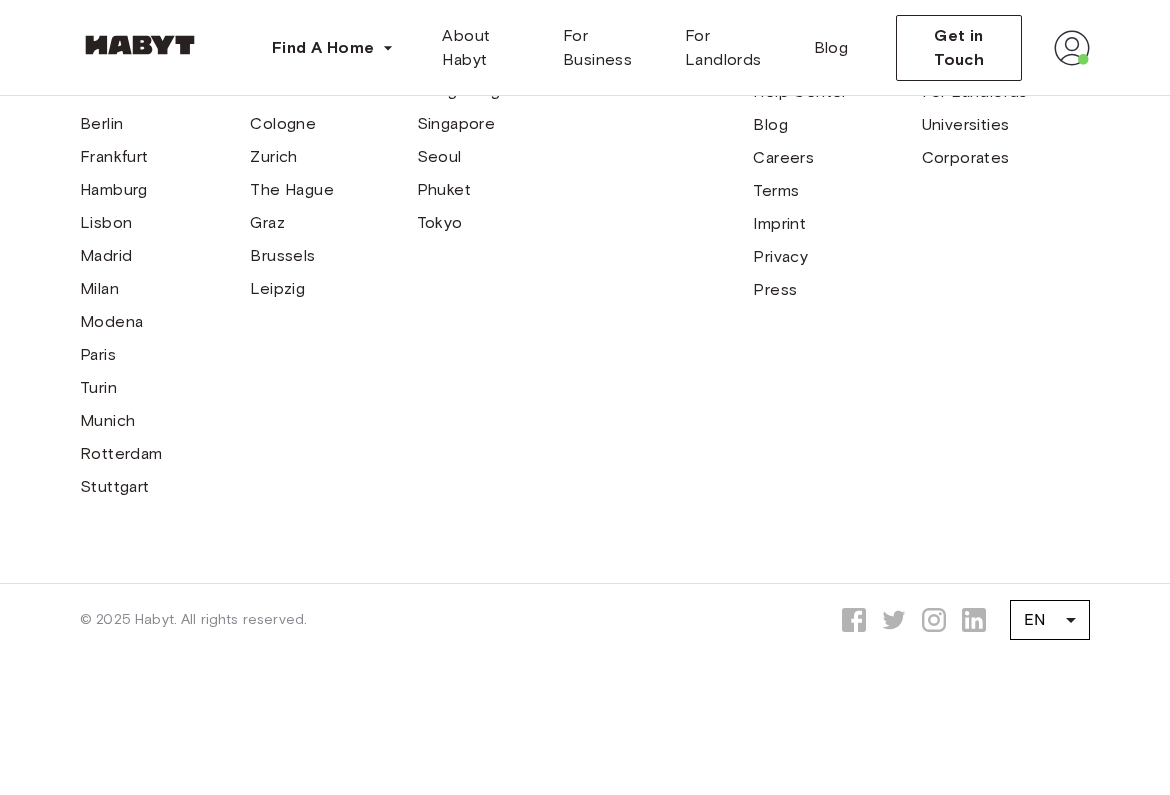 scroll, scrollTop: 0, scrollLeft: 0, axis: both 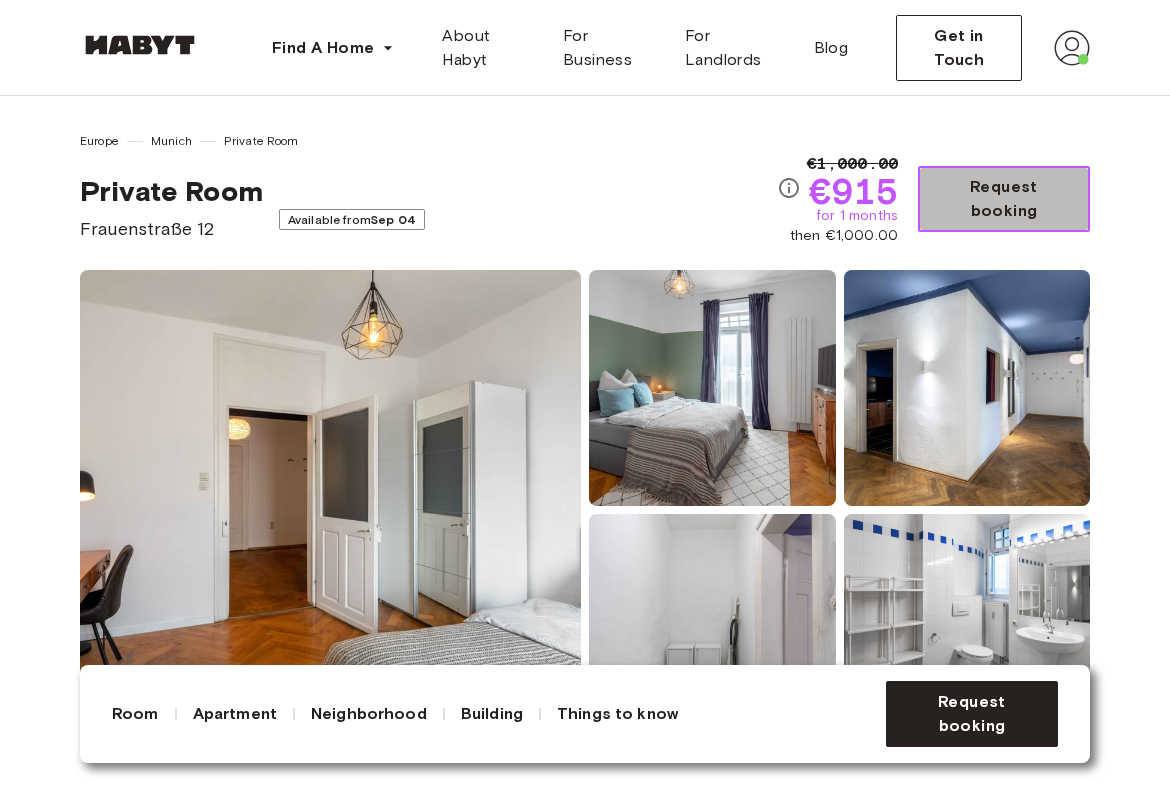 click on "Request booking" at bounding box center [1004, 199] 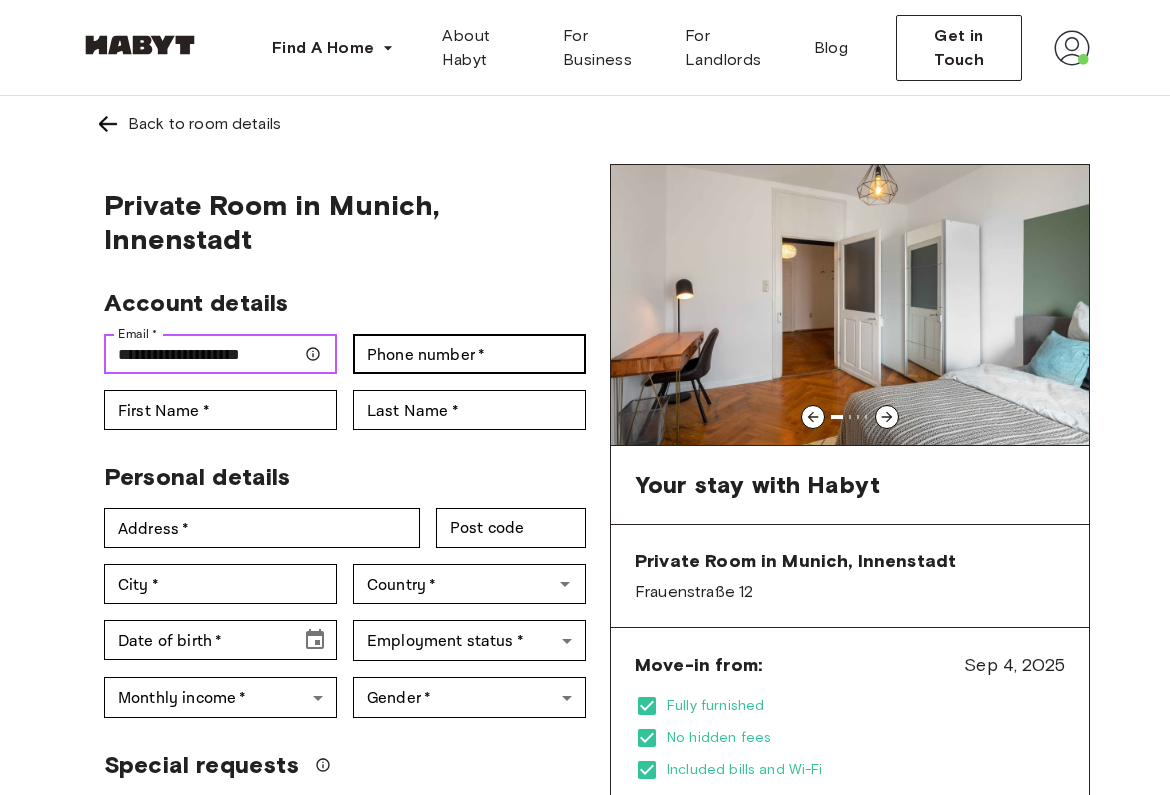 type on "**********" 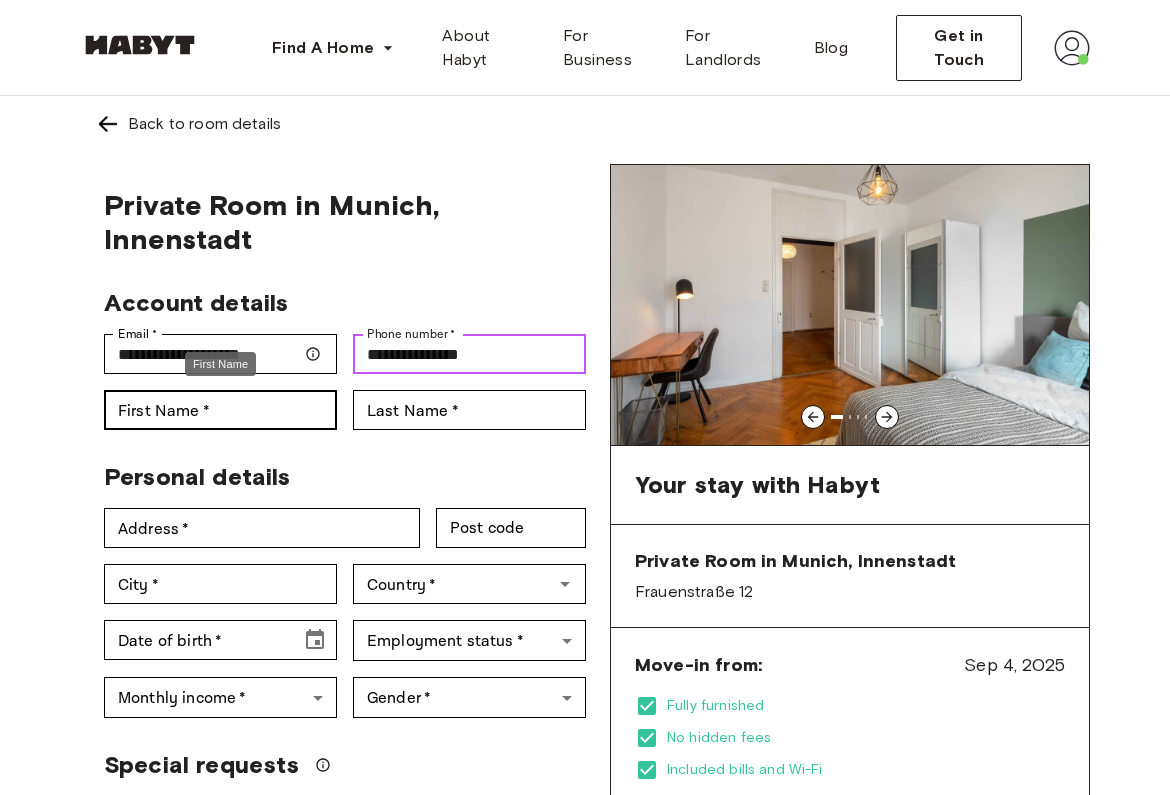 type on "**********" 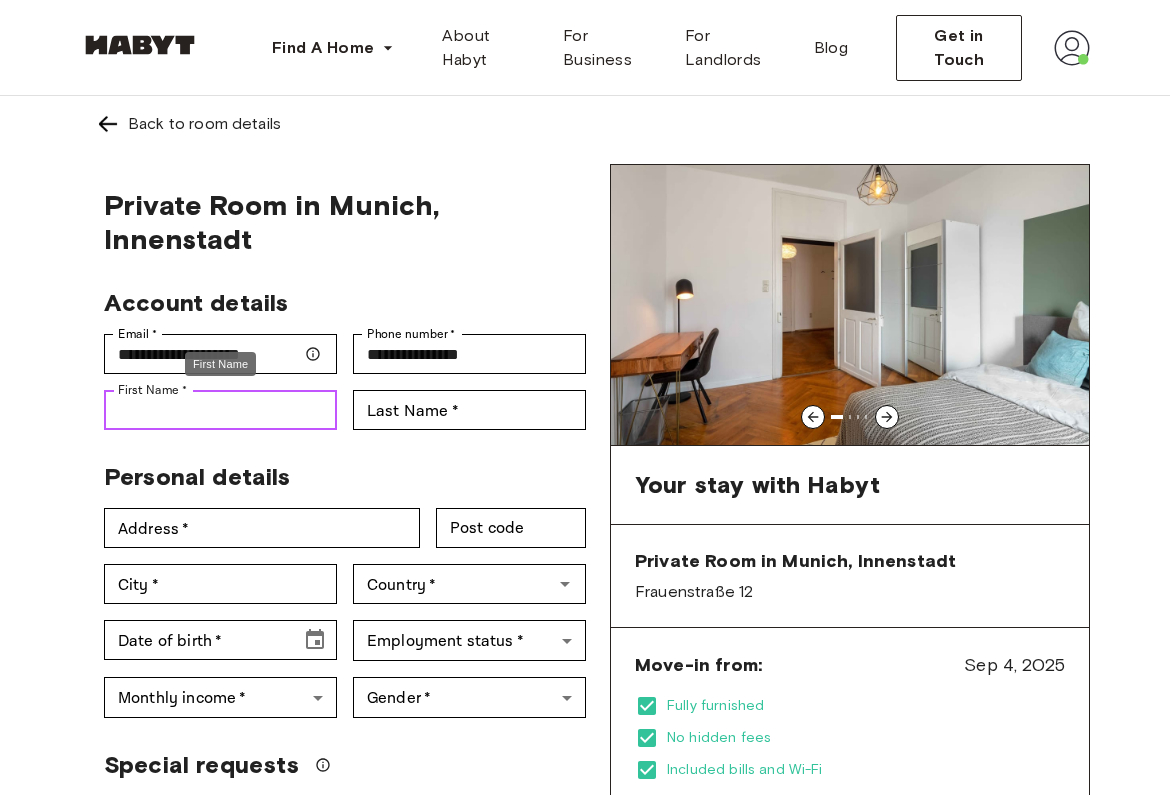 type on "*********" 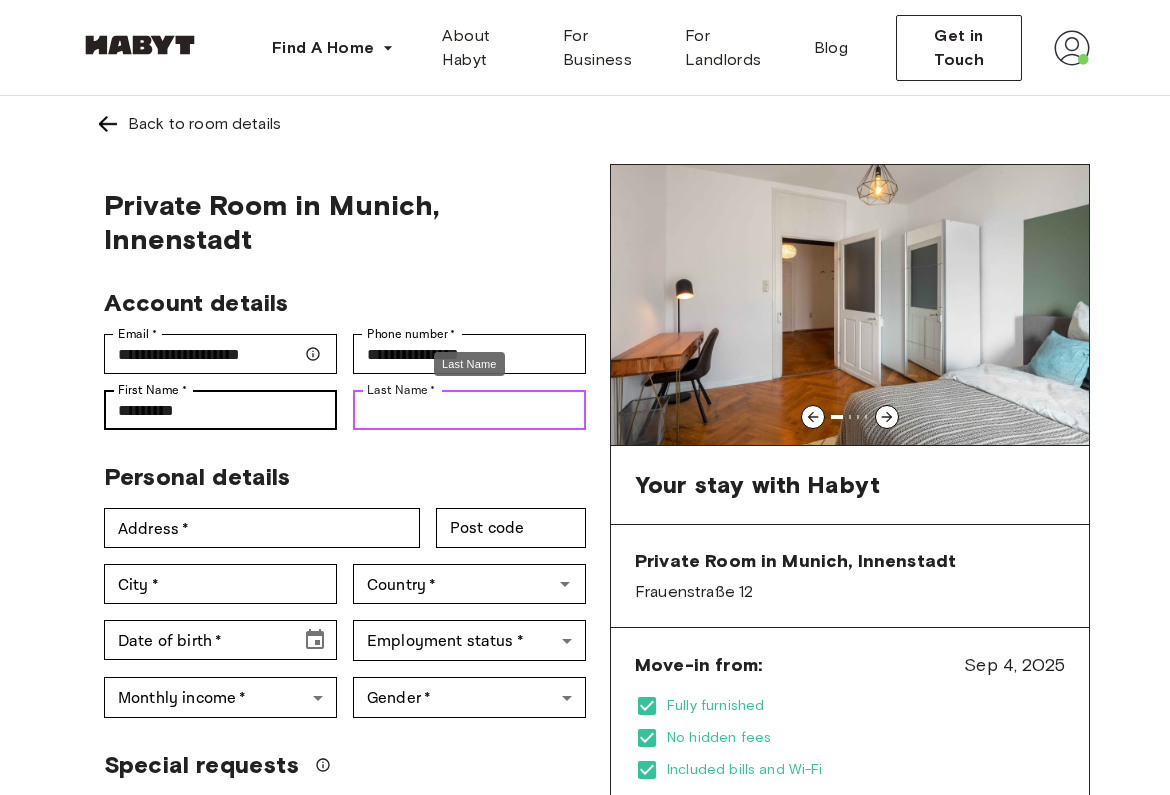 type on "********" 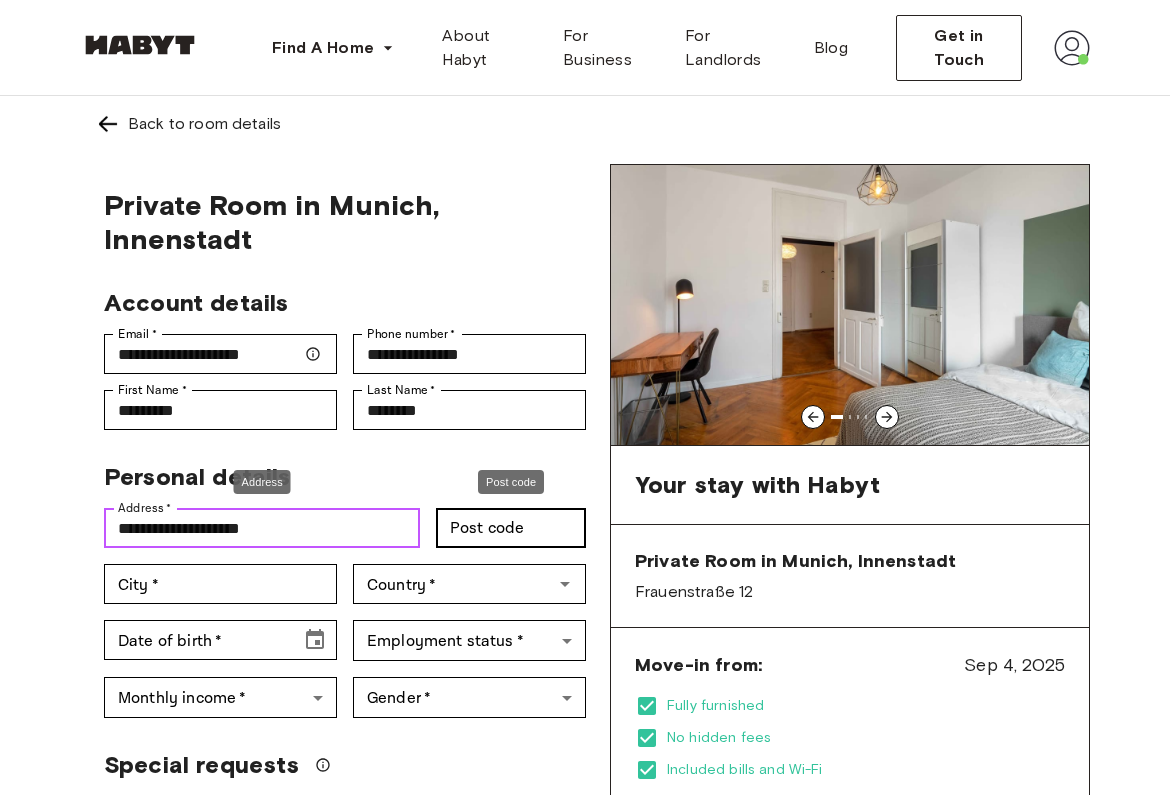 type on "**********" 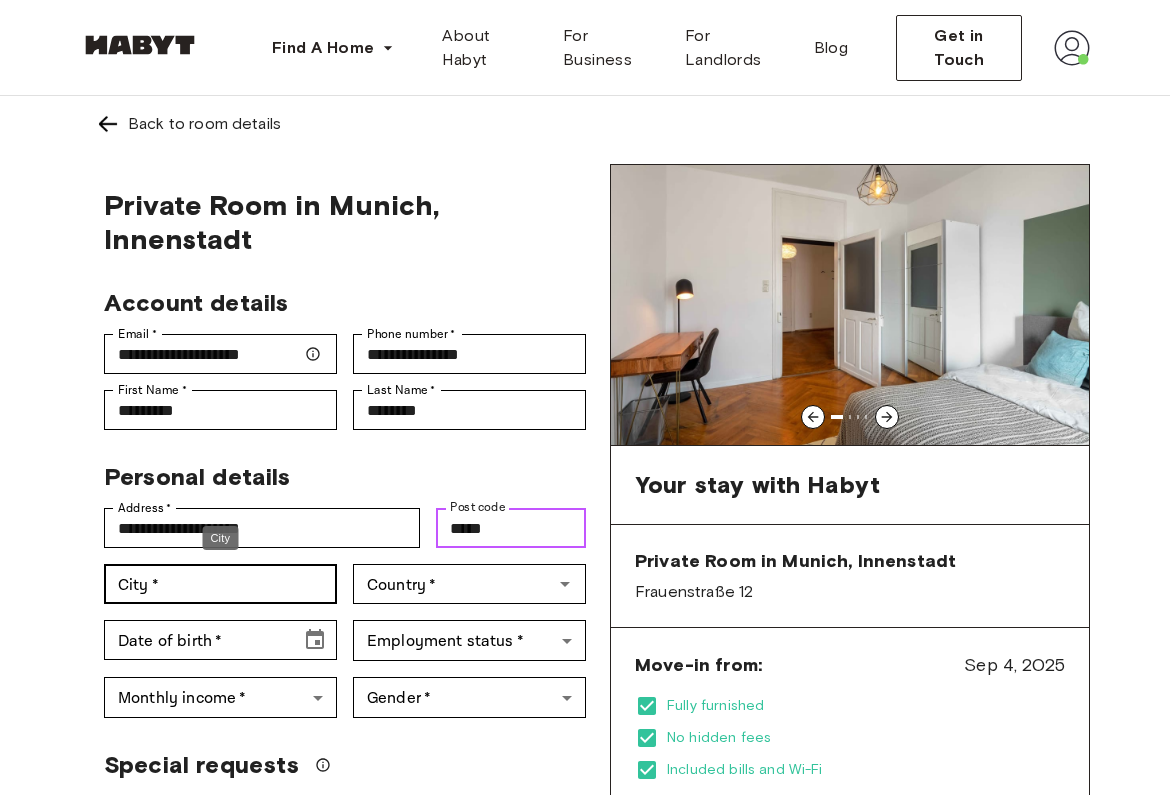 type on "*****" 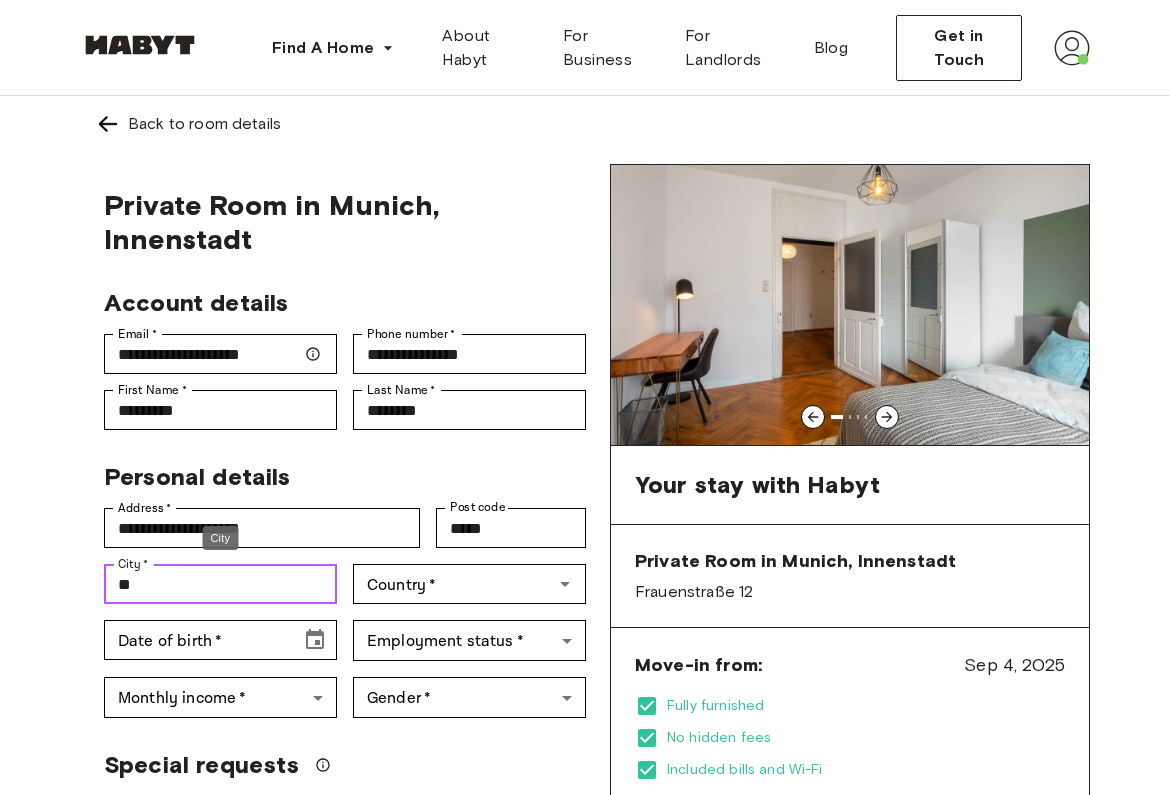 type on "*" 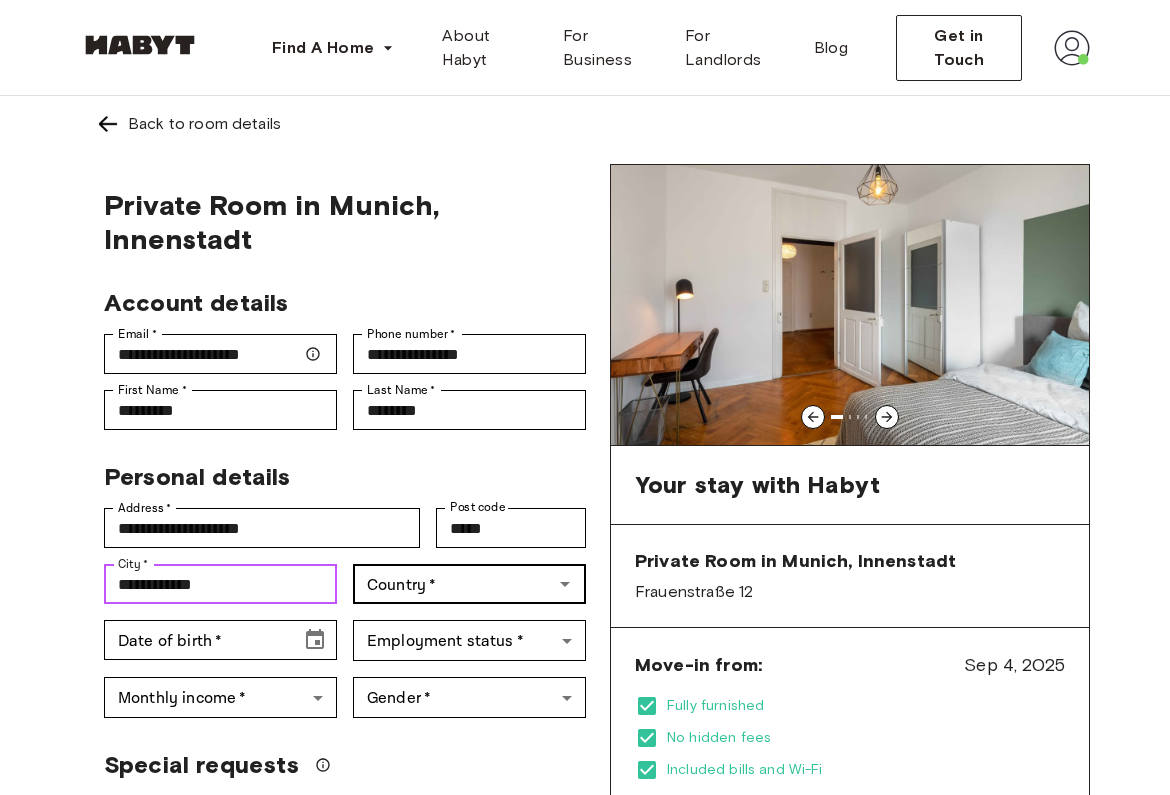 type on "**********" 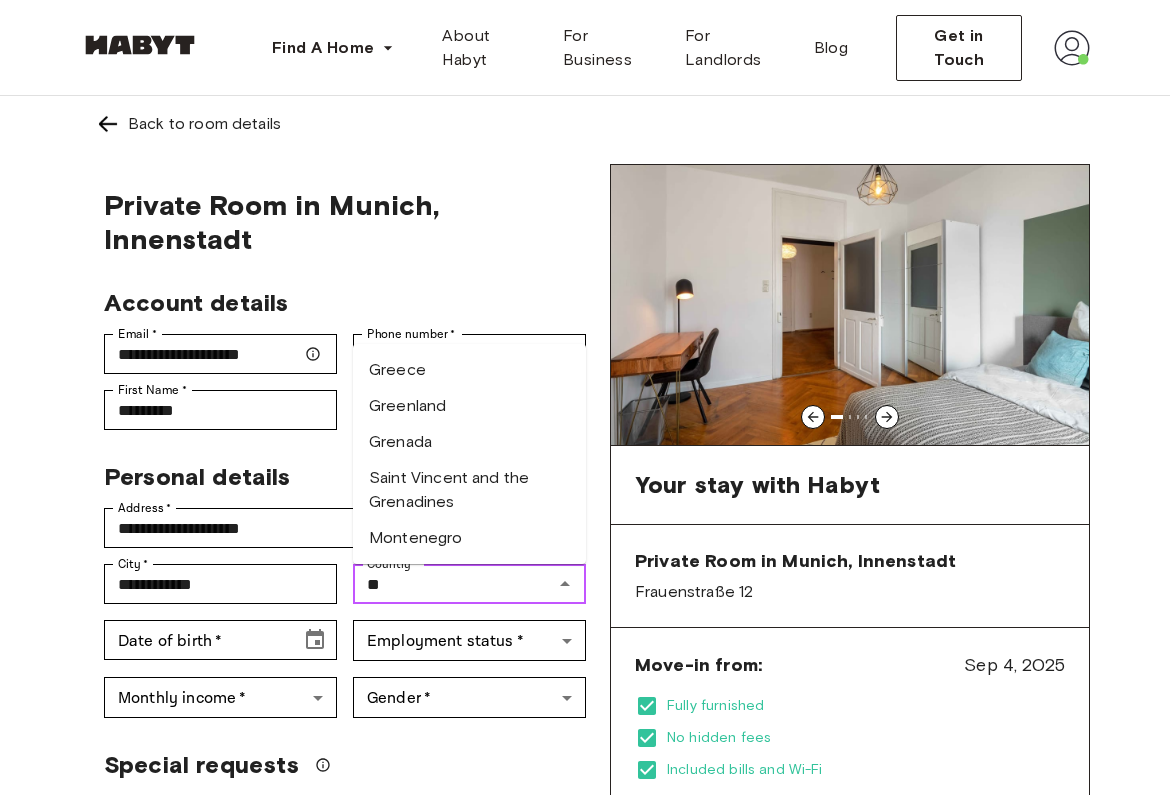 click on "Greece" at bounding box center [469, 370] 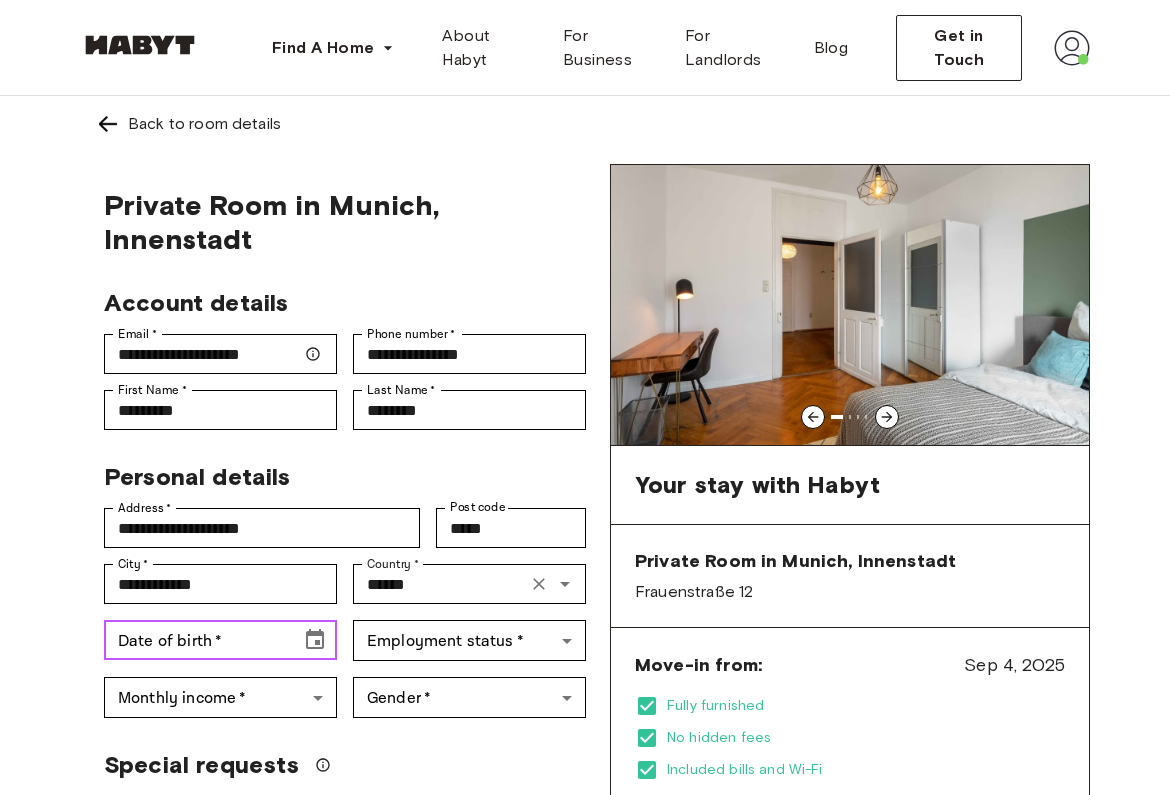 click 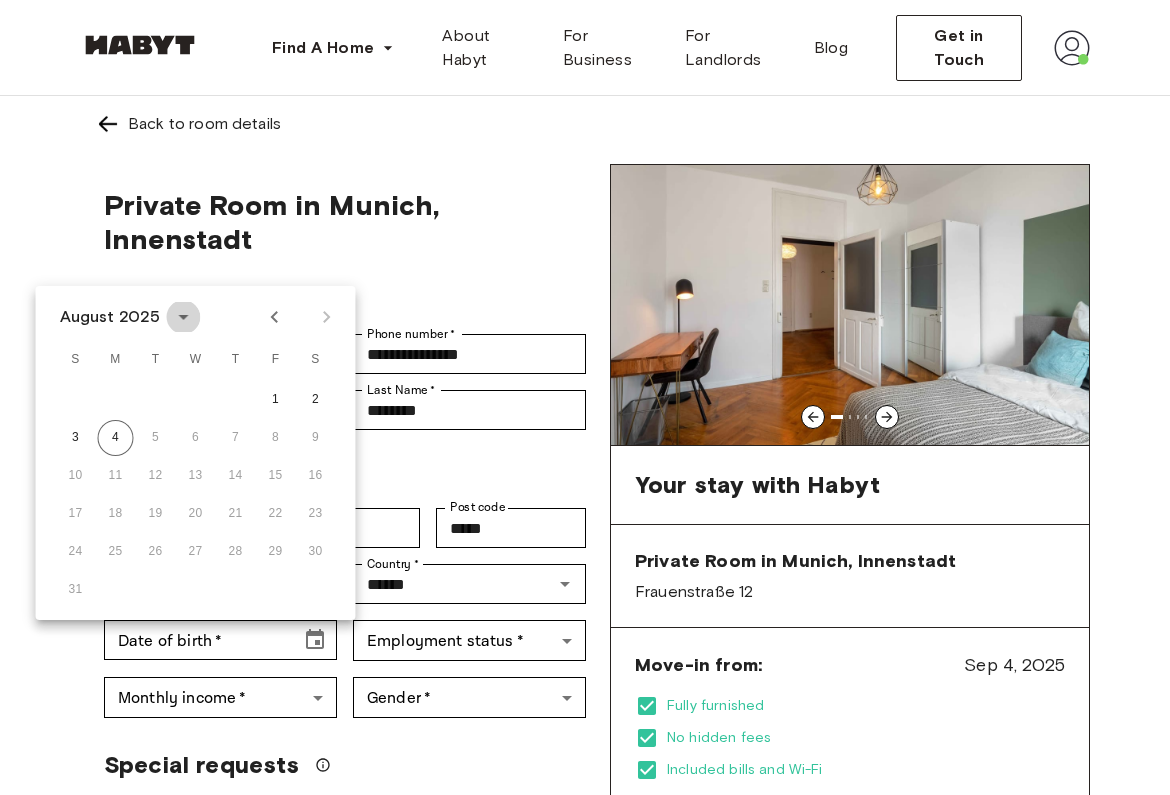 click 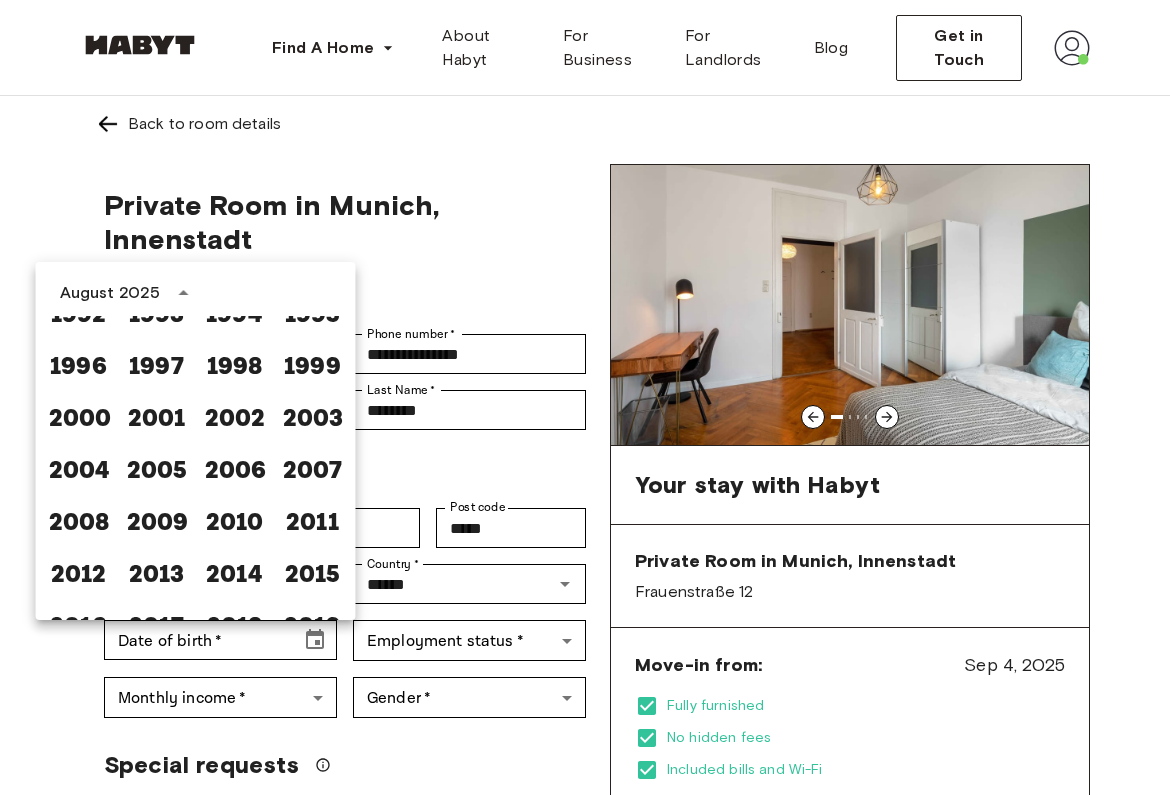 scroll, scrollTop: 1223, scrollLeft: 0, axis: vertical 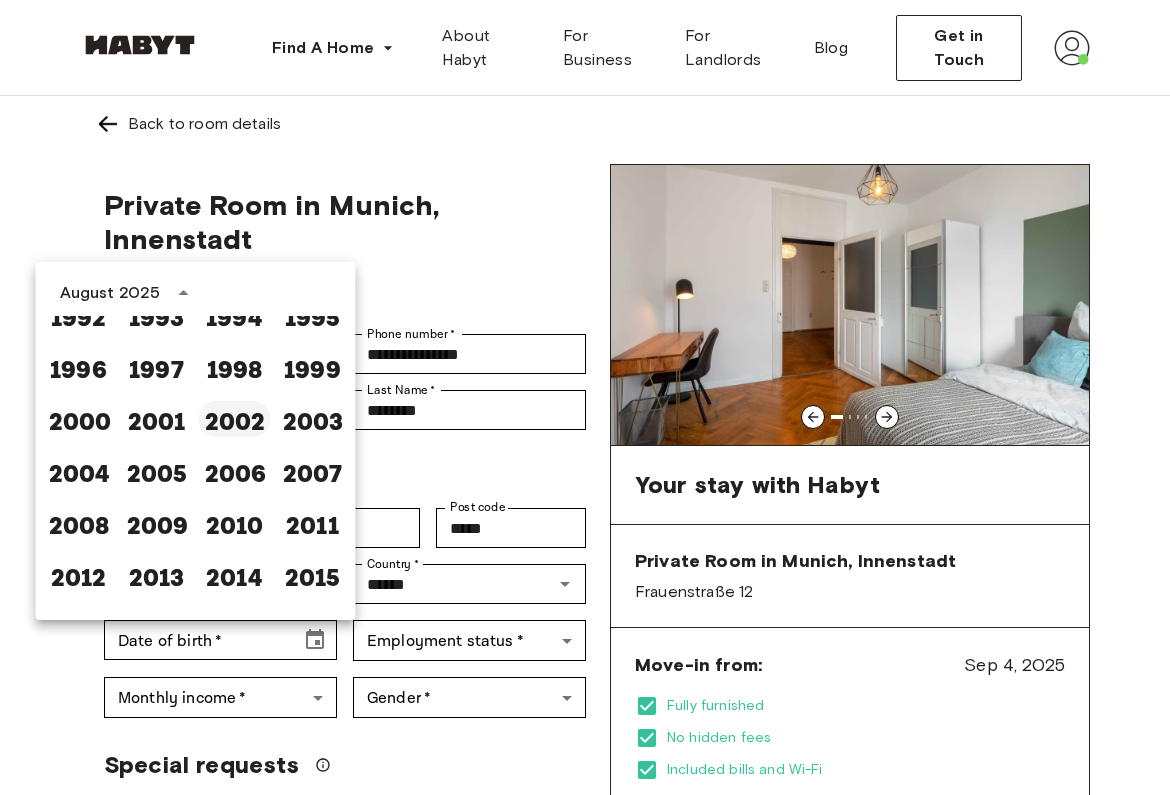 click on "2002" at bounding box center (235, 419) 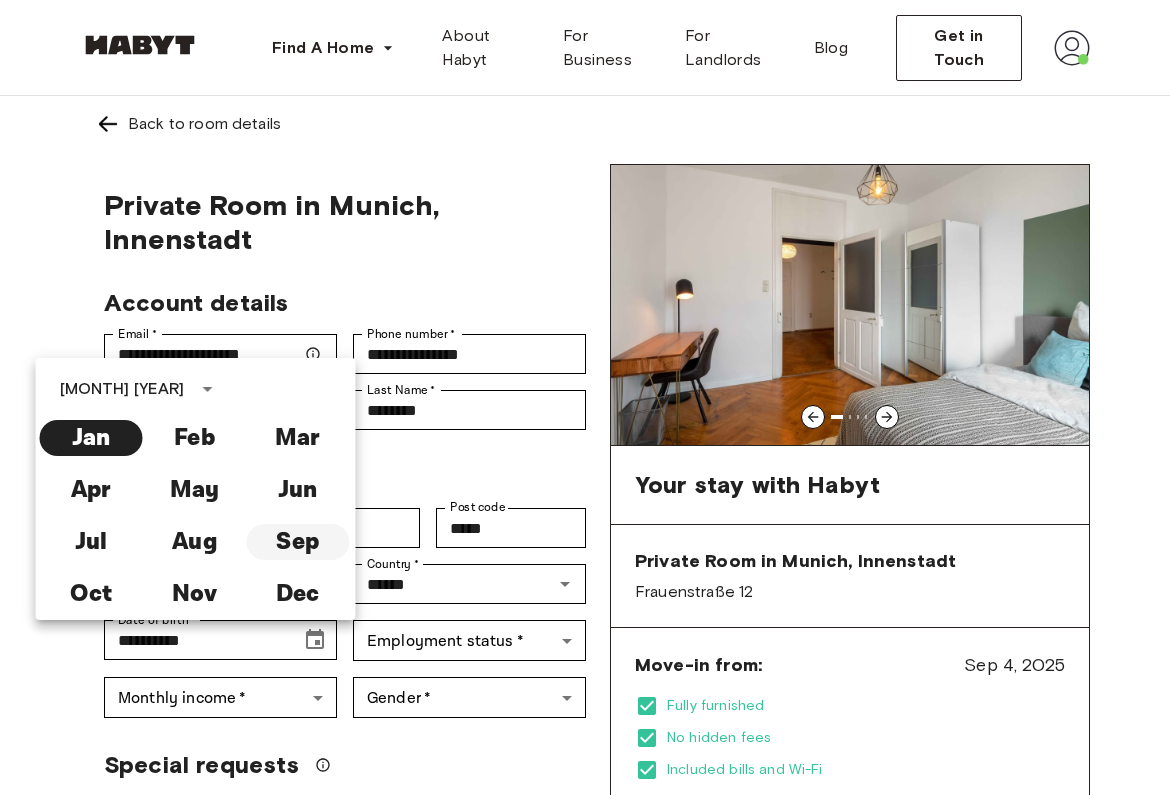 click on "Sep" at bounding box center [297, 542] 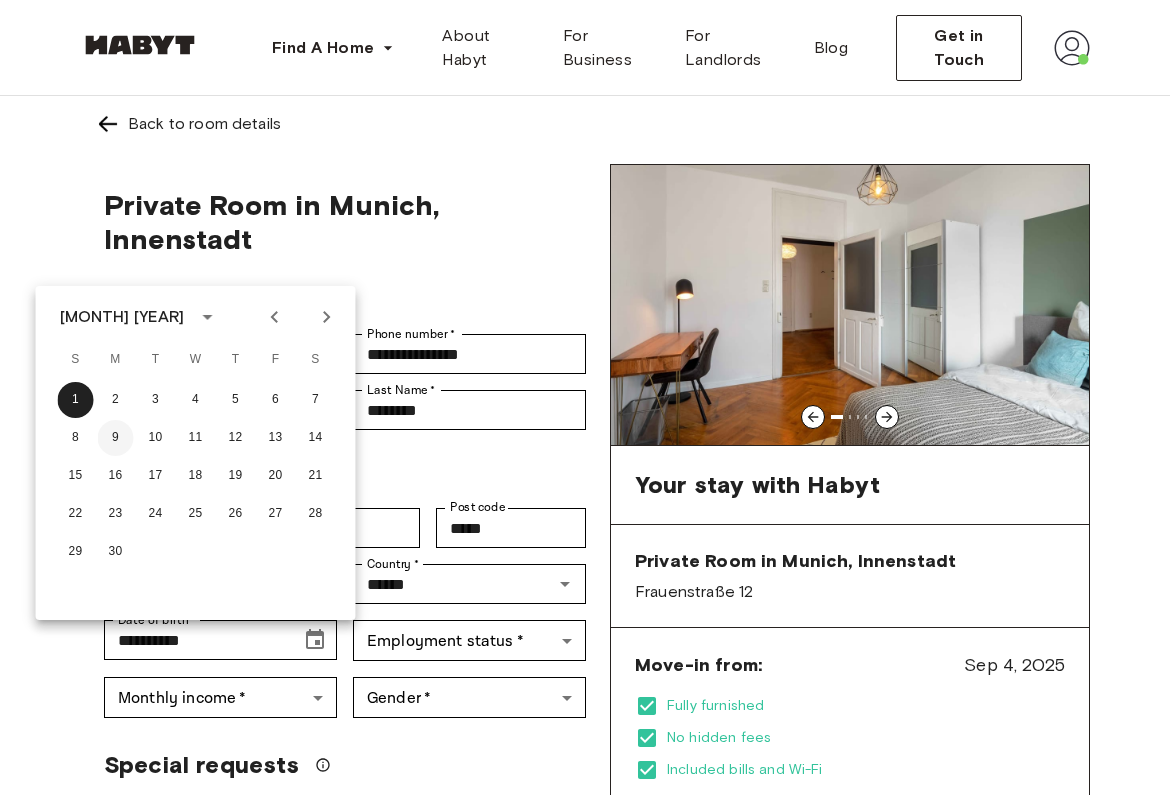 click on "9" at bounding box center [116, 438] 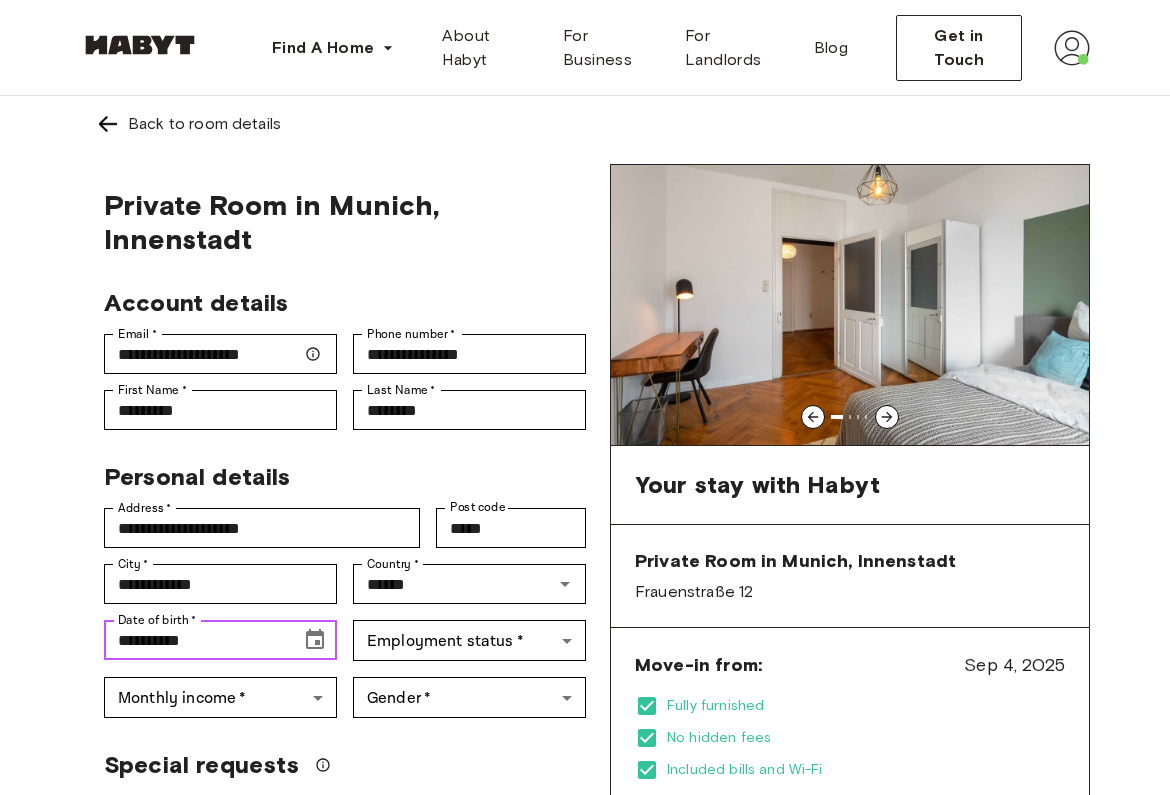 type on "**********" 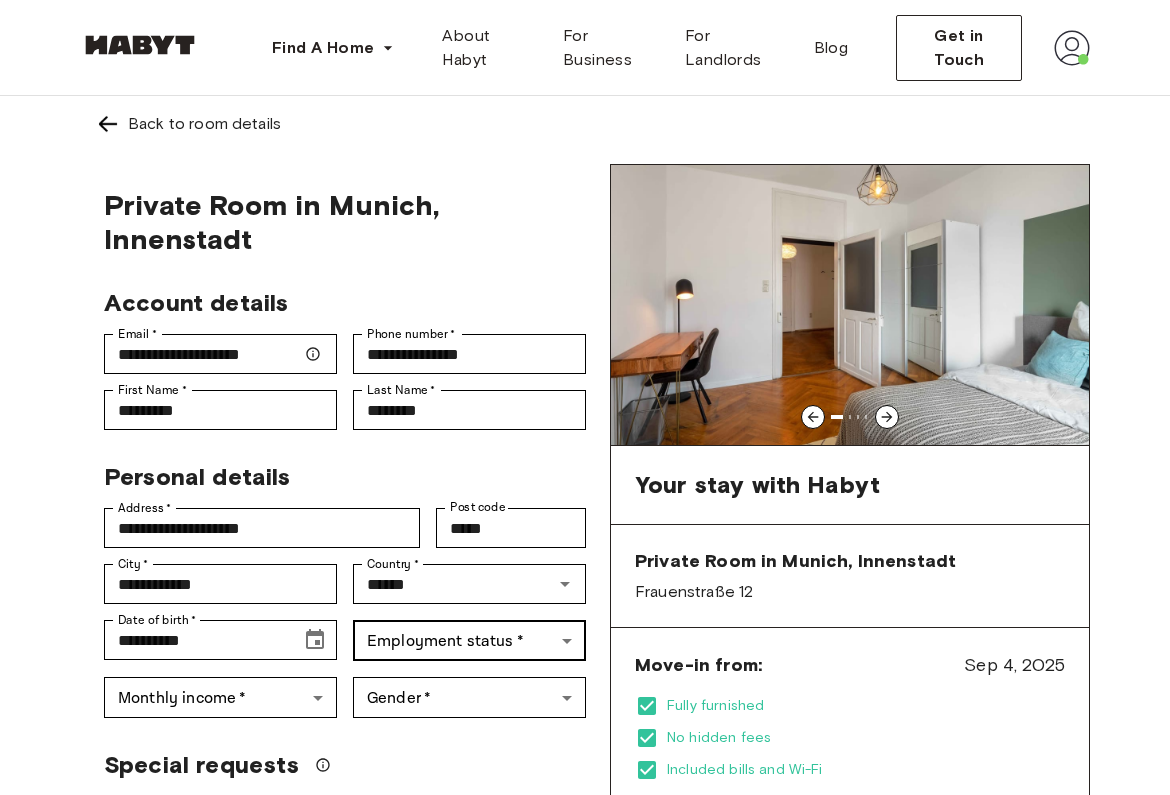 click on "**********" at bounding box center (585, 1177) 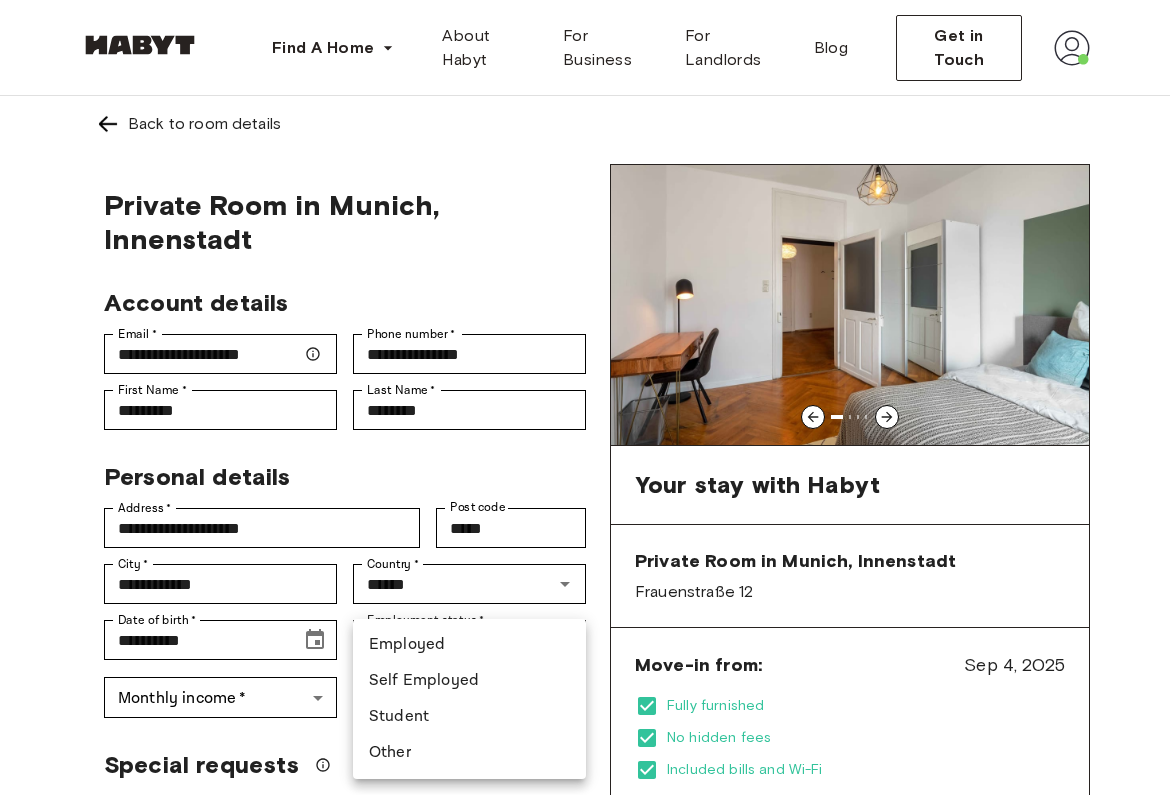click on "Student" at bounding box center (469, 717) 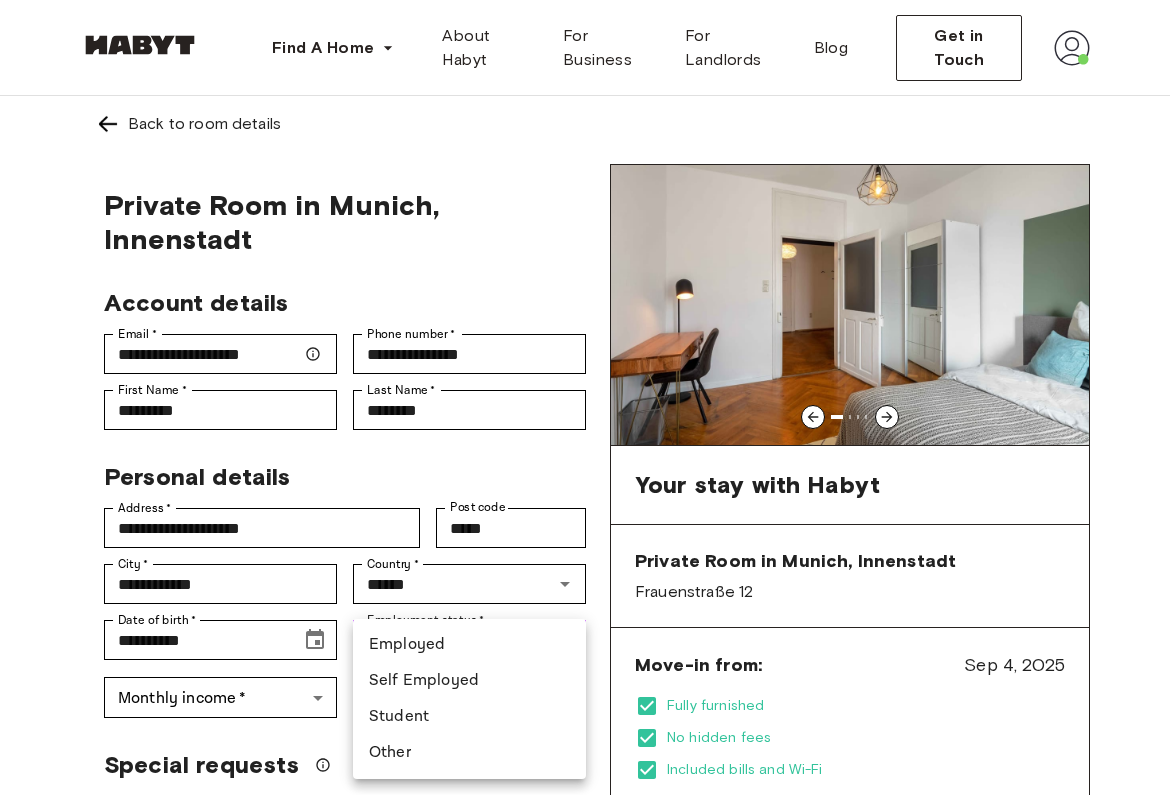 type on "*******" 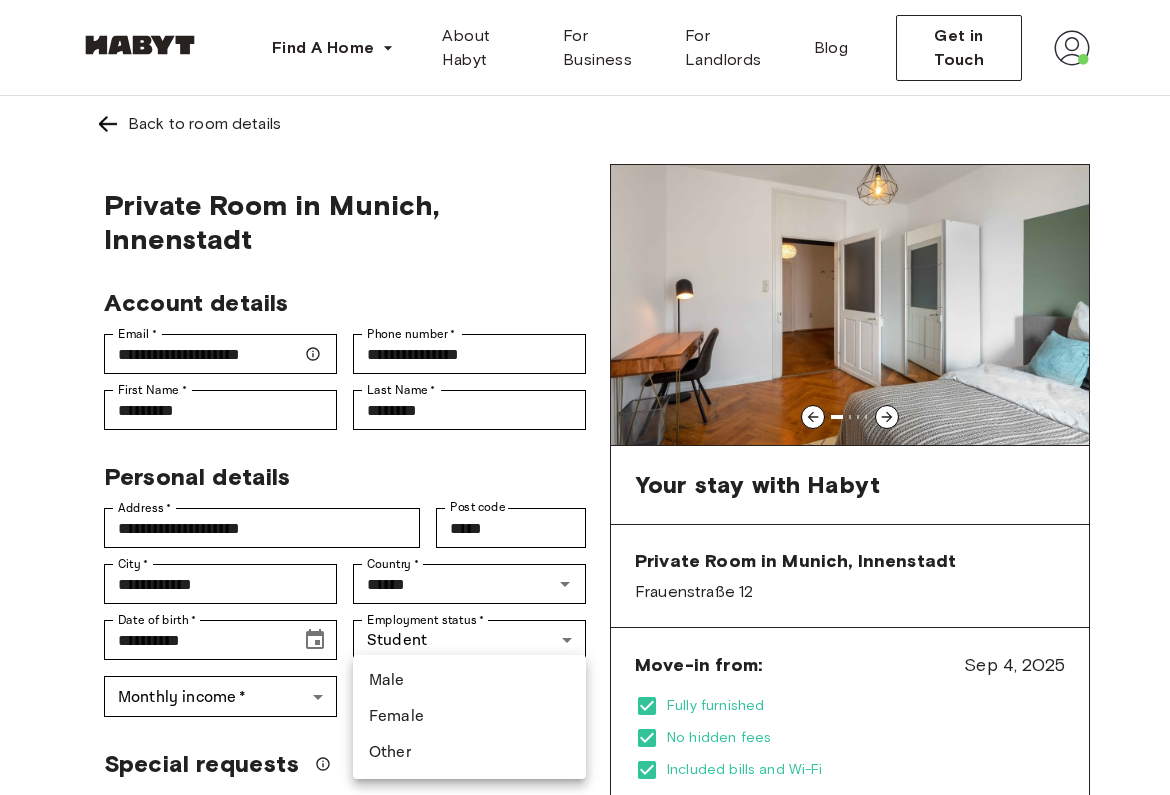 click on "**********" at bounding box center (585, 1177) 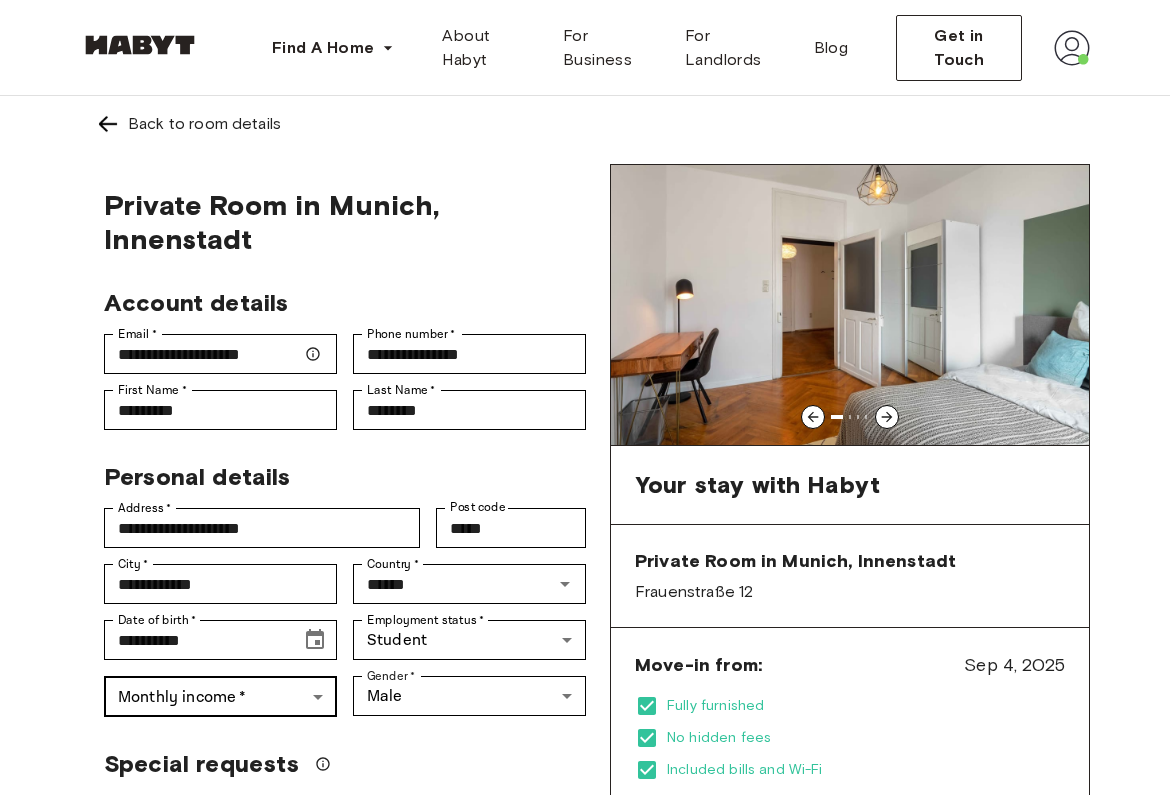 click on "**********" at bounding box center (585, 1177) 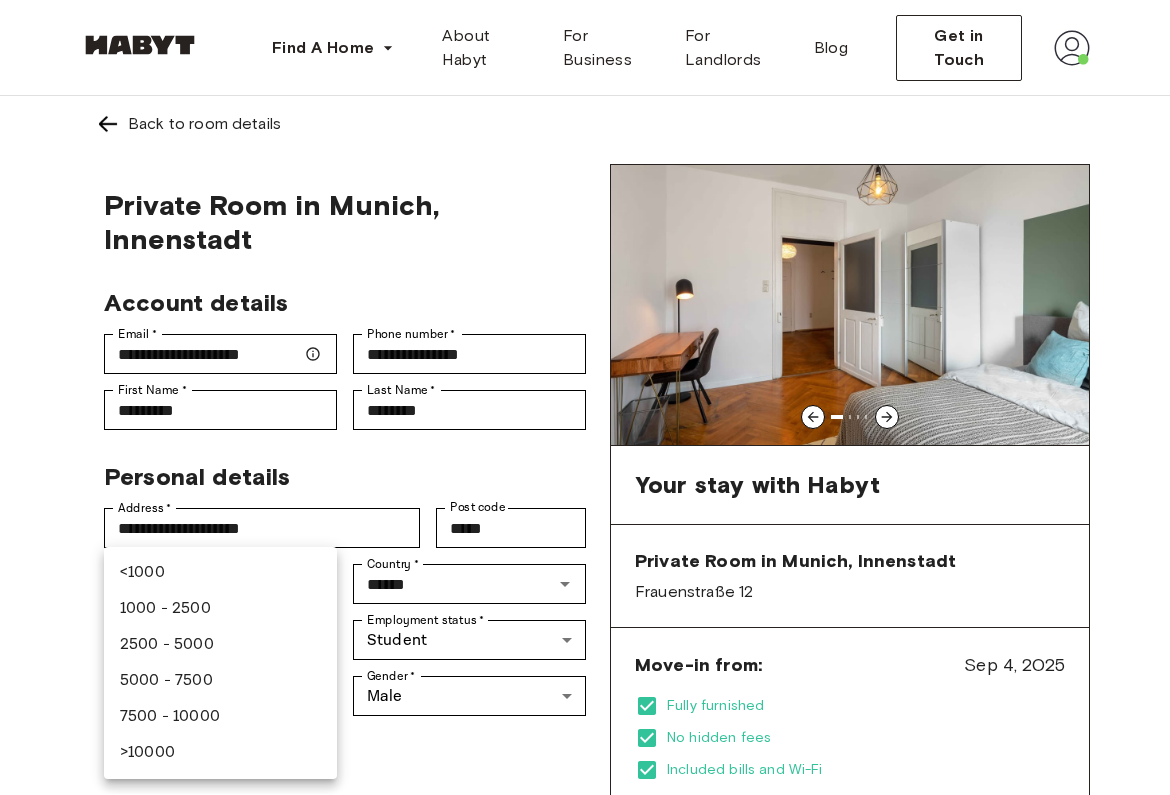 click on ">10000" at bounding box center [220, 753] 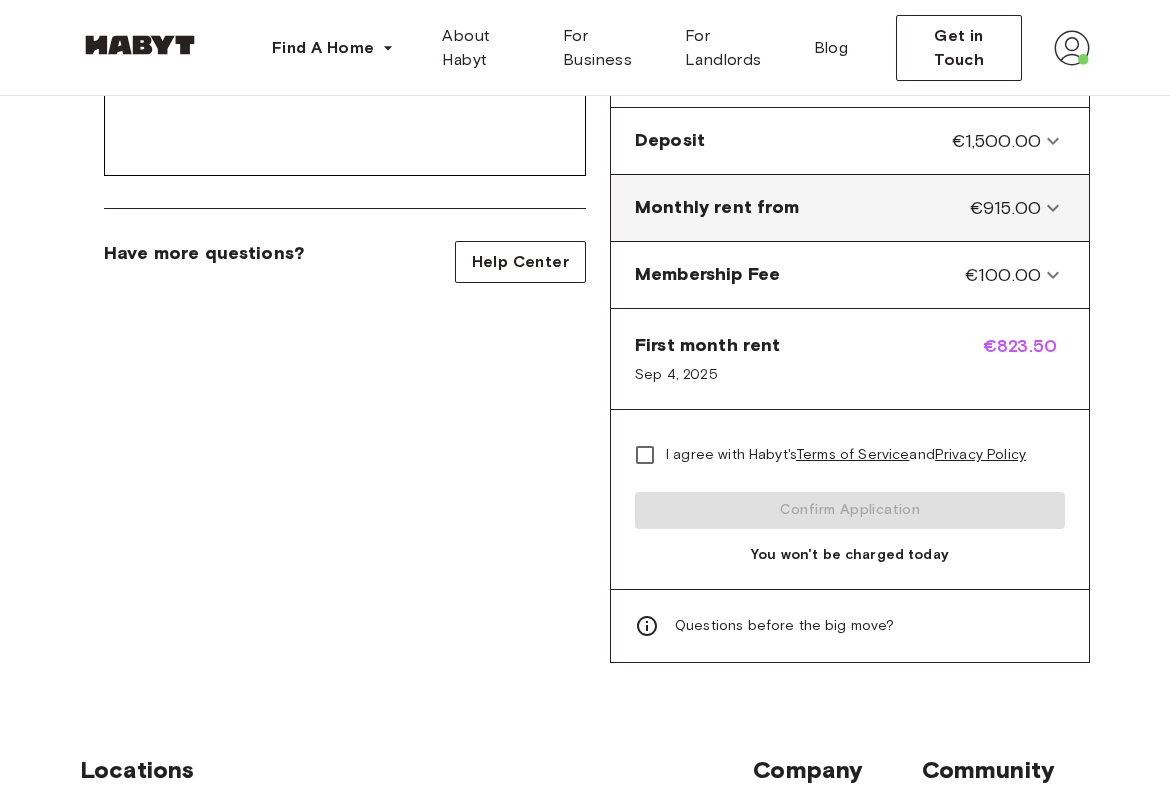 scroll, scrollTop: 809, scrollLeft: 0, axis: vertical 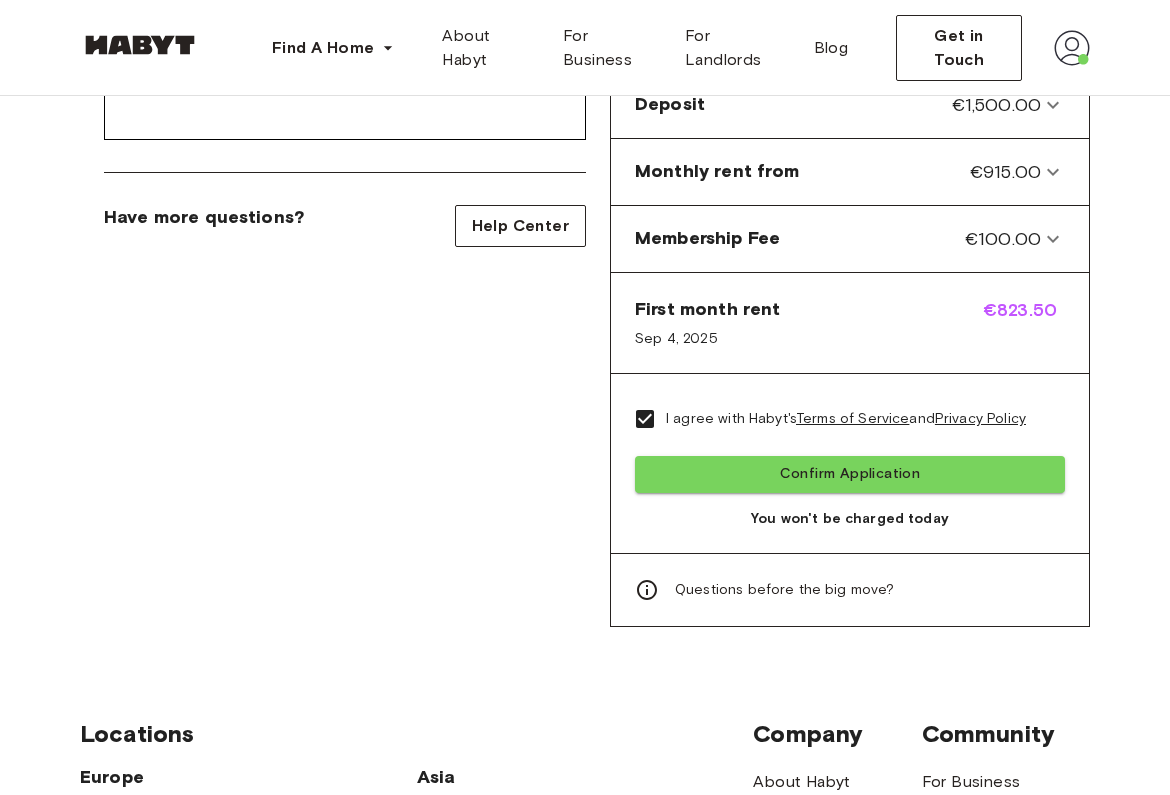 click on "I agree with Habyt's  Terms of Service  and  Privacy Policy Confirm Application You won't be charged today" at bounding box center (850, 463) 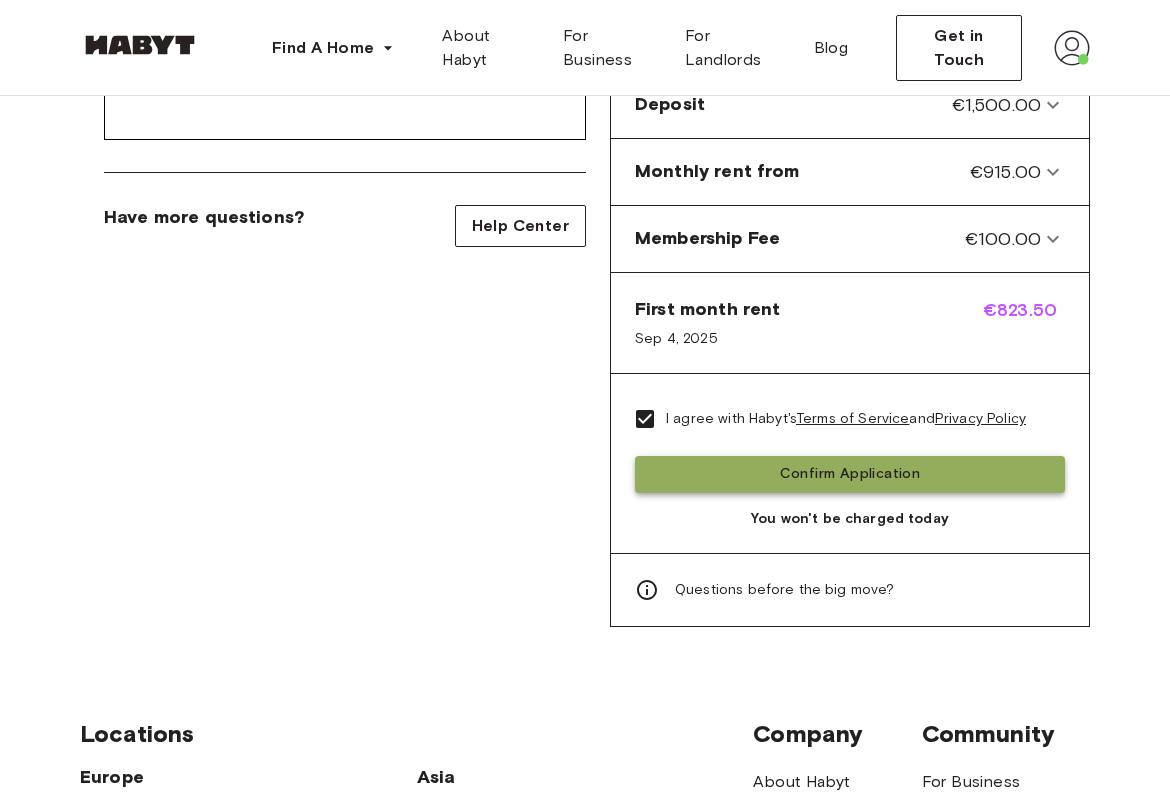 click on "Confirm Application" at bounding box center (850, 474) 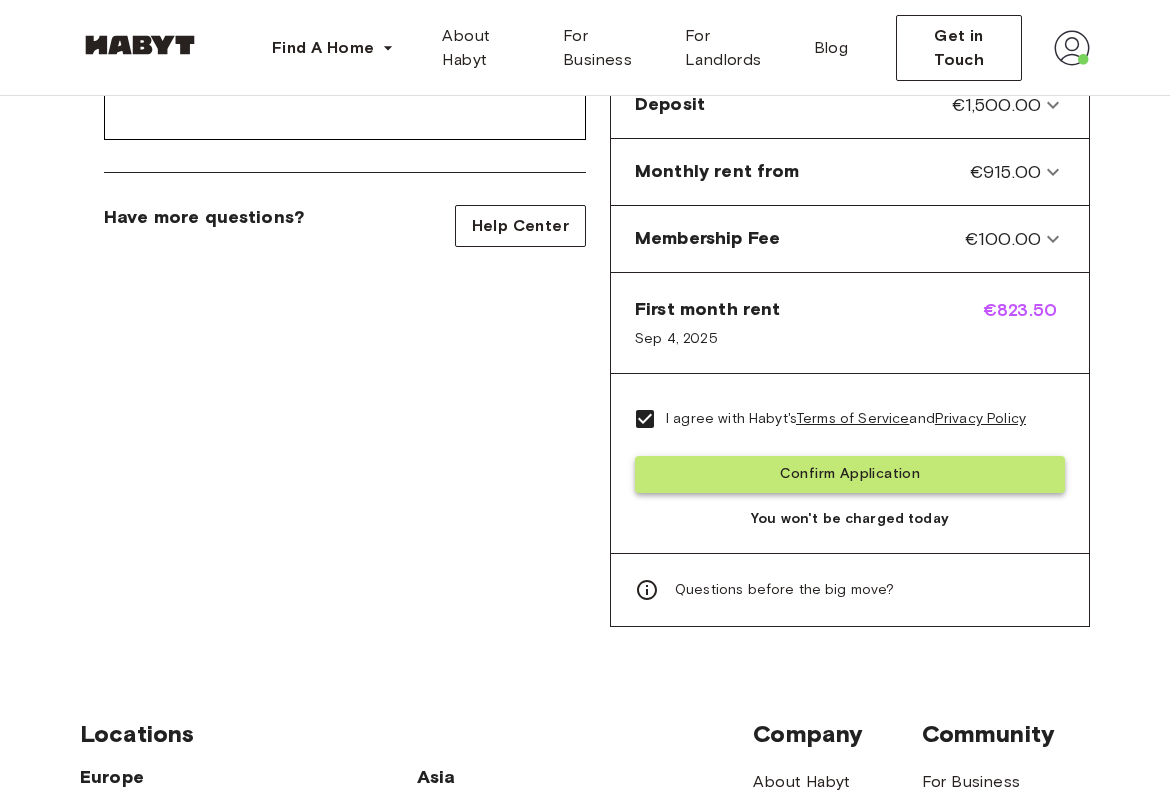 scroll, scrollTop: 0, scrollLeft: 0, axis: both 